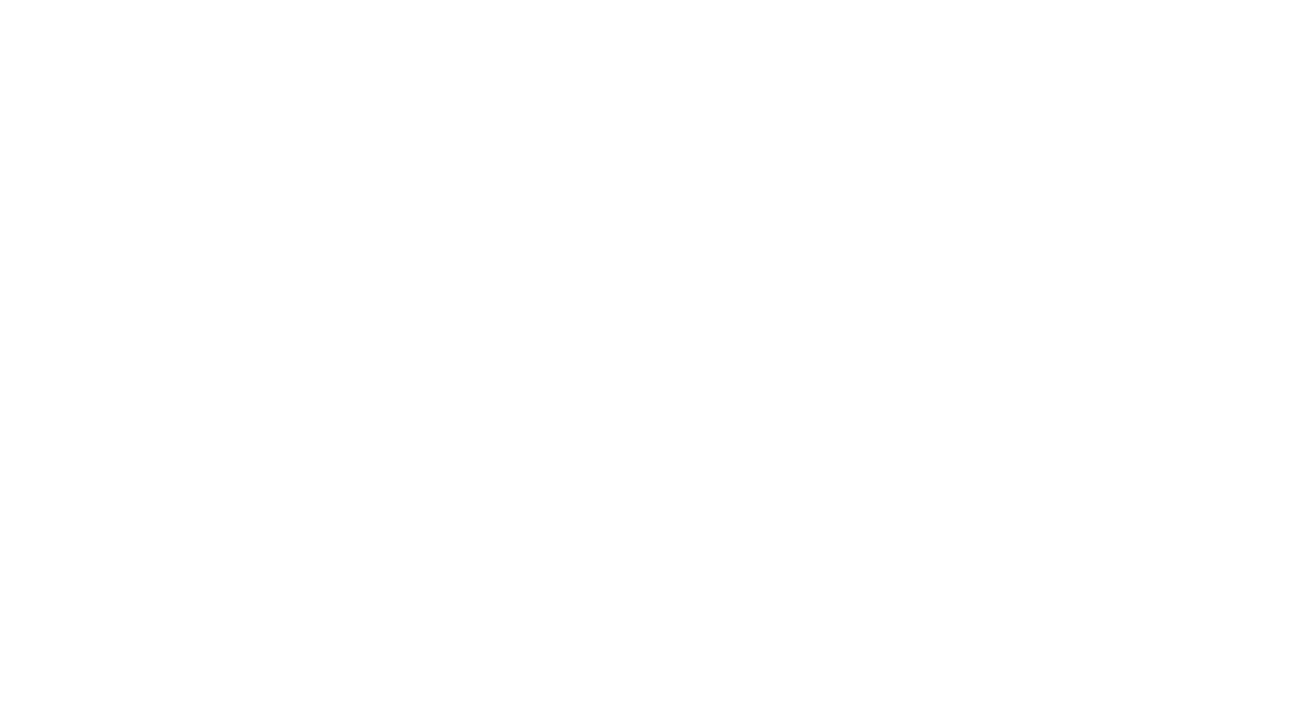 scroll, scrollTop: 0, scrollLeft: 0, axis: both 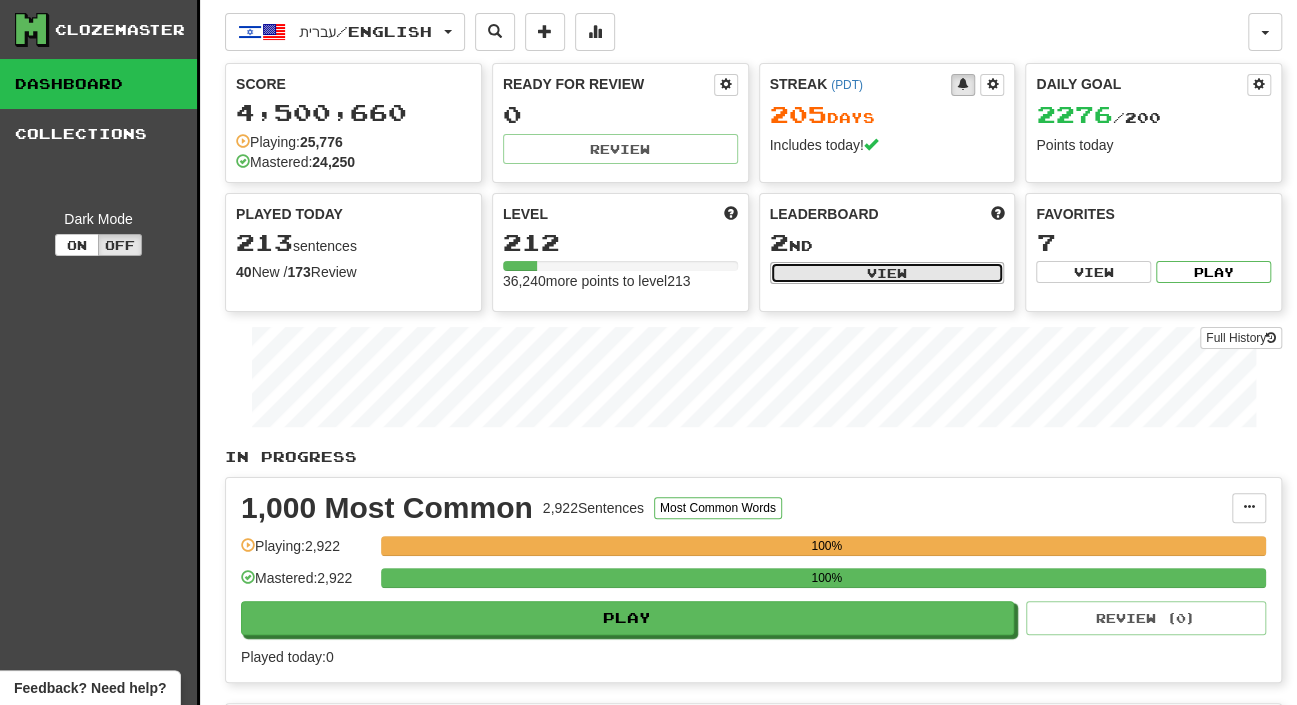 click on "View" at bounding box center [887, 273] 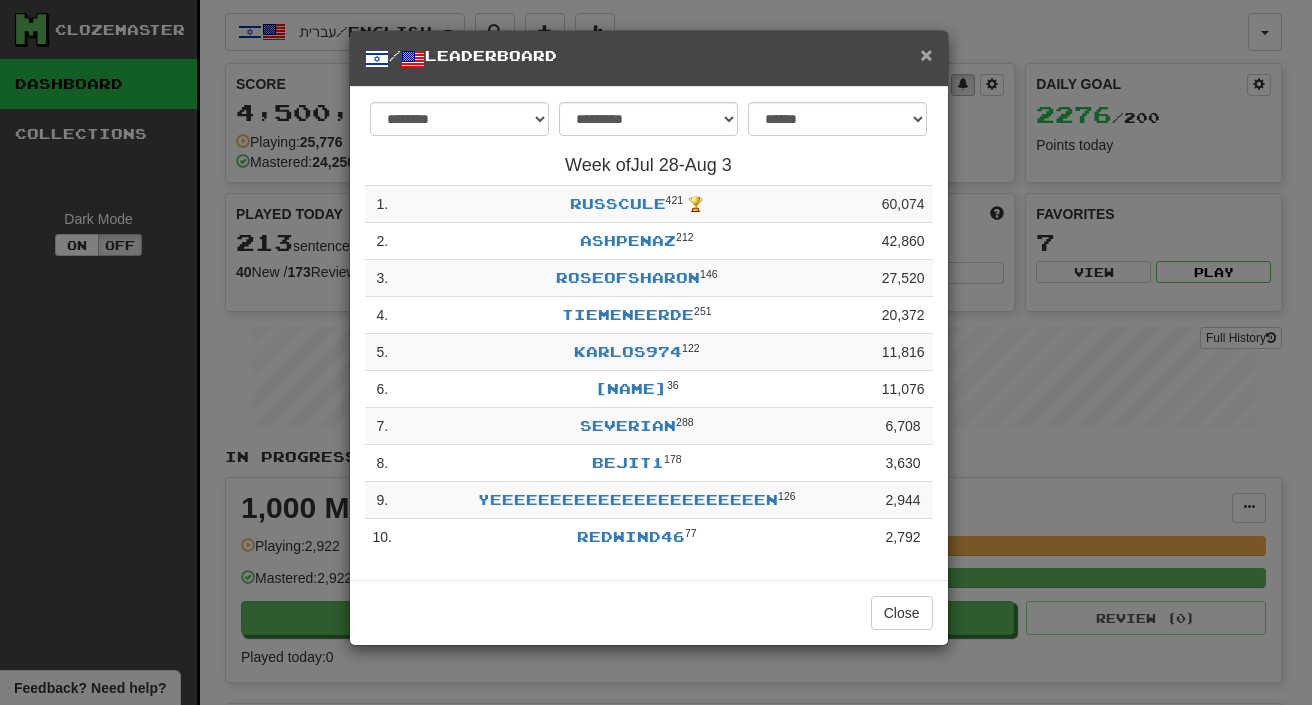click on "×" at bounding box center [926, 54] 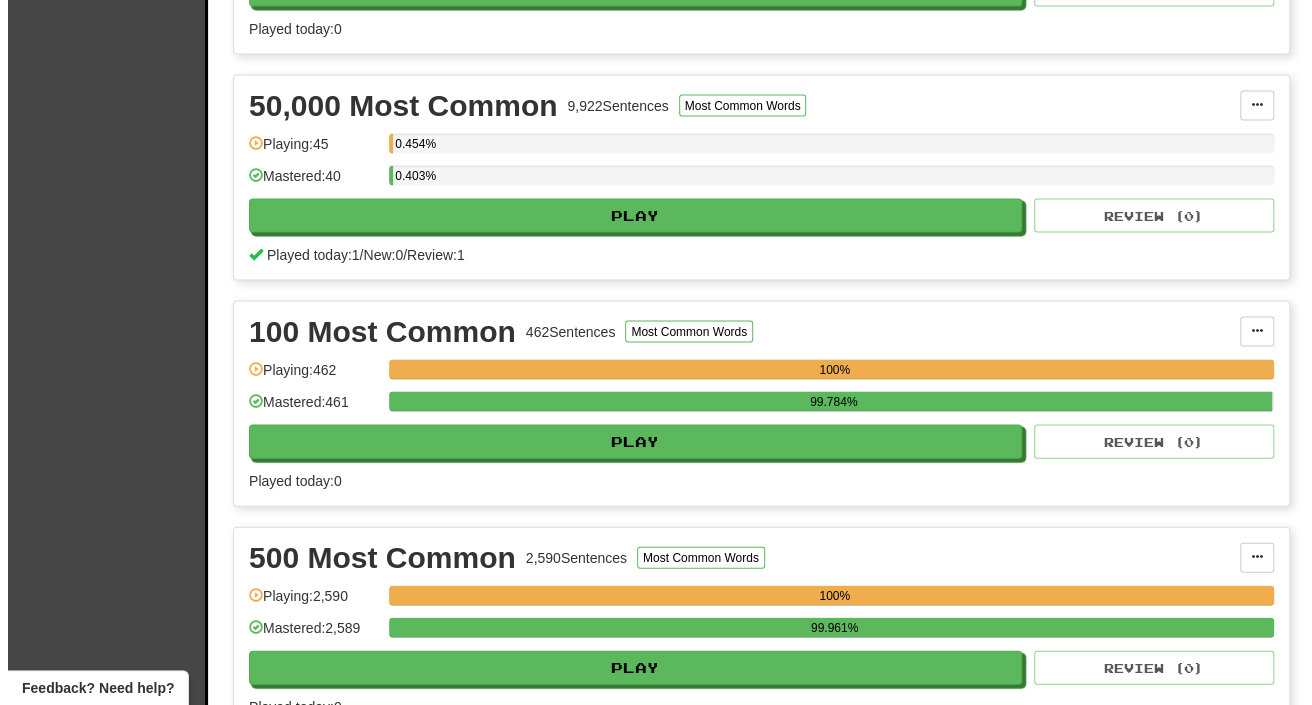 scroll, scrollTop: 2000, scrollLeft: 0, axis: vertical 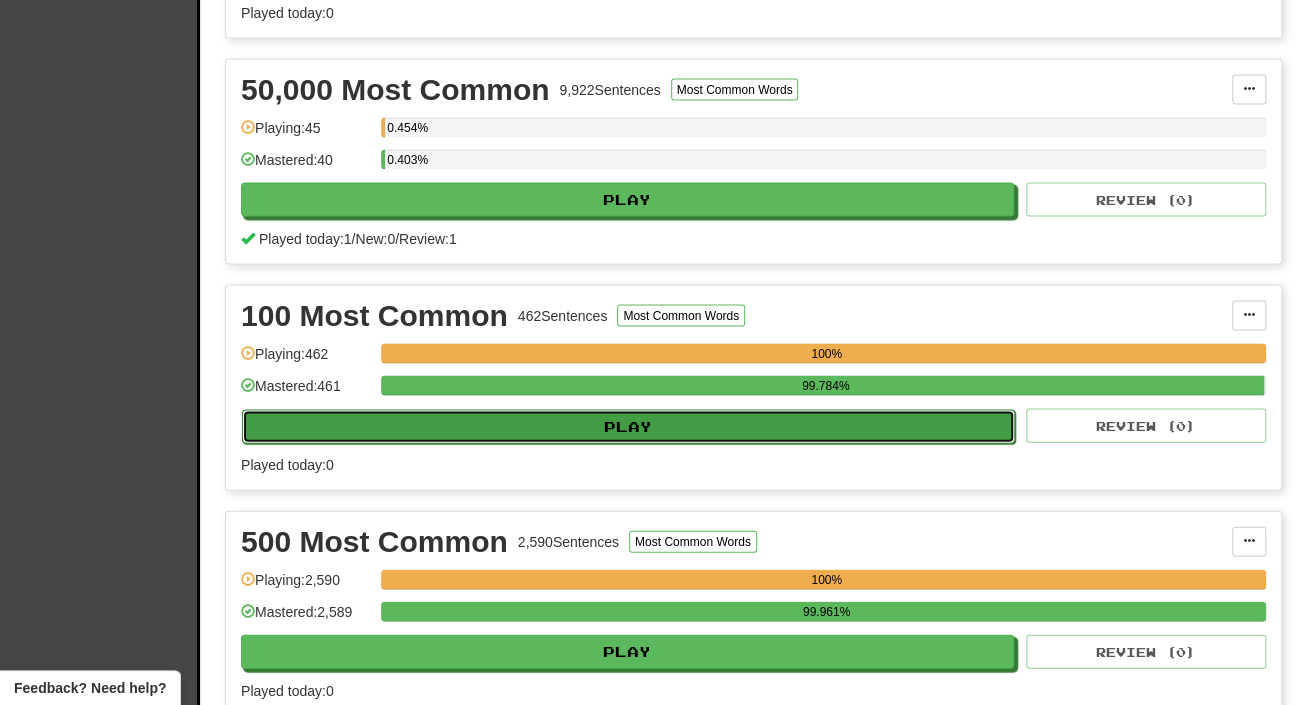 click on "Play" at bounding box center (628, 427) 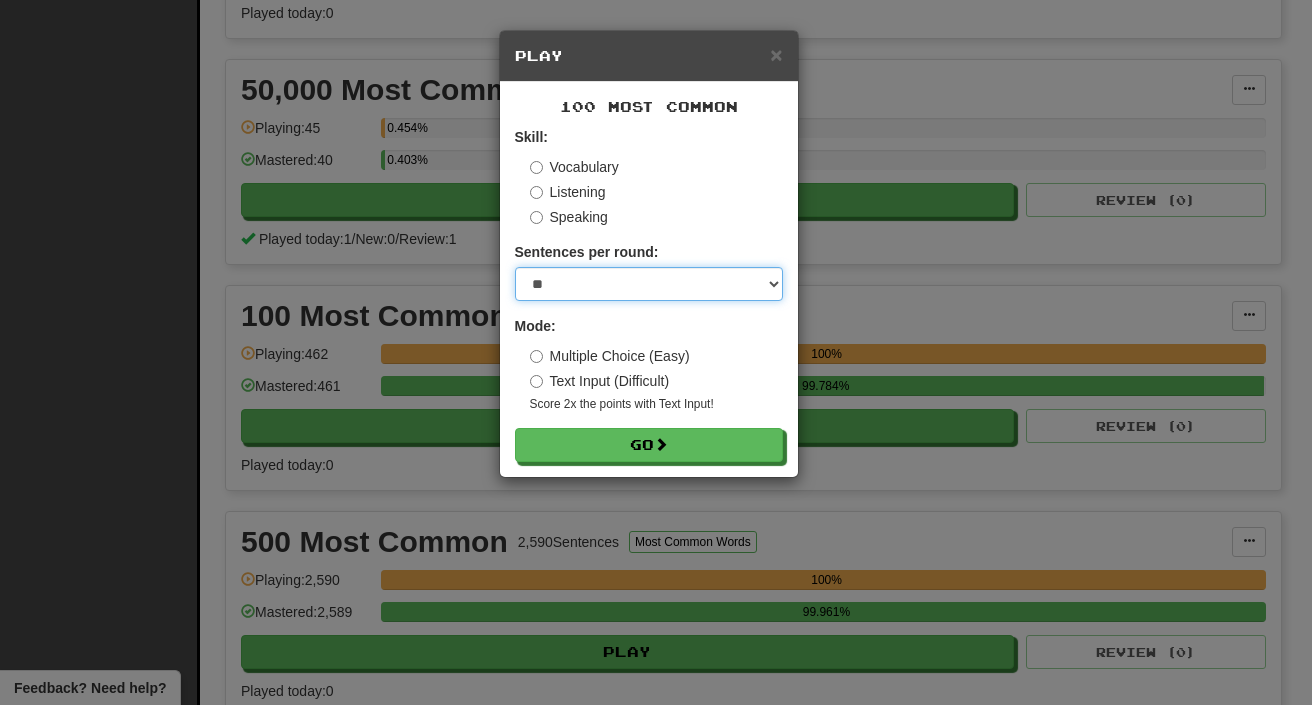 click on "* ** ** ** ** ** *** ********" at bounding box center [649, 284] 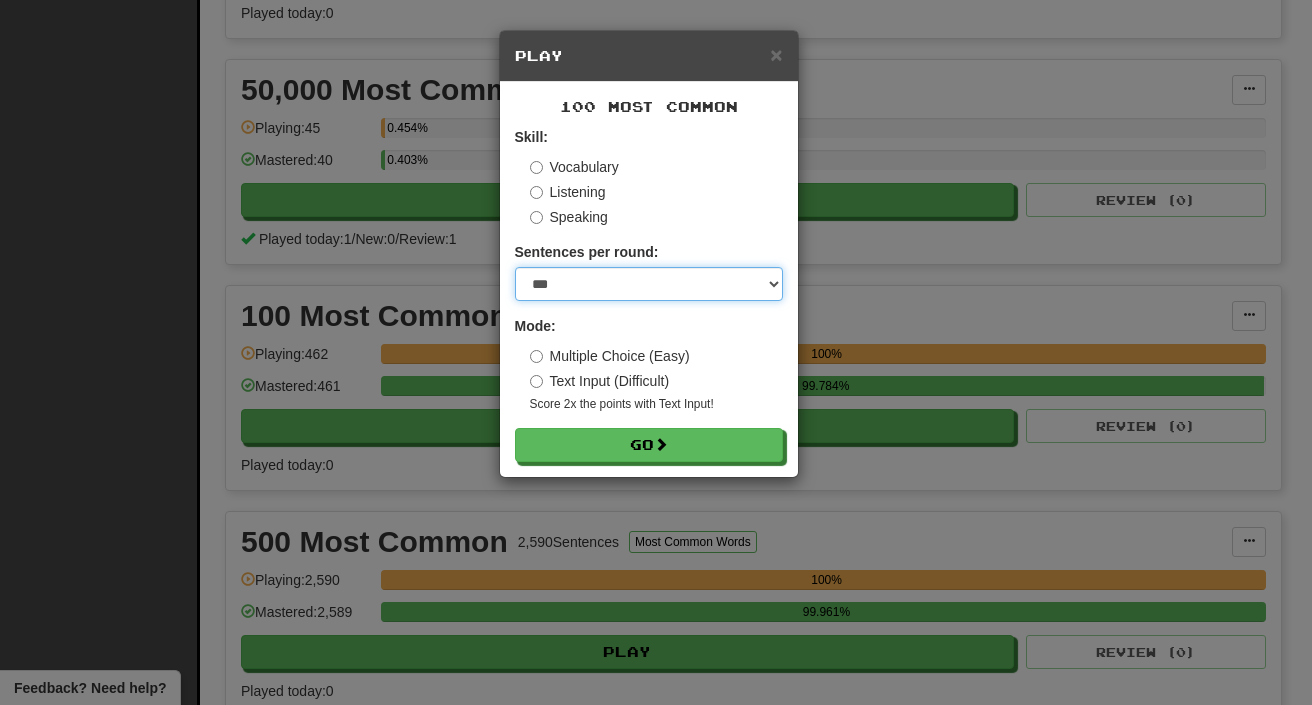 click on "* ** ** ** ** ** *** ********" at bounding box center [649, 284] 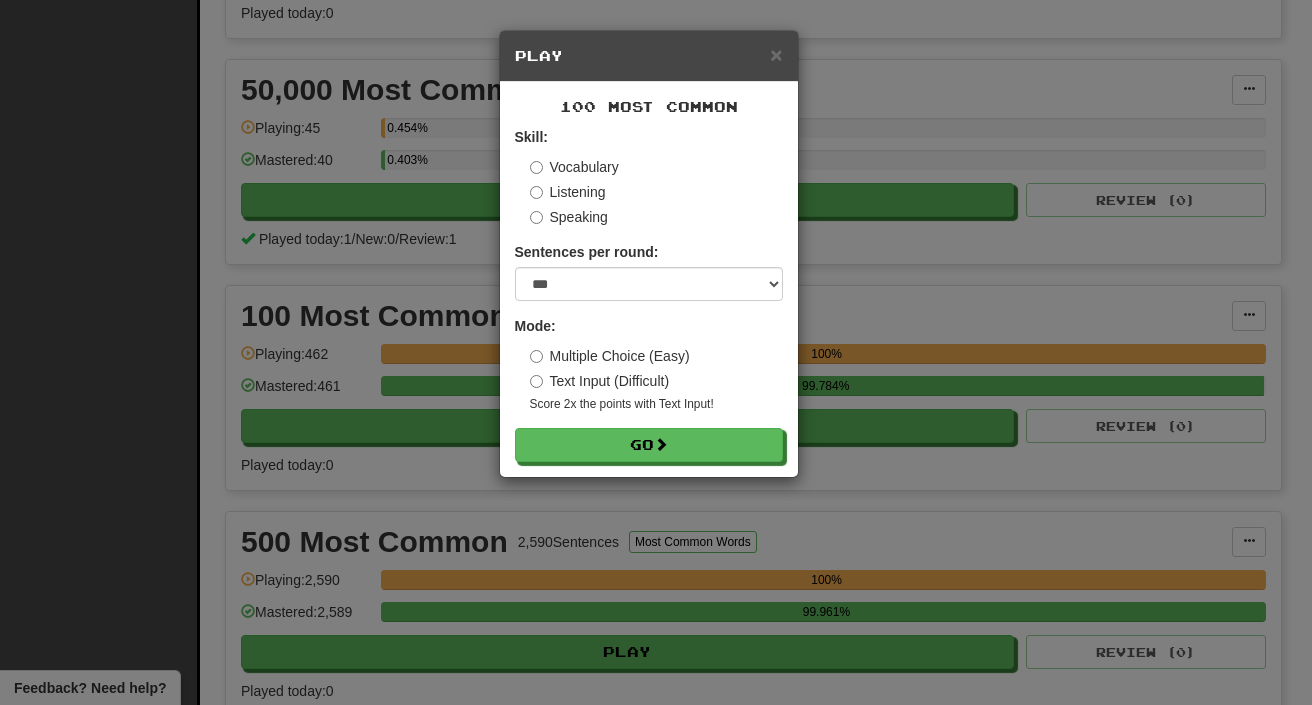 click on "Text Input (Difficult)" at bounding box center [600, 381] 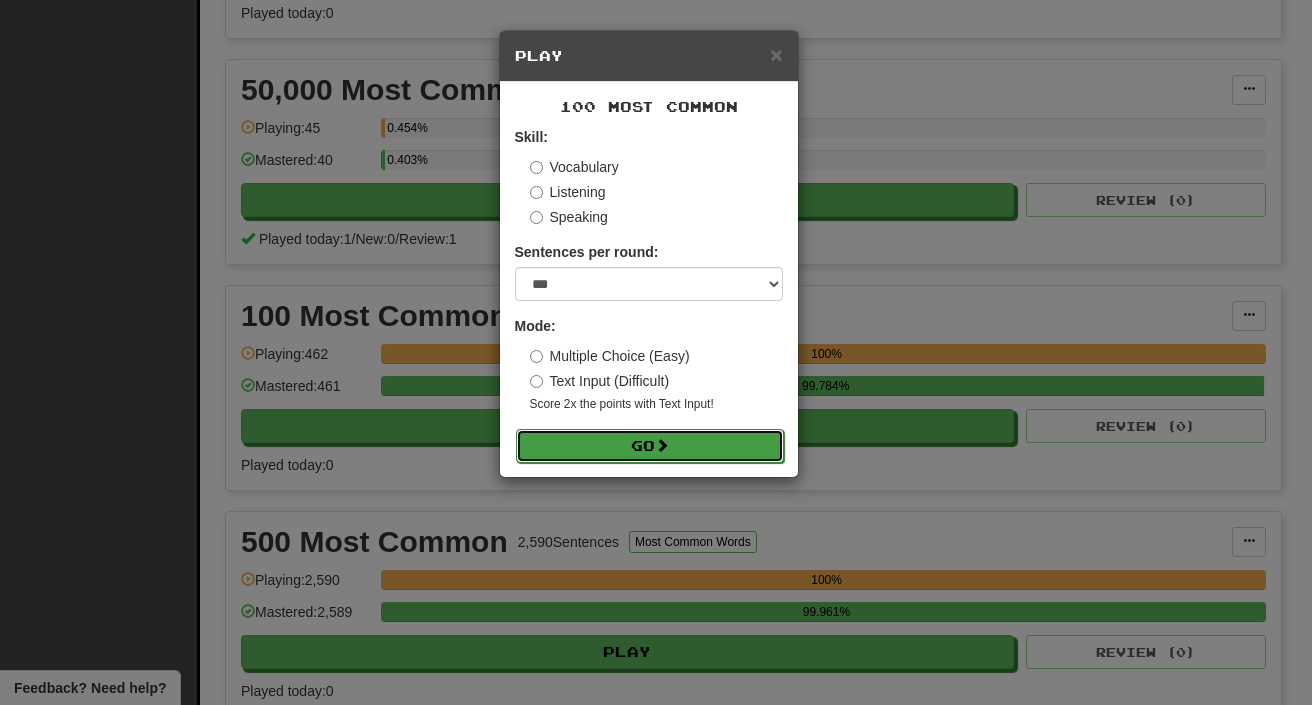 click on "Go" at bounding box center (650, 446) 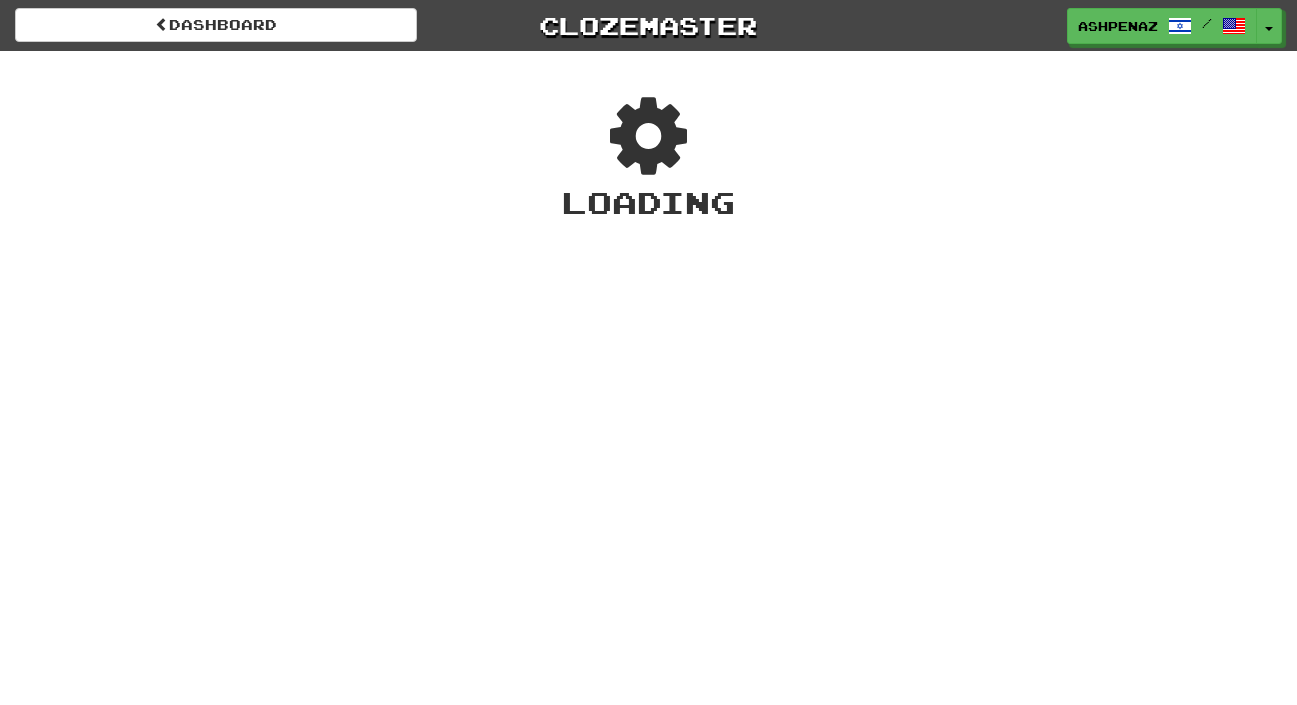 scroll, scrollTop: 0, scrollLeft: 0, axis: both 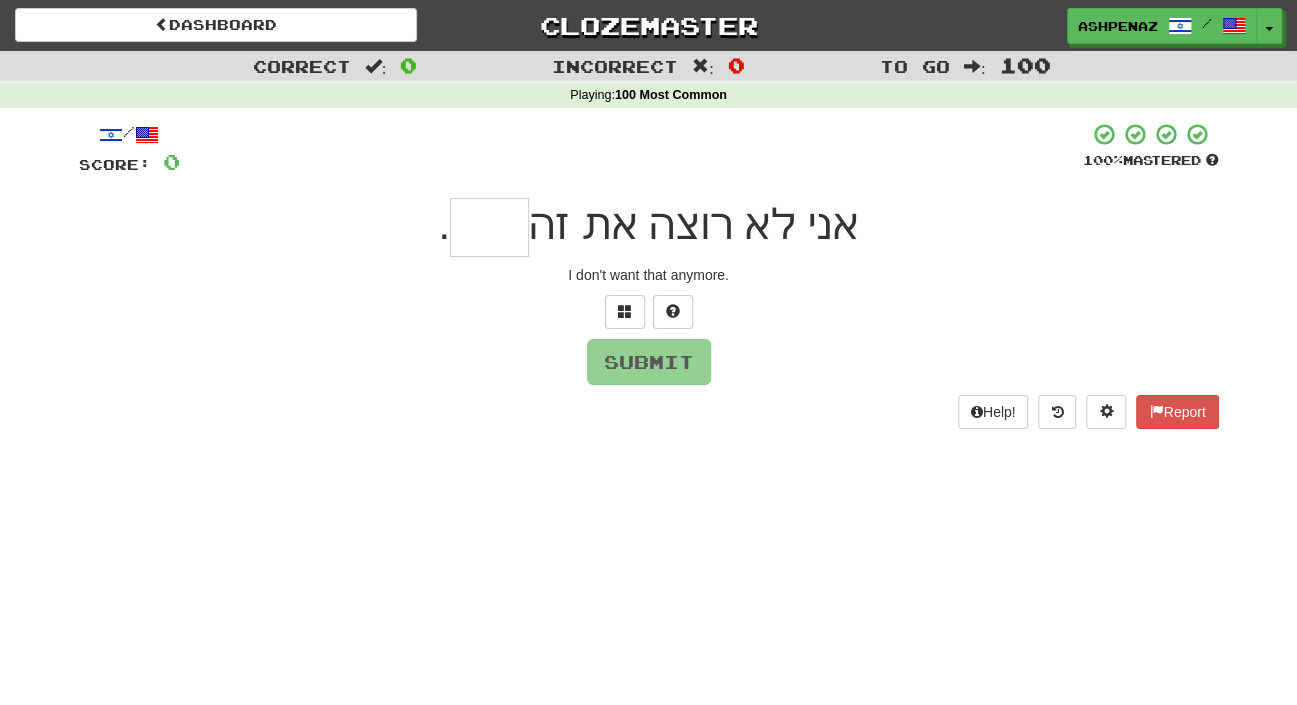 type on "*" 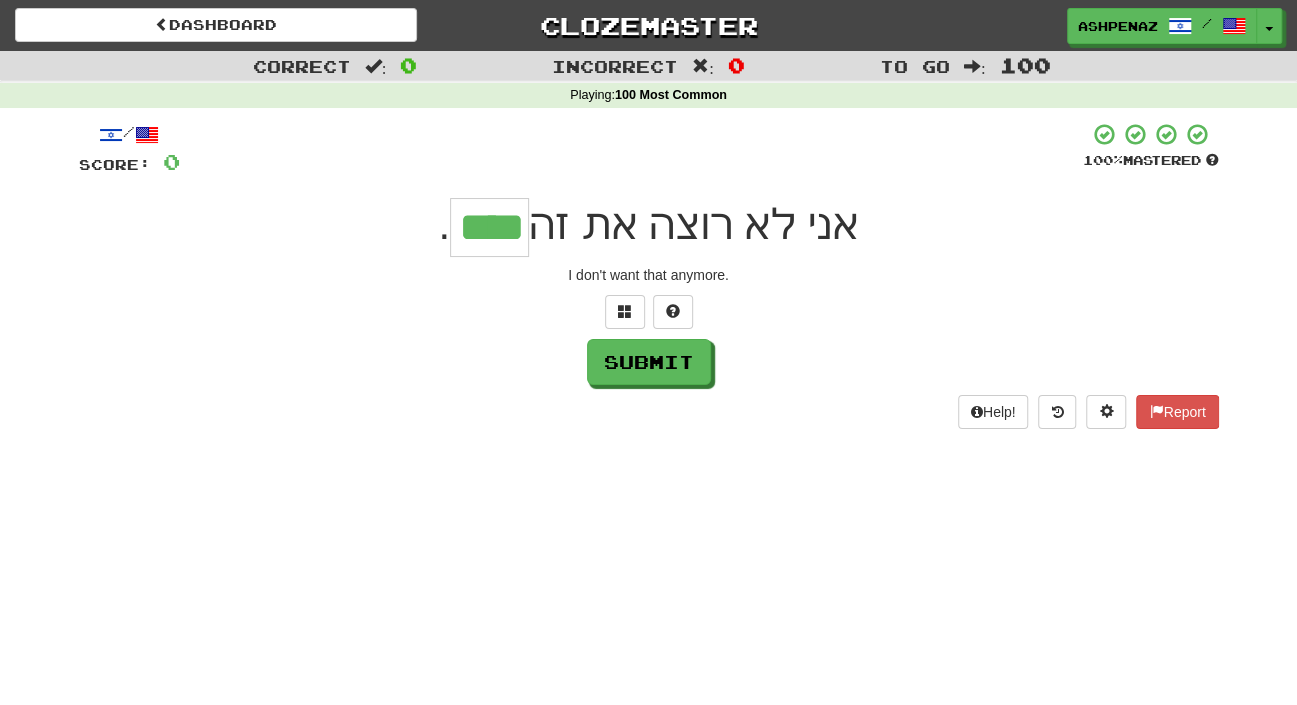 type on "****" 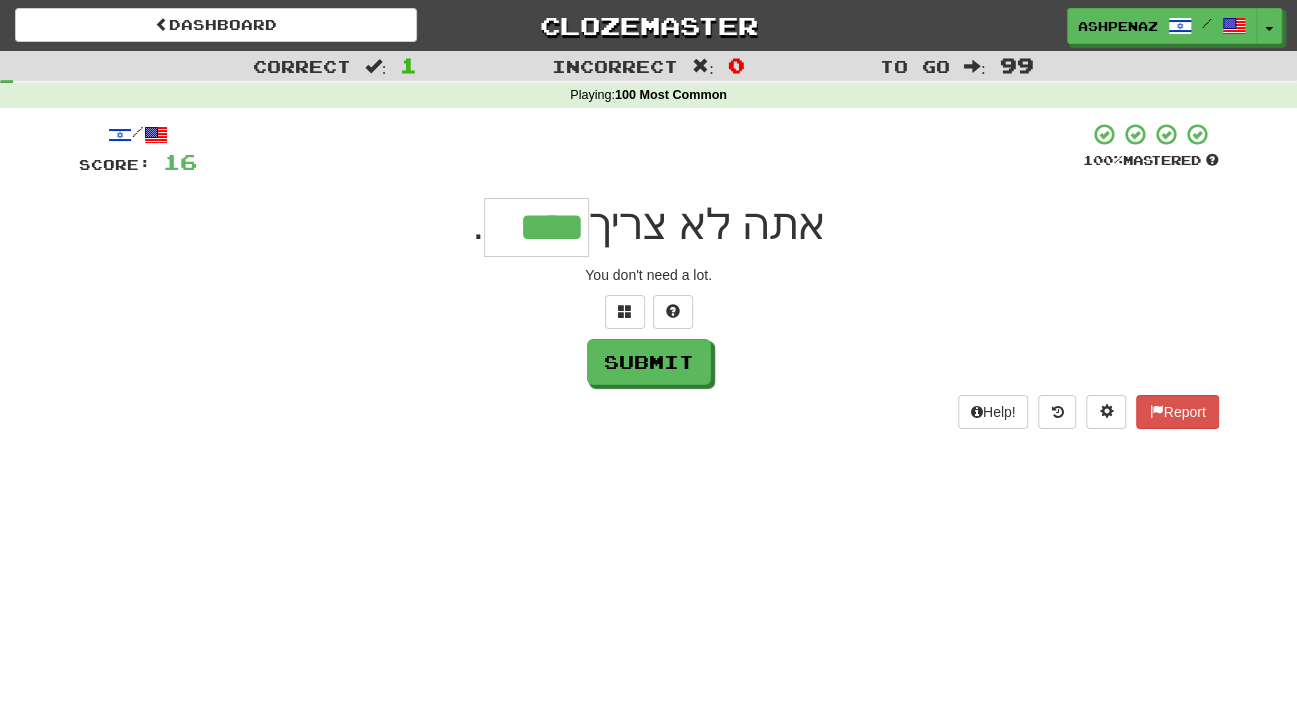 type on "****" 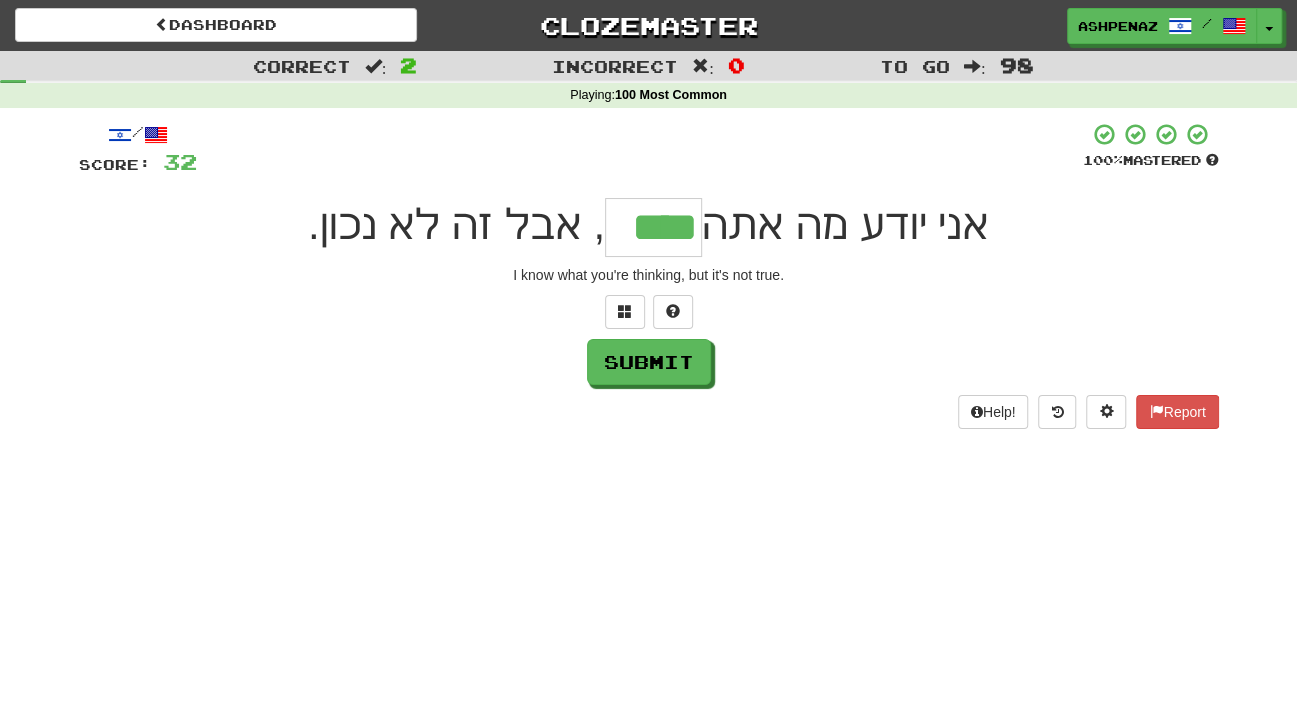 type on "****" 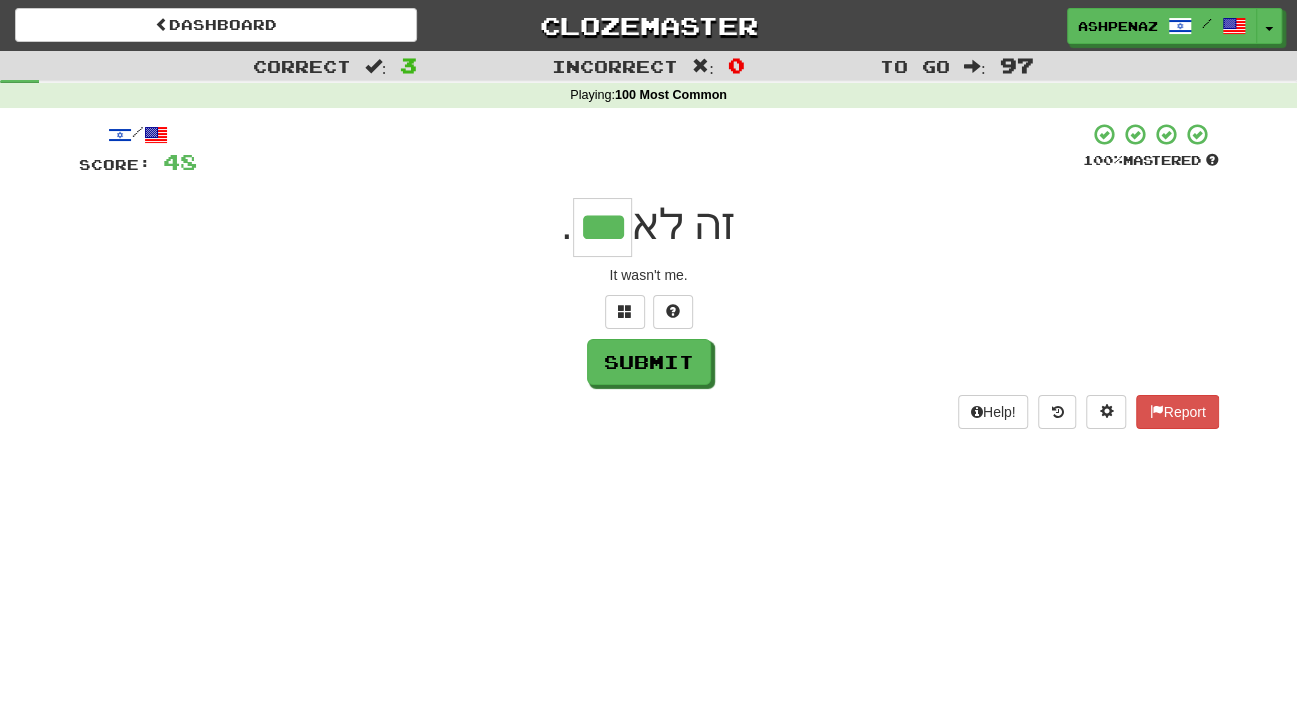 type on "***" 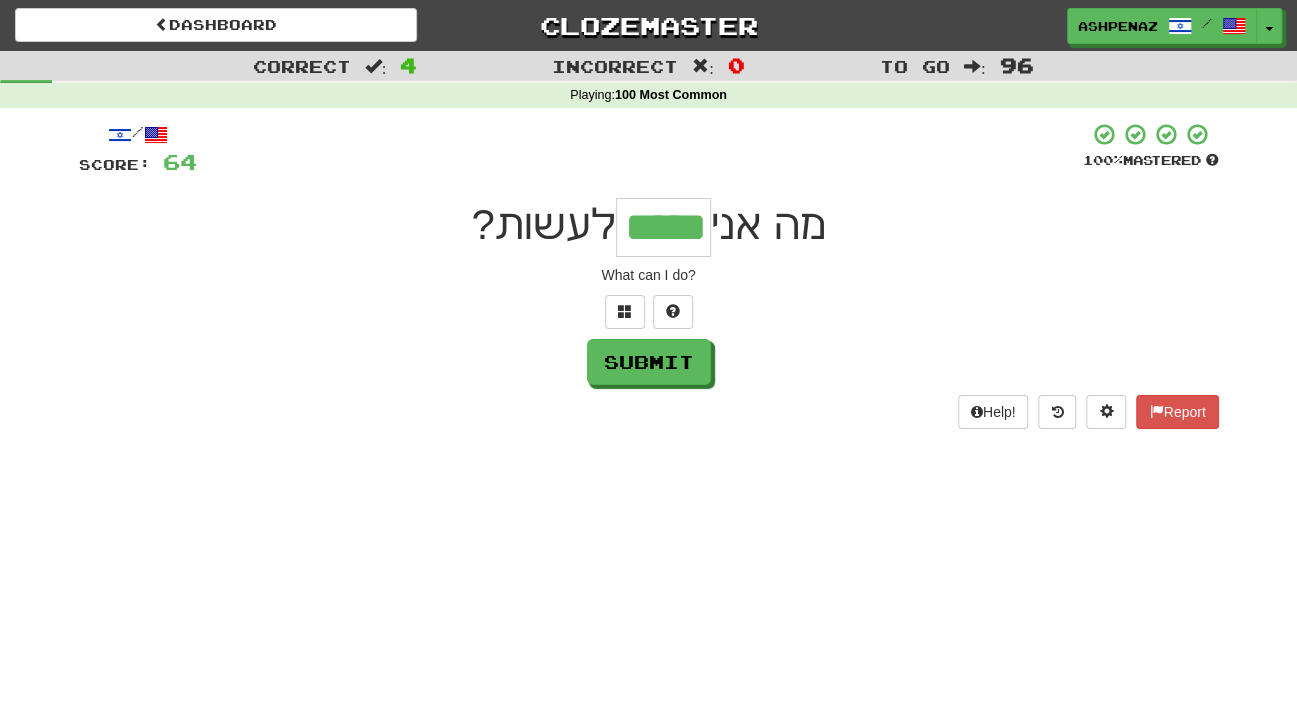 type on "*****" 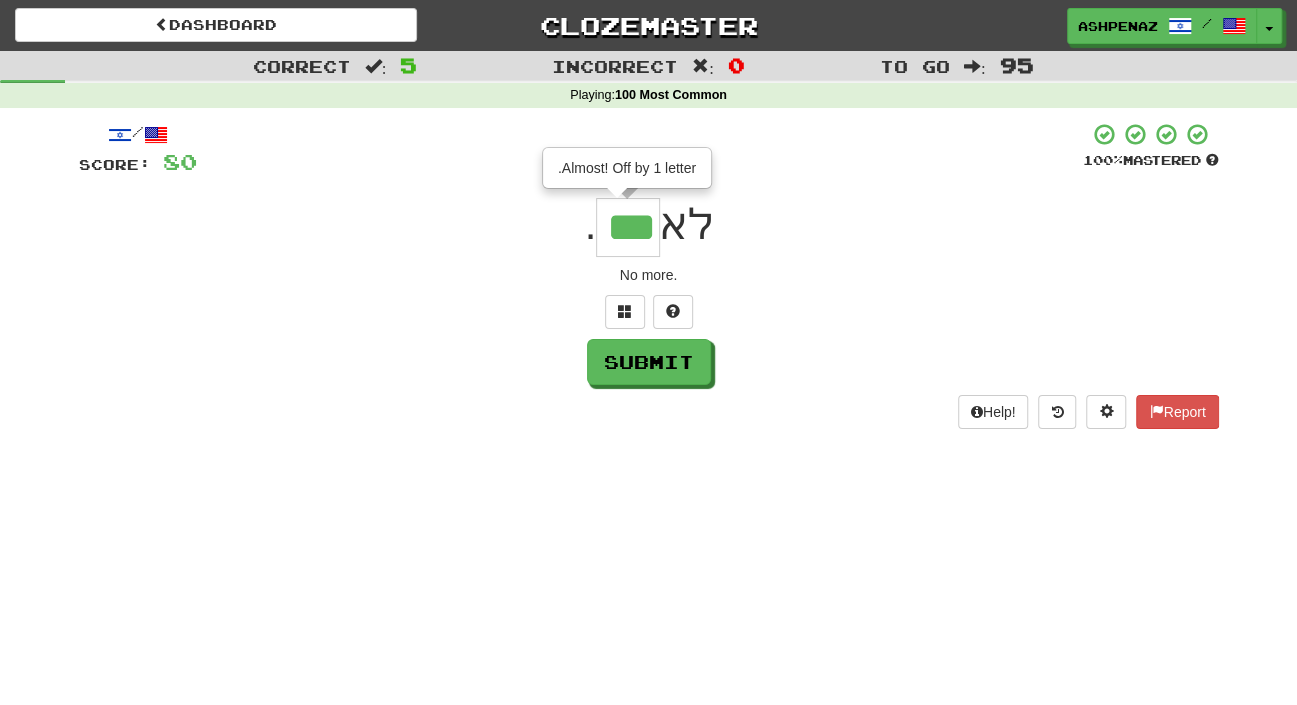 type on "***" 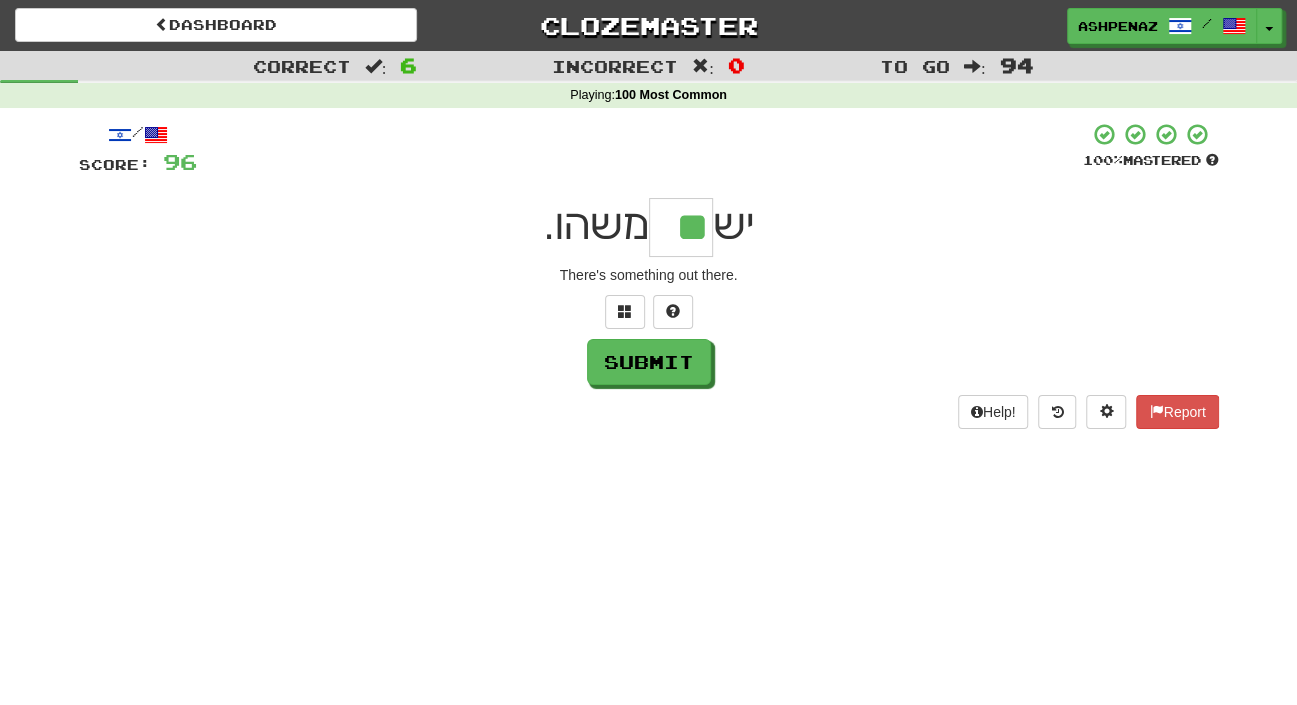 type on "**" 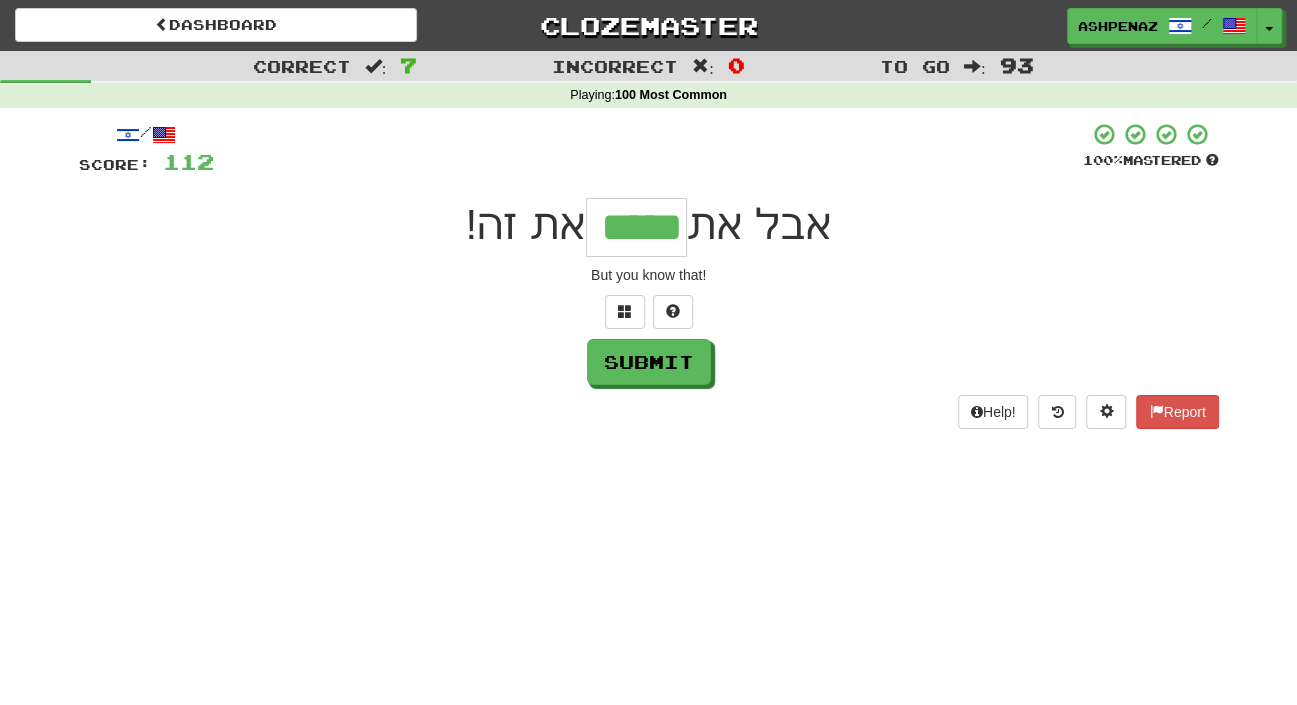 type on "*****" 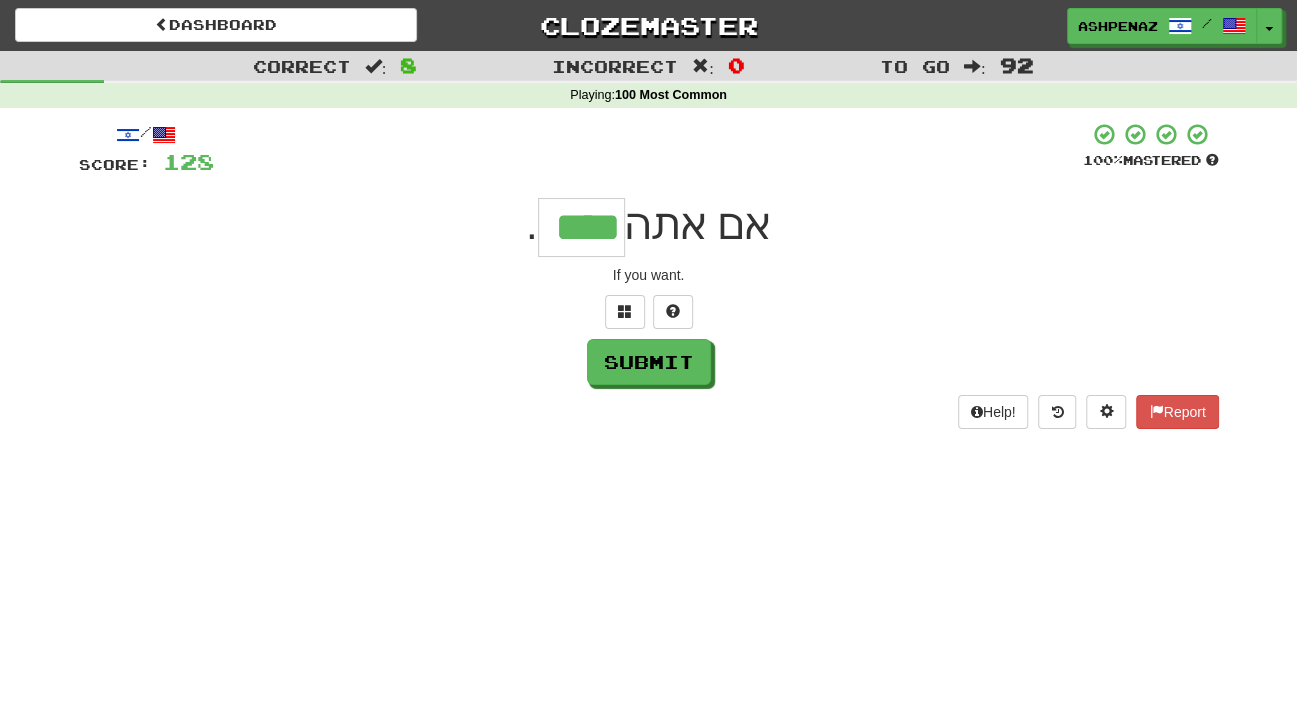 type on "****" 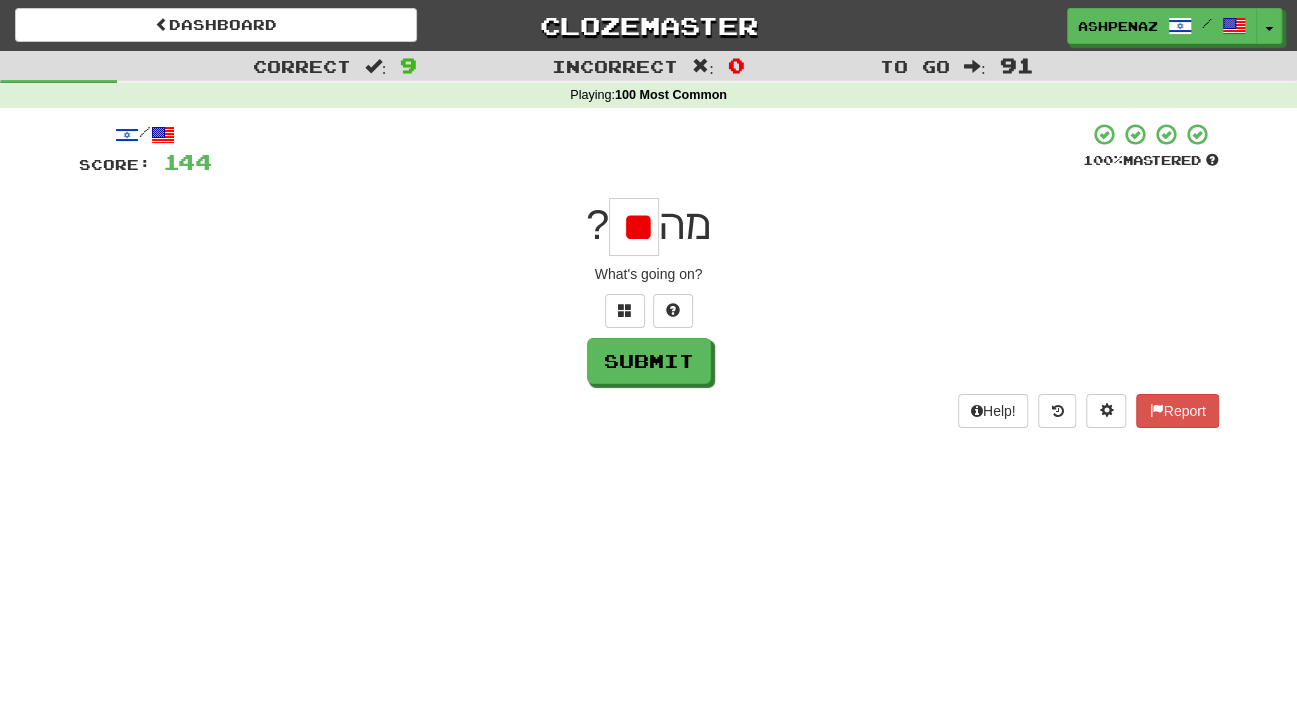 scroll, scrollTop: 0, scrollLeft: 0, axis: both 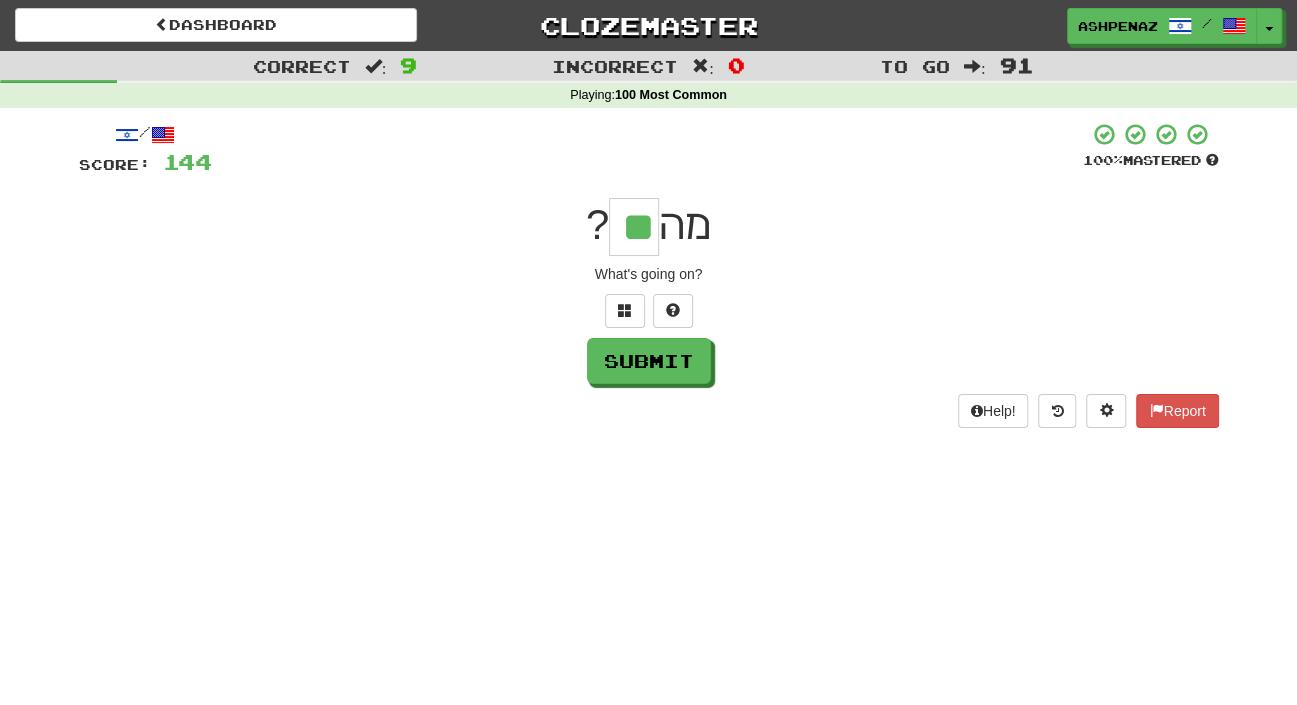 type on "**" 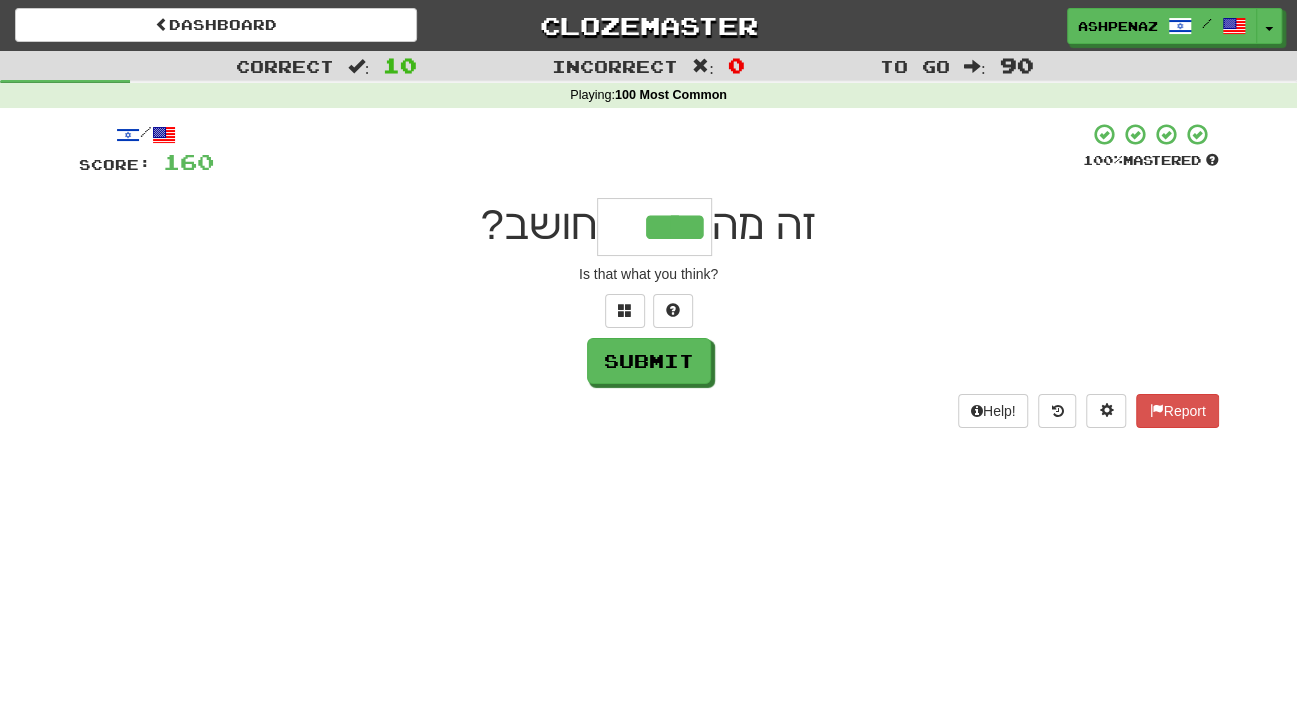type on "****" 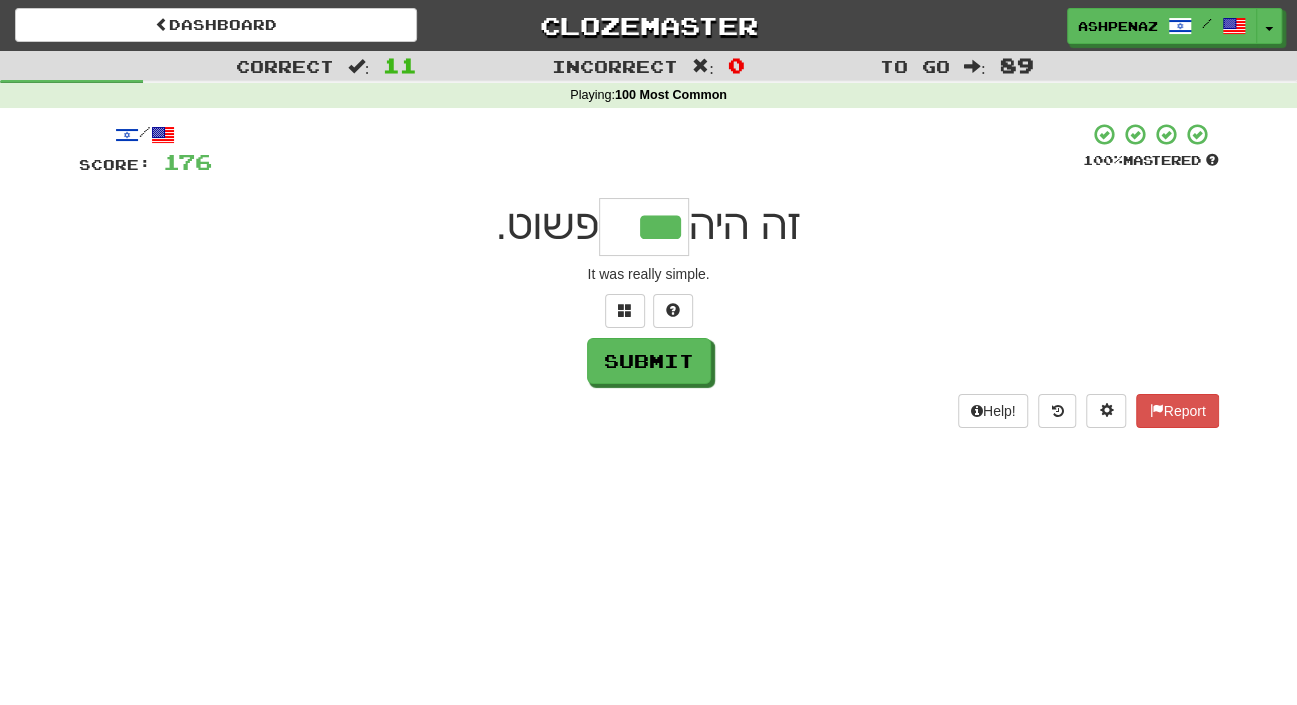 type on "***" 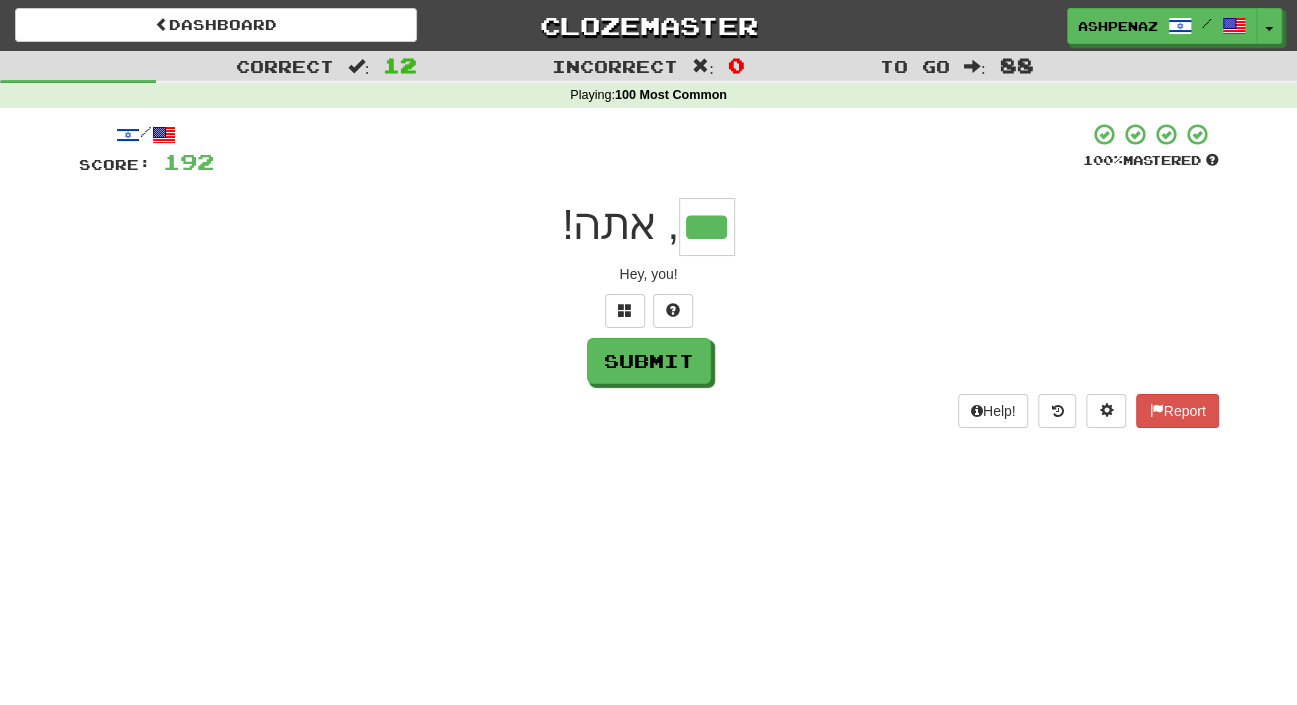 type on "***" 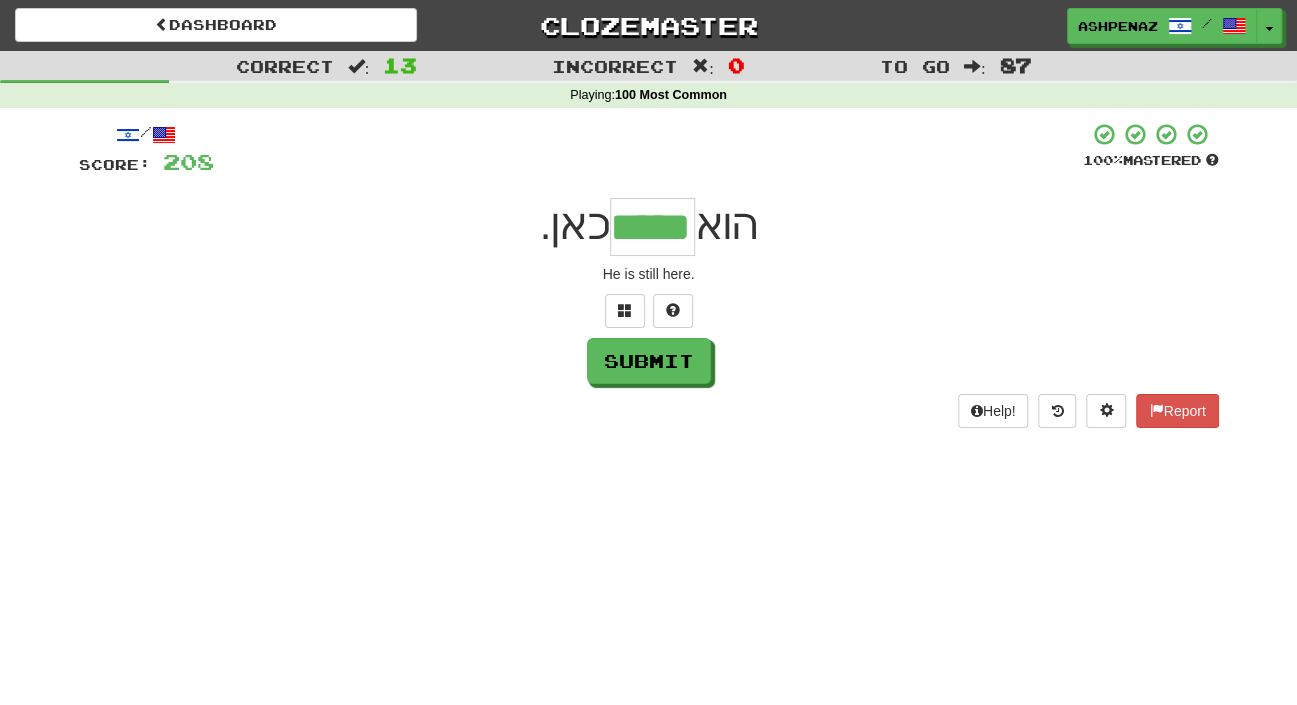 type on "*****" 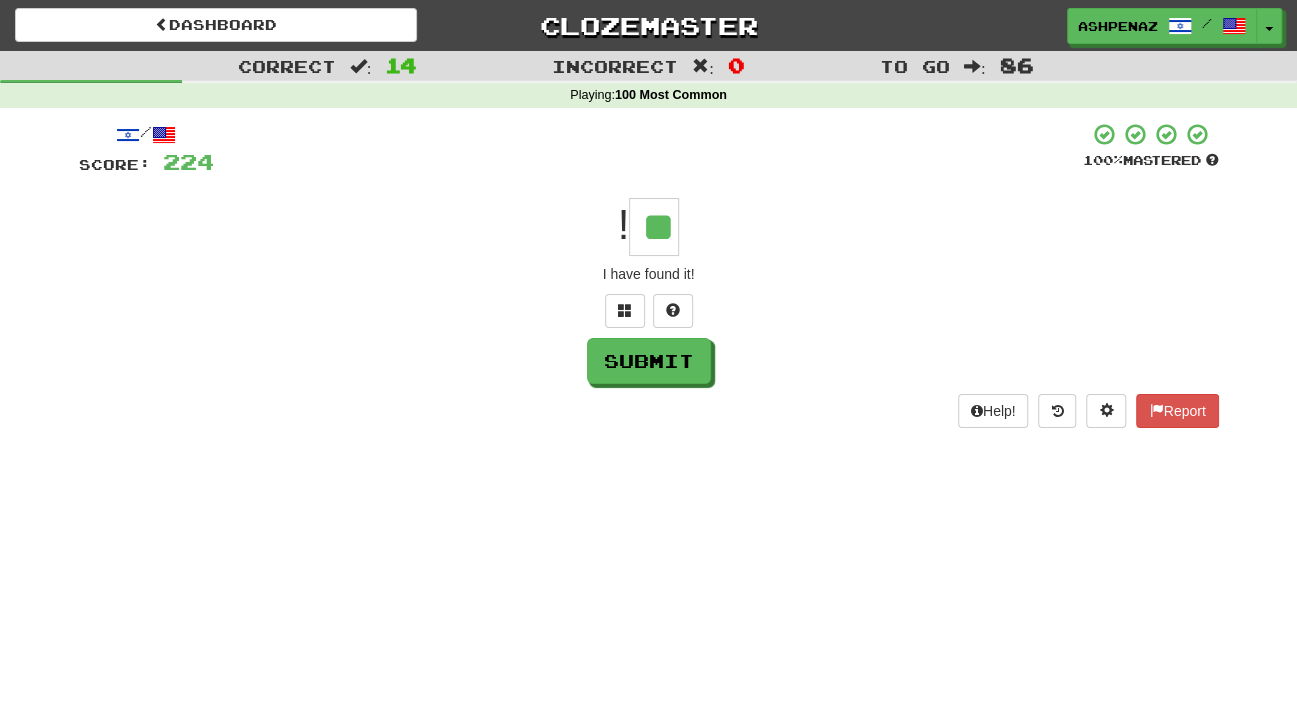 type on "**" 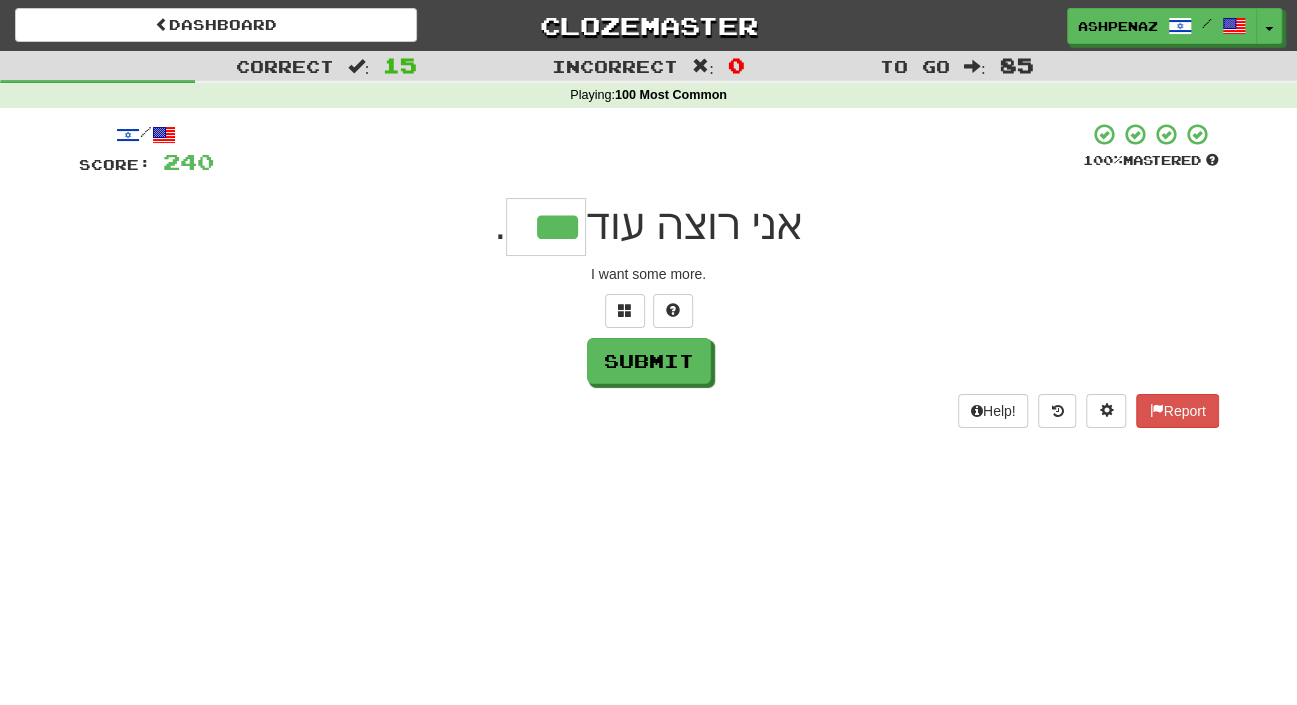 type on "***" 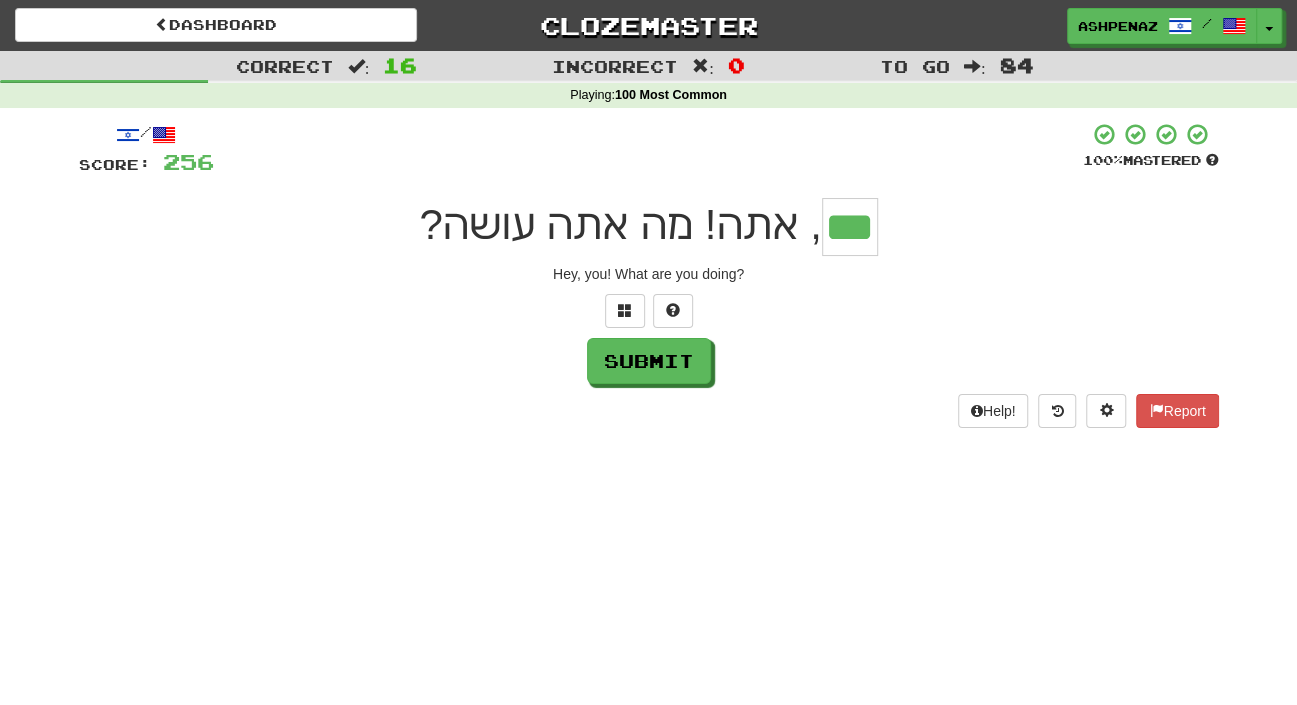 type on "***" 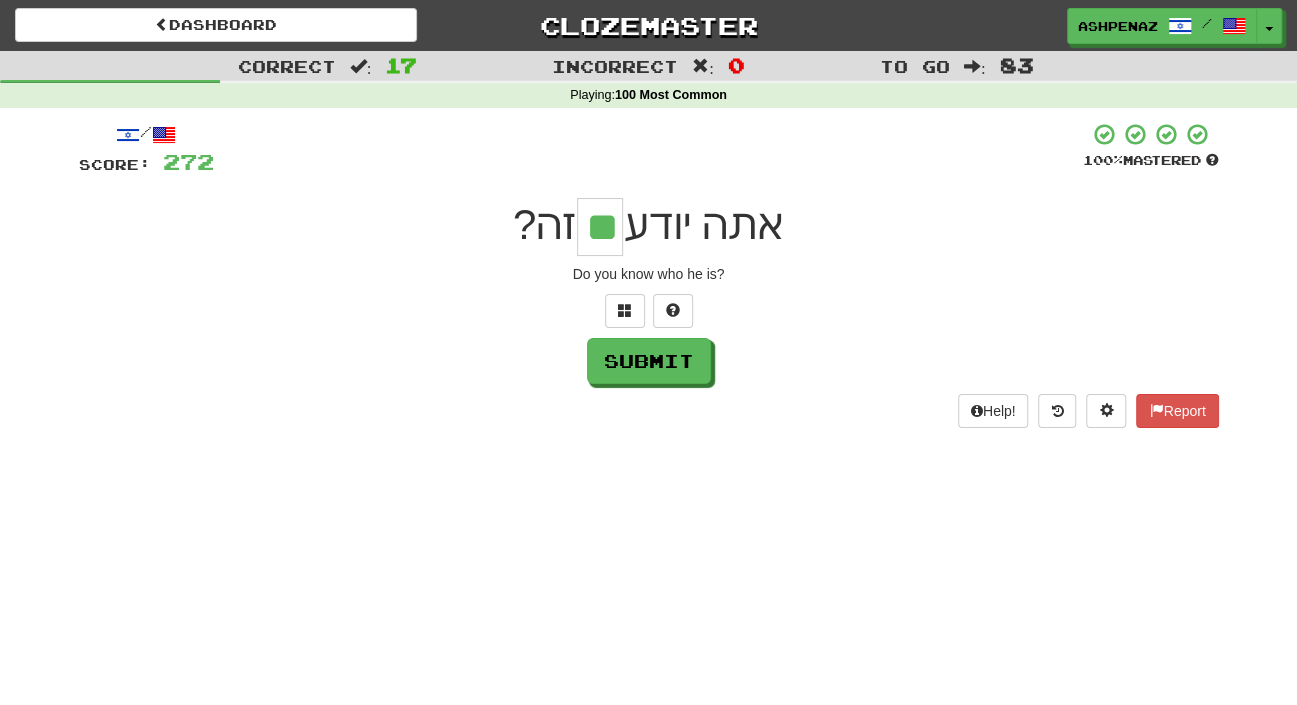 type on "**" 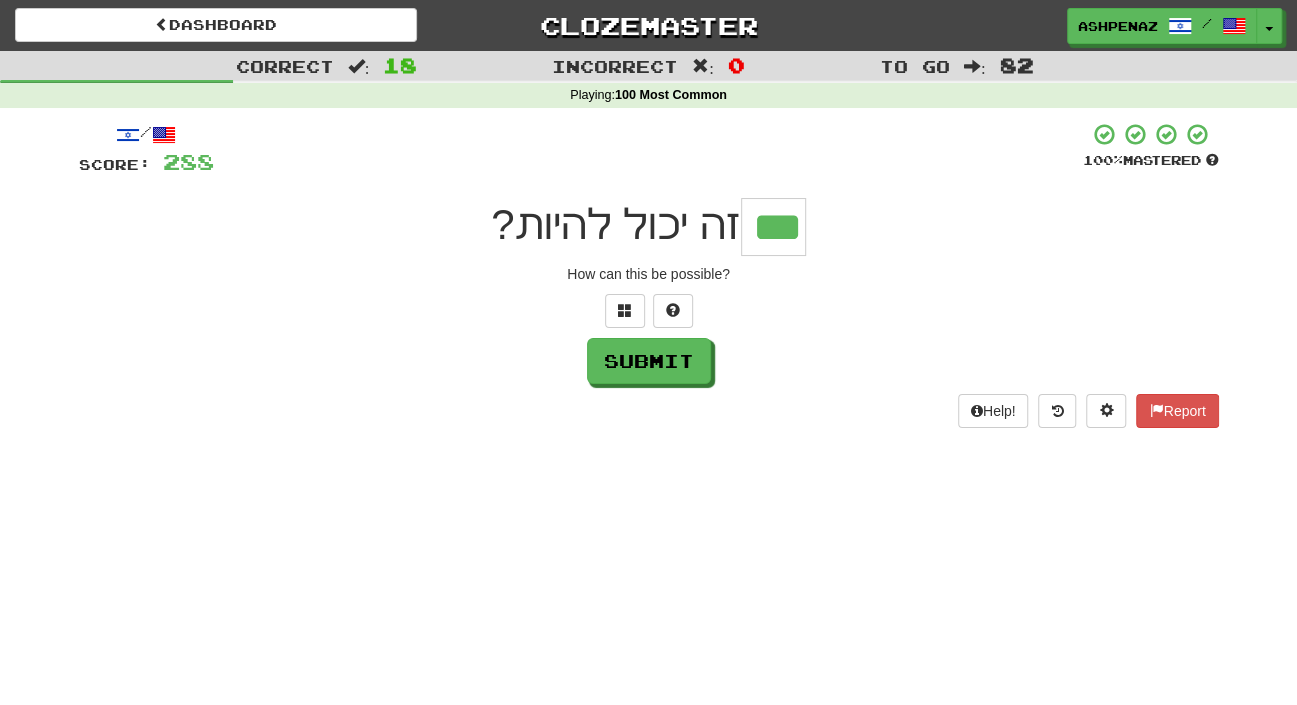 type on "***" 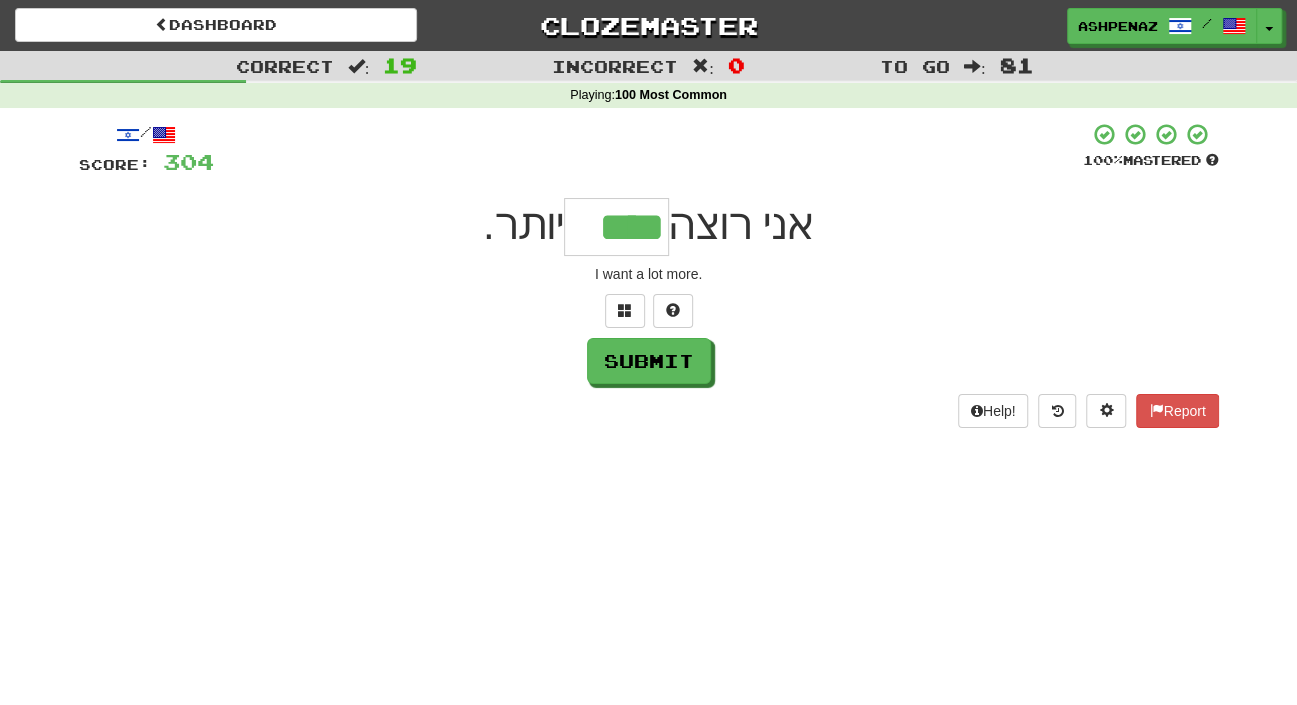 type on "****" 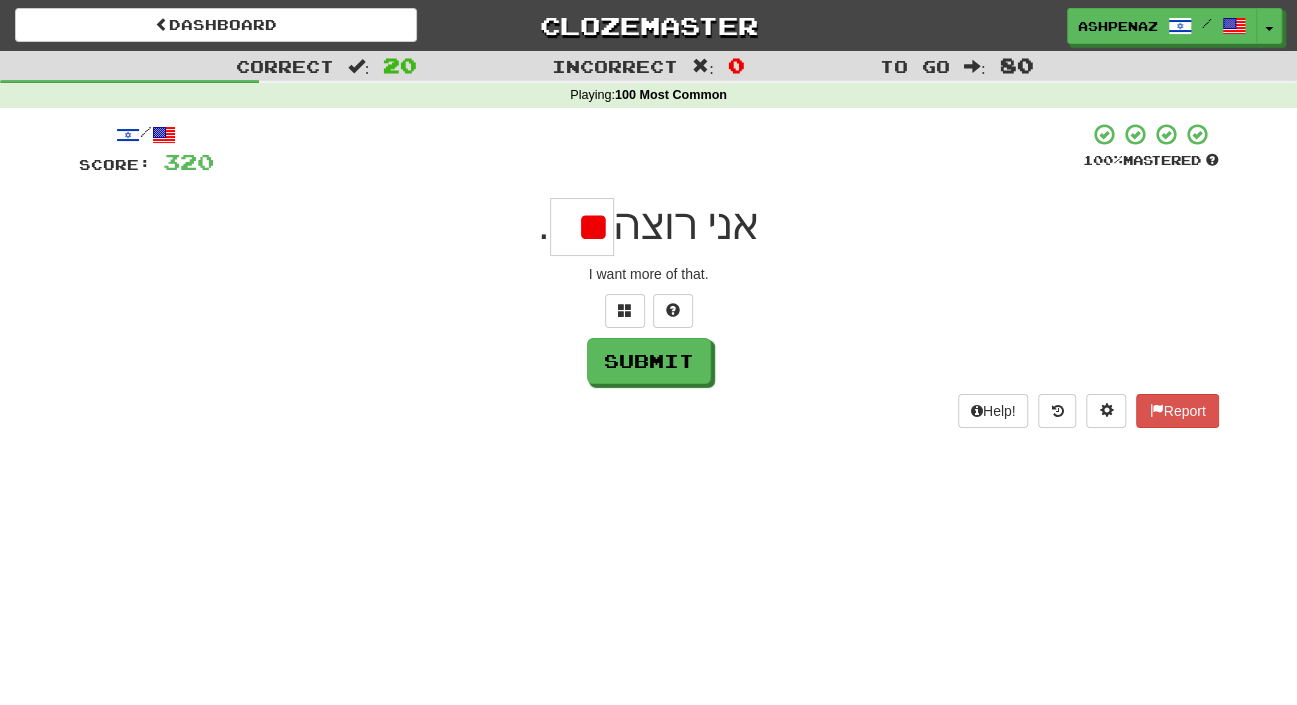 type on "*" 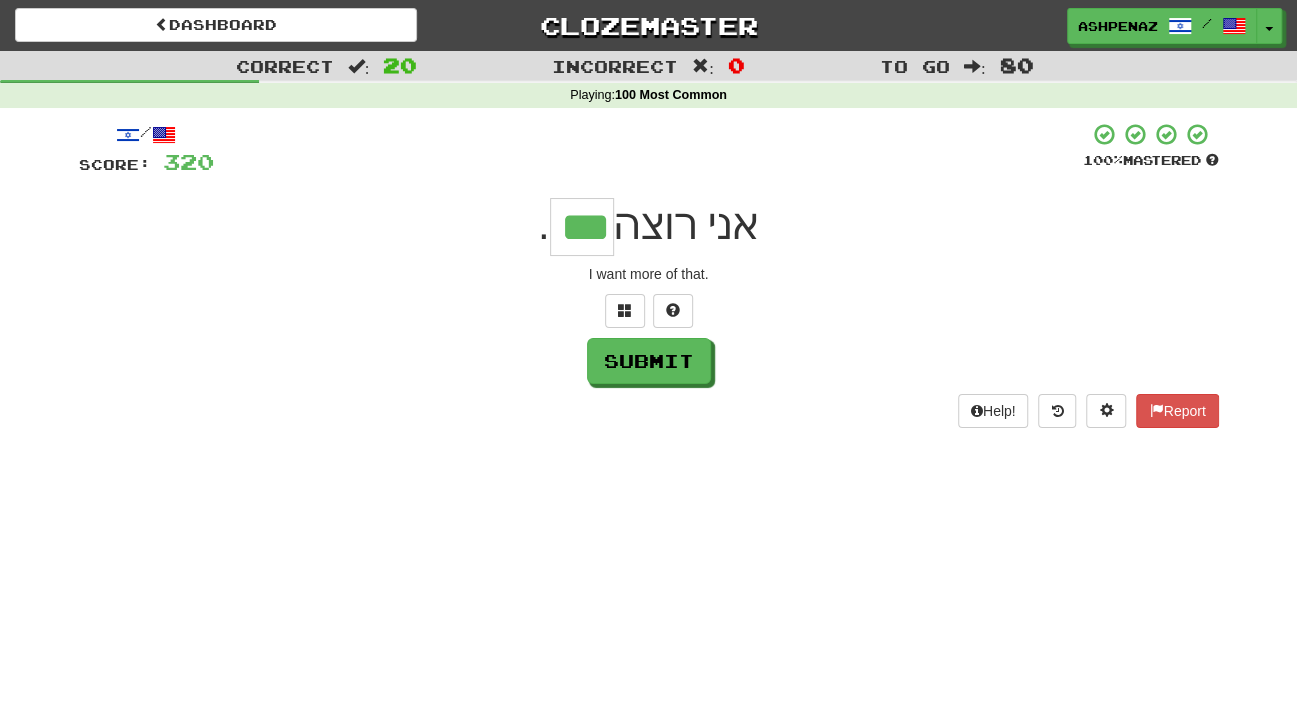 type on "***" 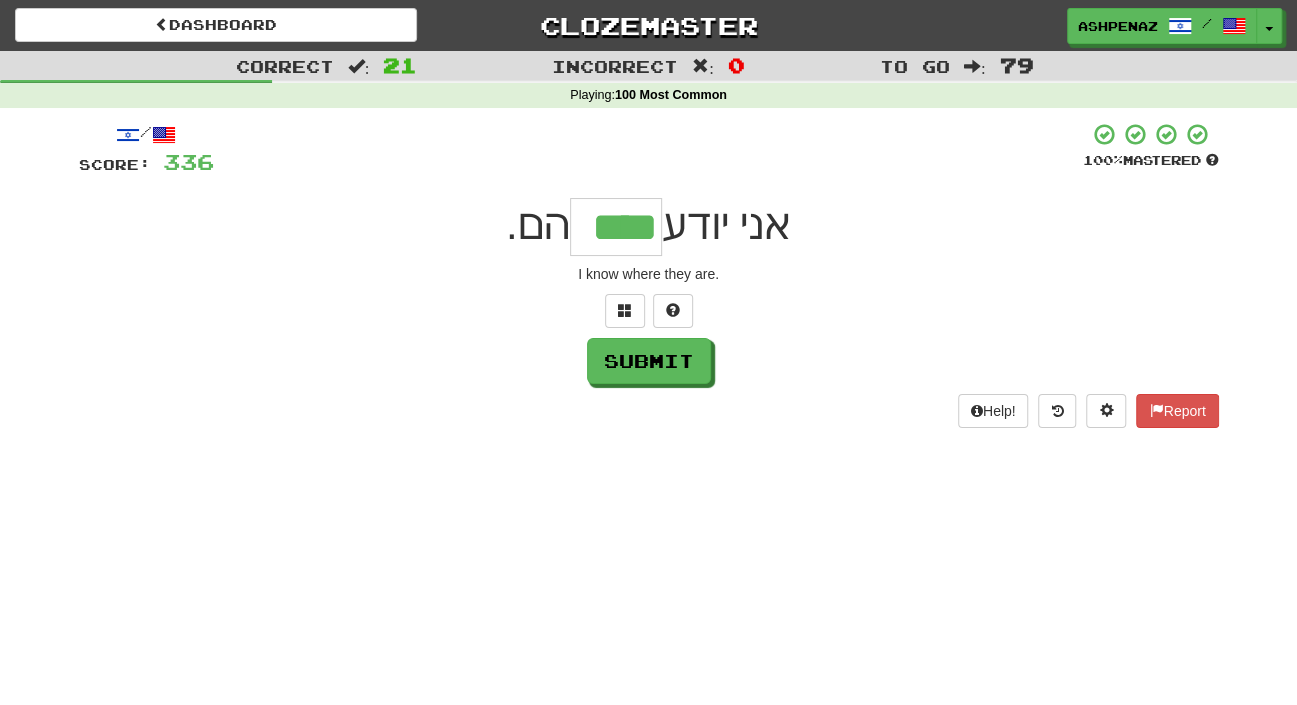 type on "****" 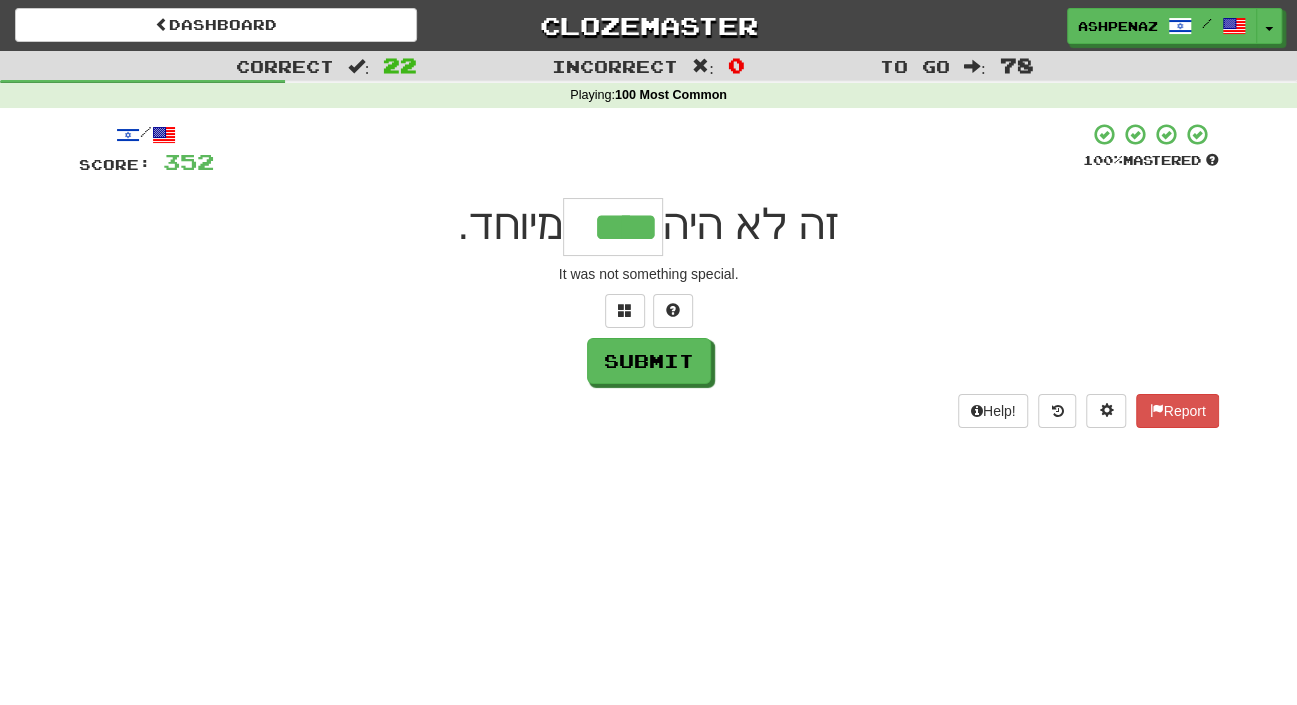 type on "****" 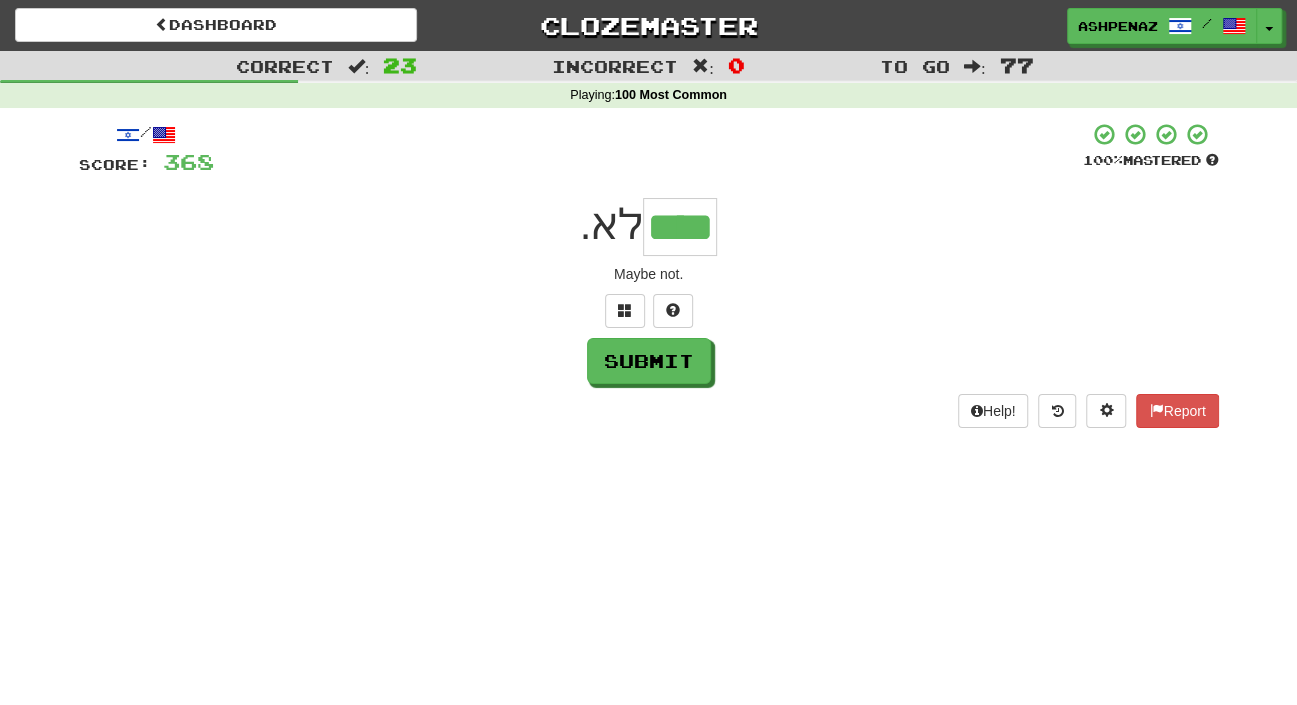 type on "****" 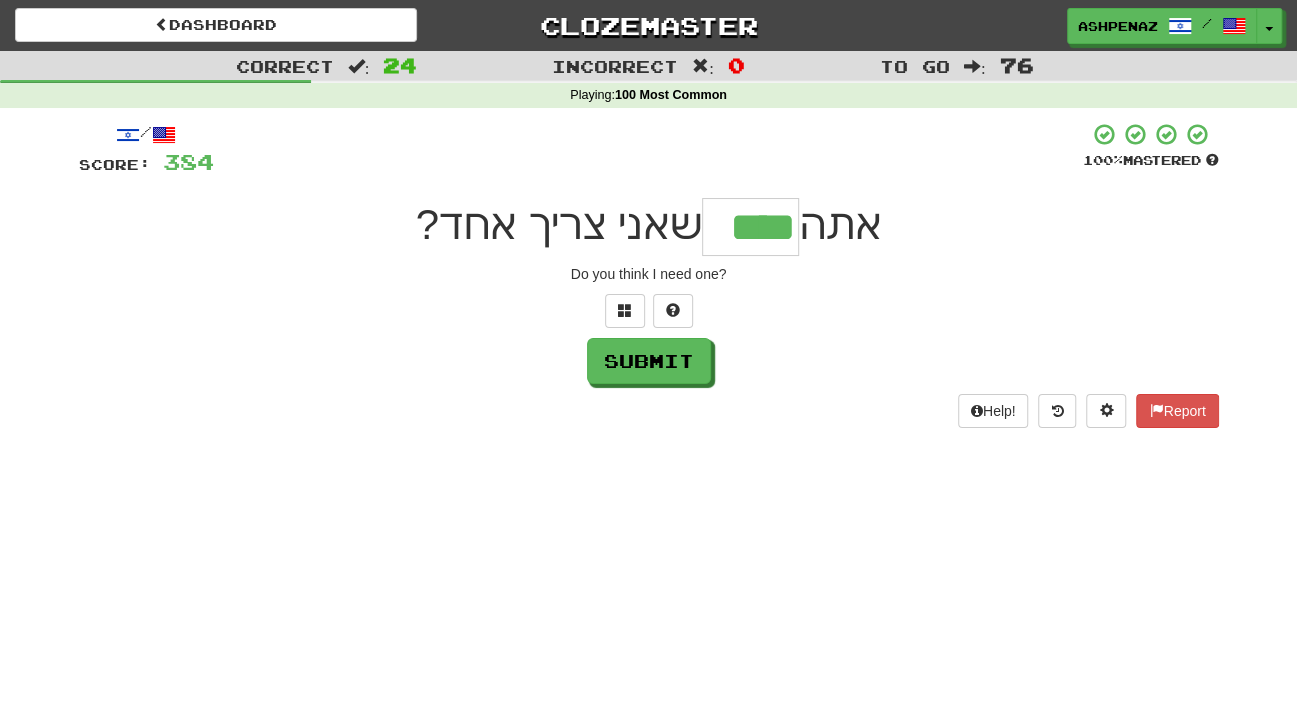 type on "****" 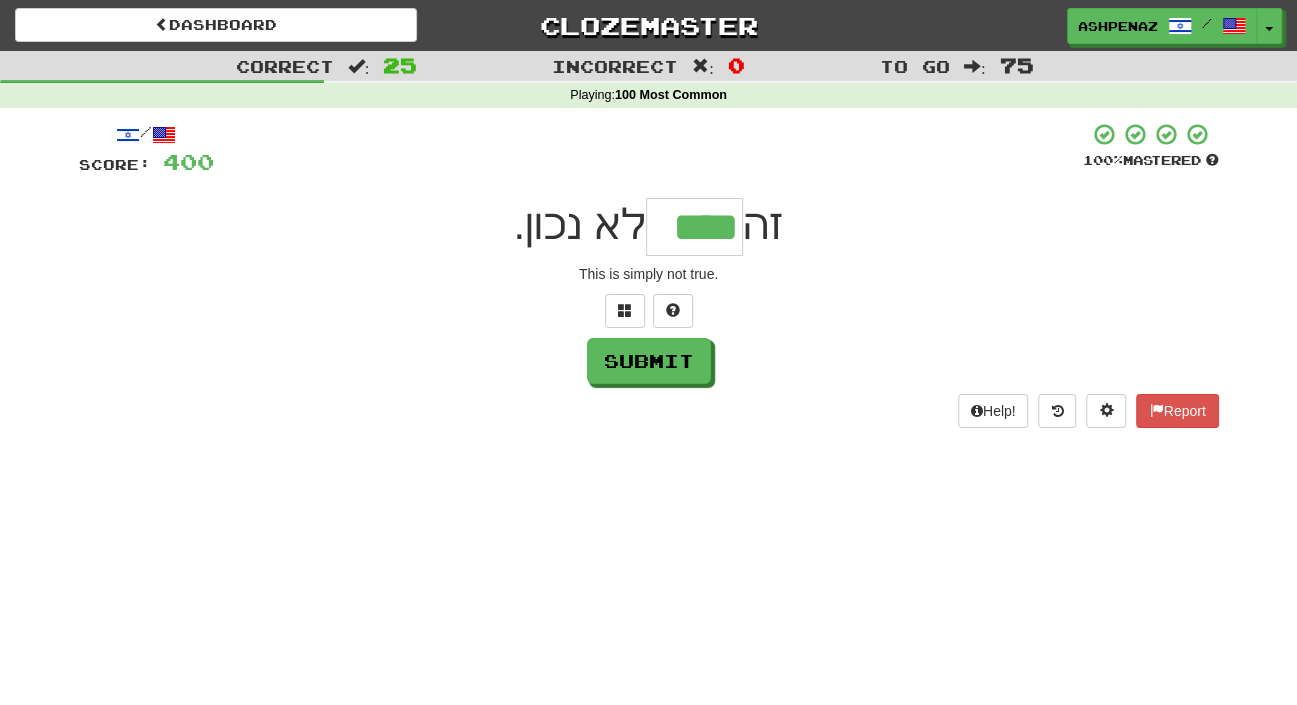 type on "****" 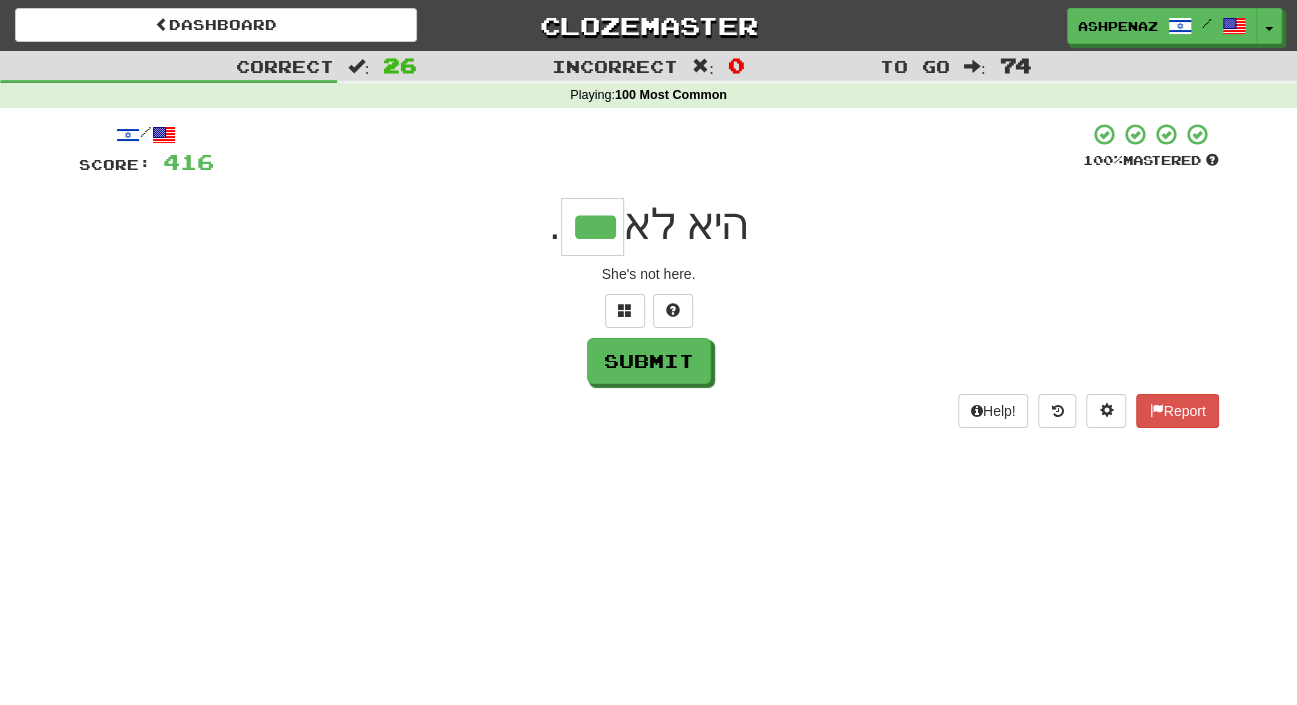 type on "***" 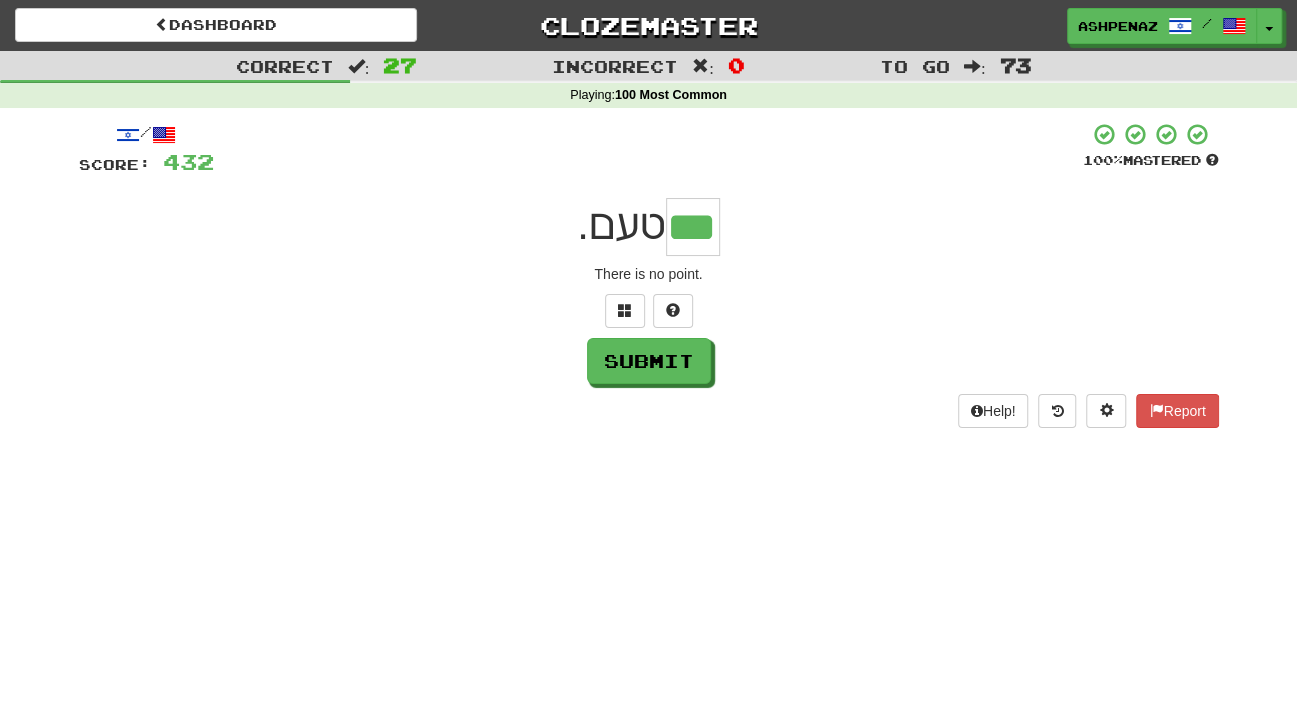 type on "***" 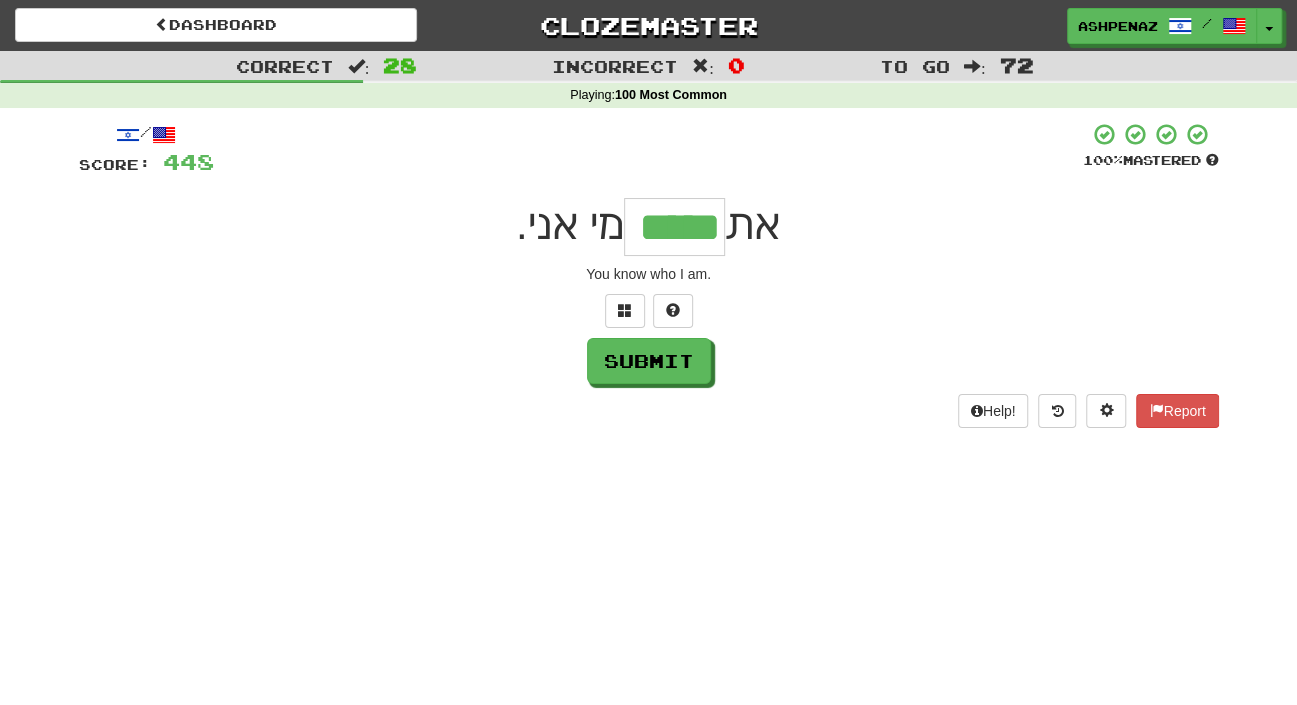 type on "*****" 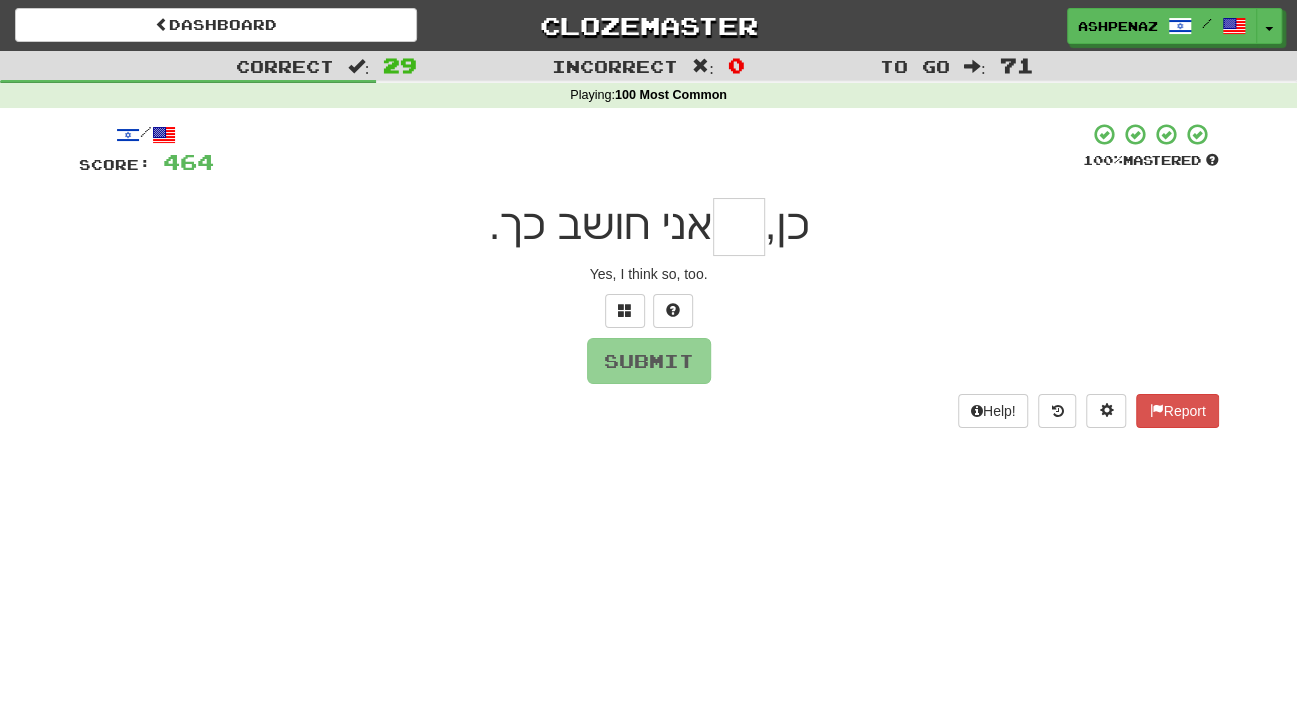 type on "*" 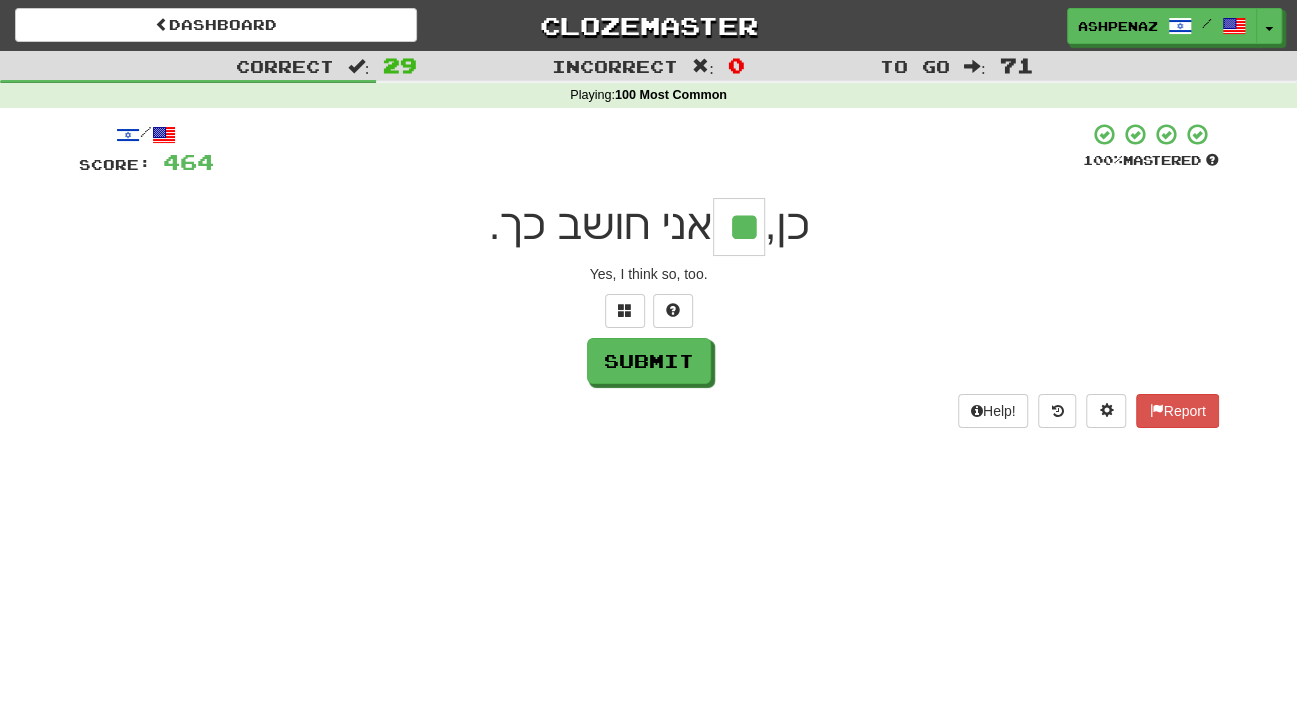 type on "**" 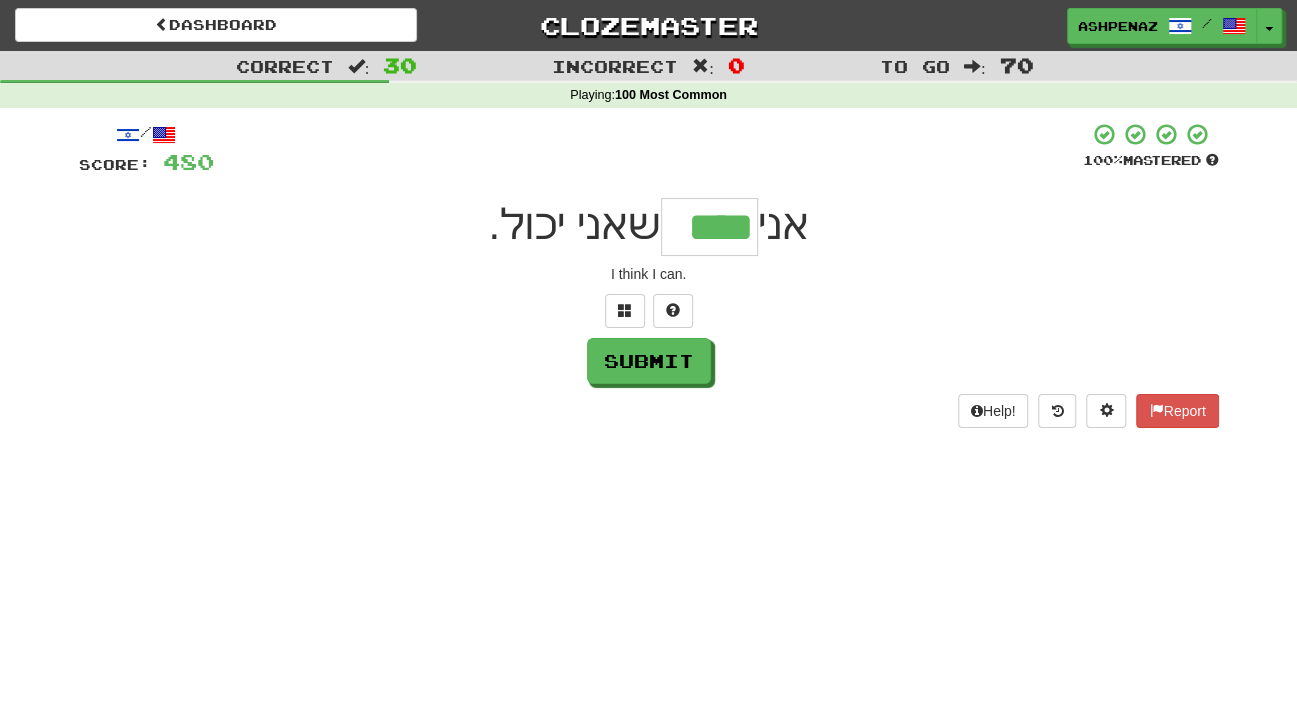 type on "****" 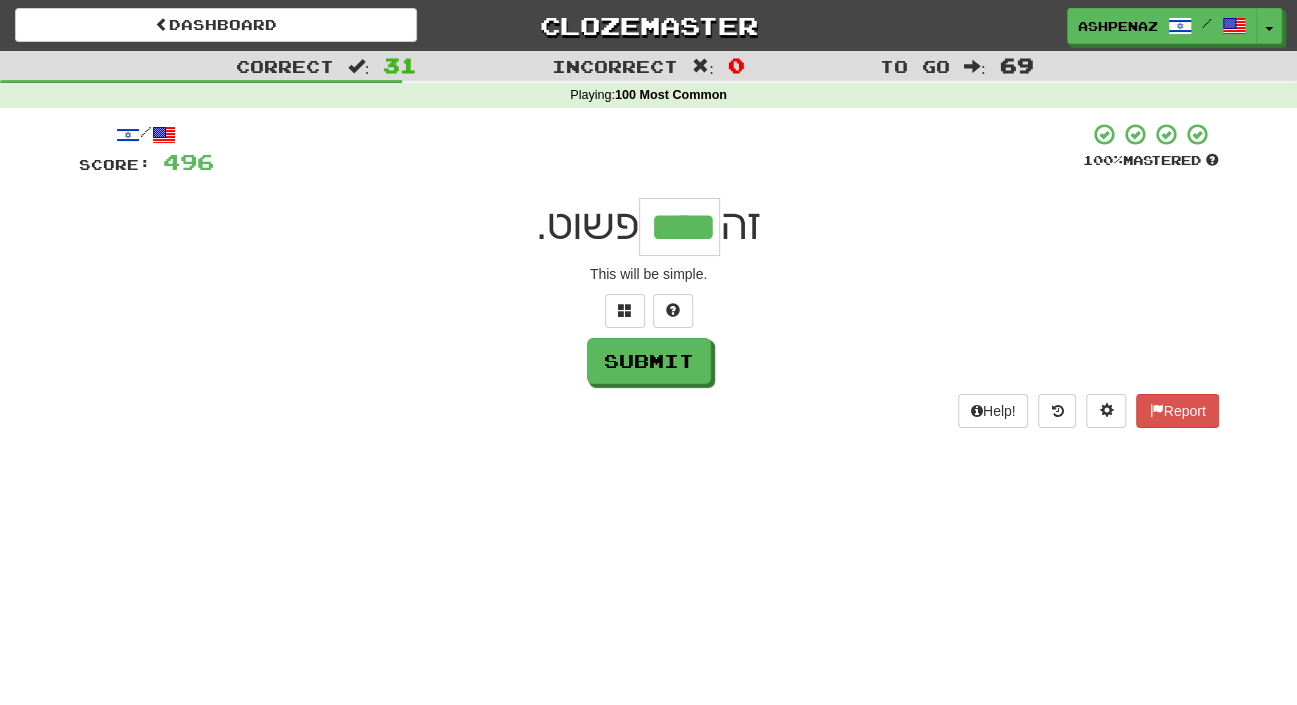 type on "****" 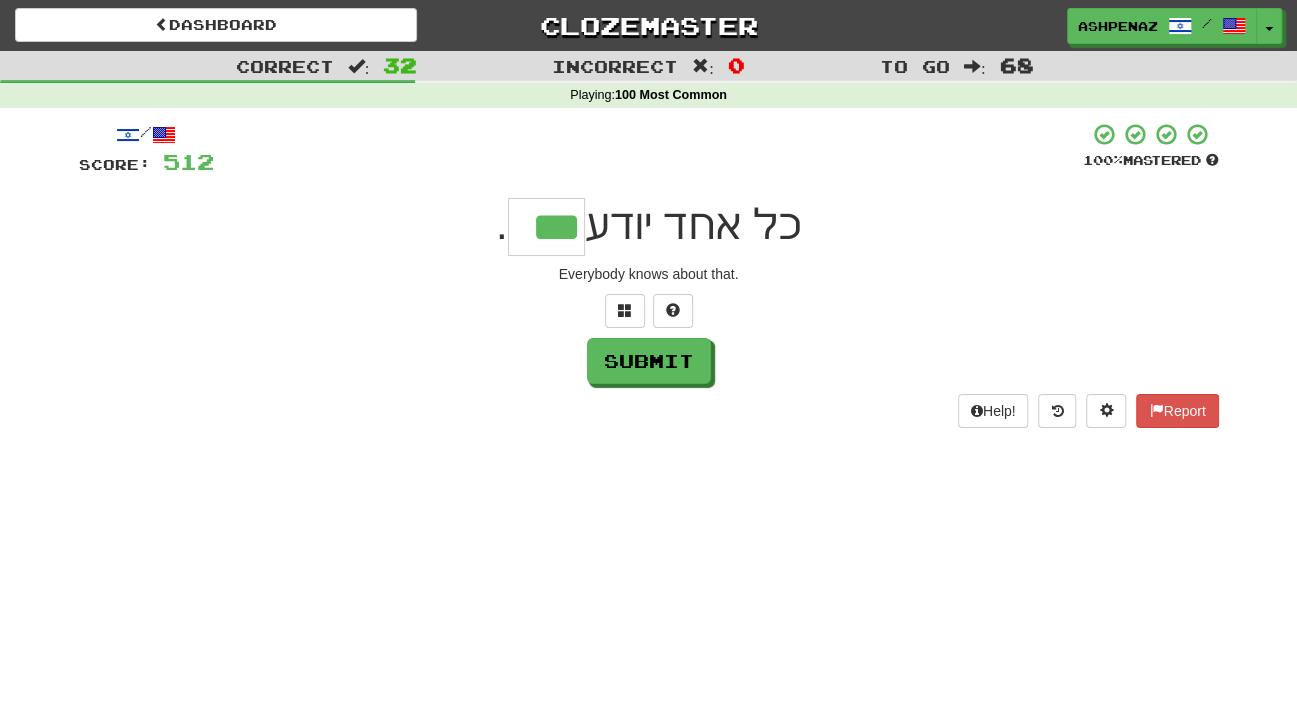 type on "***" 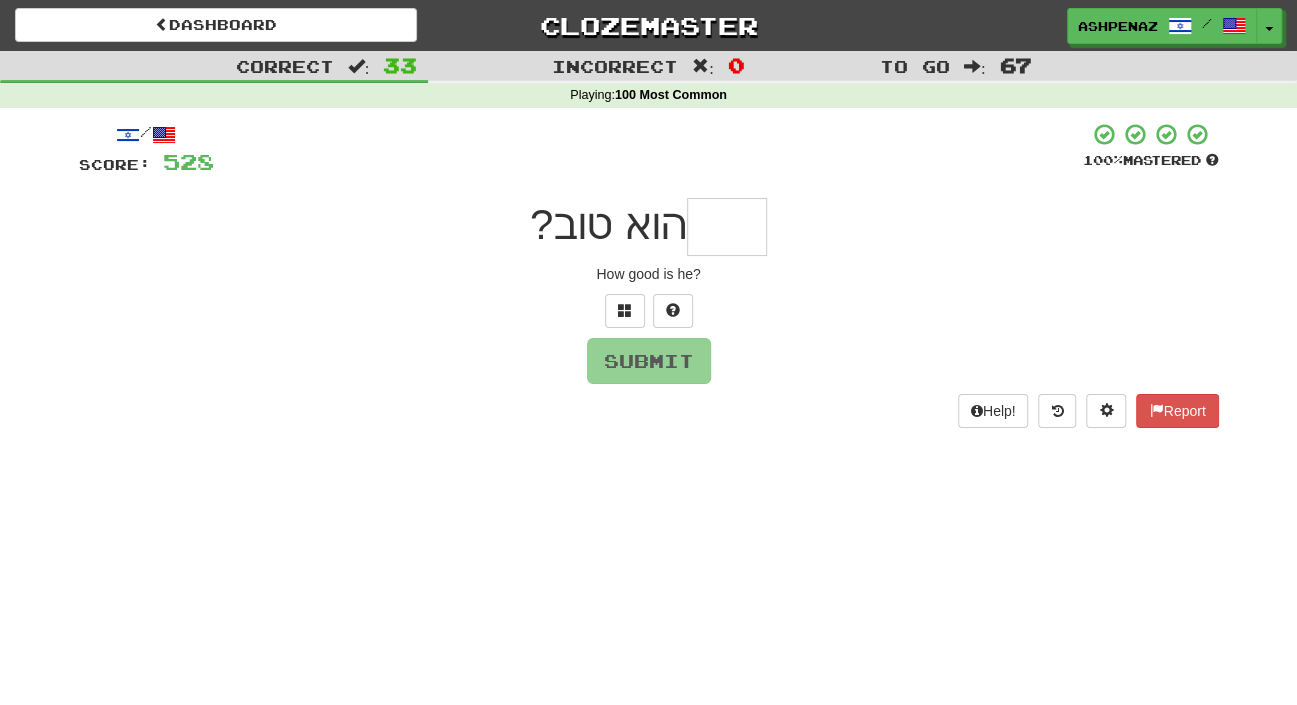 type on "*" 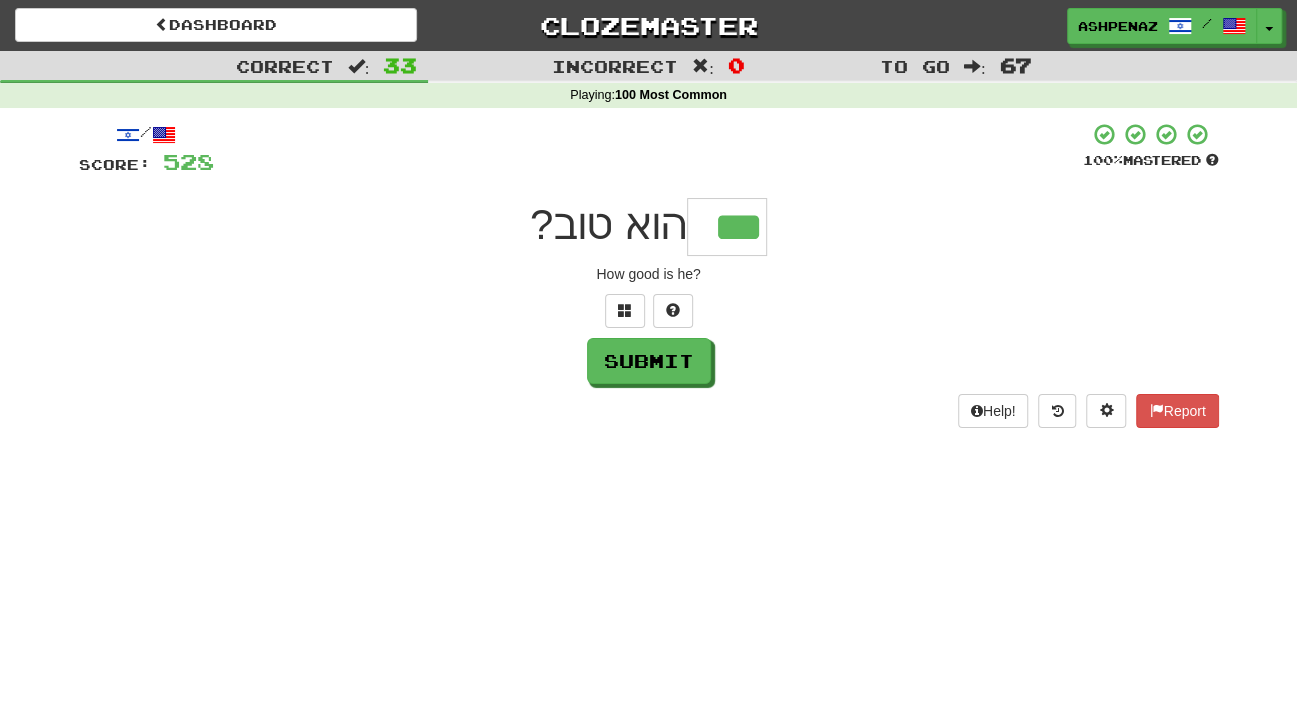 type on "***" 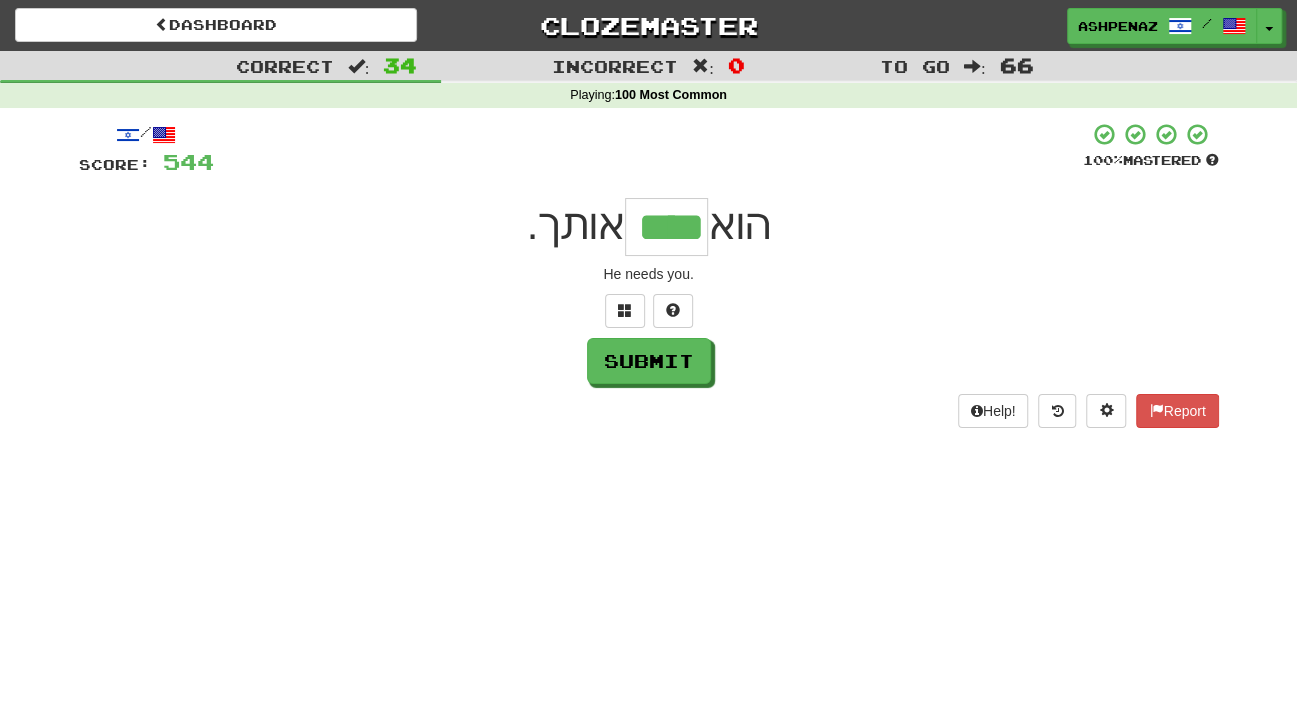 type on "****" 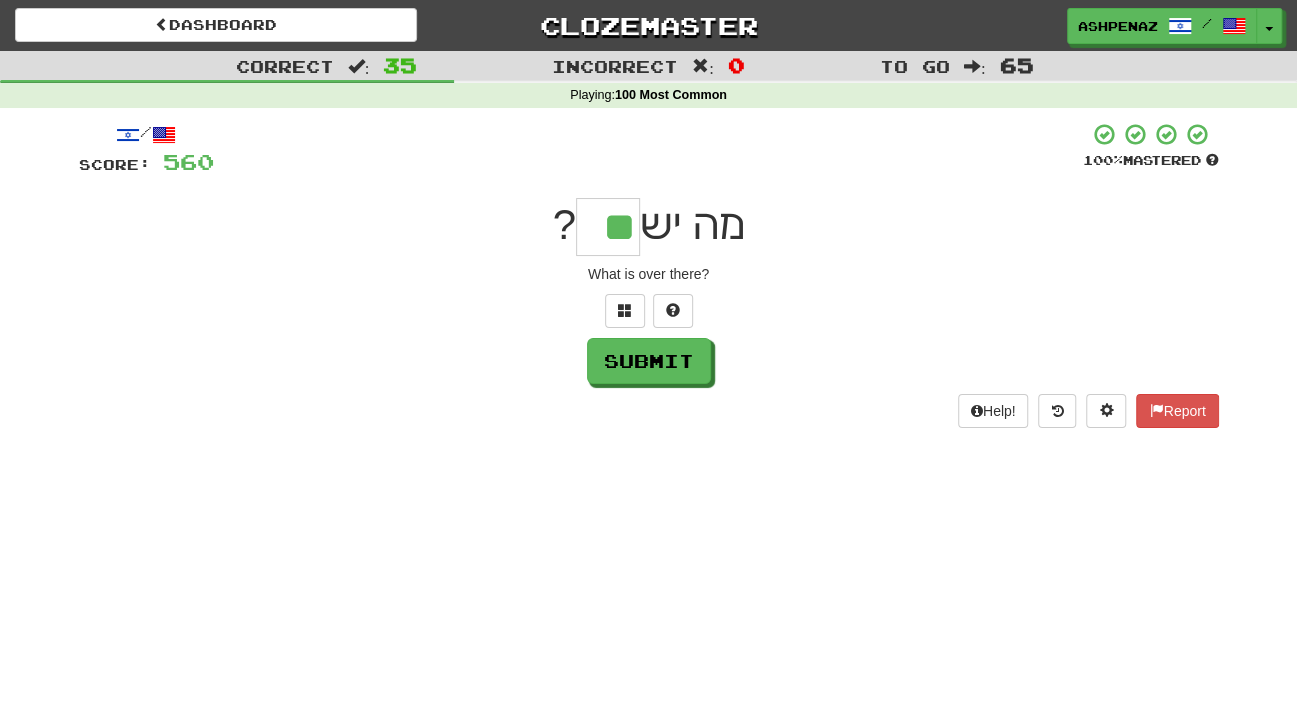 type on "**" 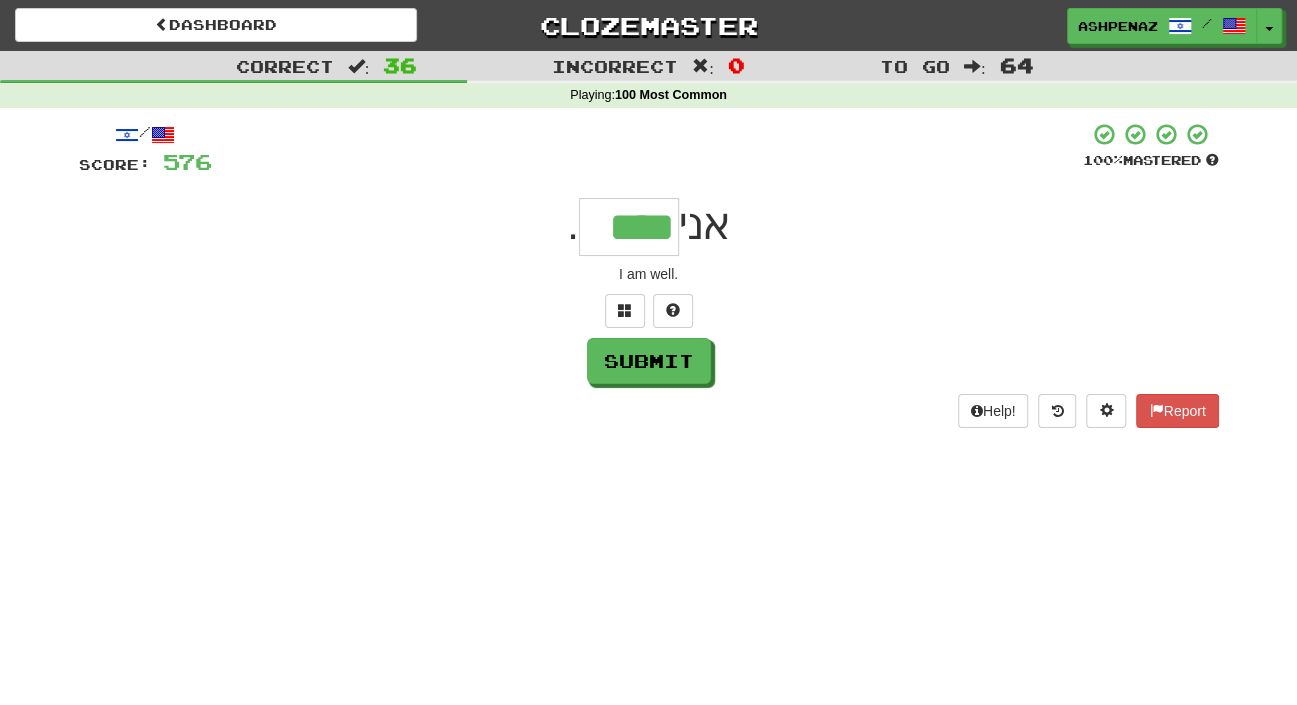type on "****" 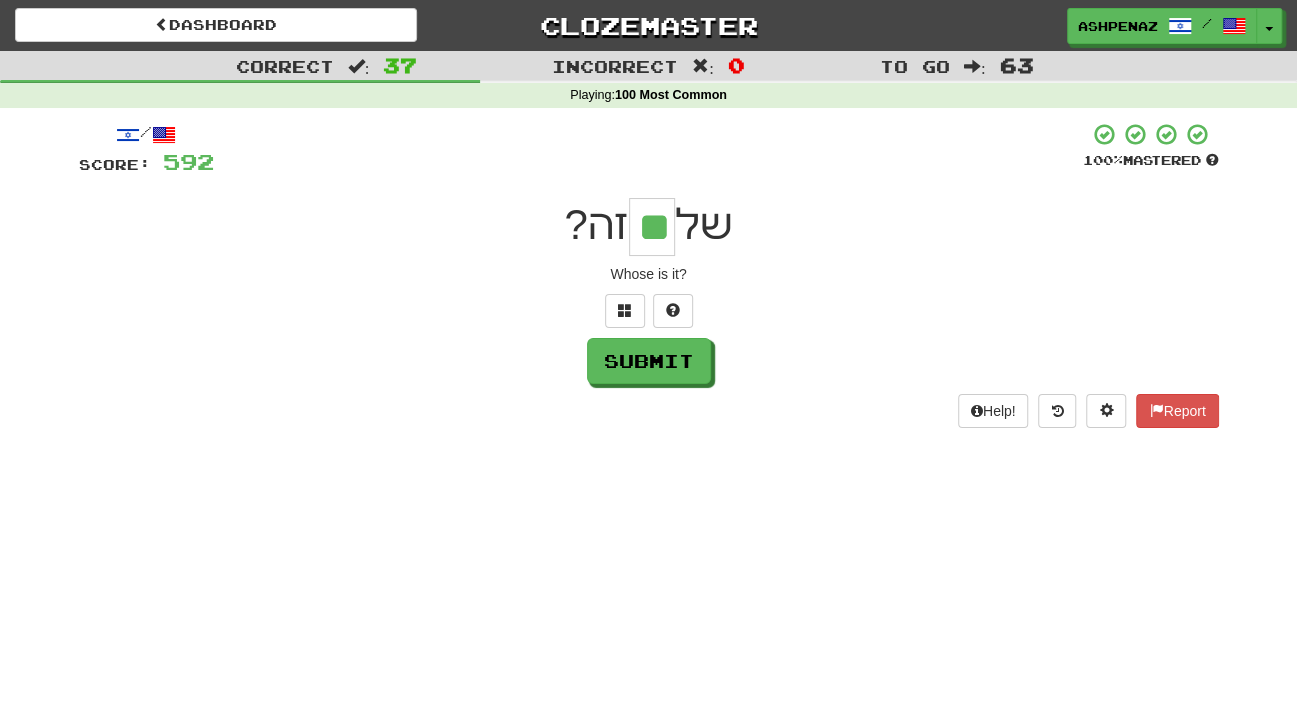 type on "**" 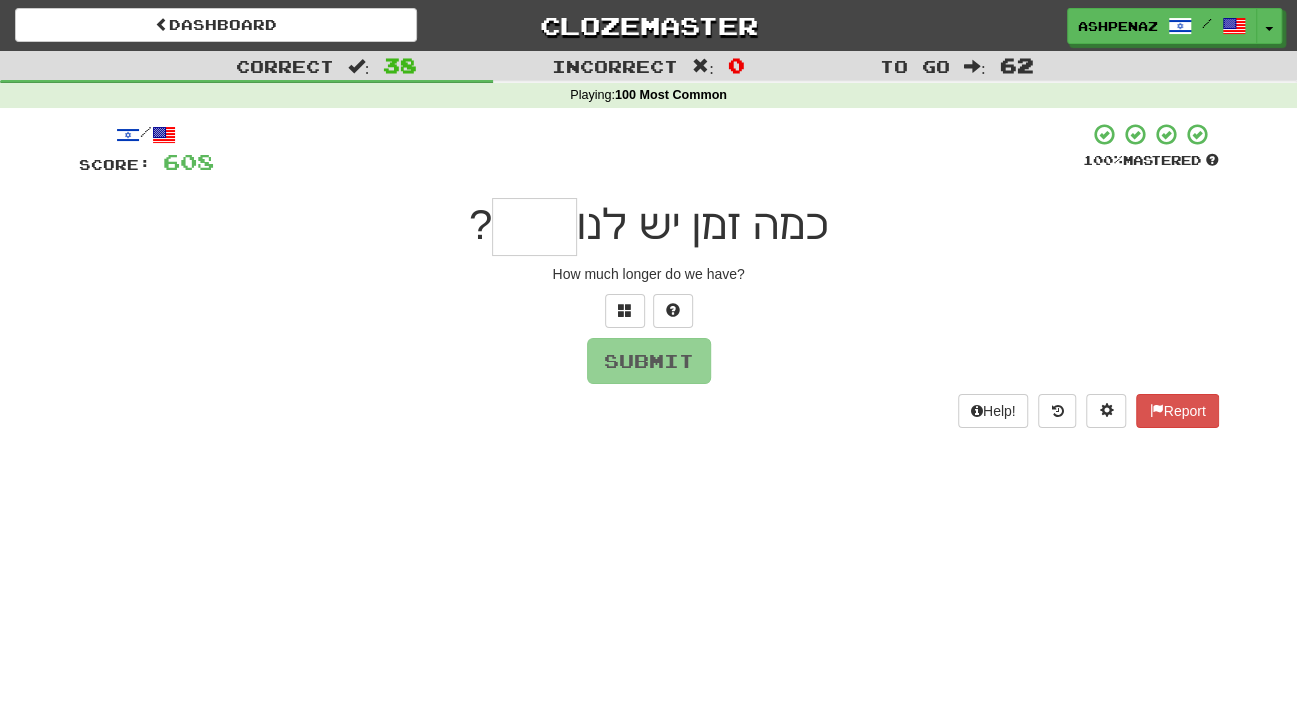 type on "*" 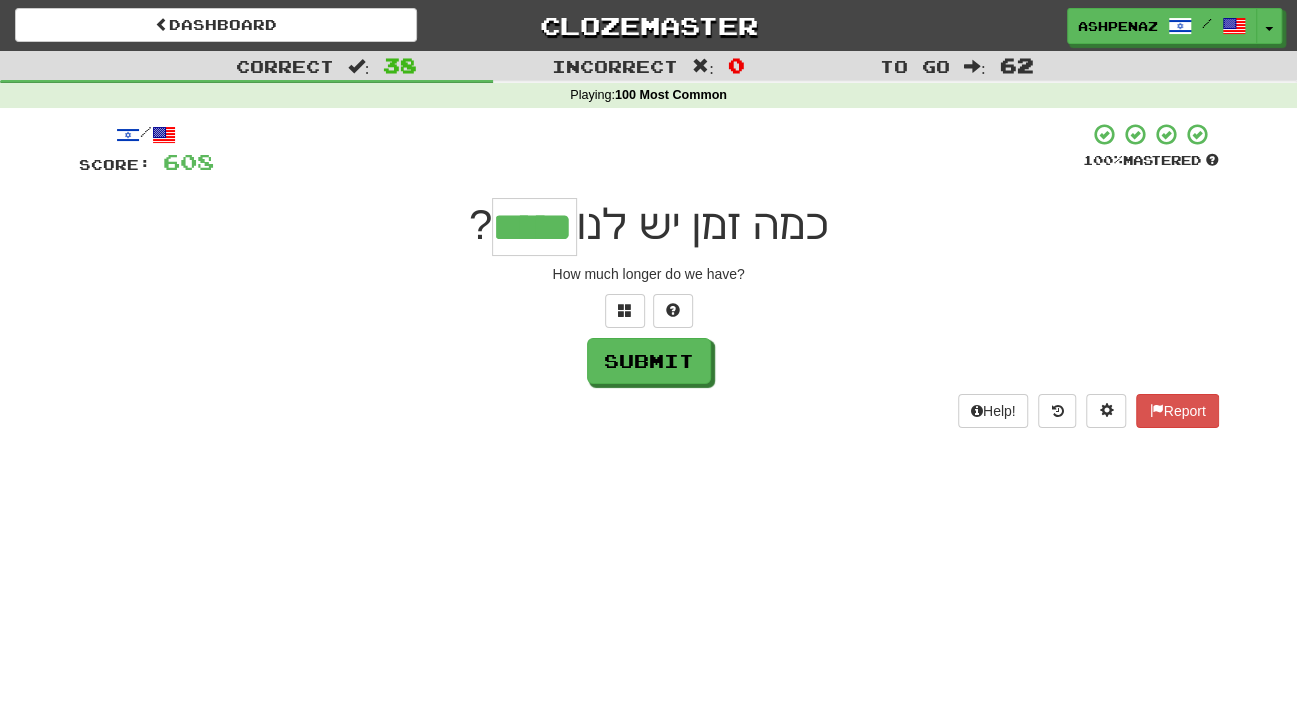 type on "*****" 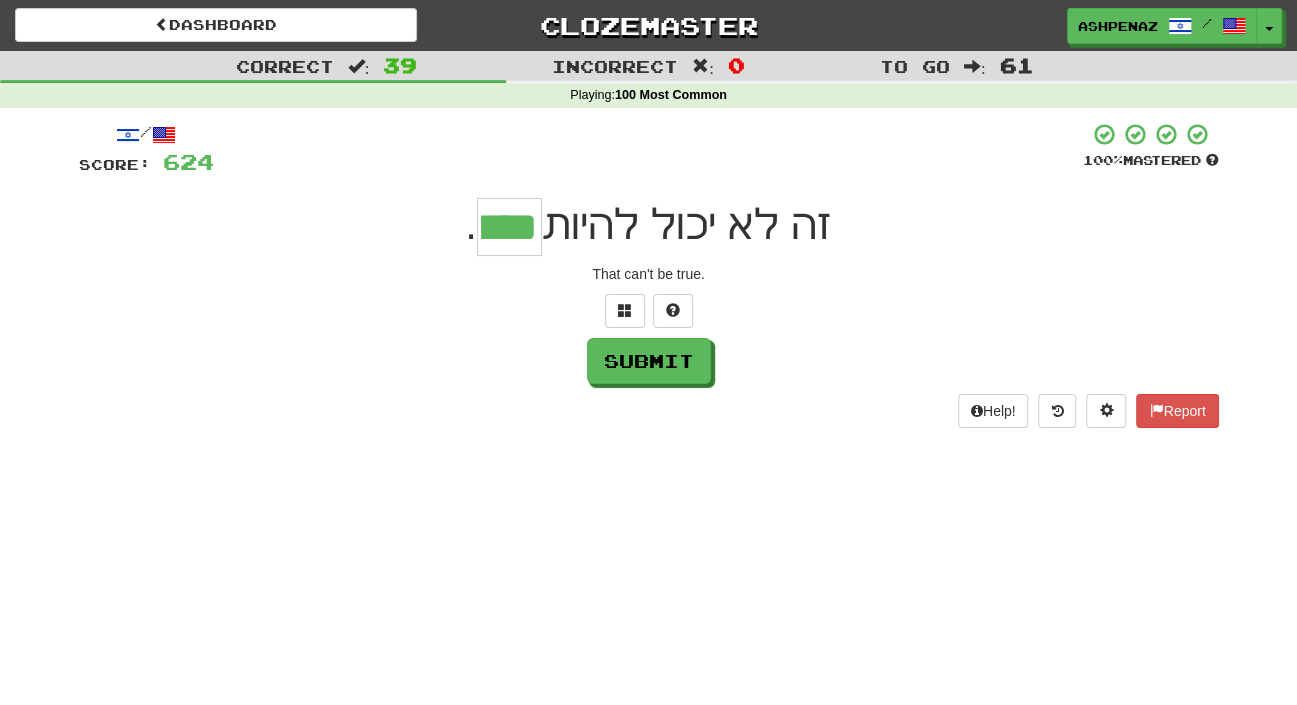 type on "****" 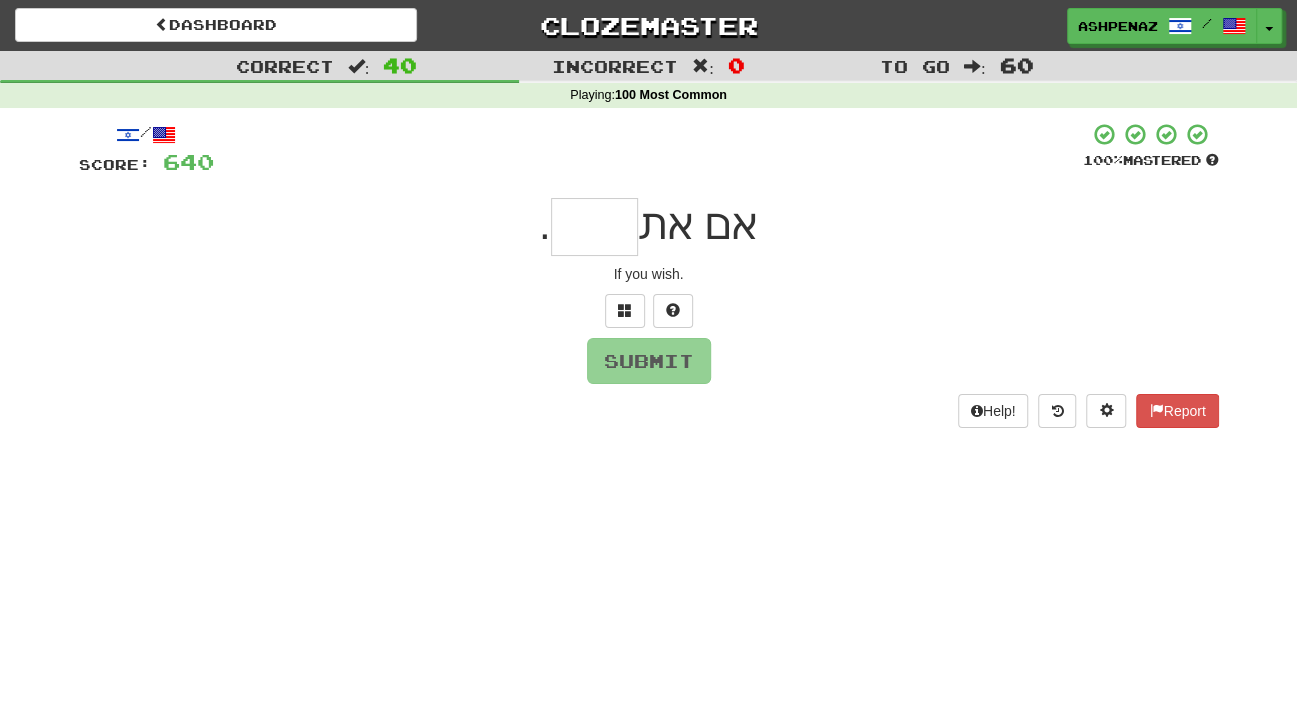 type on "*" 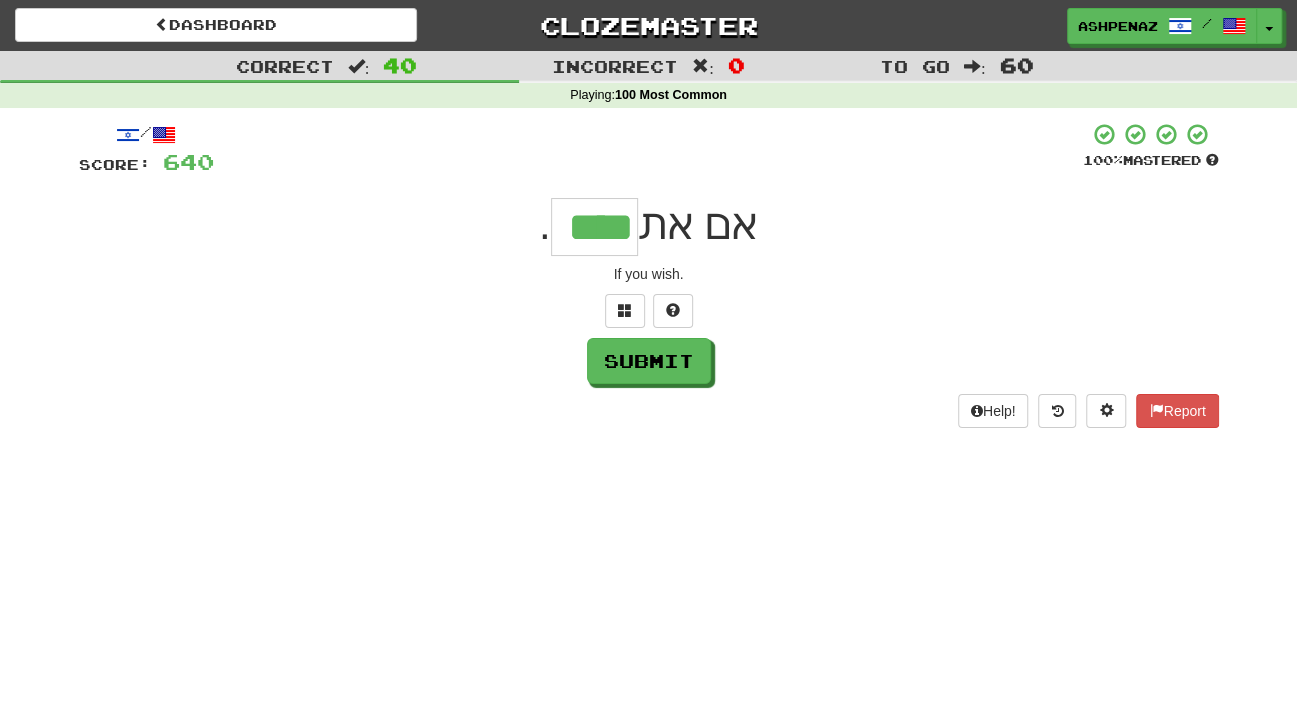 type on "****" 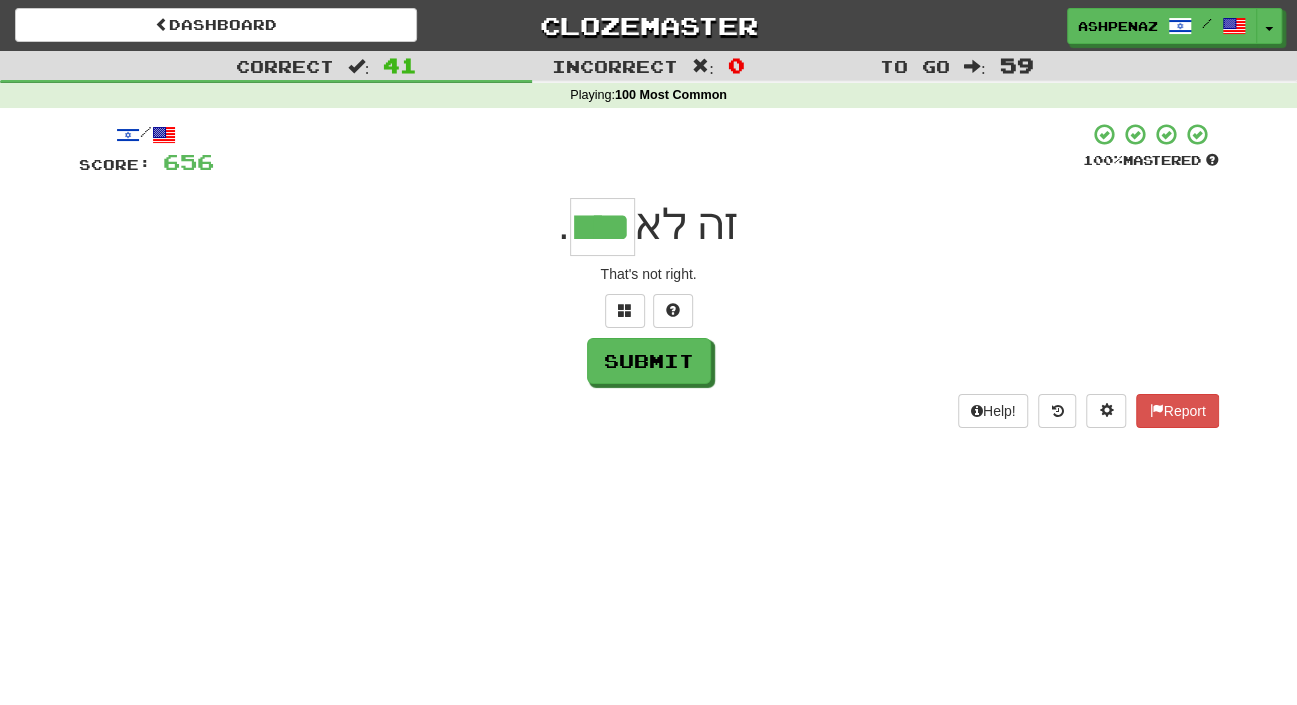type on "****" 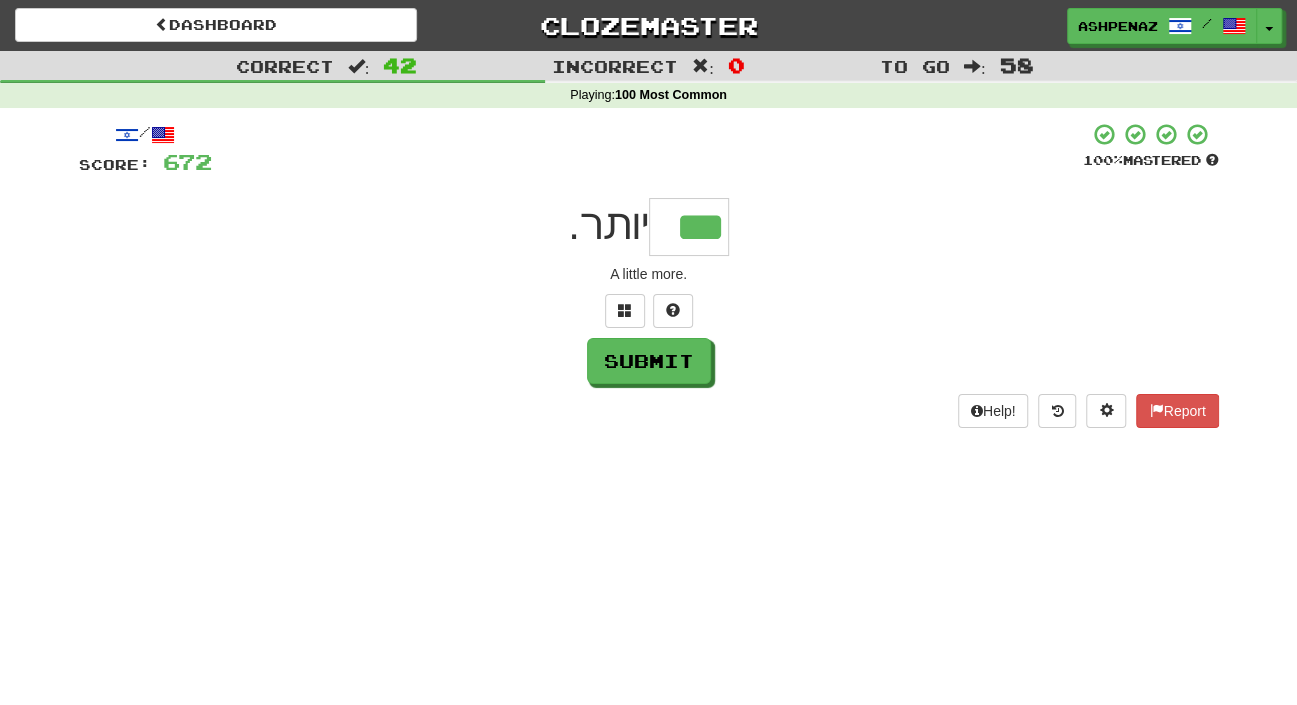 type on "***" 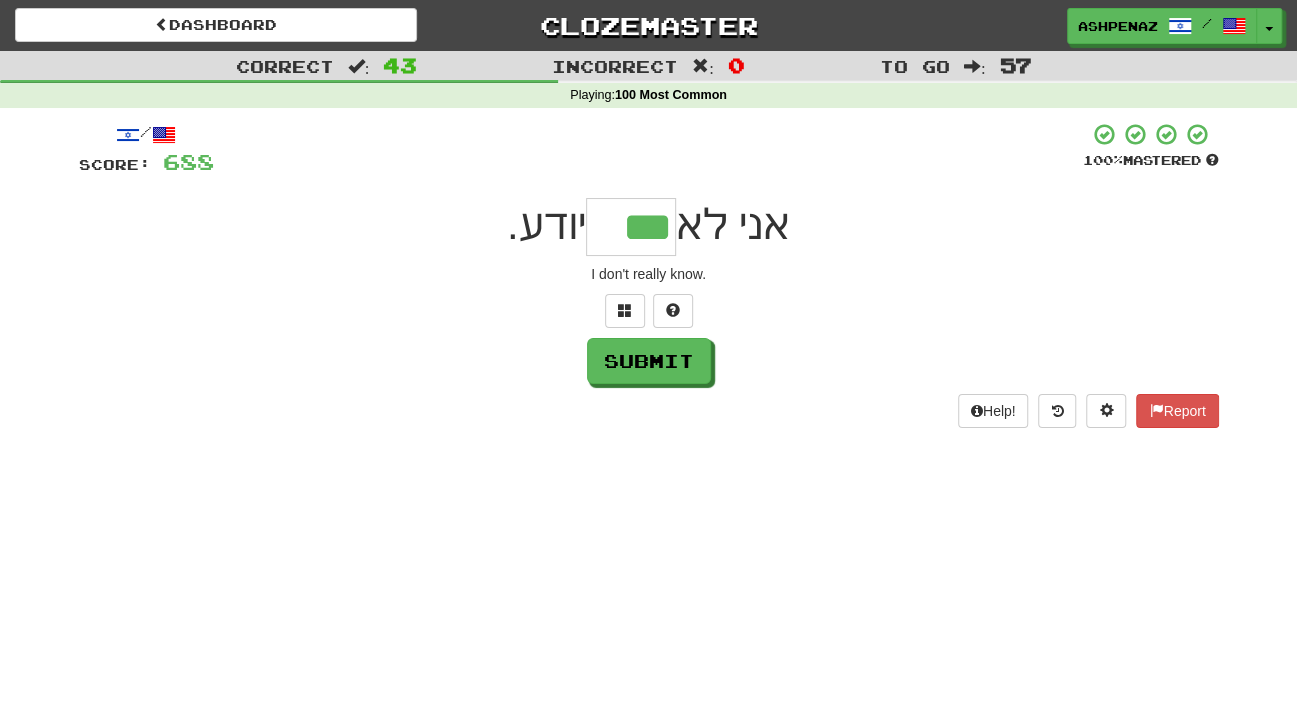 type on "***" 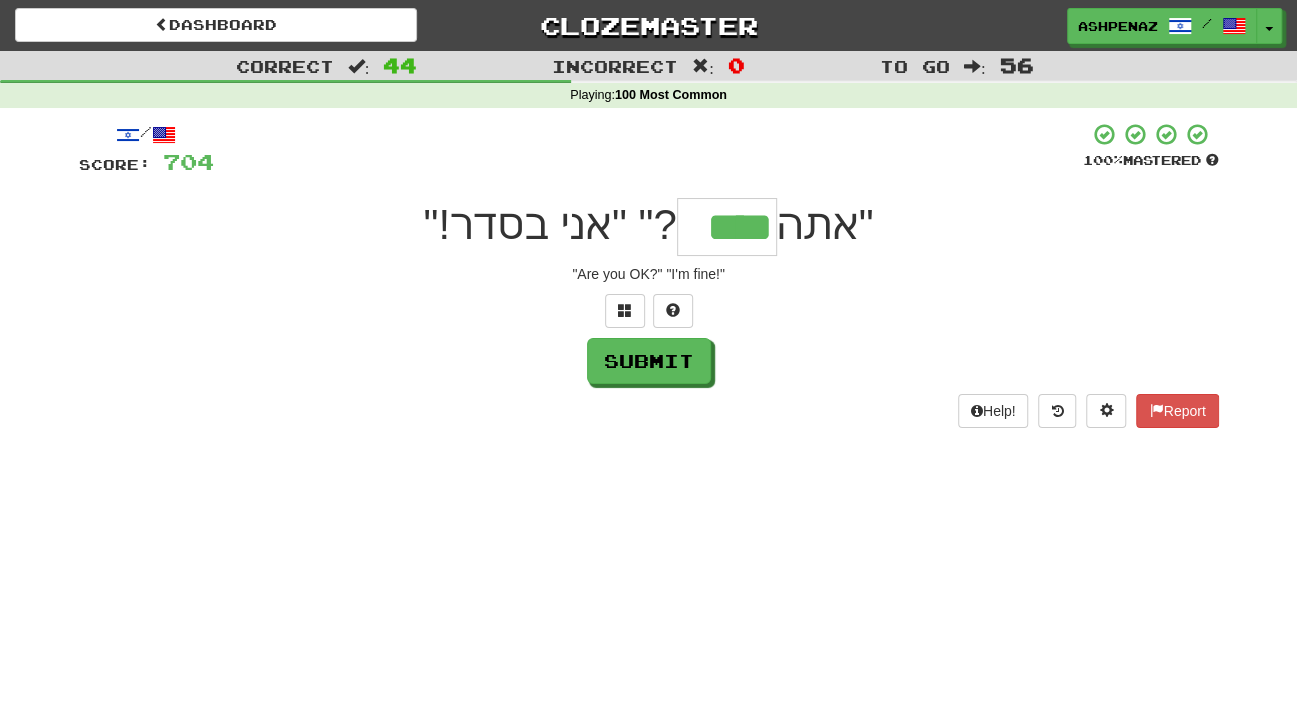 type on "****" 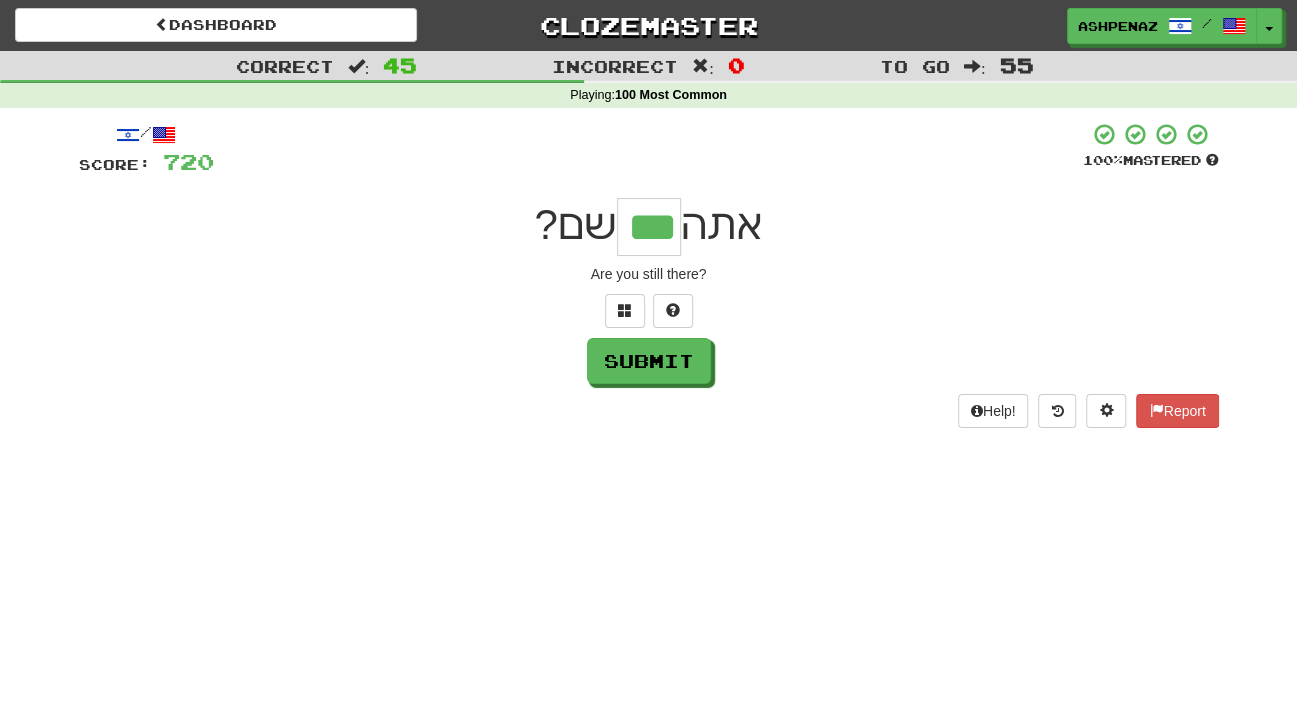 type on "***" 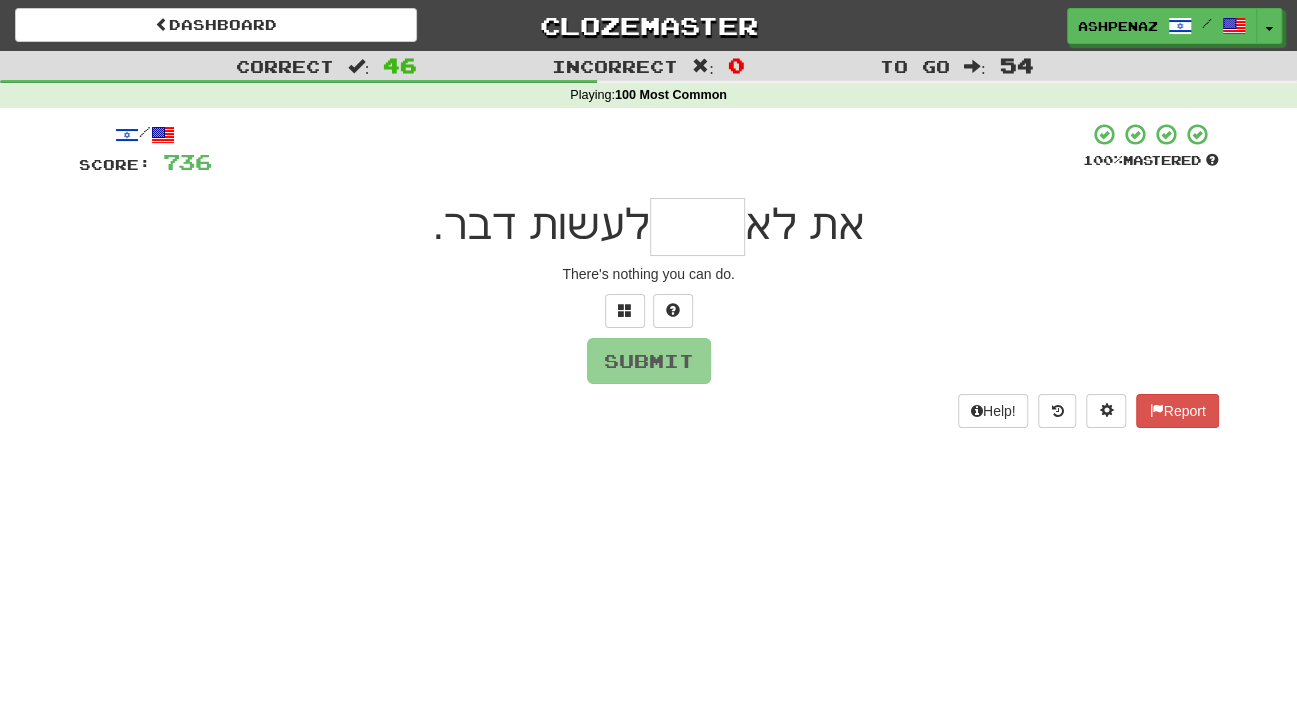 type on "*" 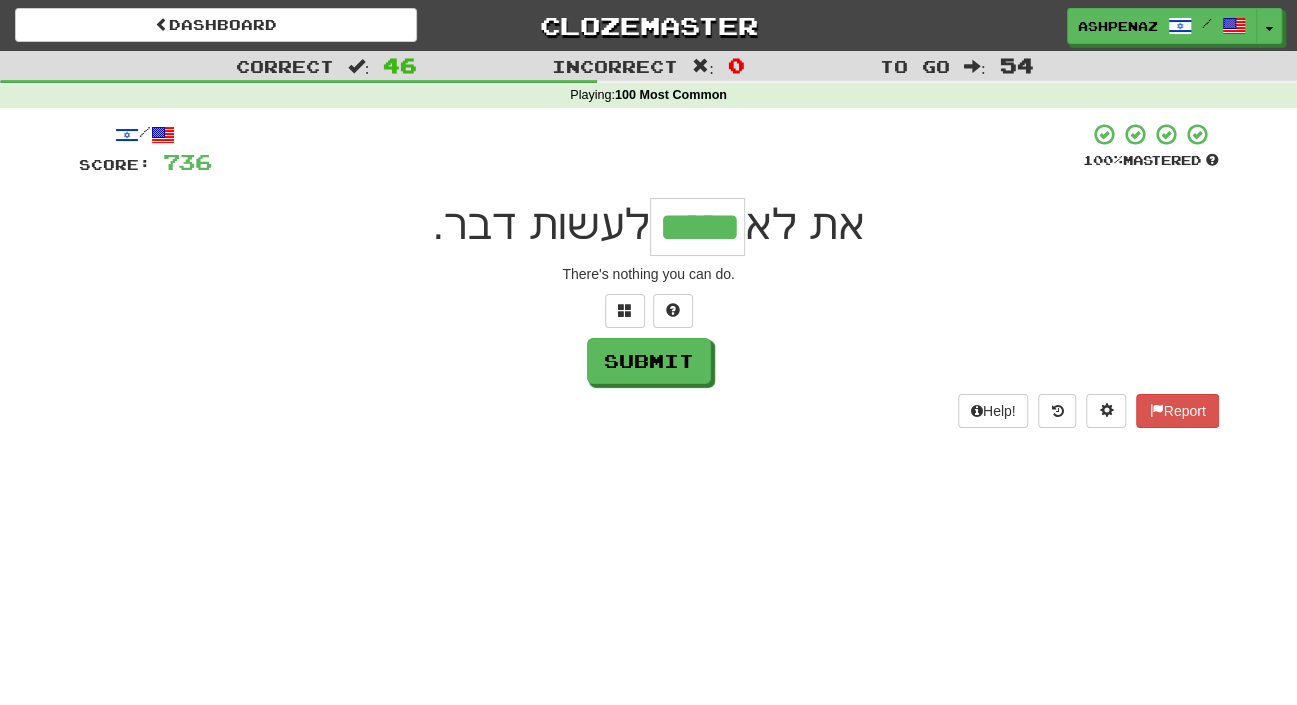 type on "*****" 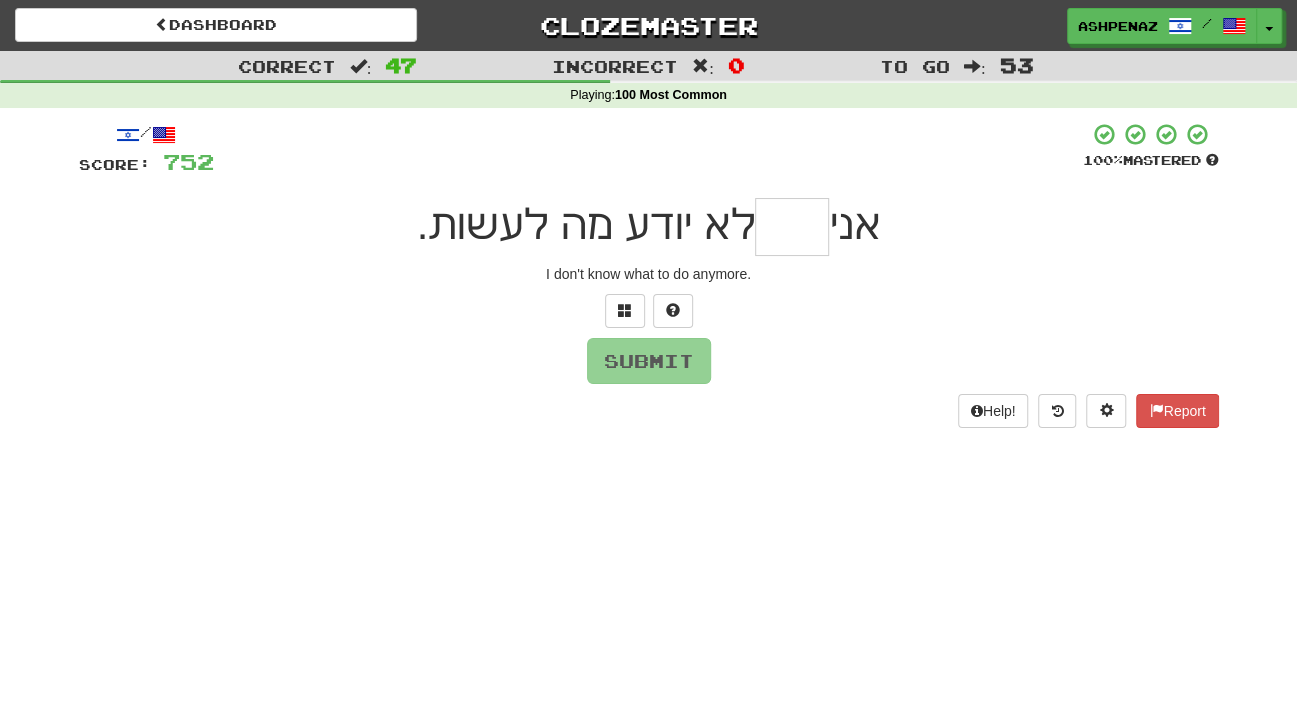 type on "*" 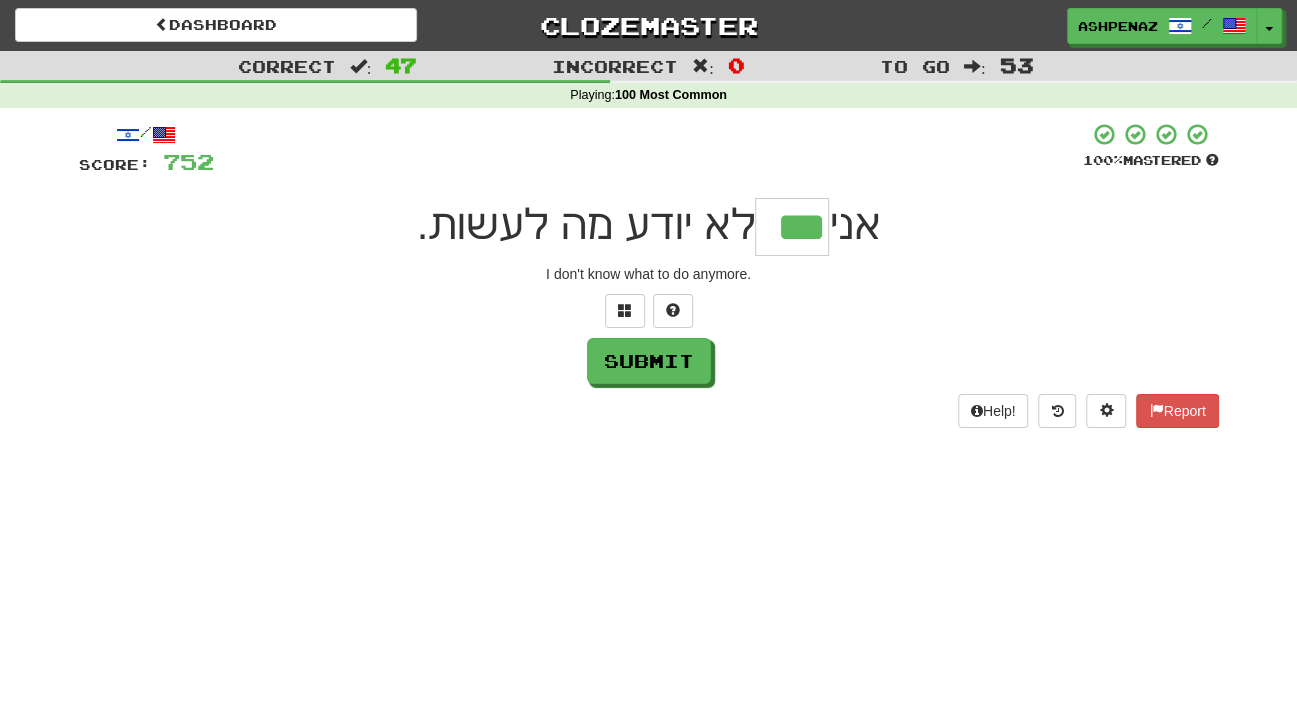 type on "***" 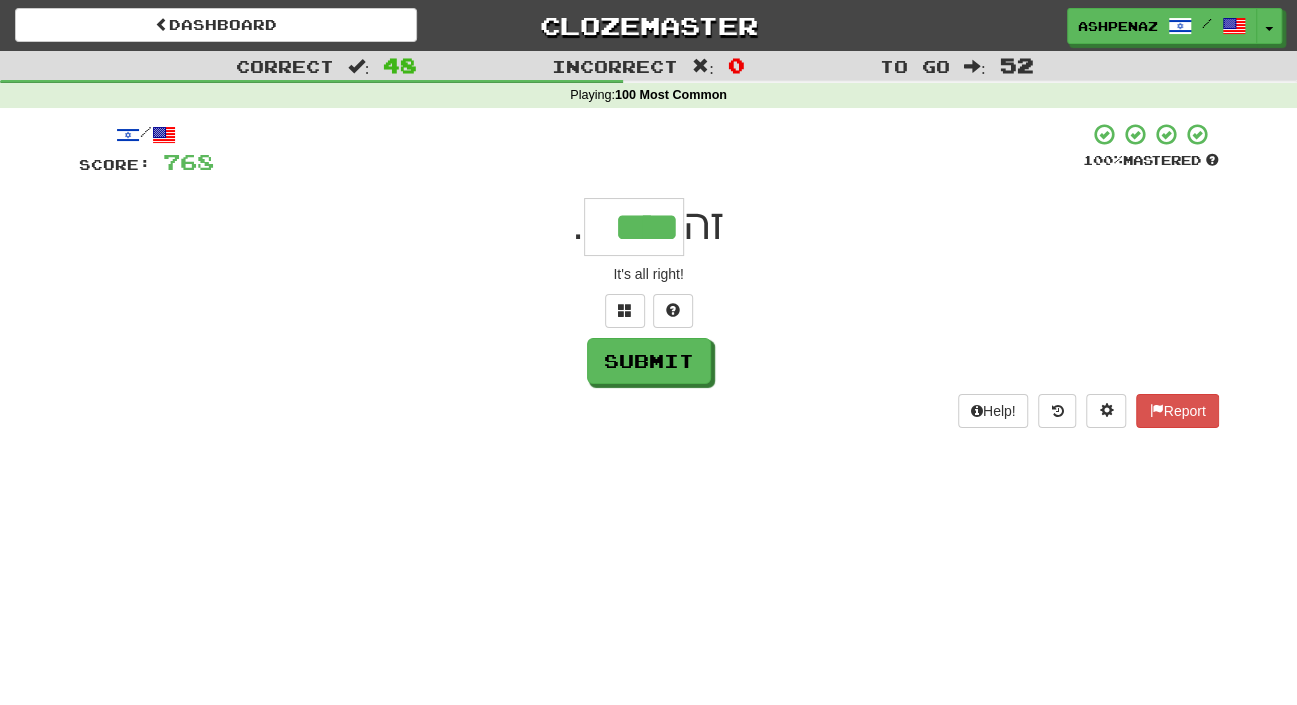 type on "****" 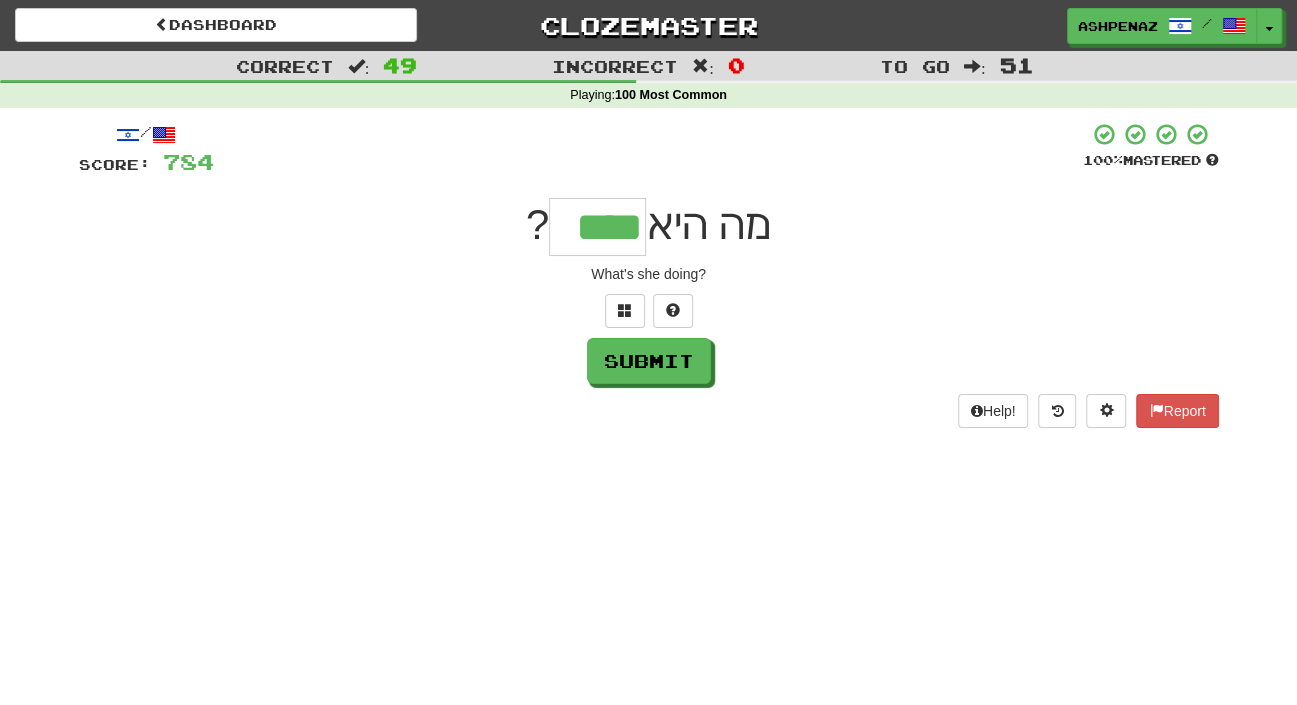 type on "****" 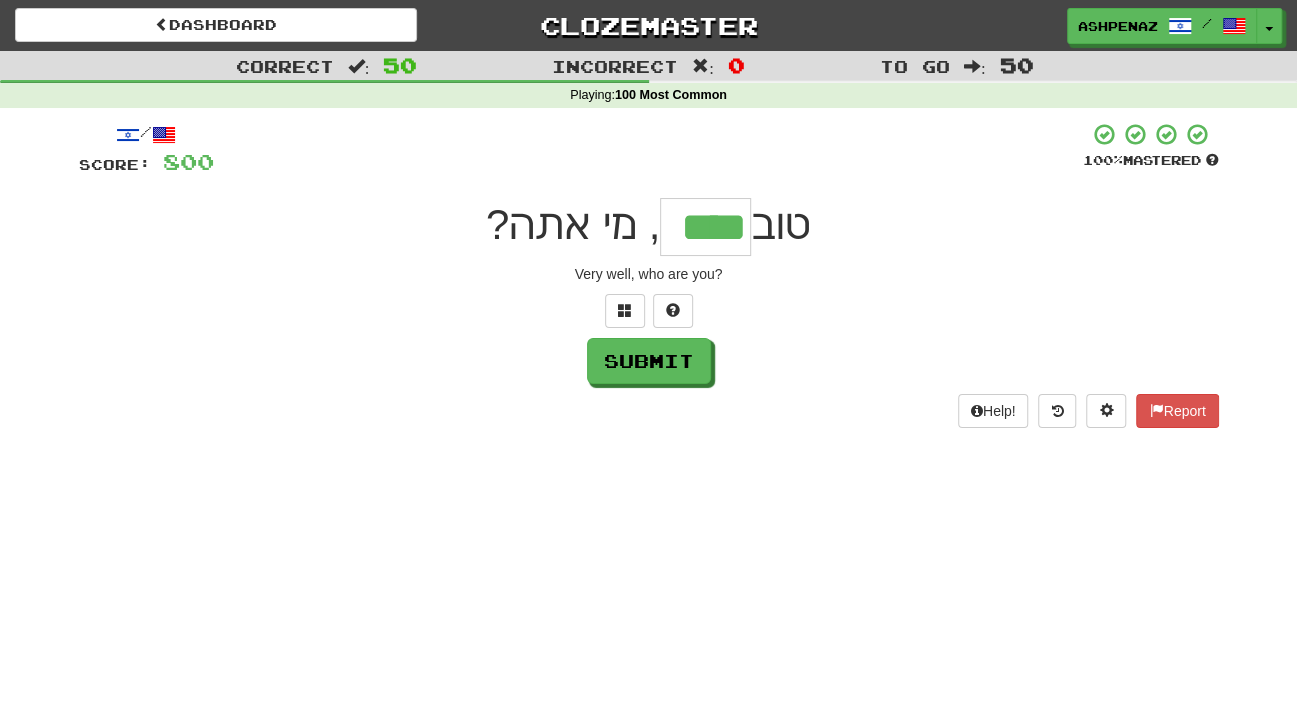 type on "****" 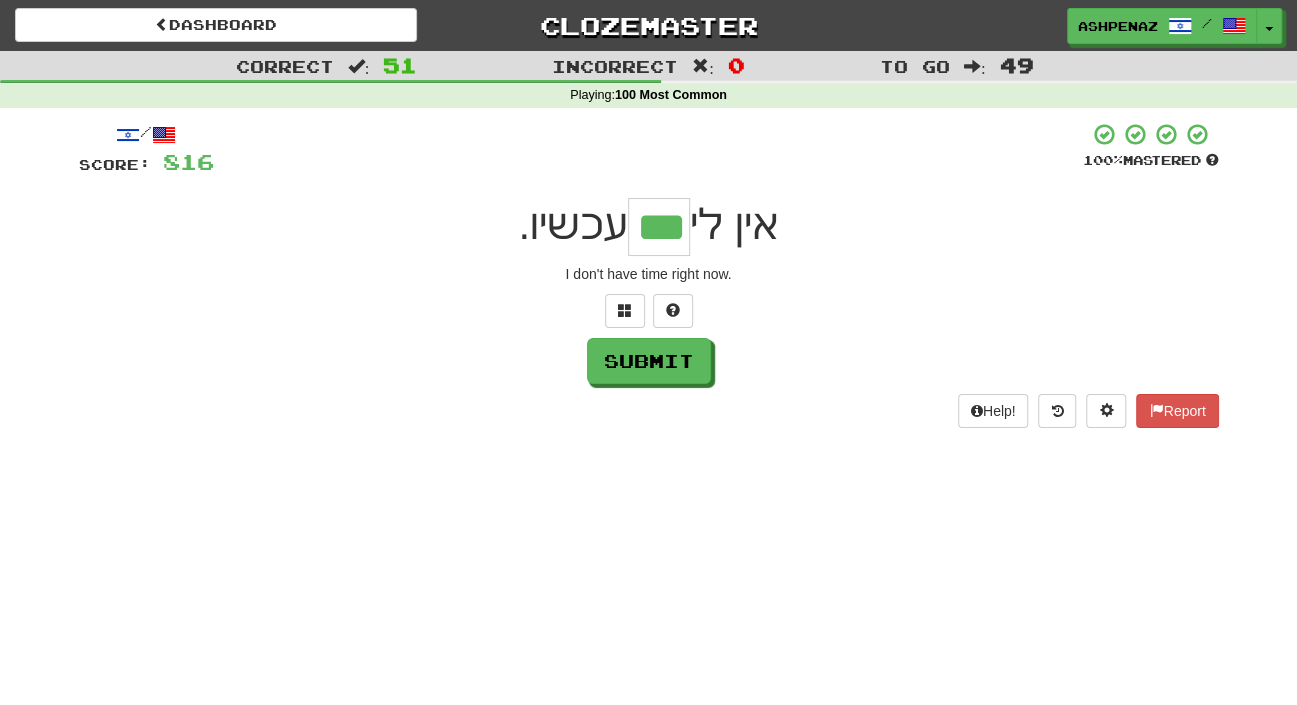 type on "***" 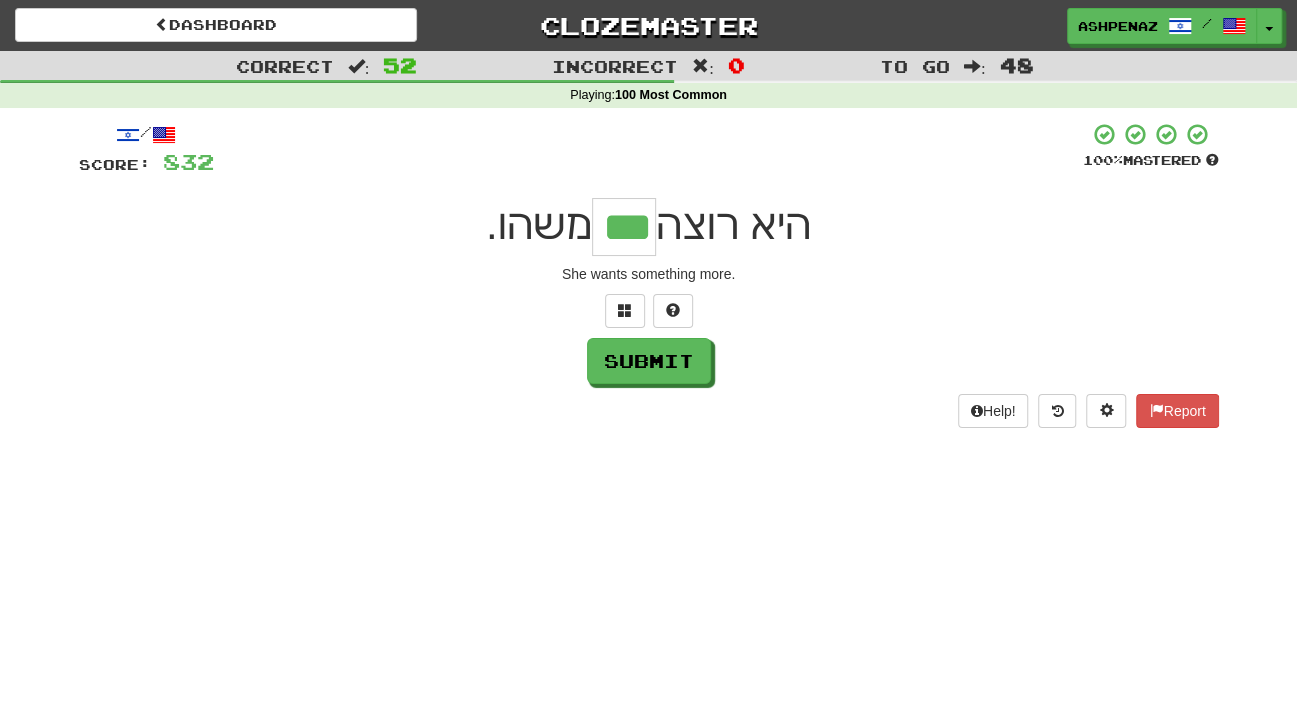 type on "***" 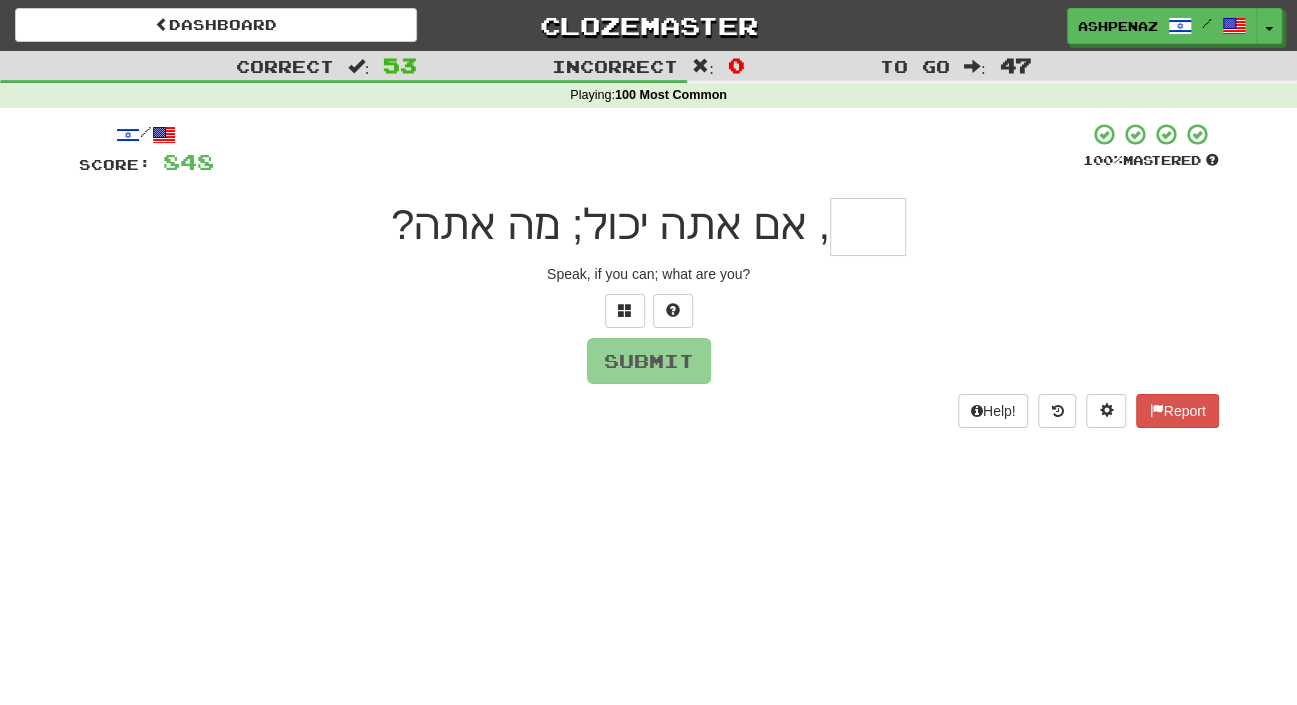 type on "*" 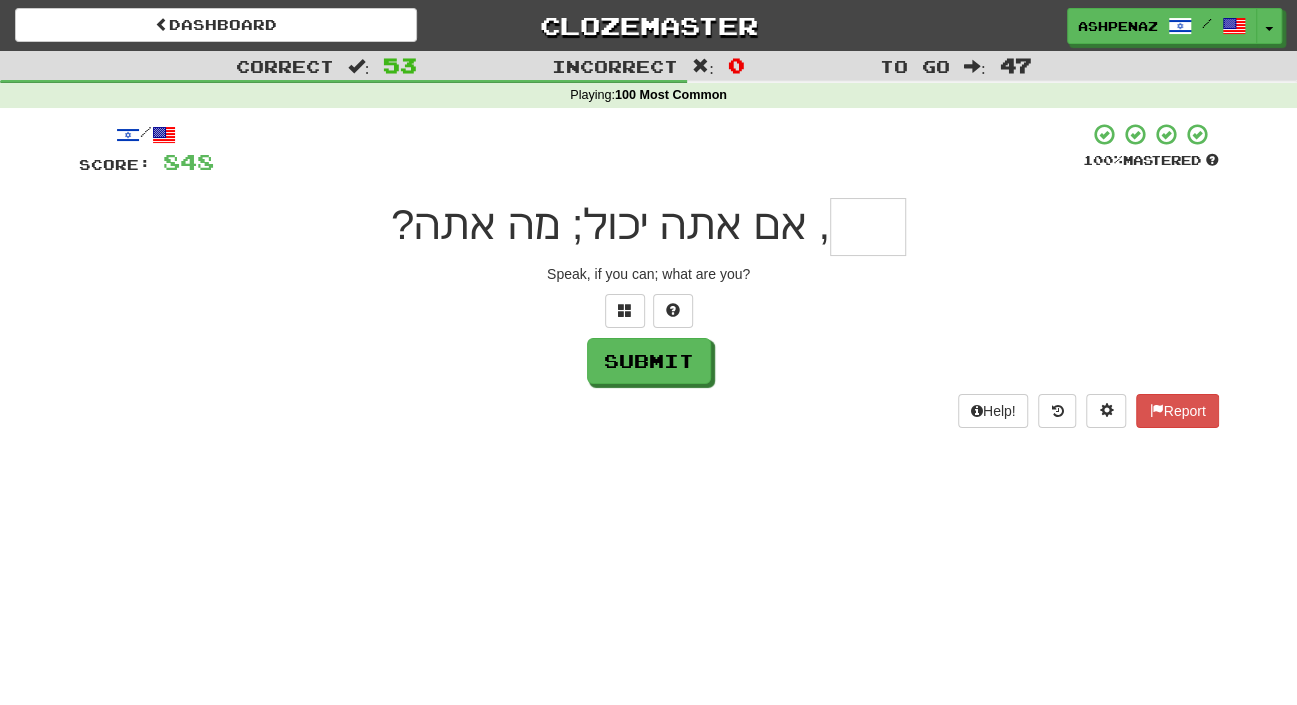 type on "*" 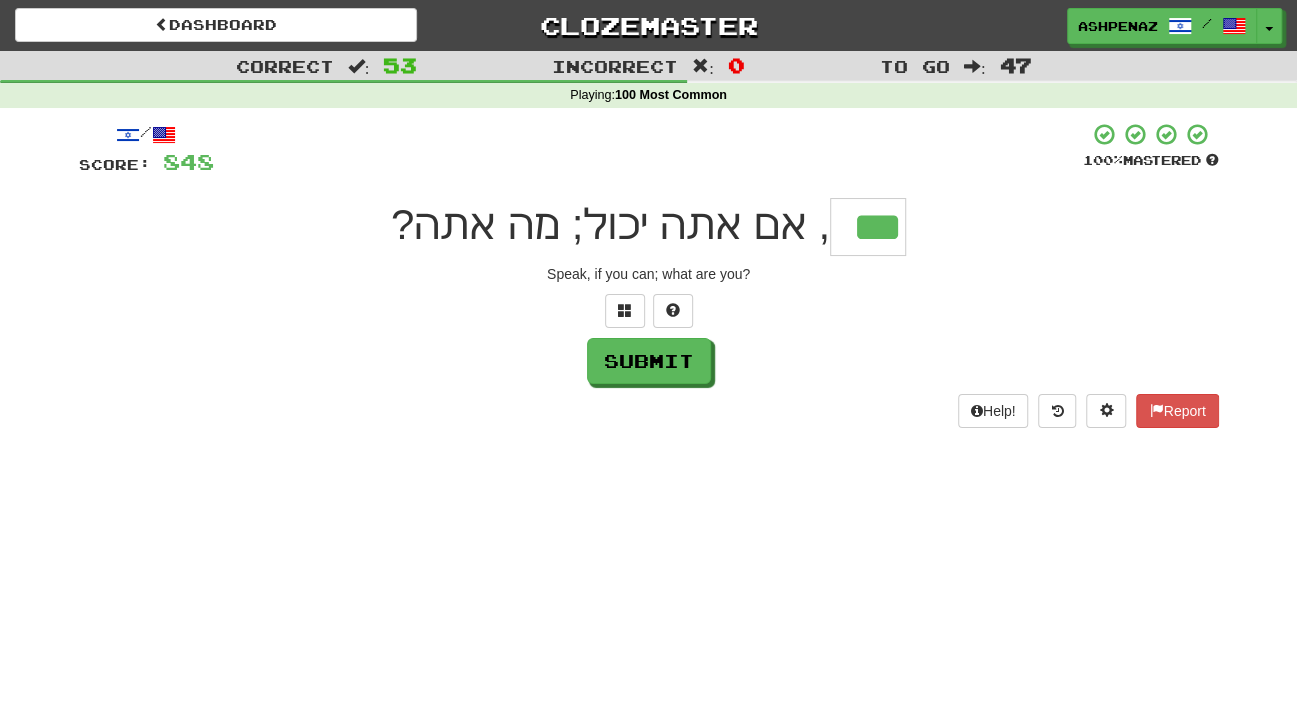 type on "***" 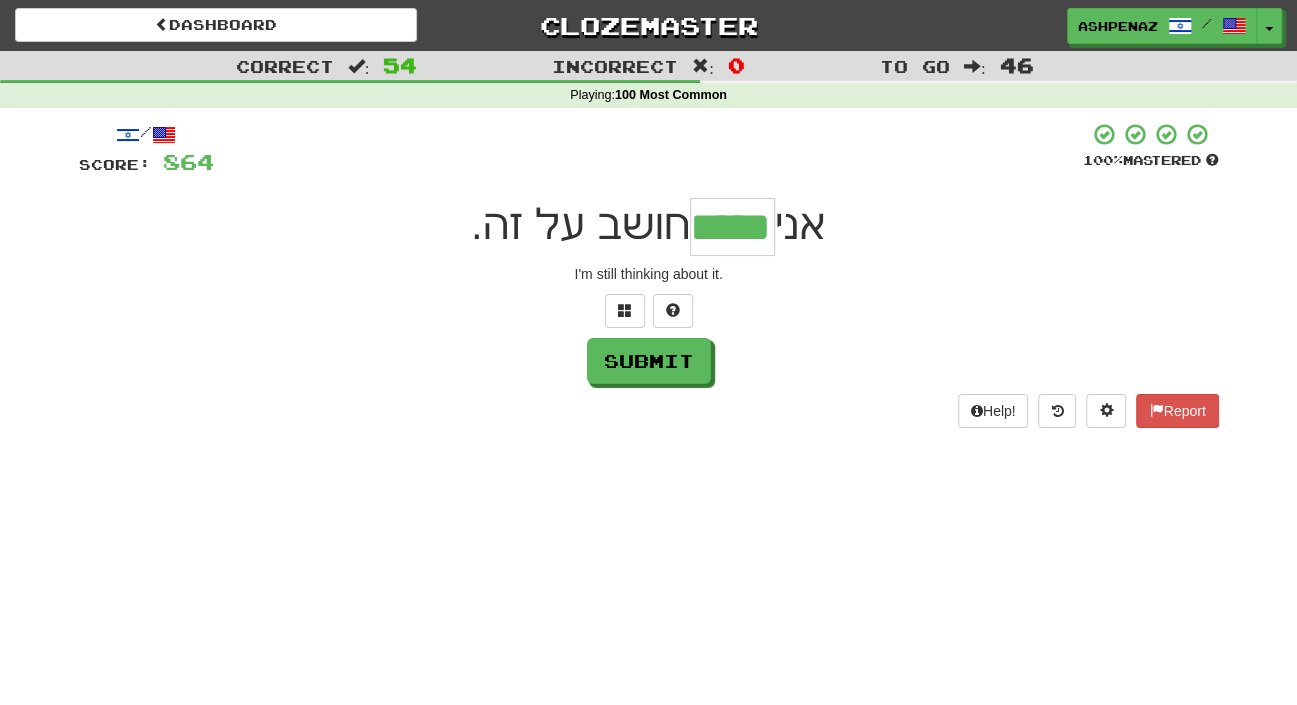 type on "*****" 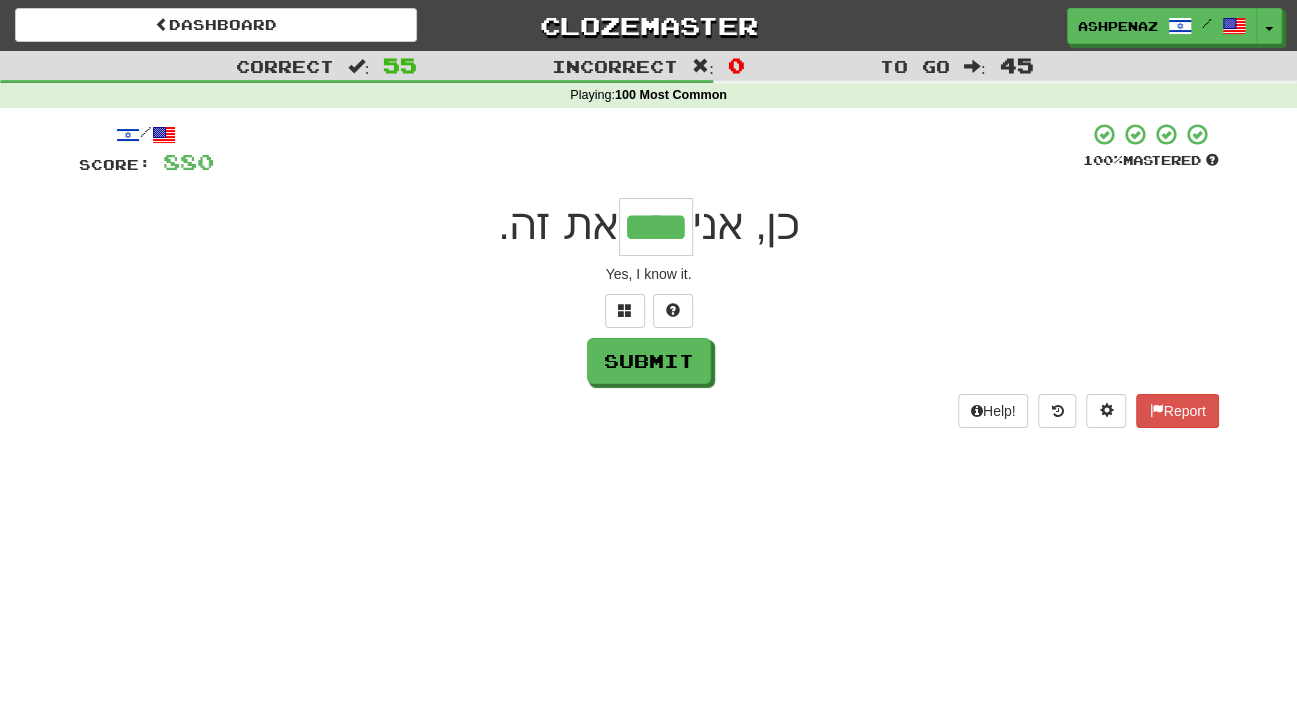 type on "****" 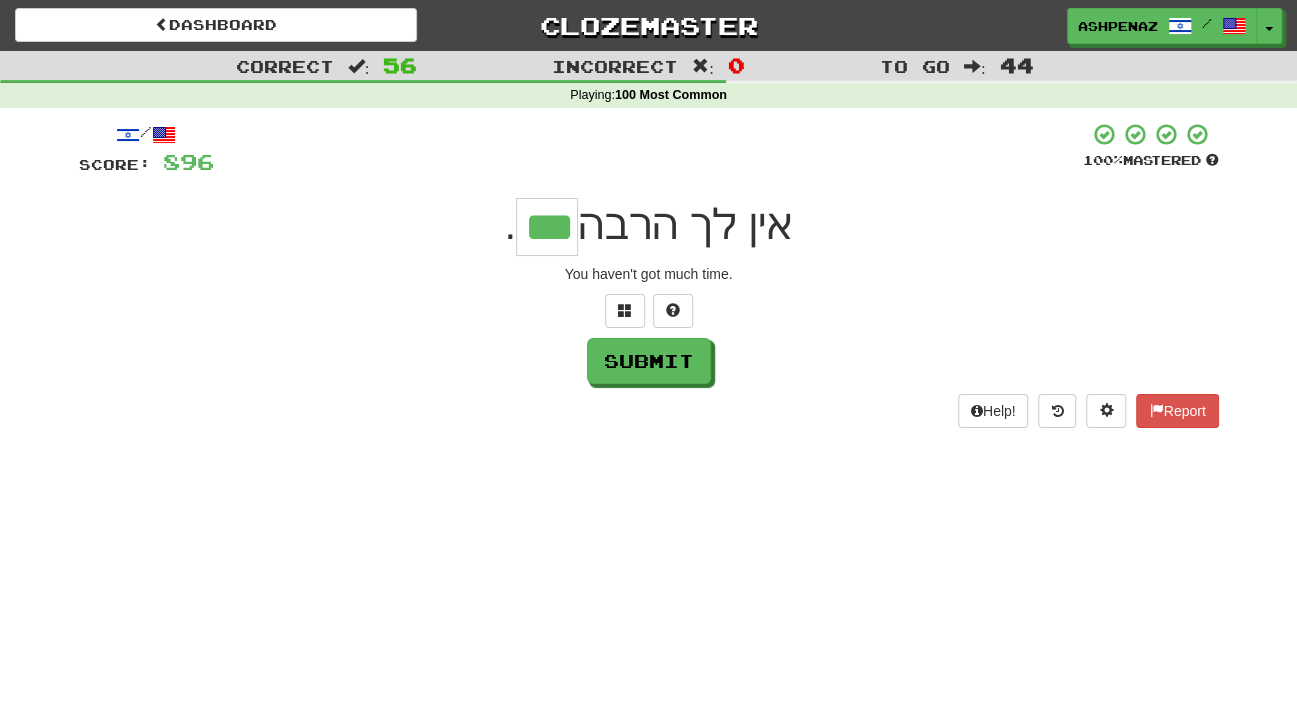 type on "***" 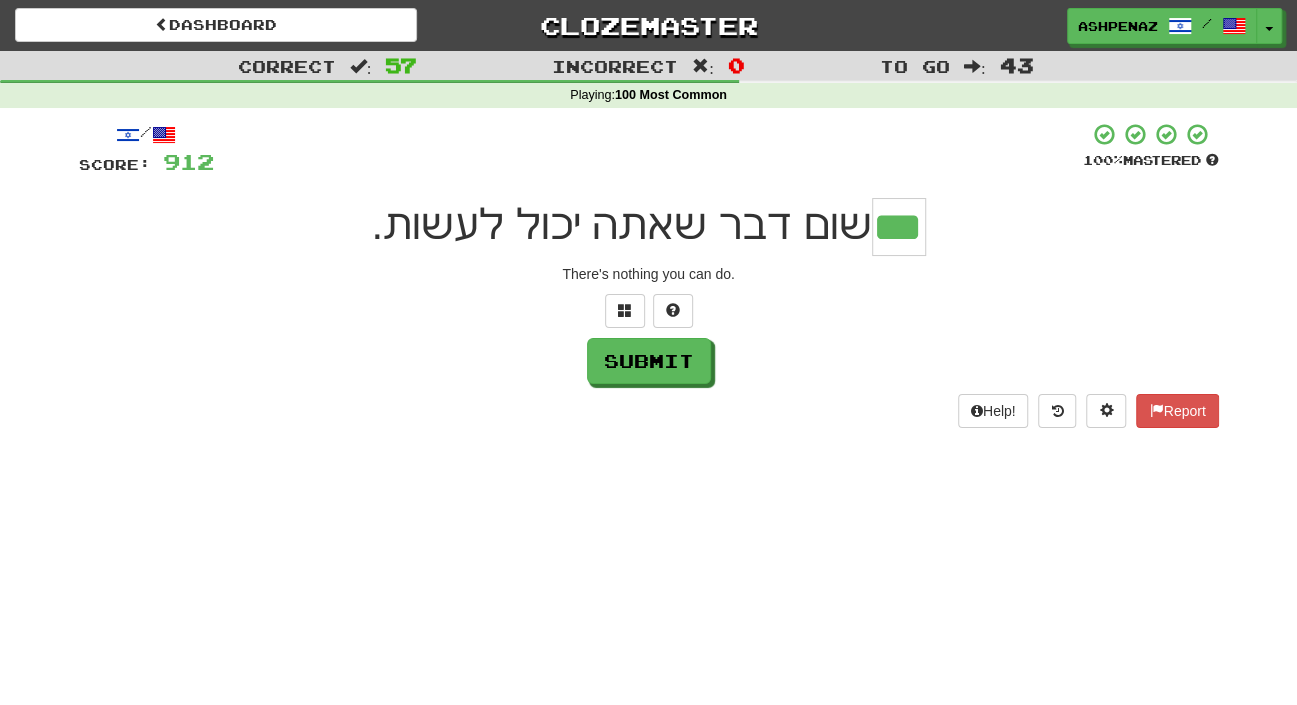 type on "***" 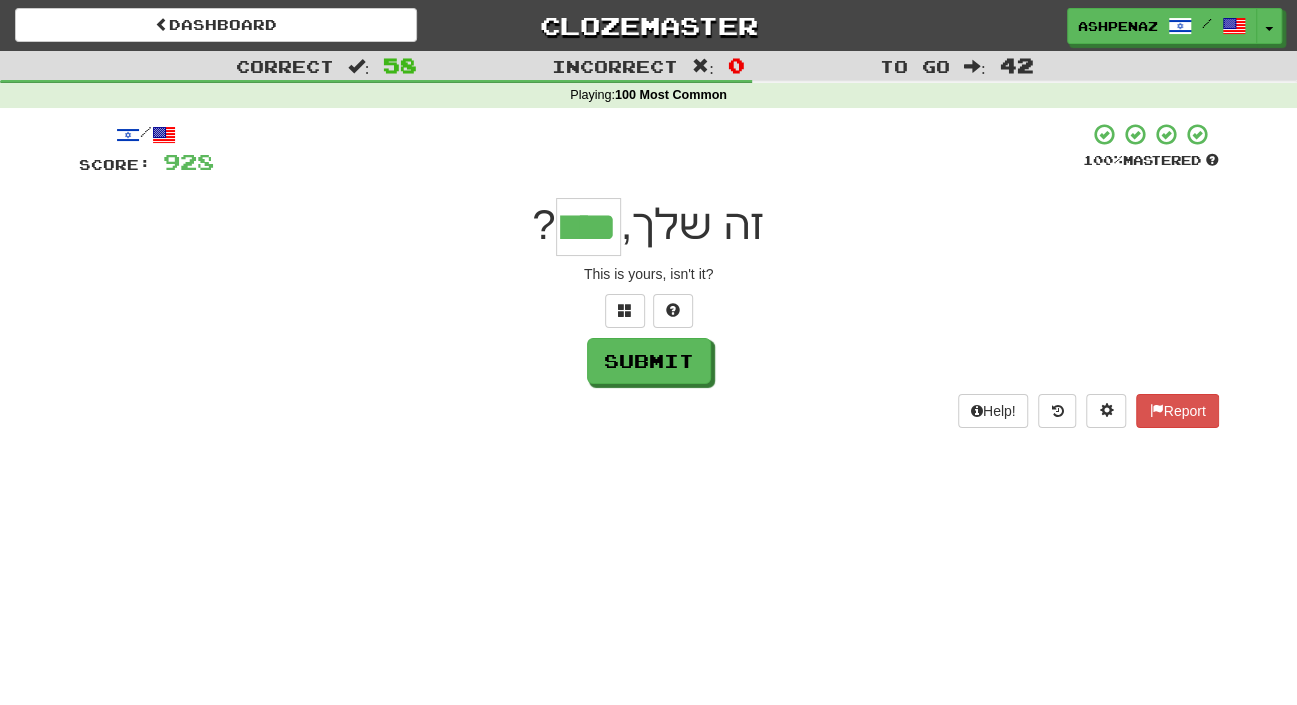 type on "****" 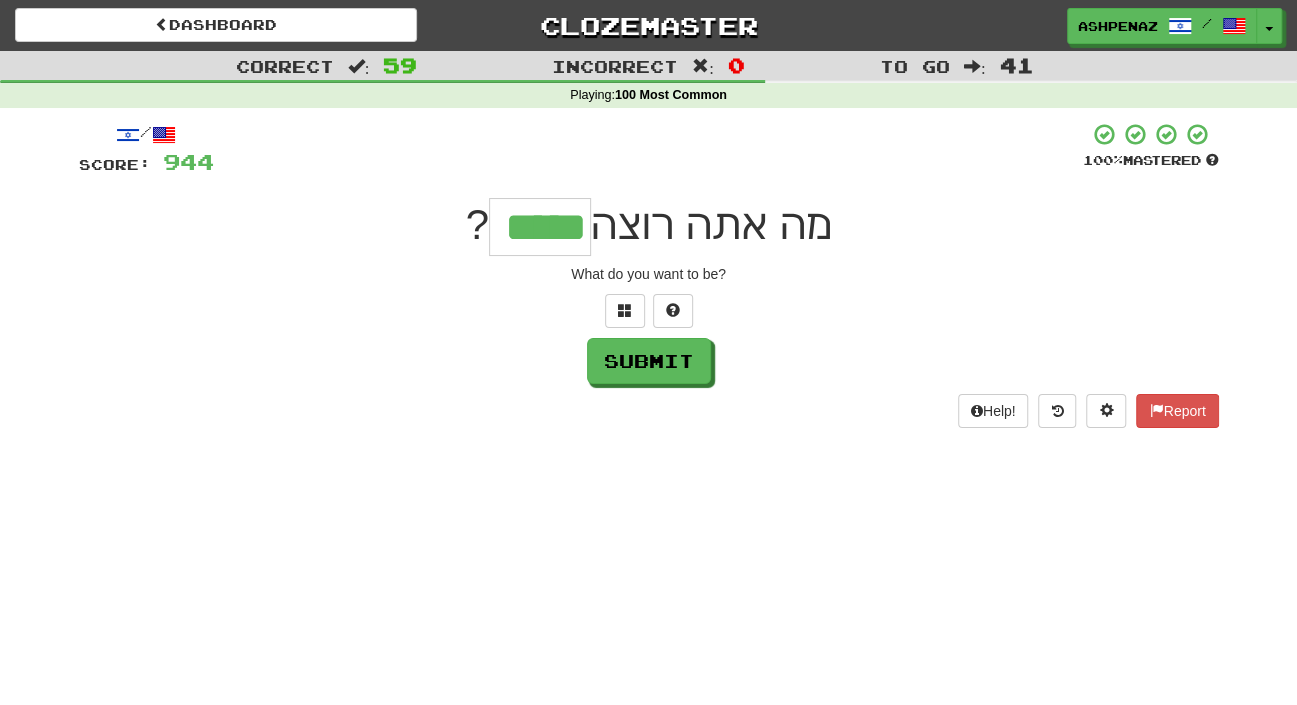 type on "*****" 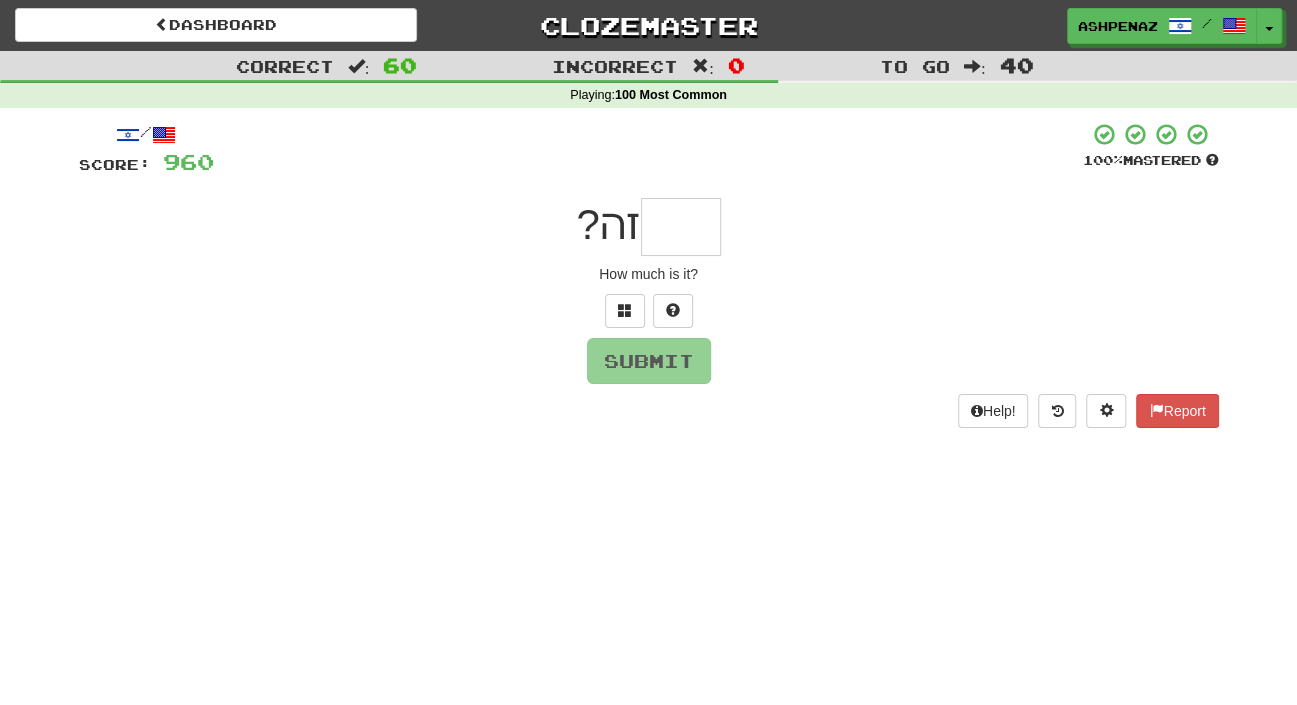 type on "*" 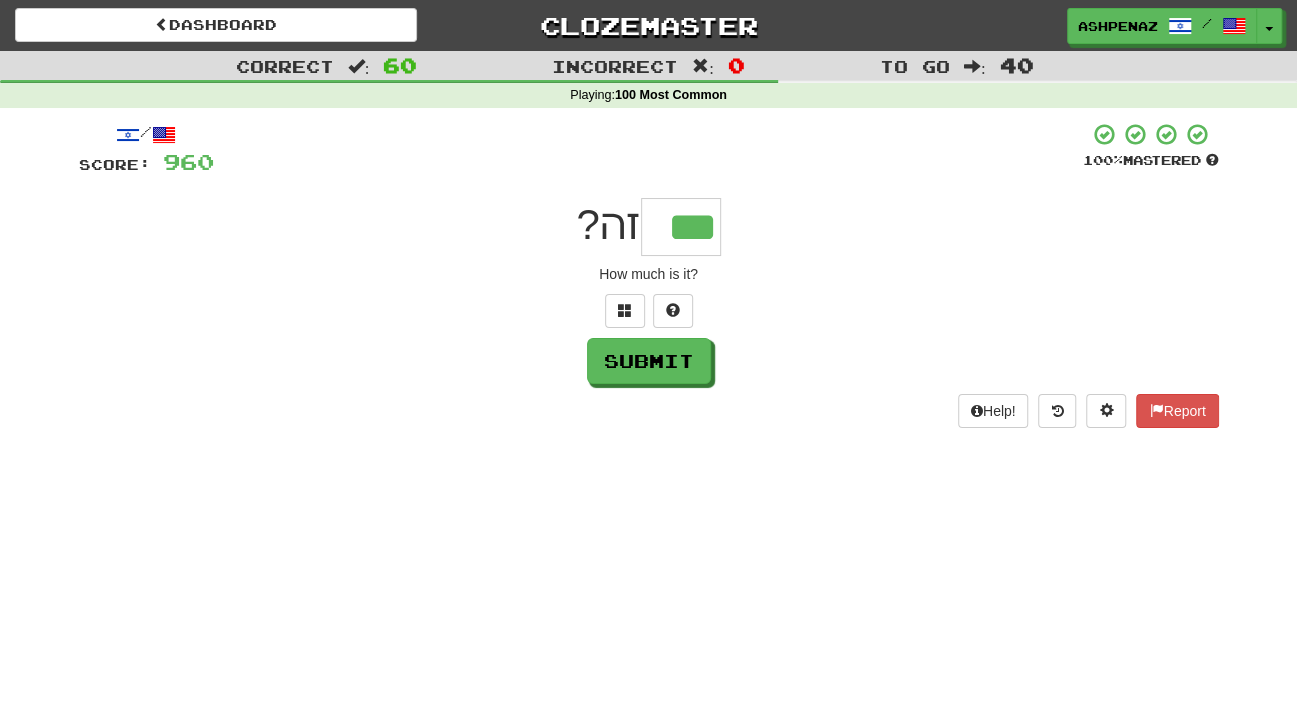 type on "***" 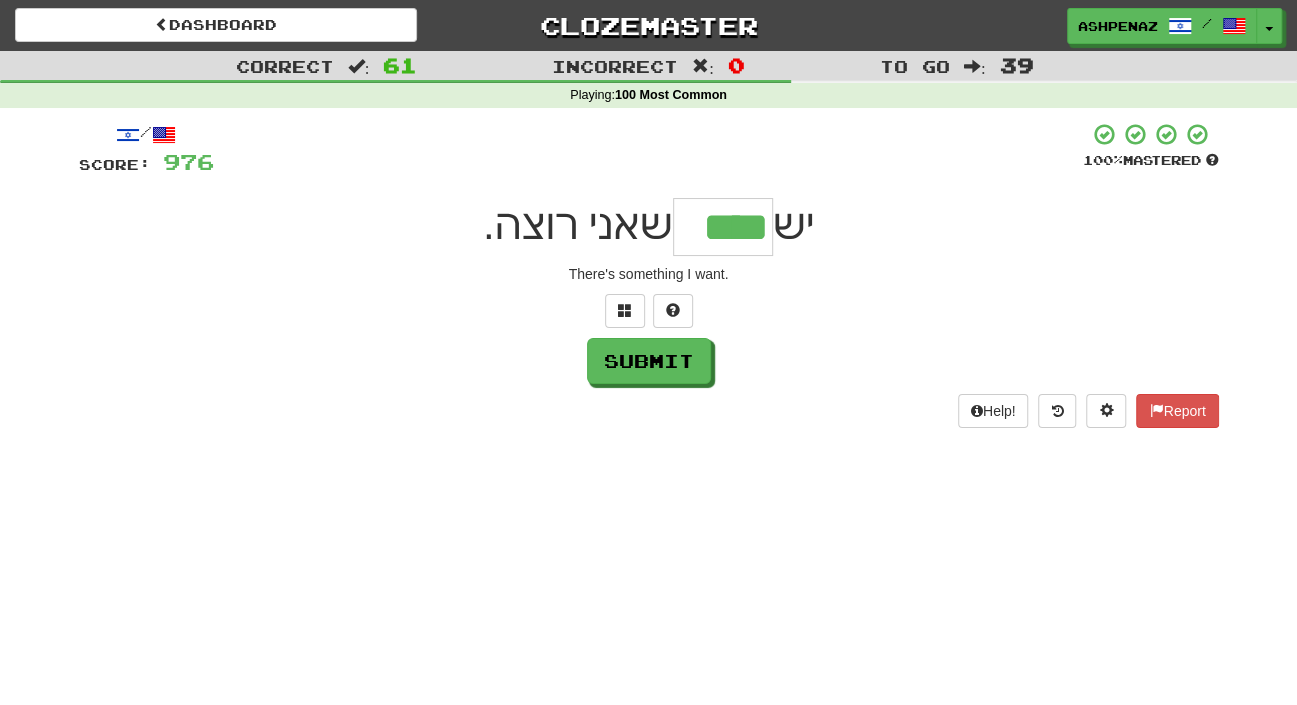 type on "****" 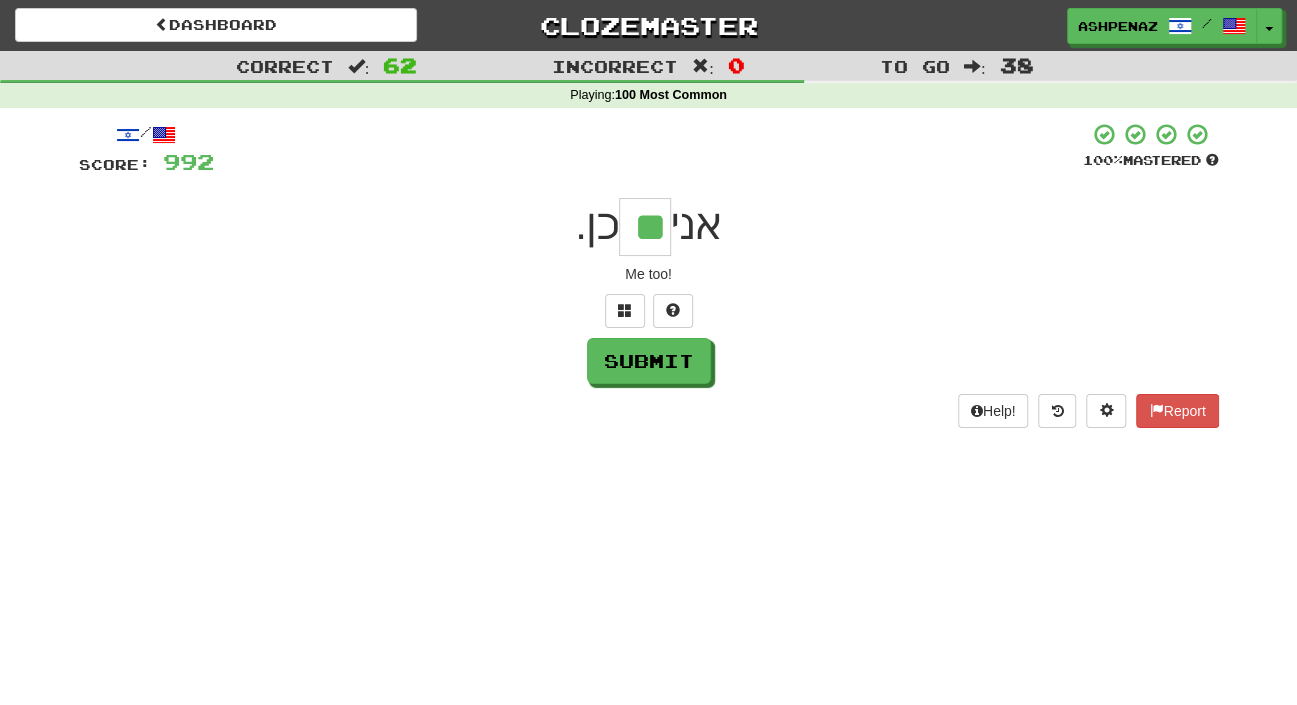 type on "**" 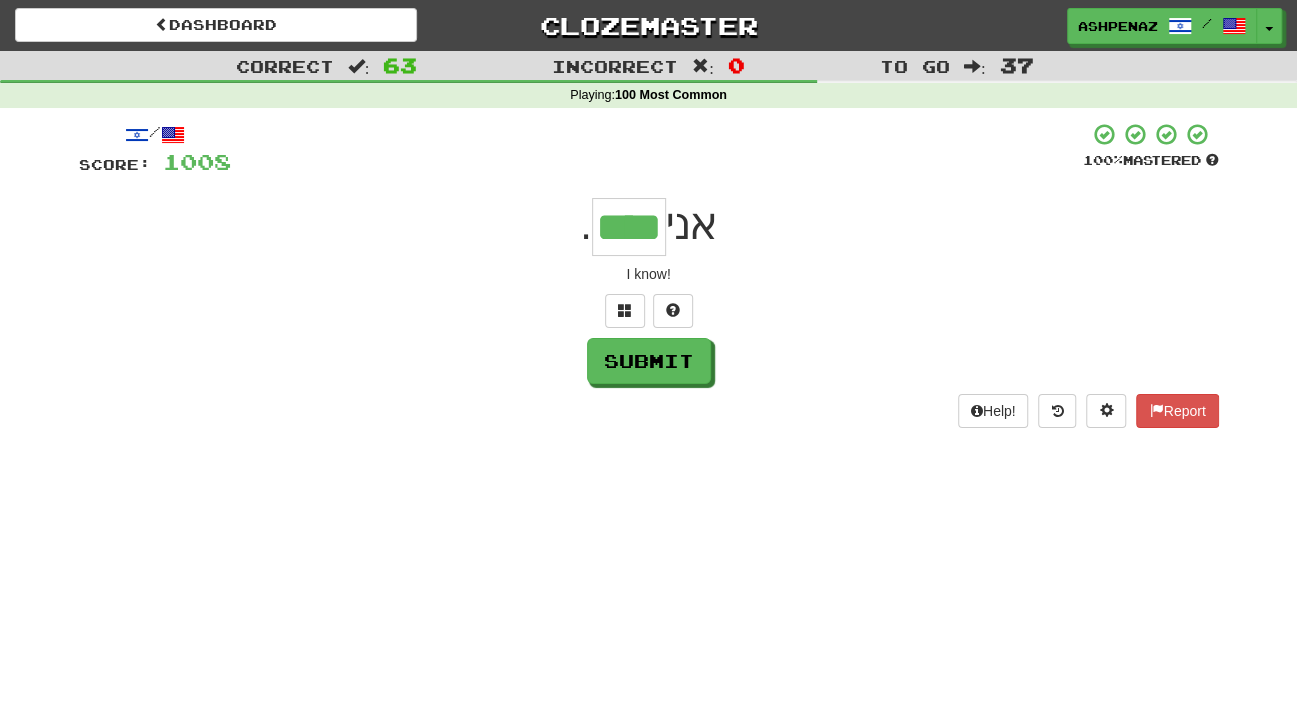 type on "****" 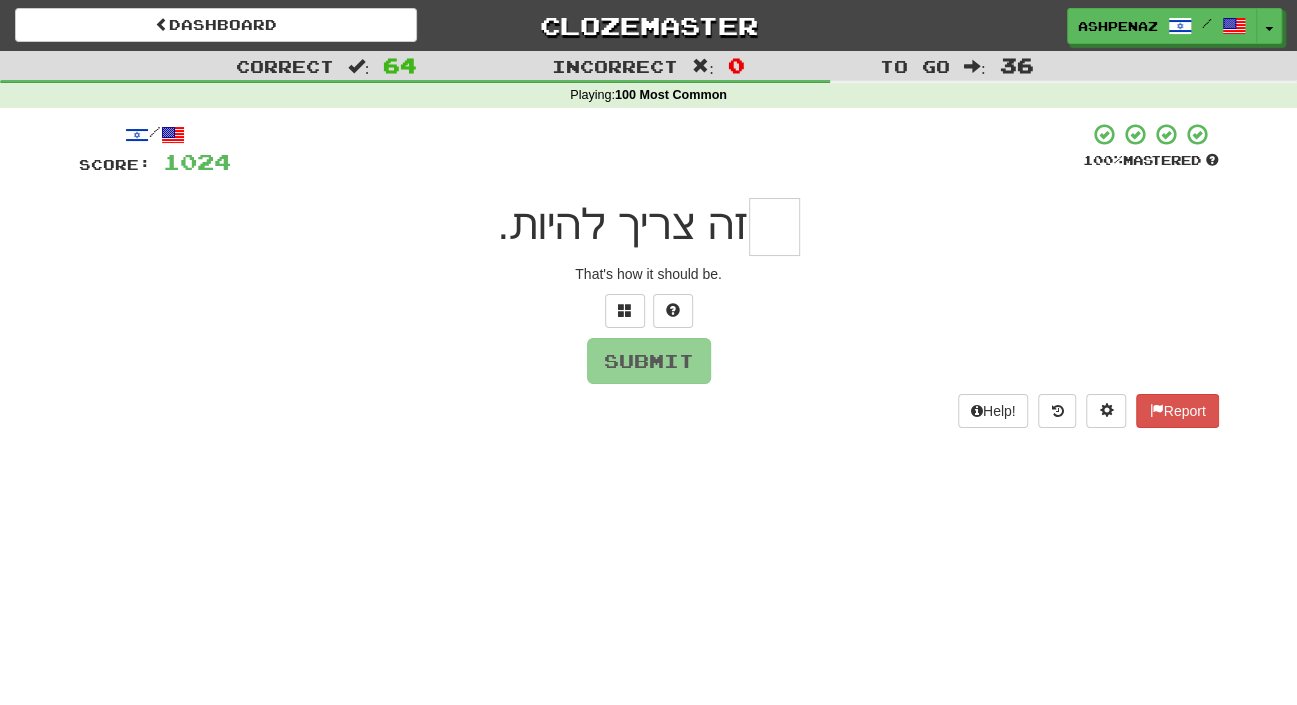 type on "*" 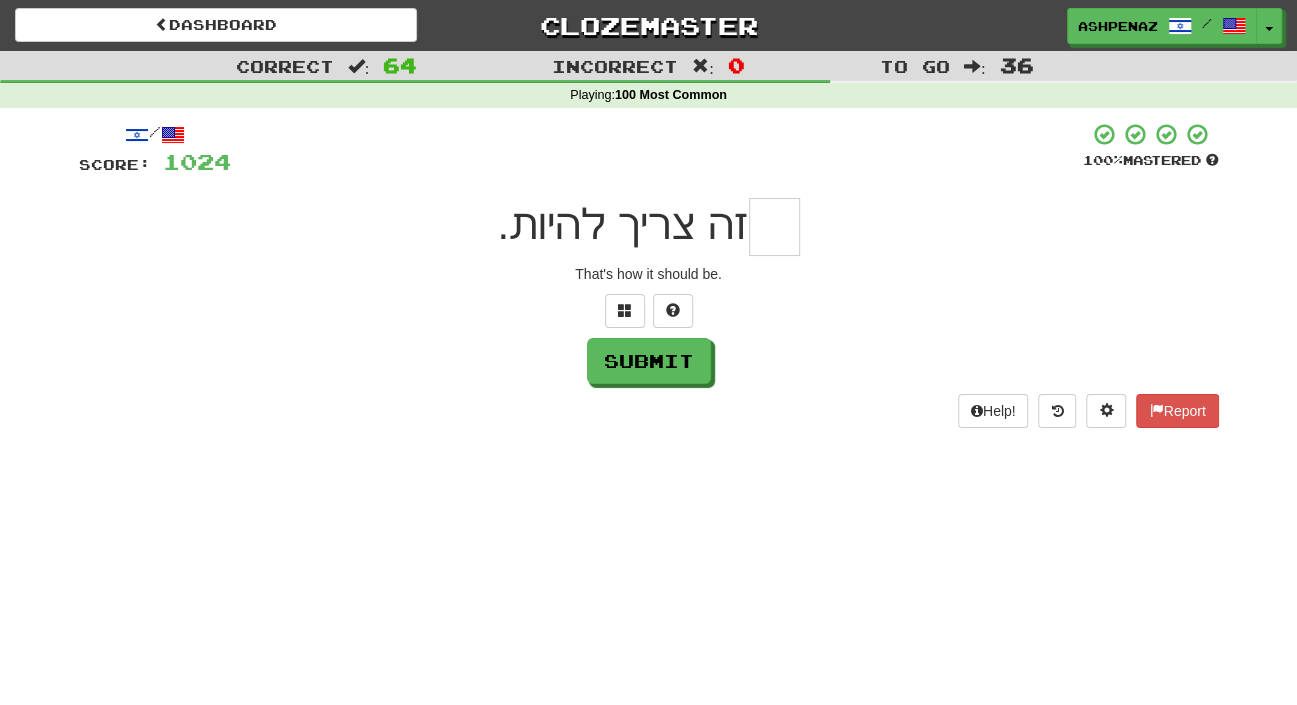 type on "*" 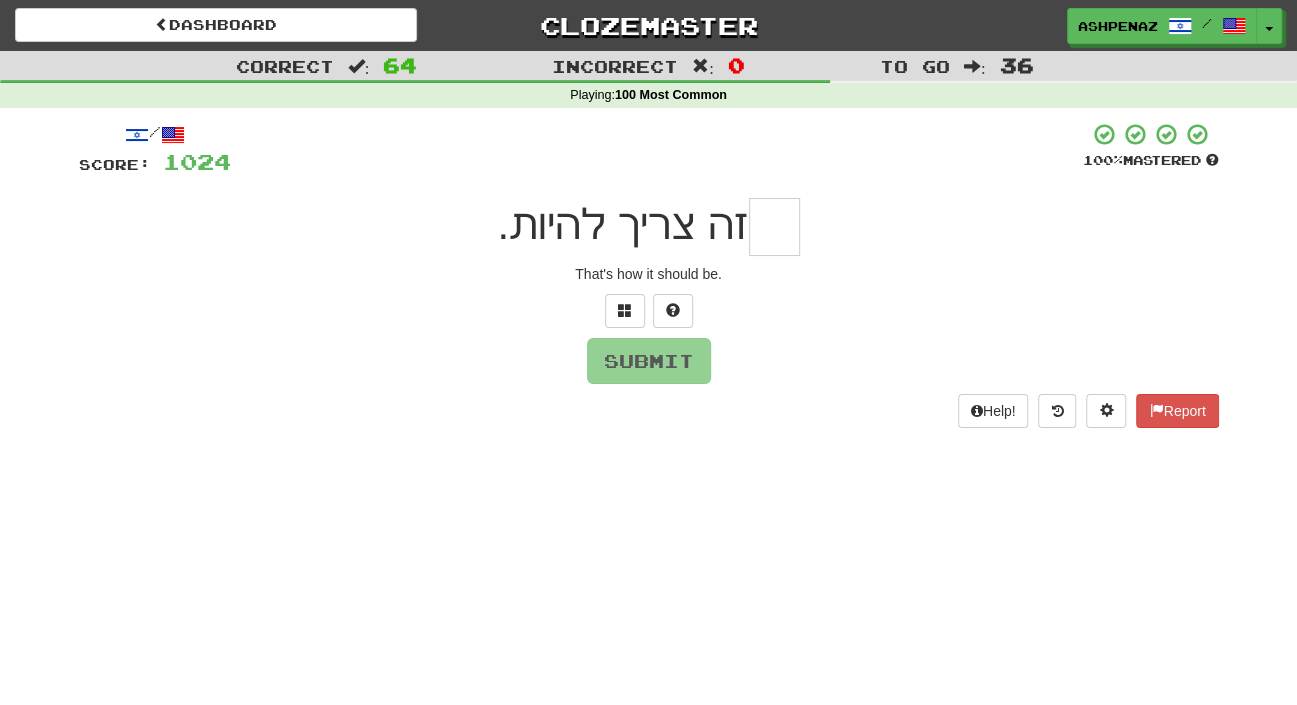 type on "*" 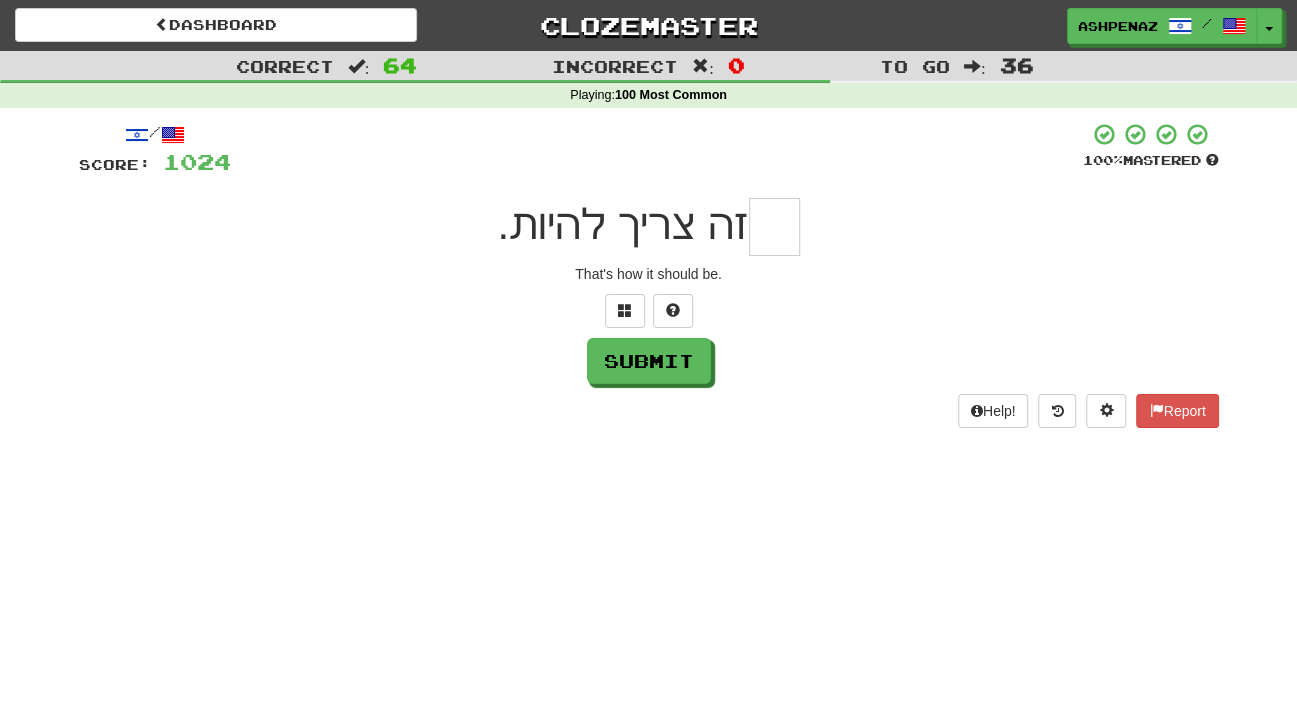 type on "*" 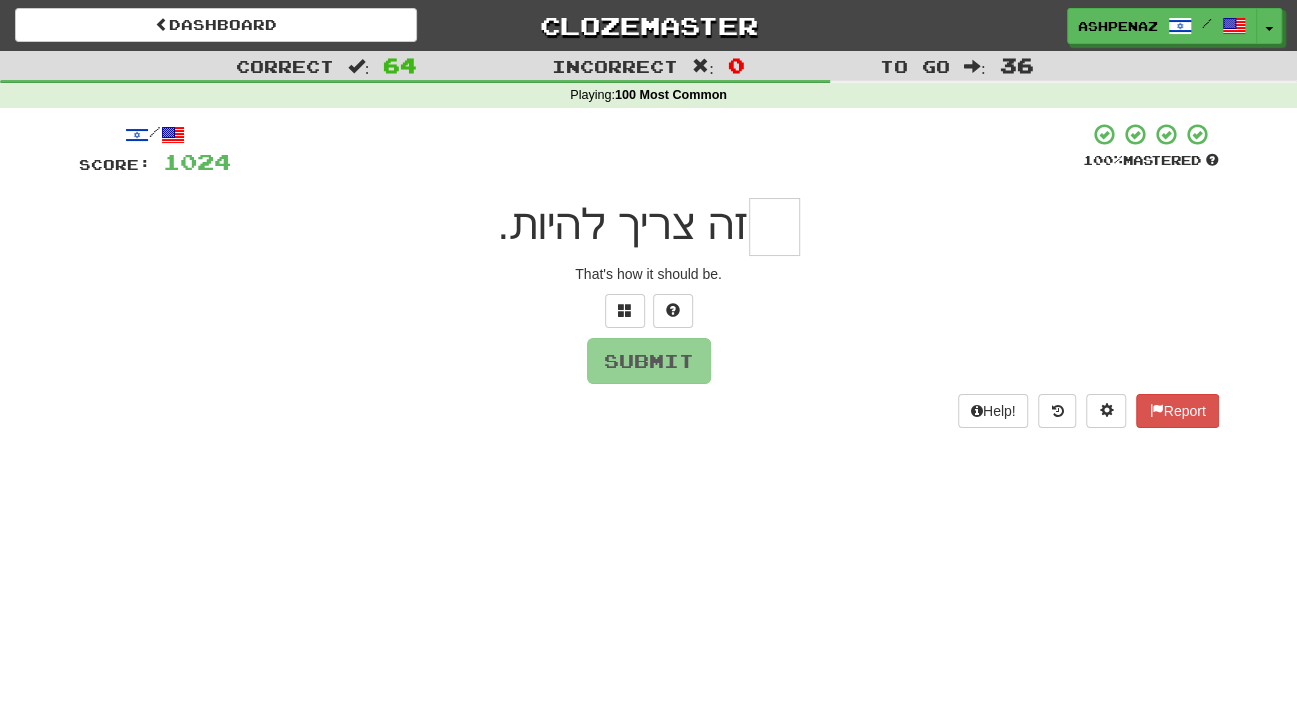 type on "*" 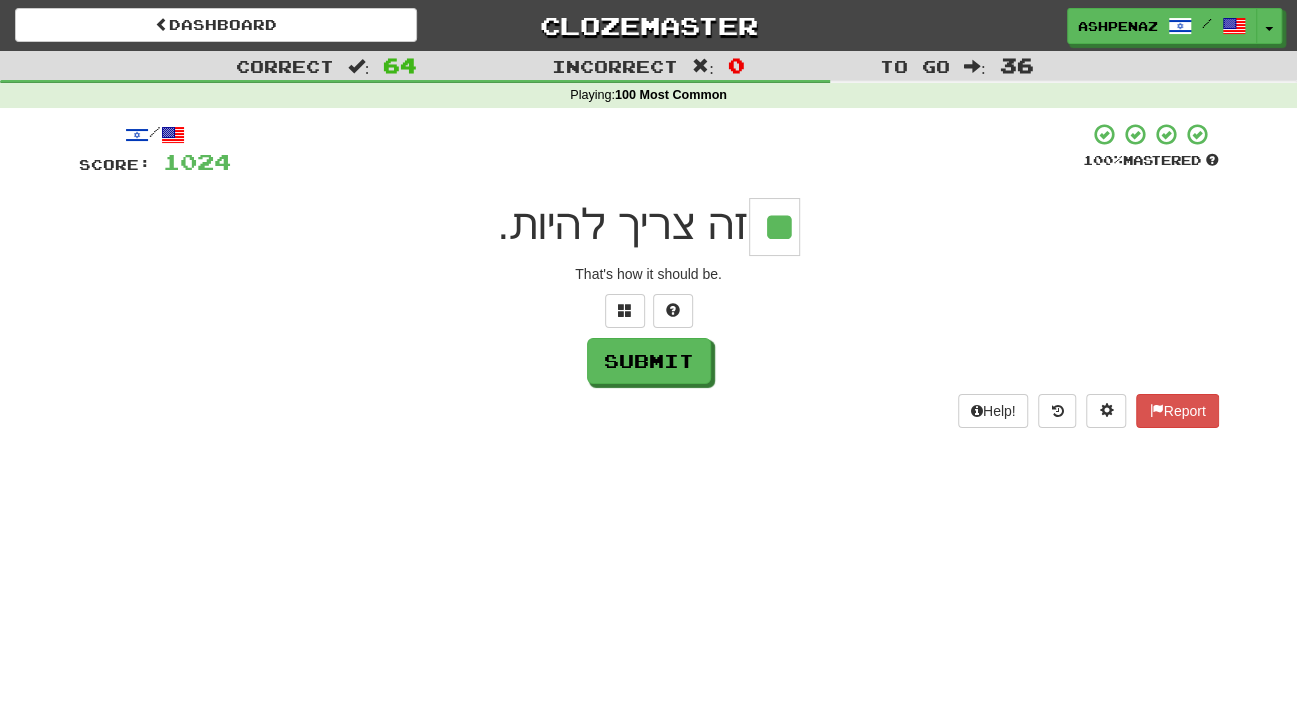 type on "**" 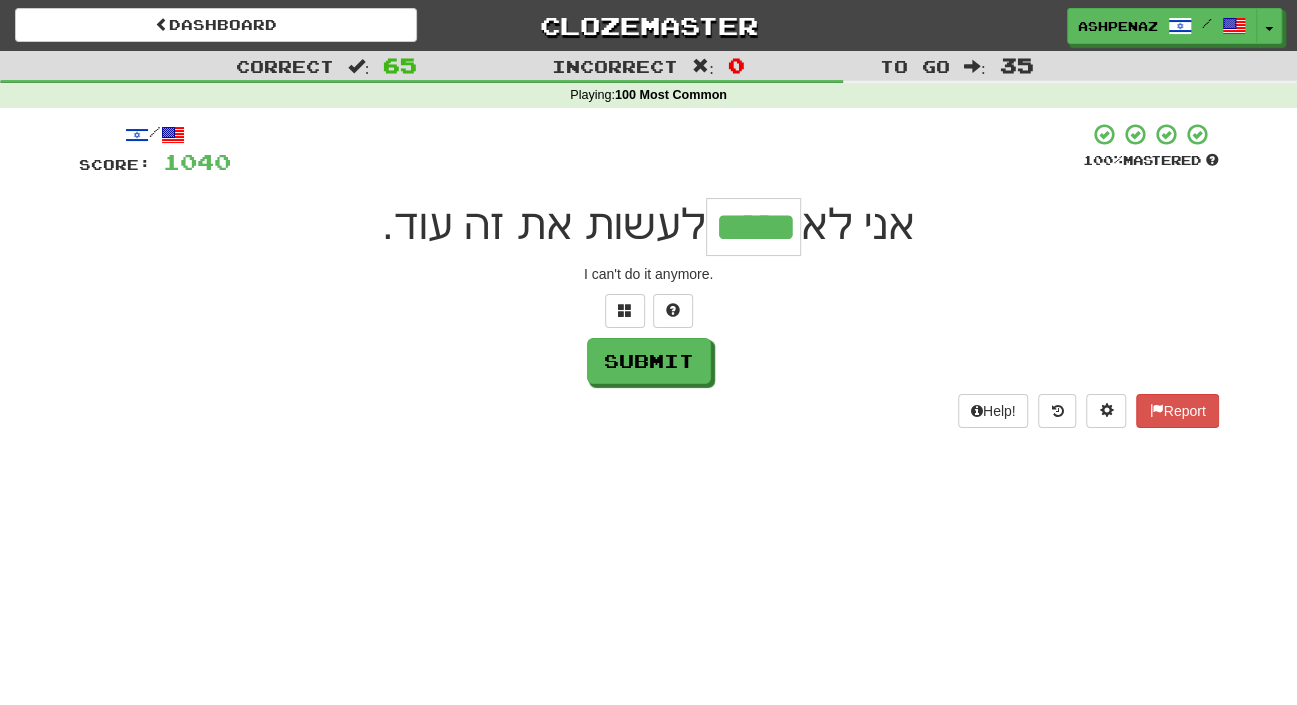 type on "*****" 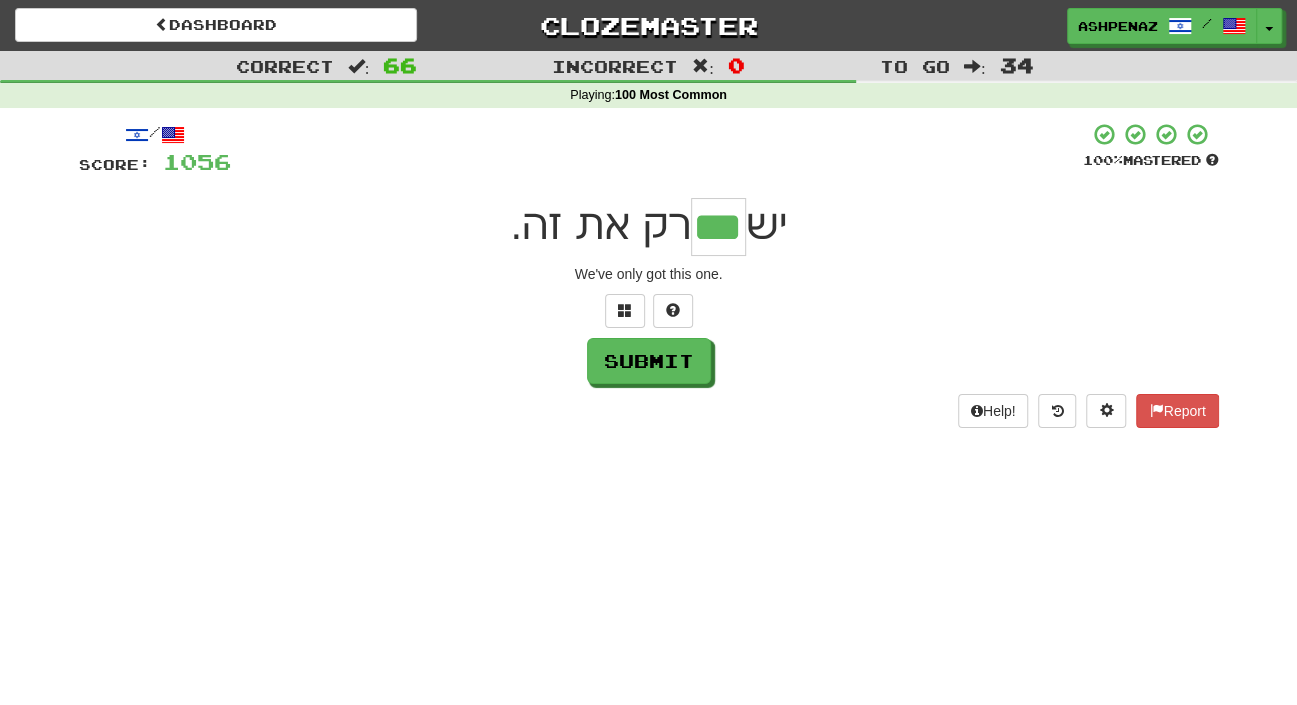 type on "***" 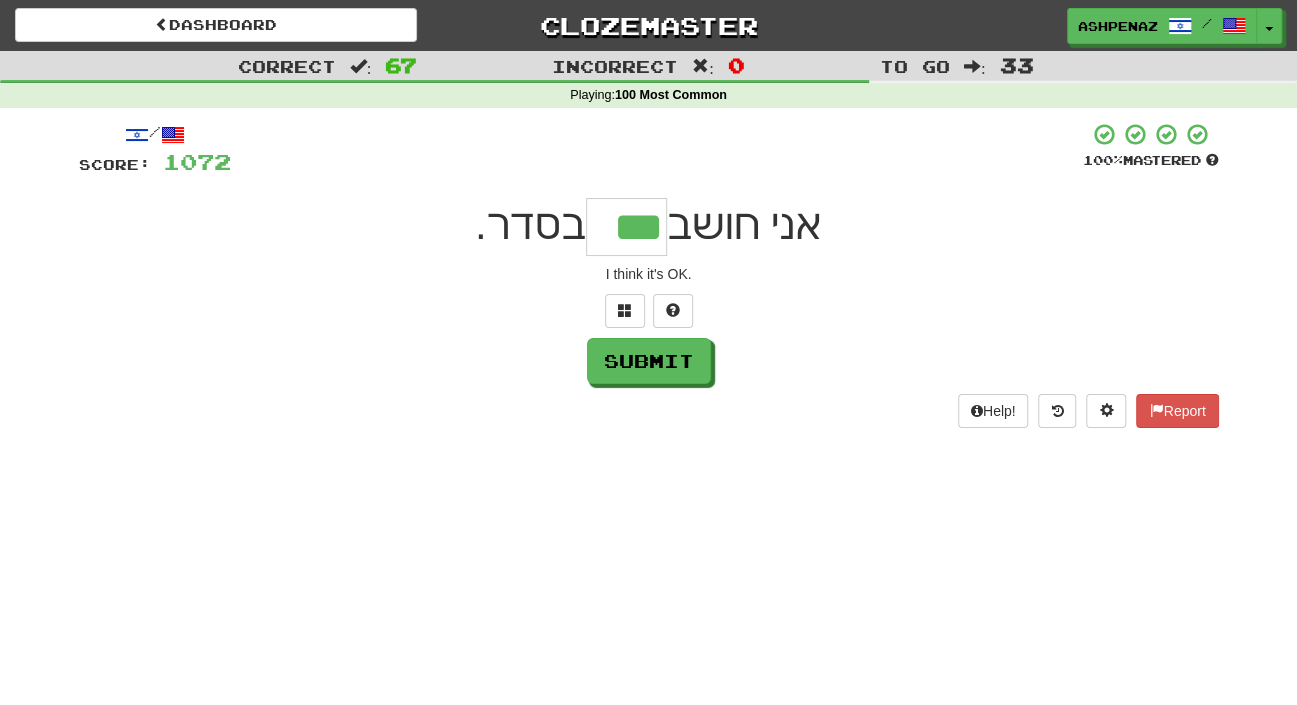 type on "***" 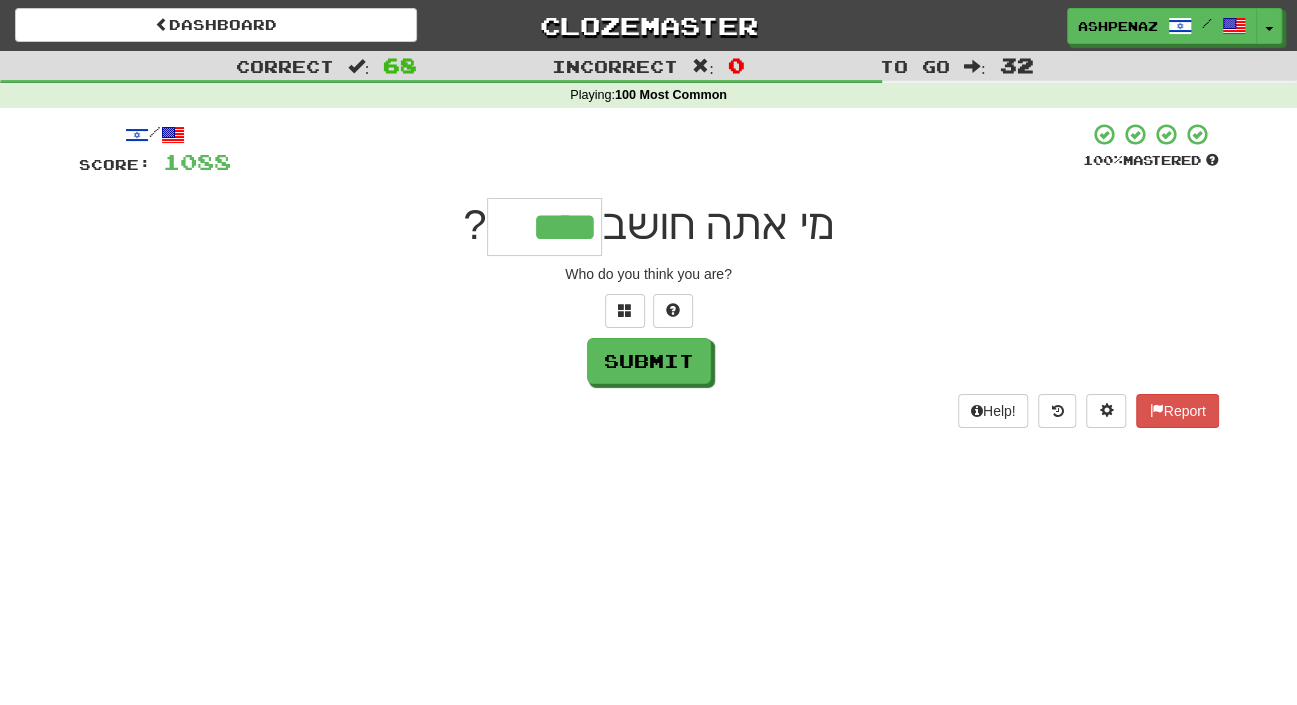 type on "****" 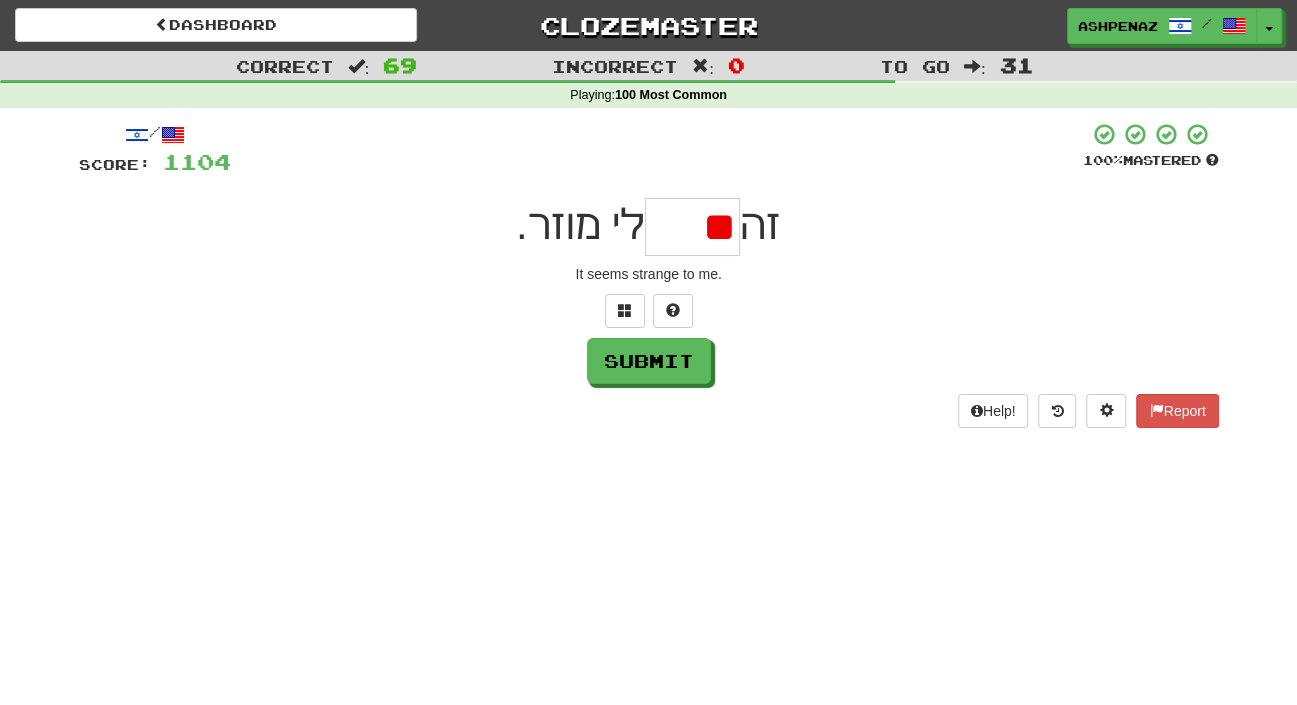 type on "*" 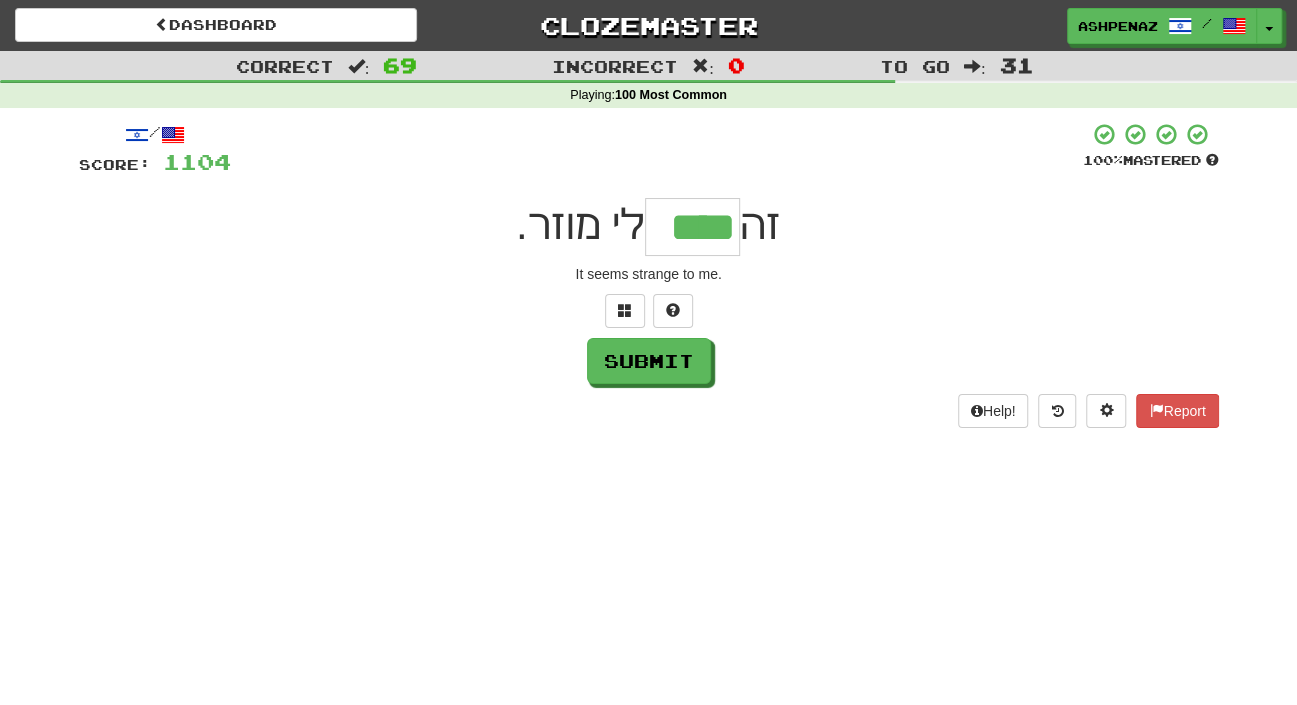type on "****" 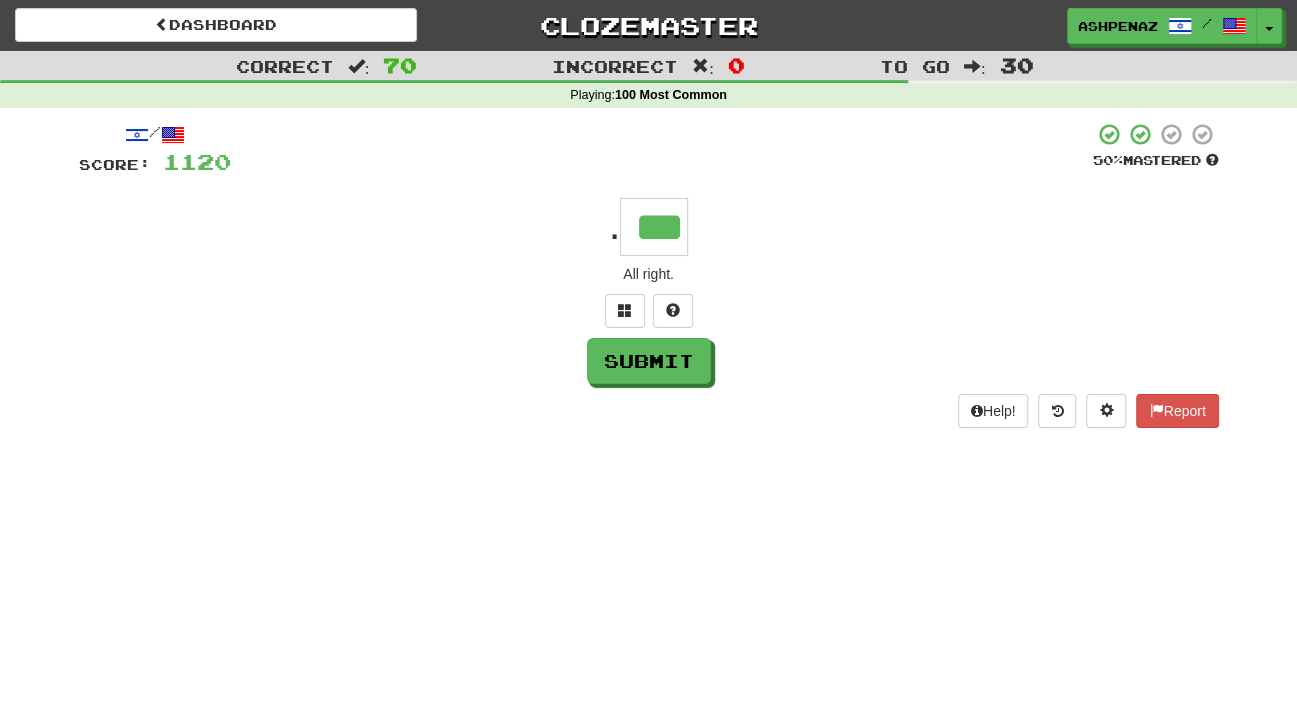 type on "***" 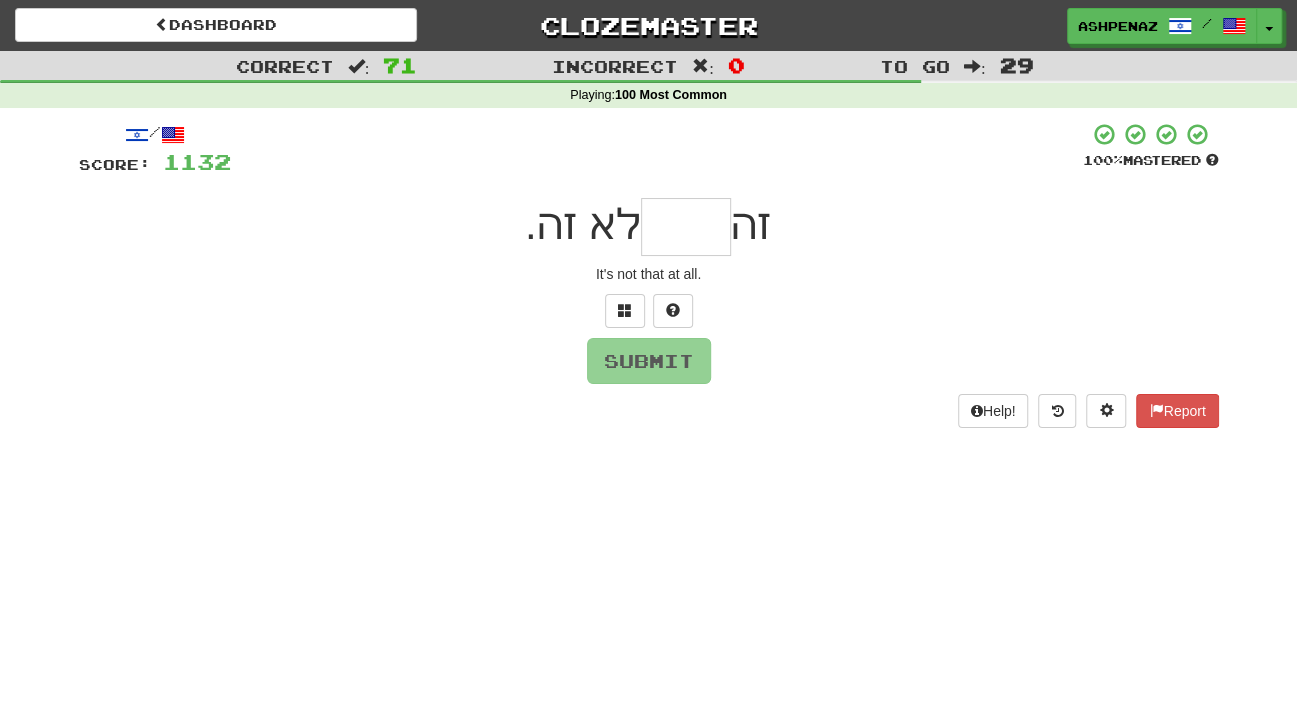 type on "*" 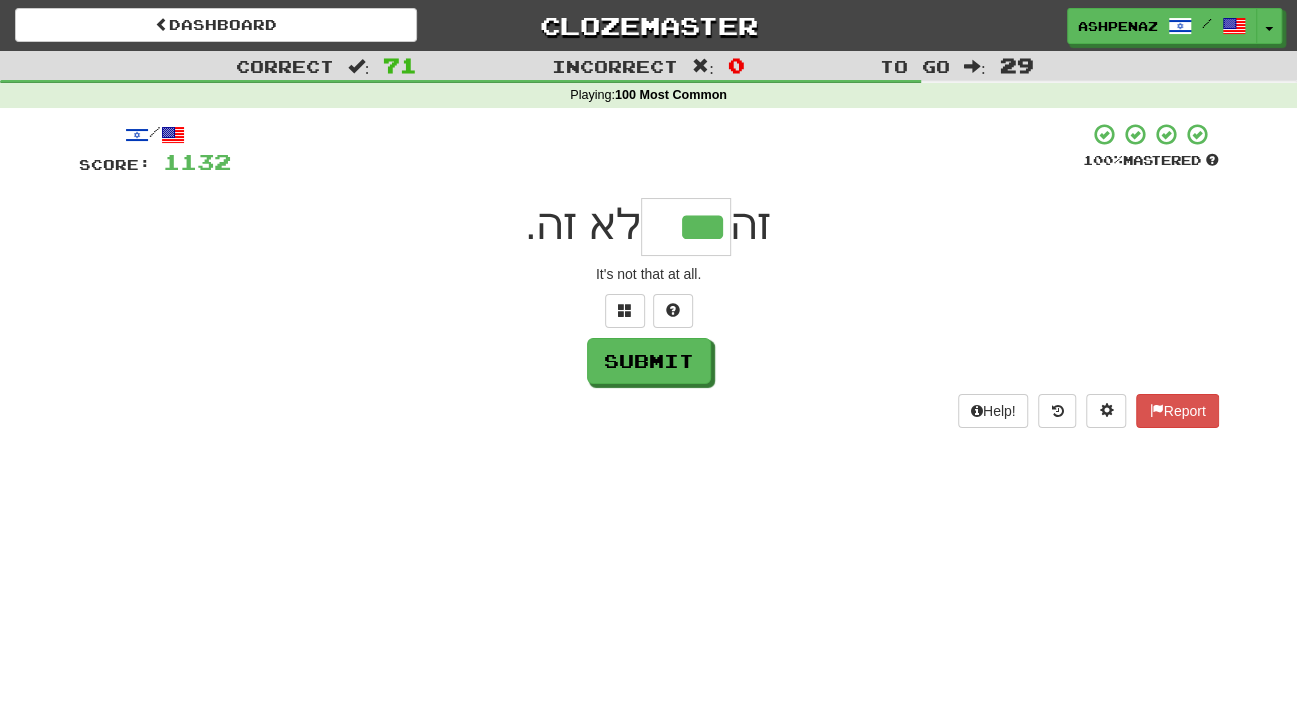 type on "***" 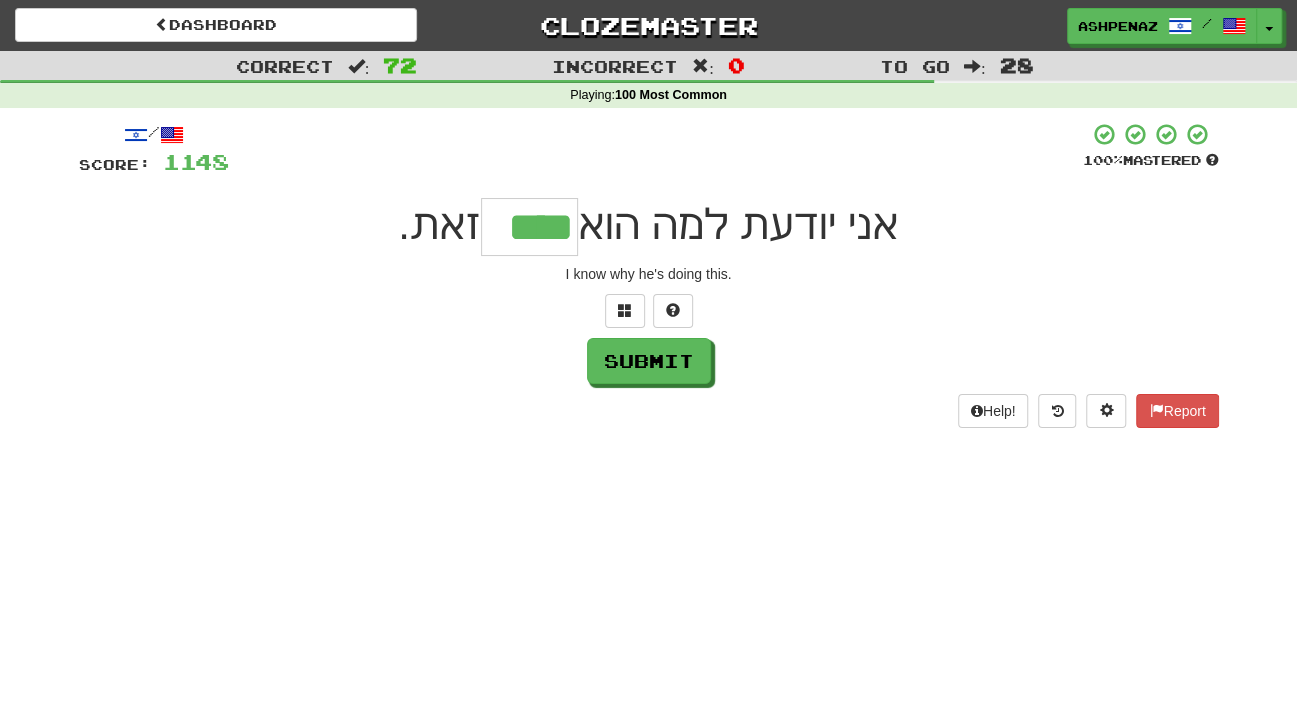 type on "****" 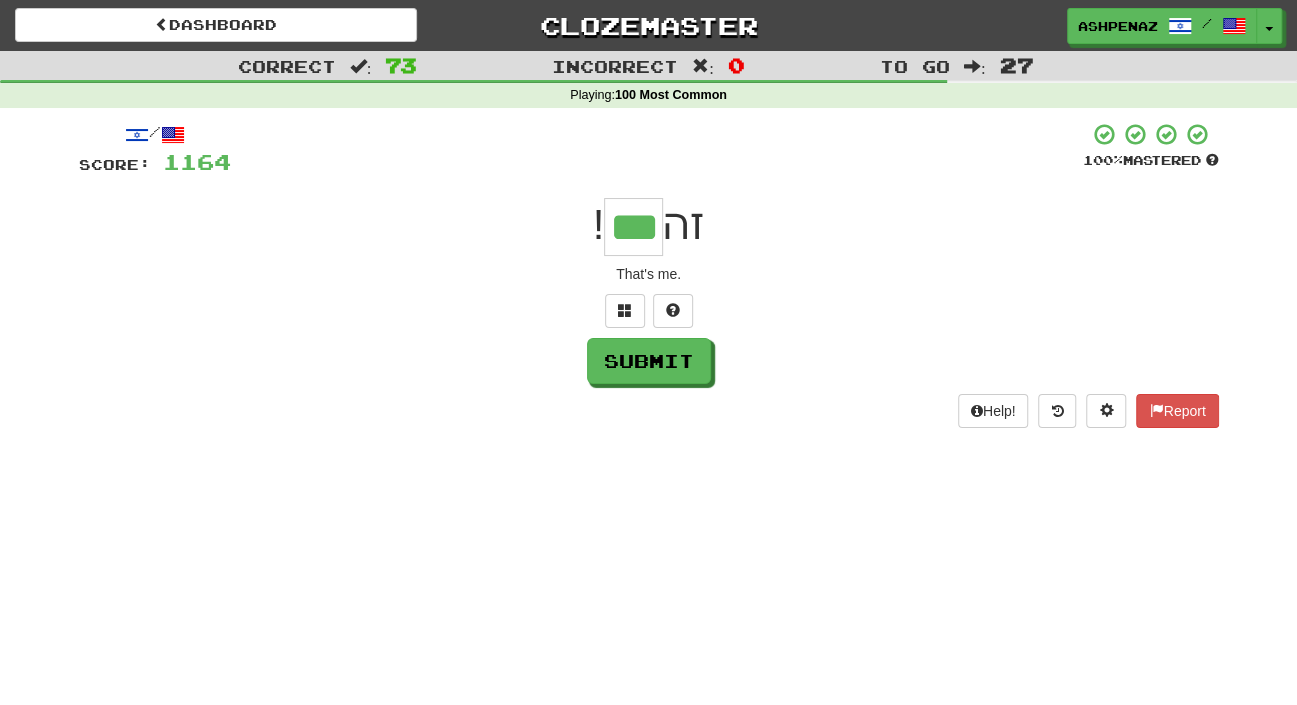 type on "***" 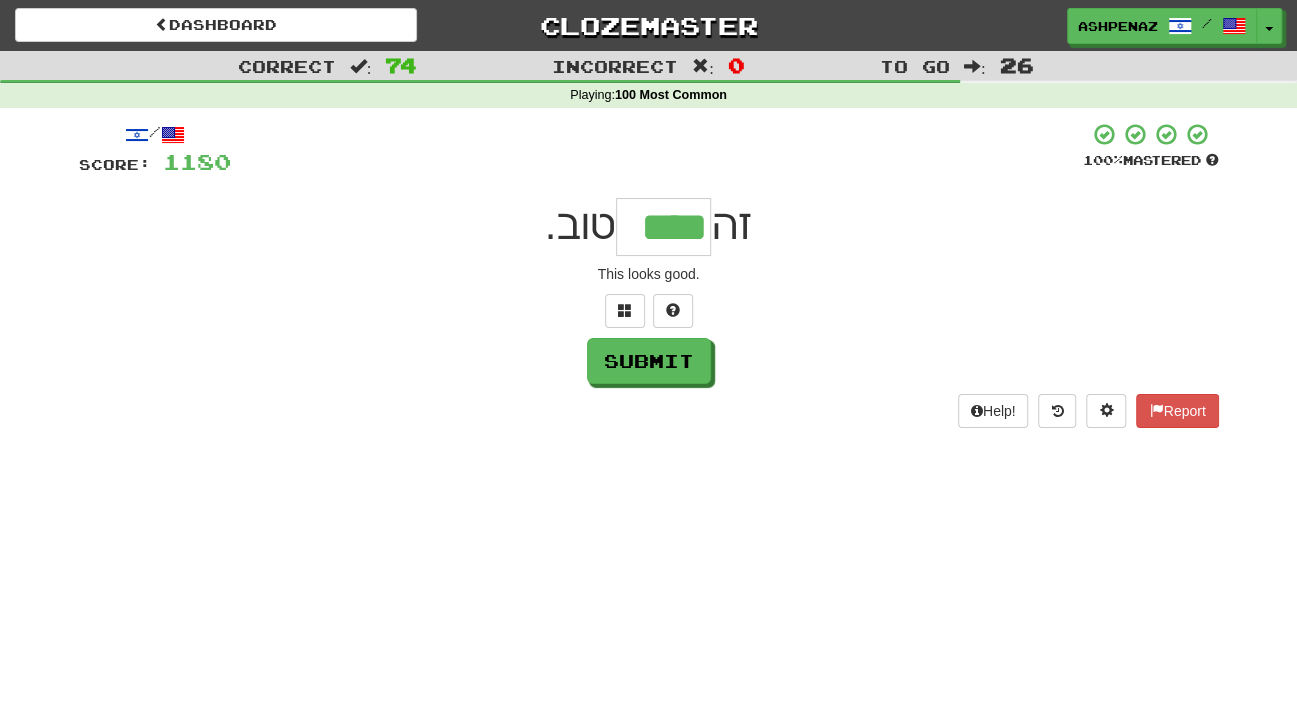 type on "****" 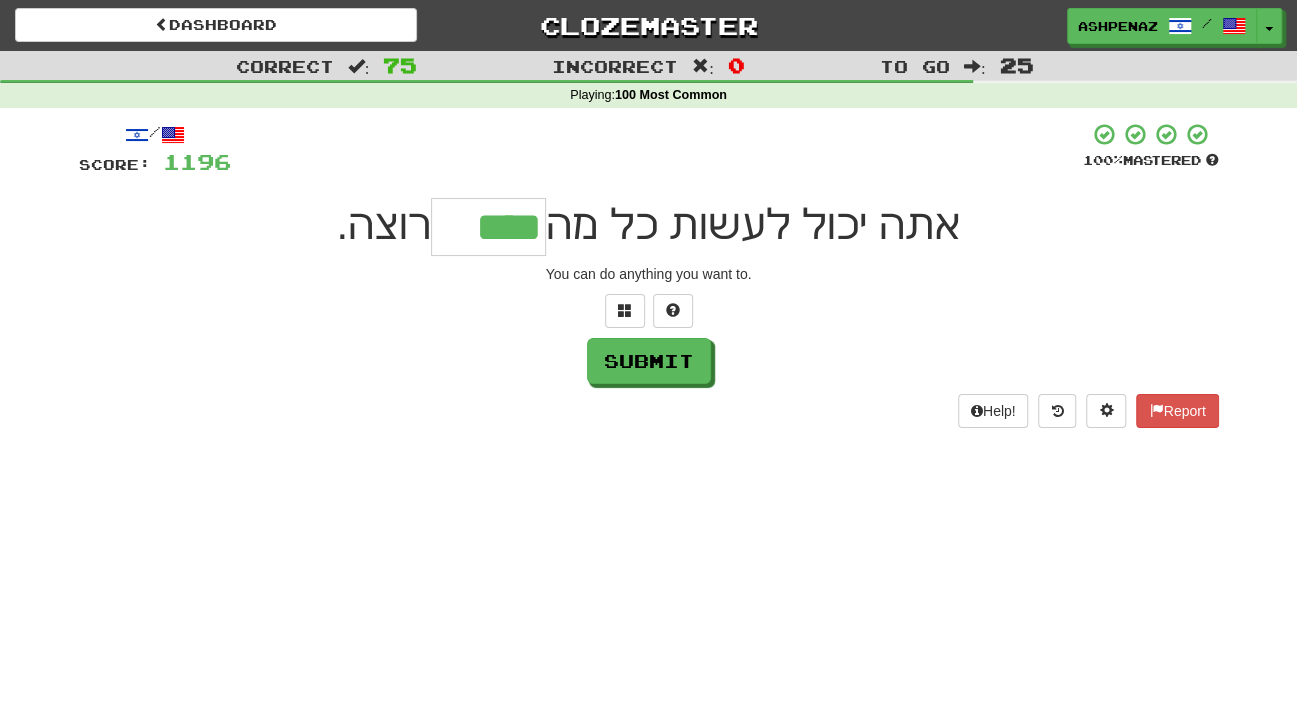 type on "****" 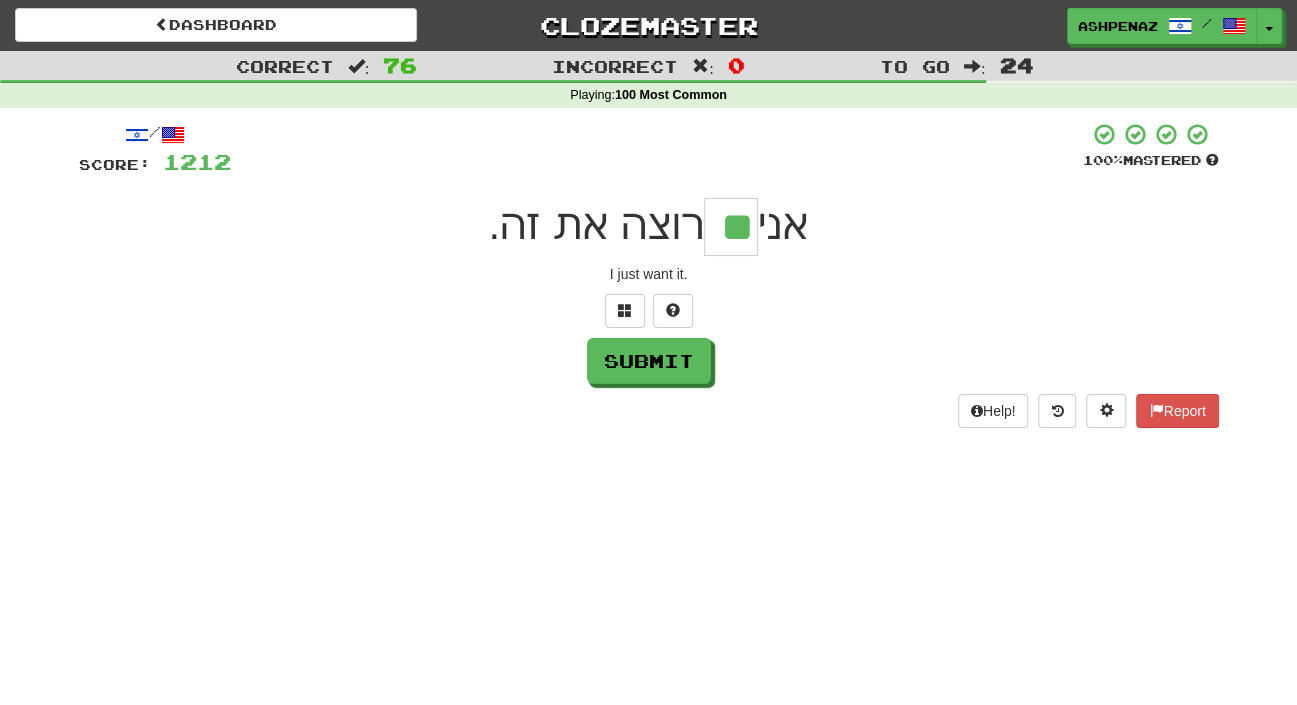type on "**" 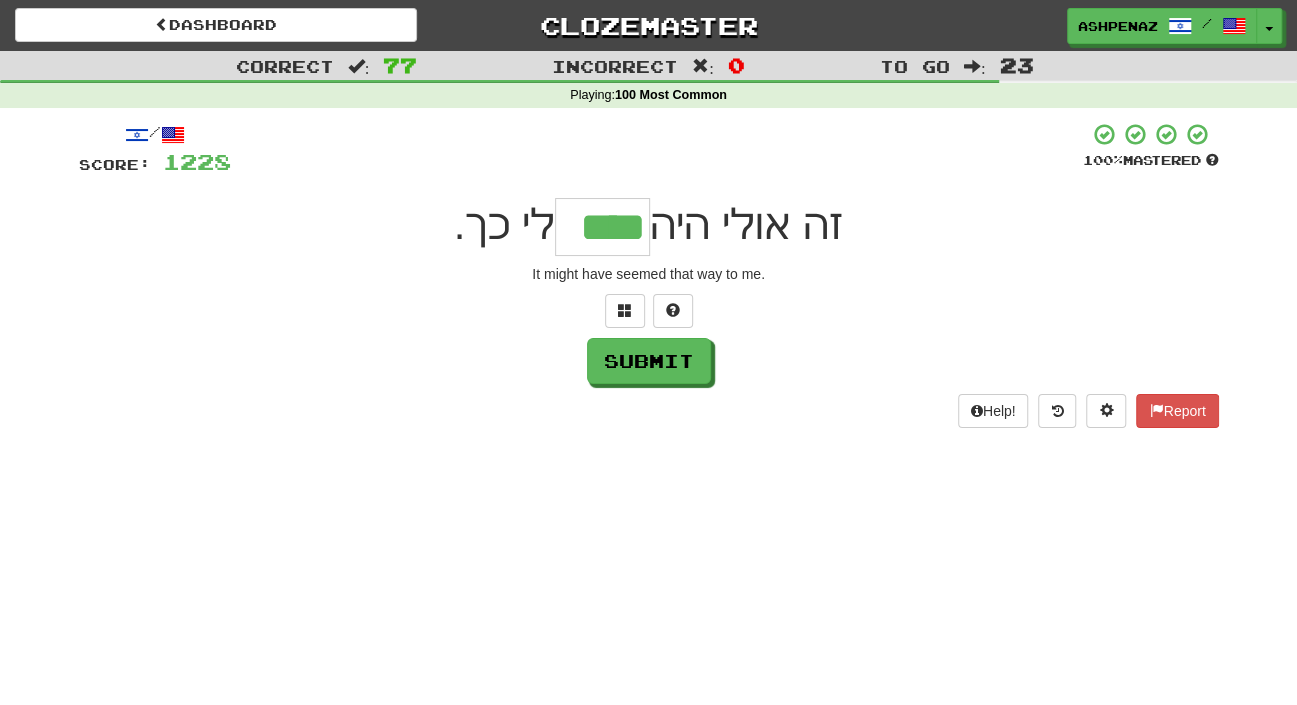 type on "****" 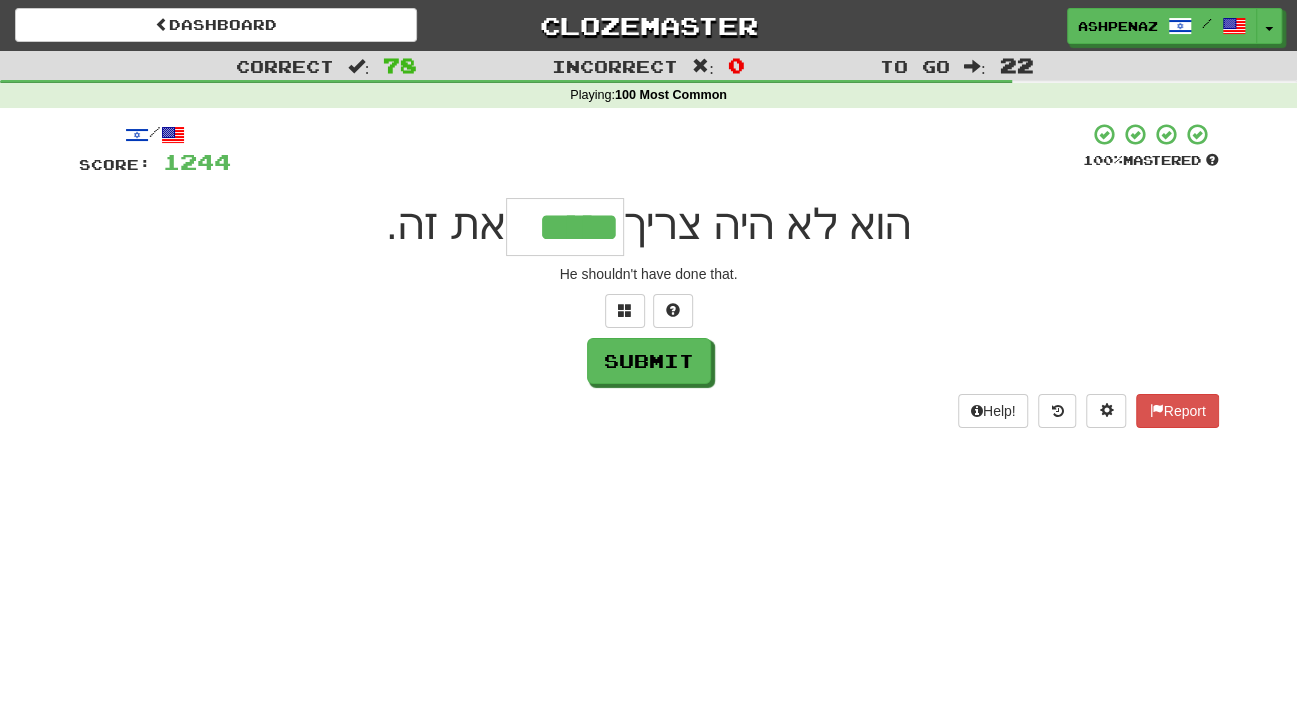 type on "*****" 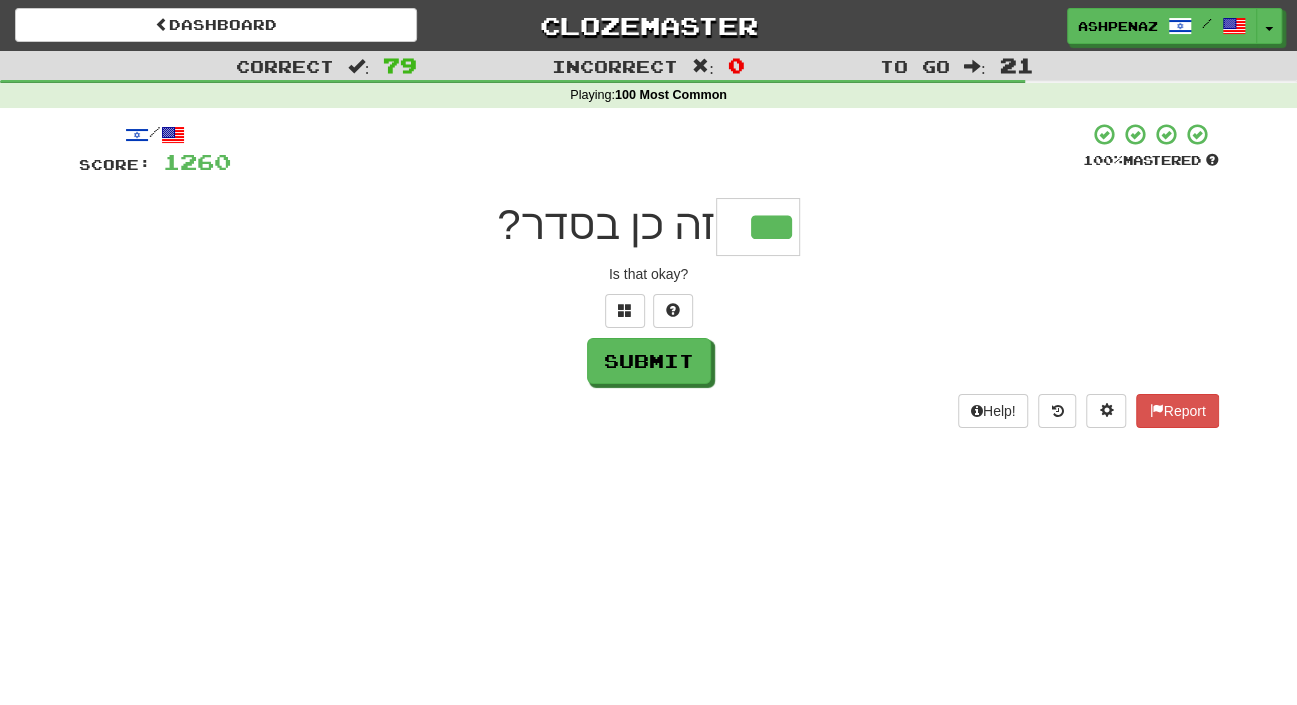 type on "***" 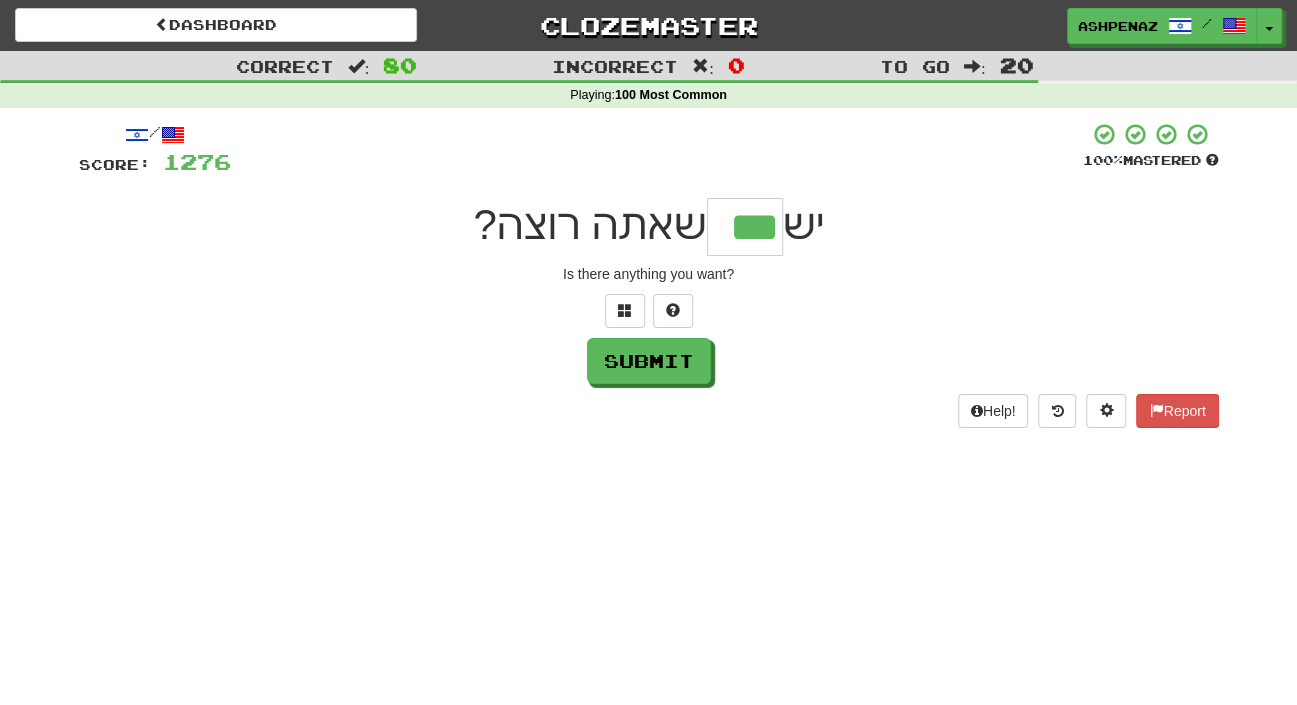 type on "***" 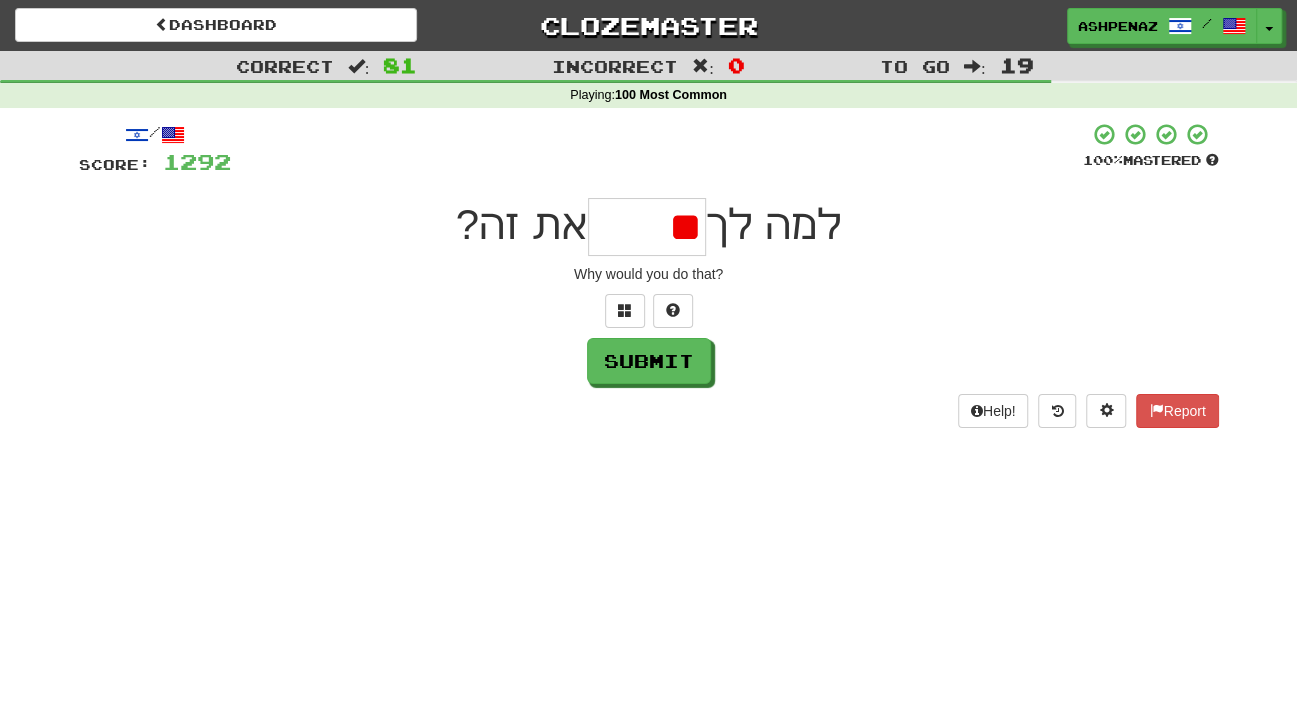 type on "*" 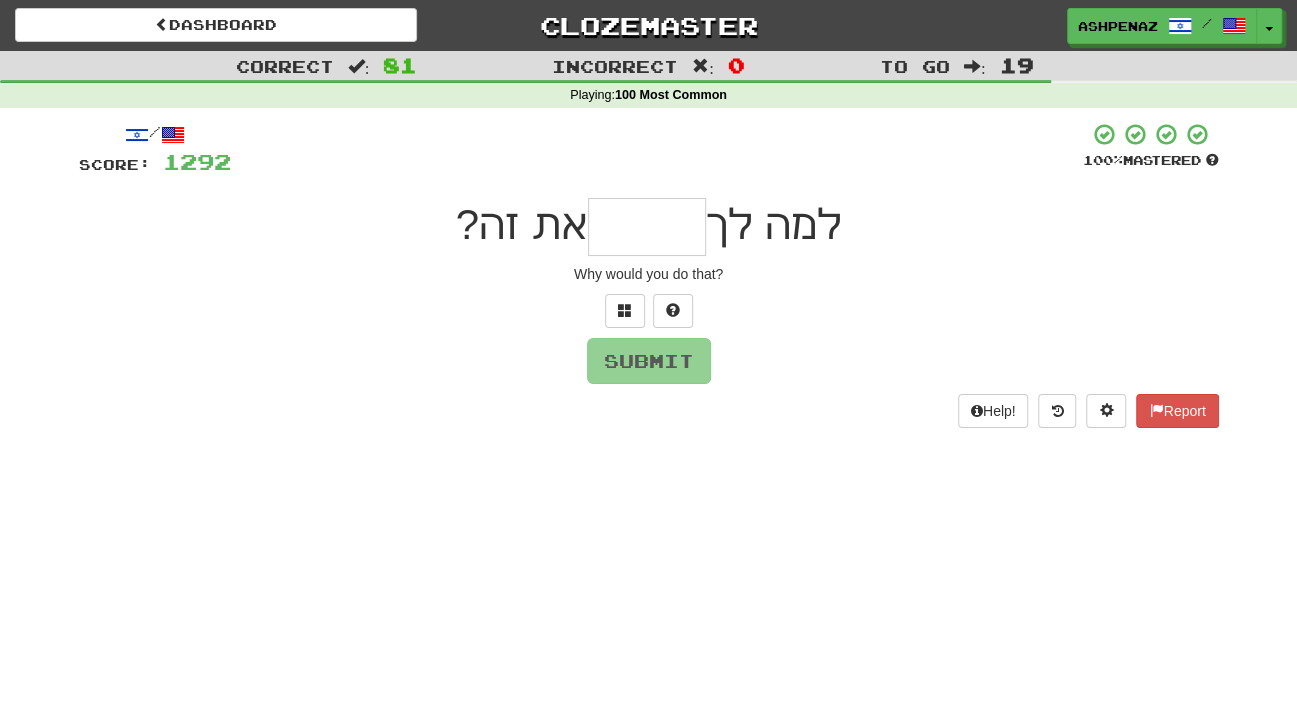 type on "*" 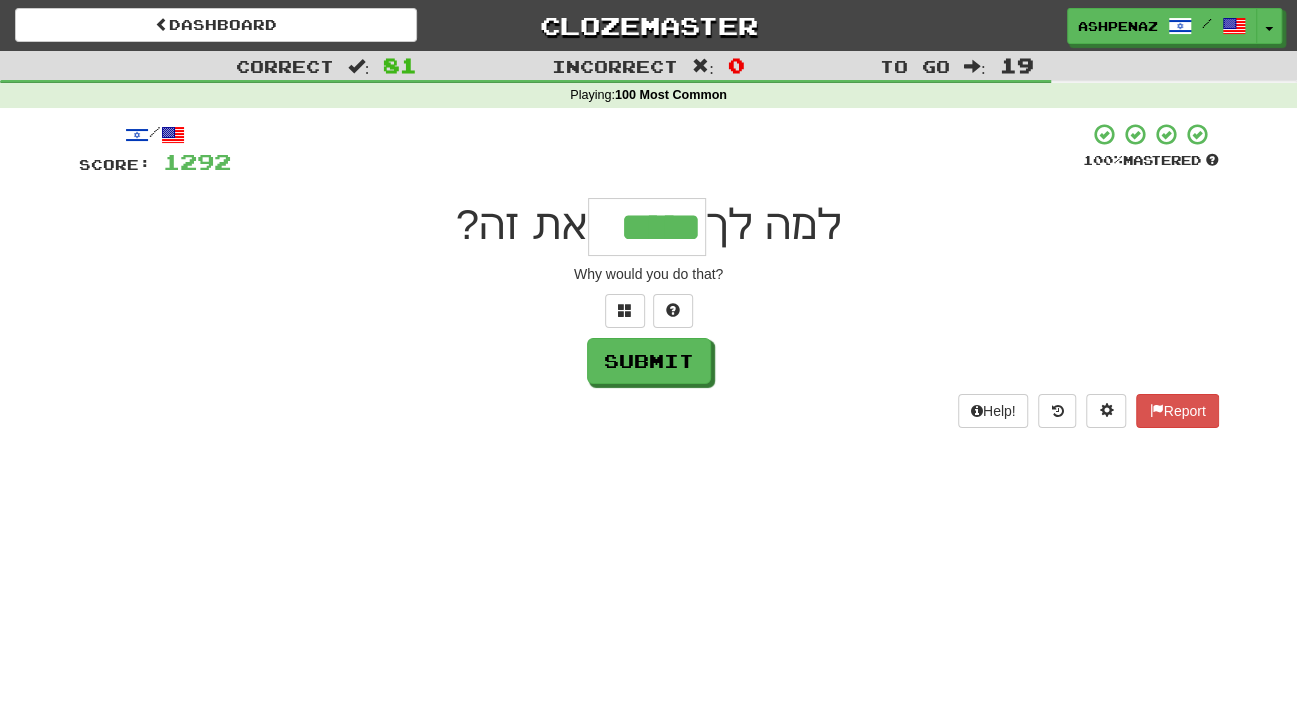 type on "*****" 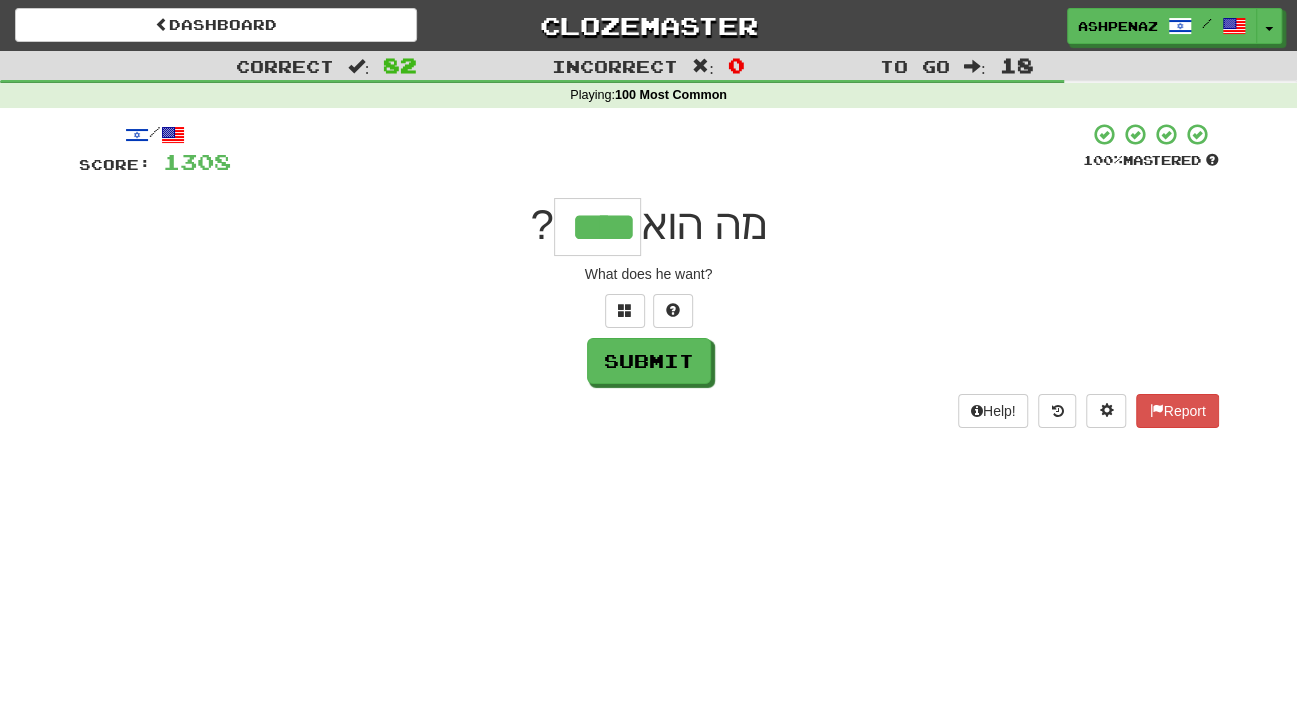 type on "****" 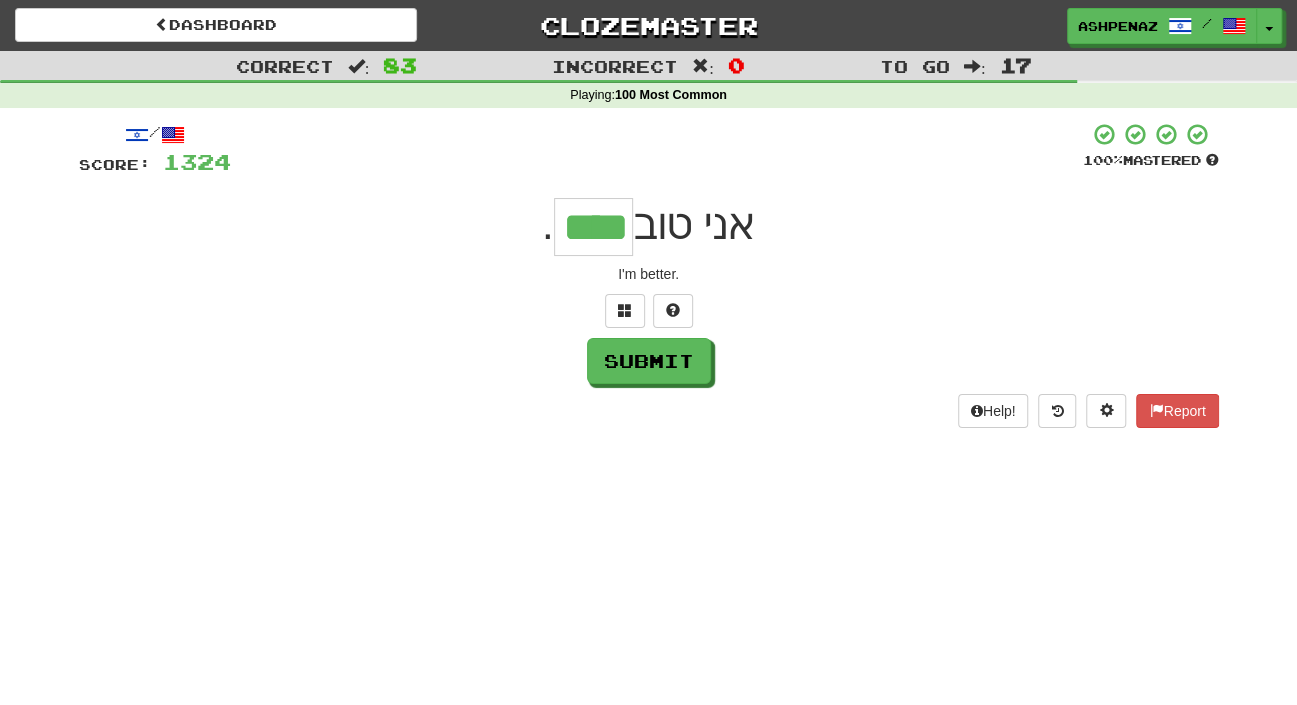 type on "****" 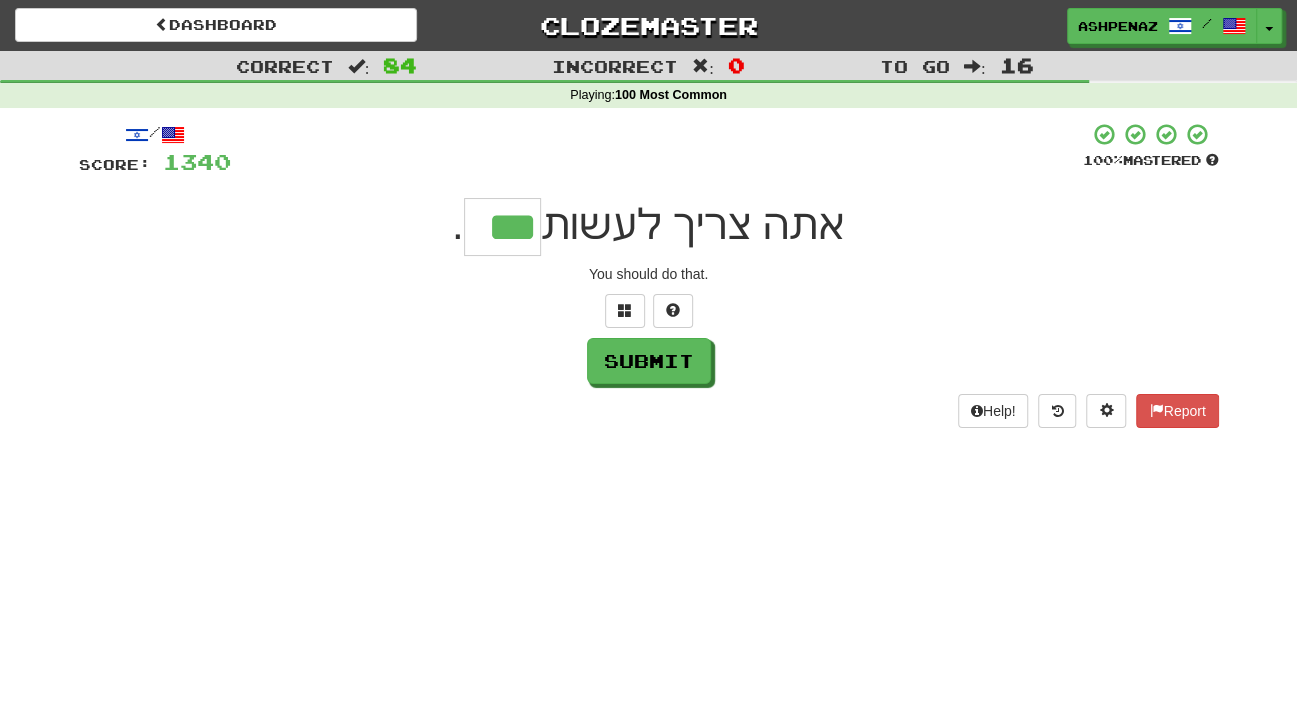 type on "***" 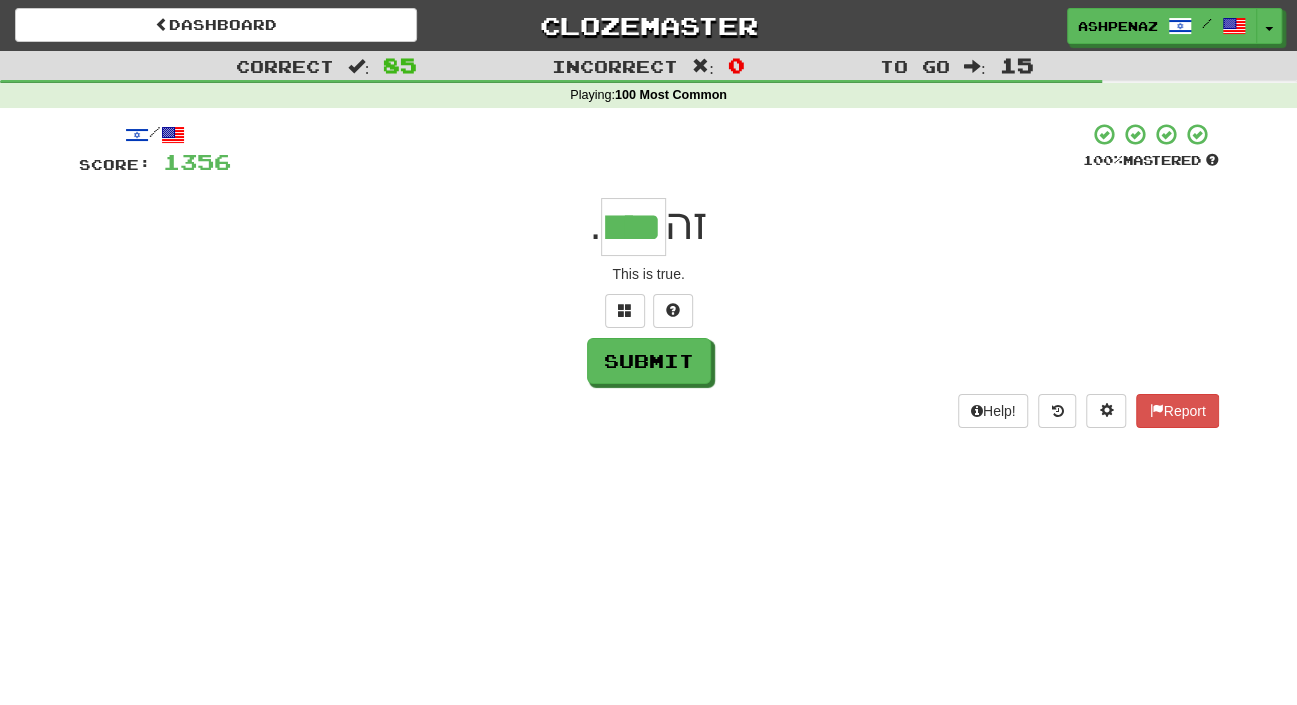 type on "****" 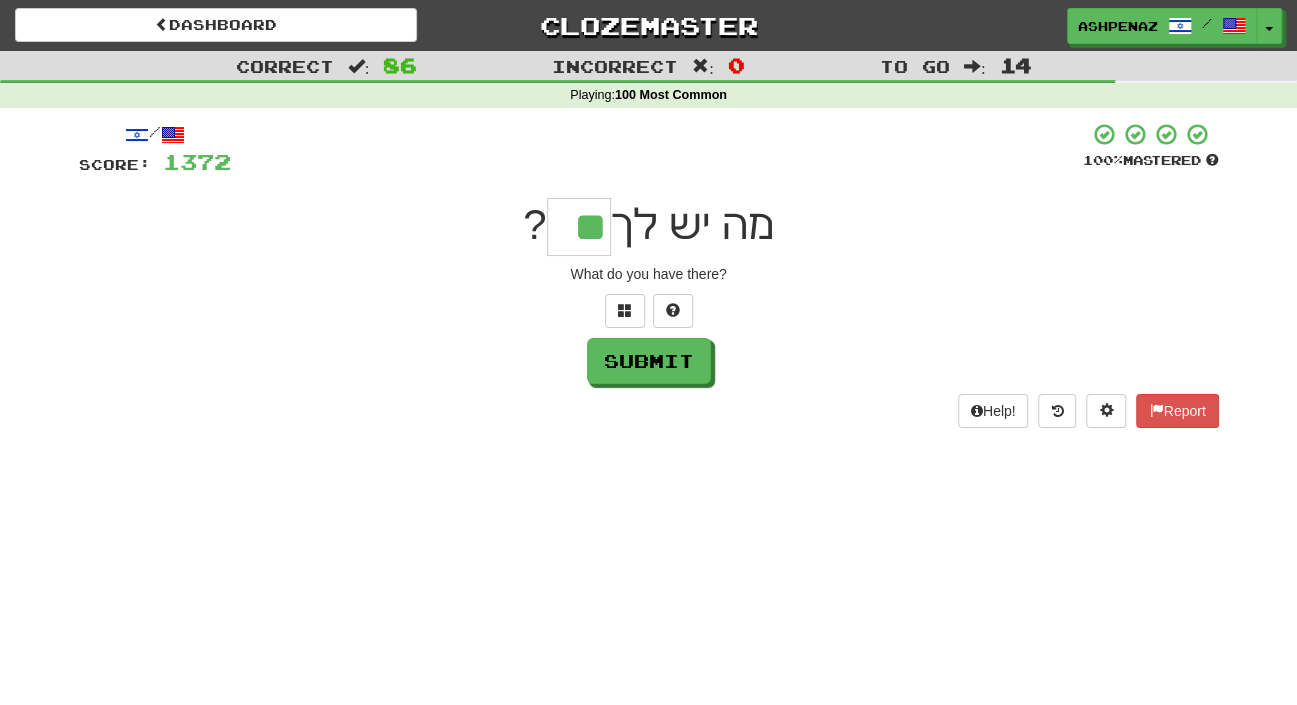 type on "**" 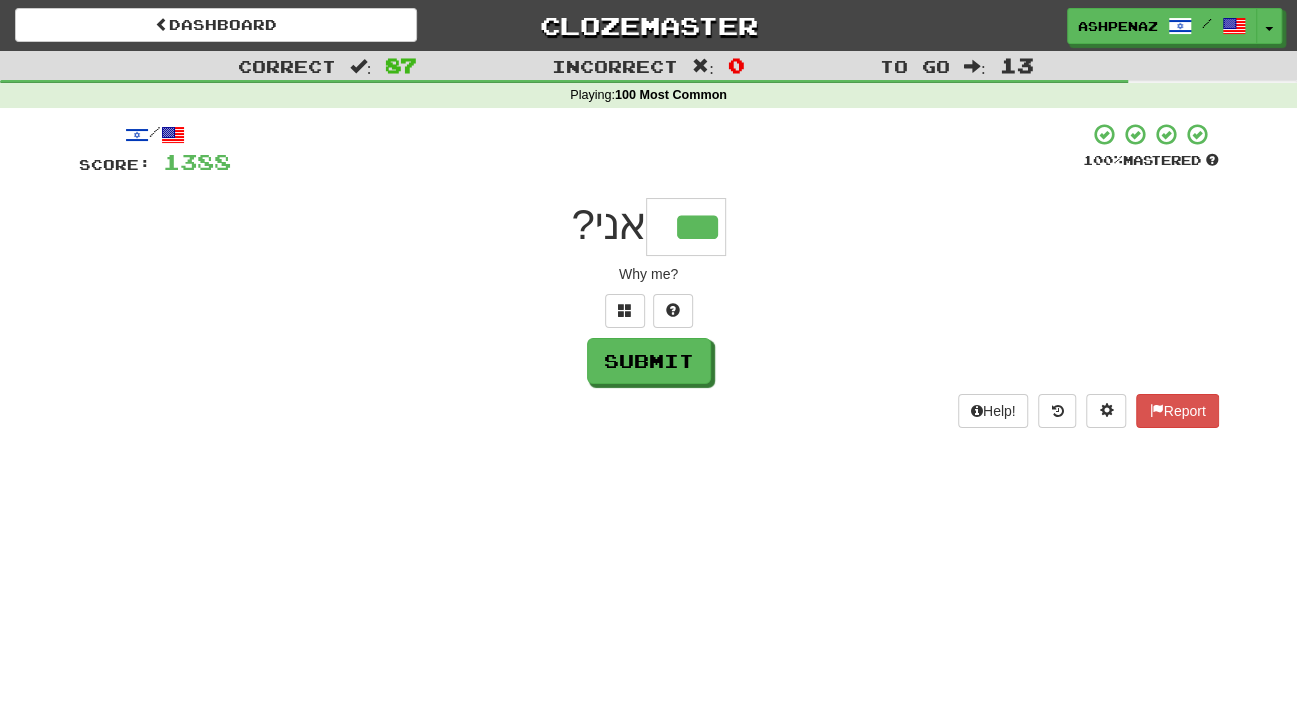 type on "***" 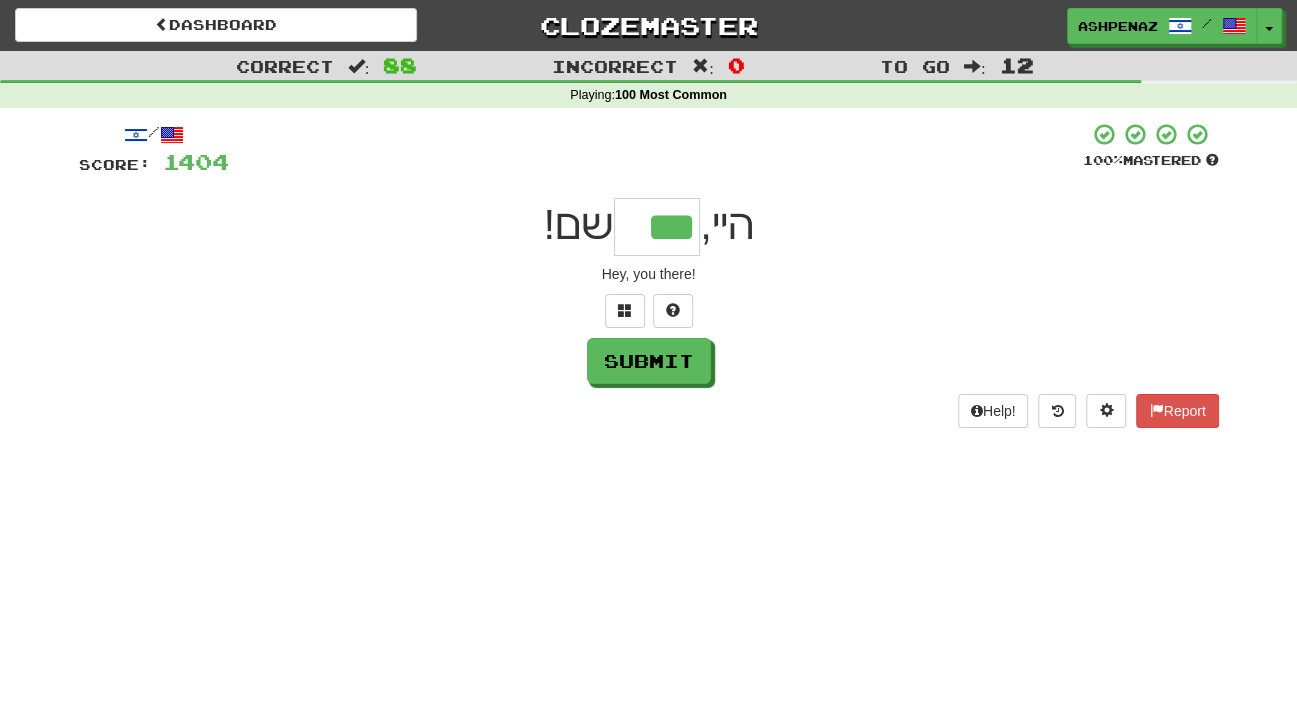 type on "***" 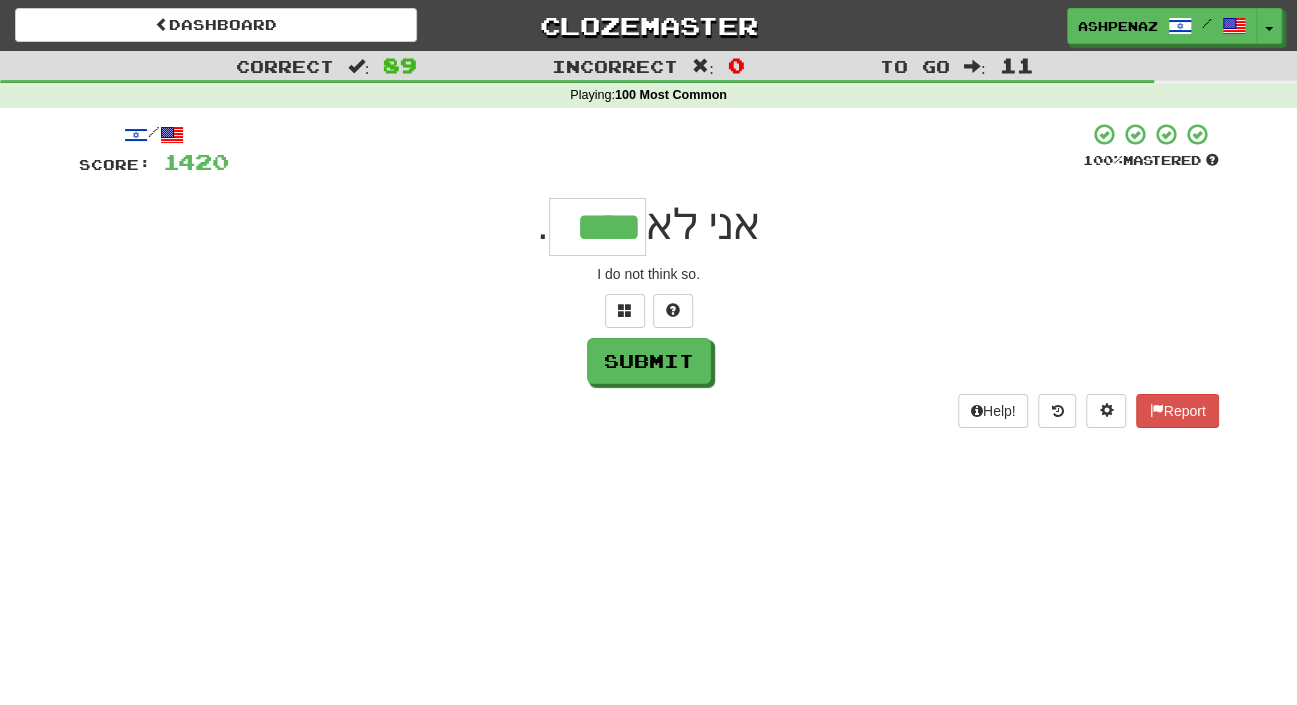 type on "****" 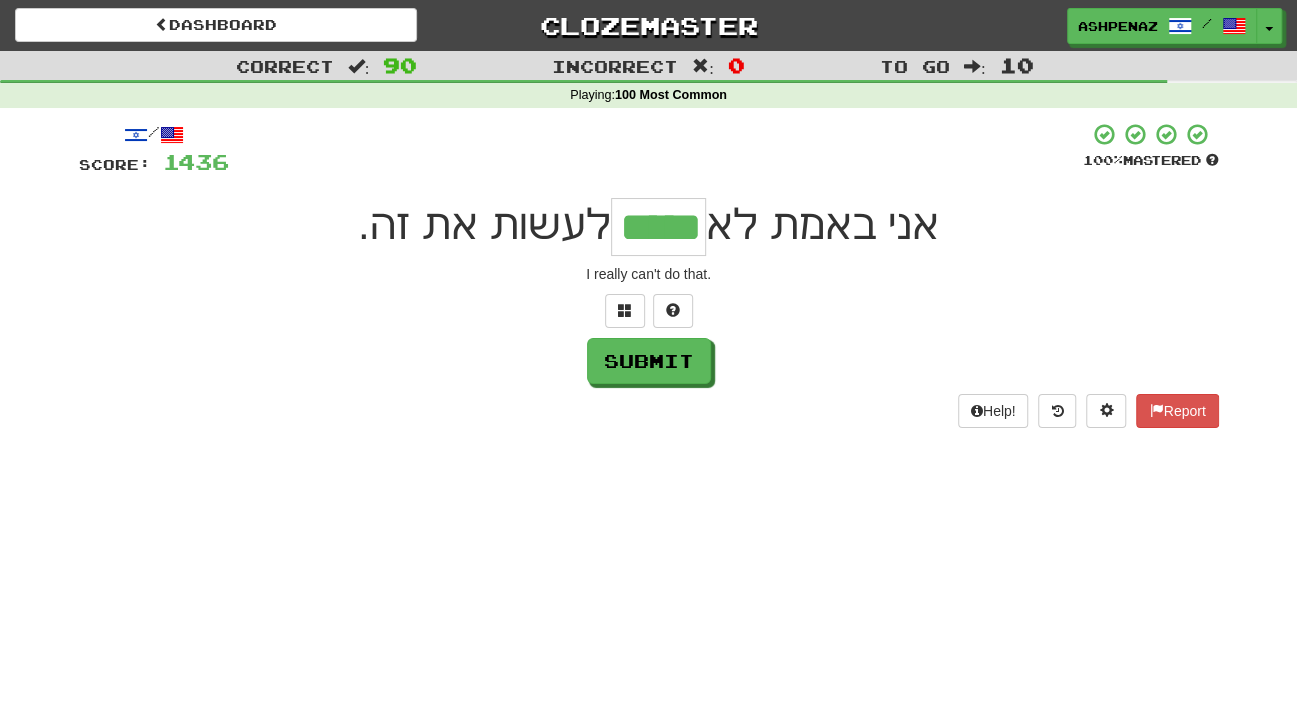 type on "*****" 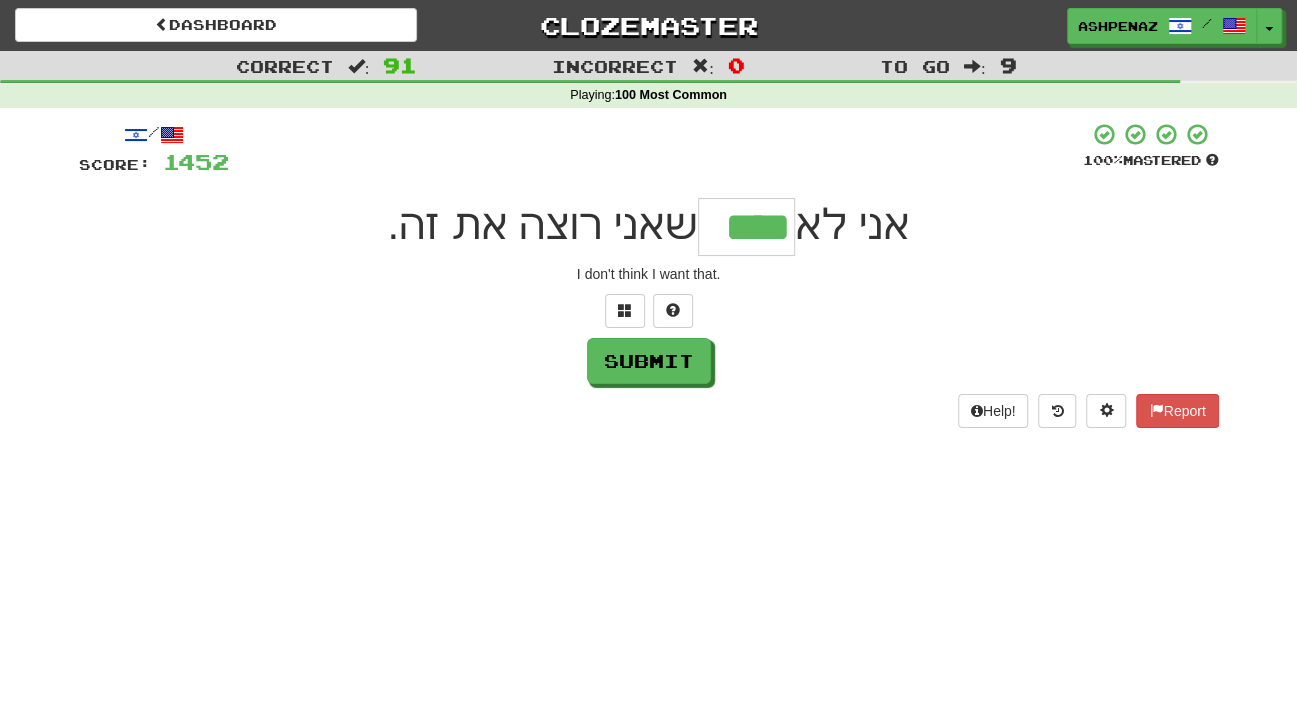 type on "****" 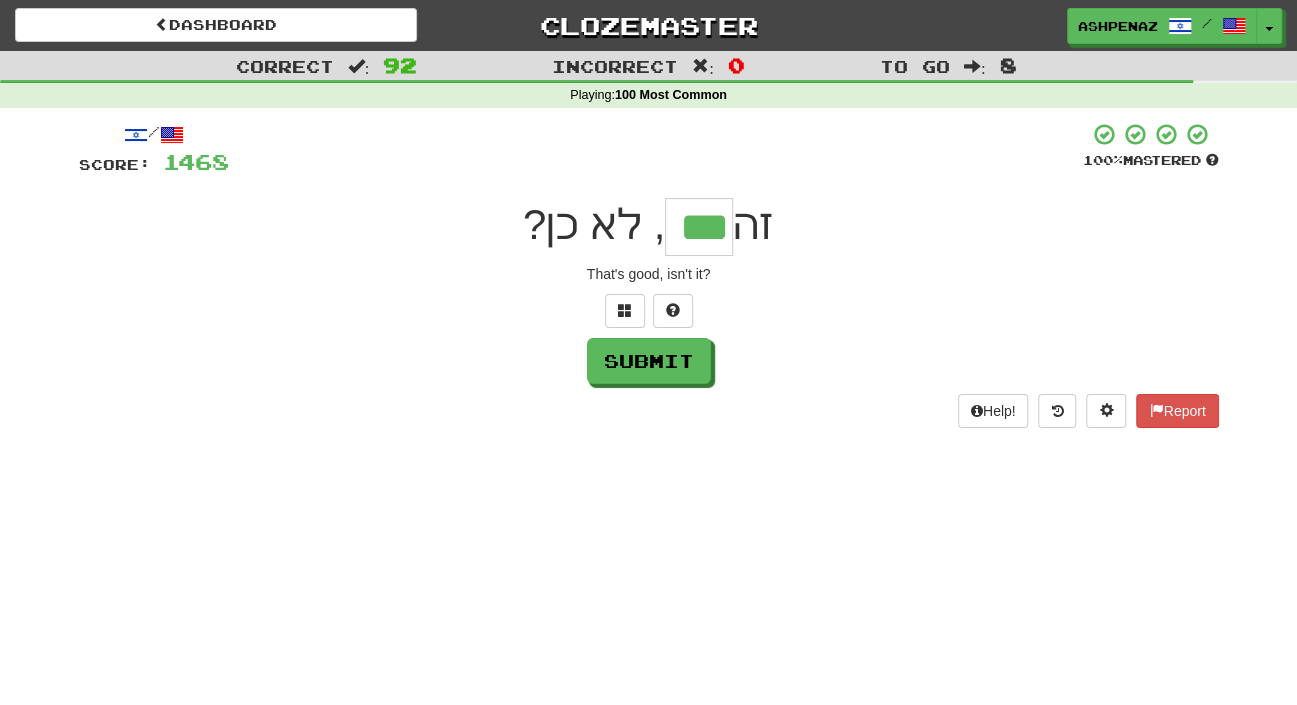 type on "***" 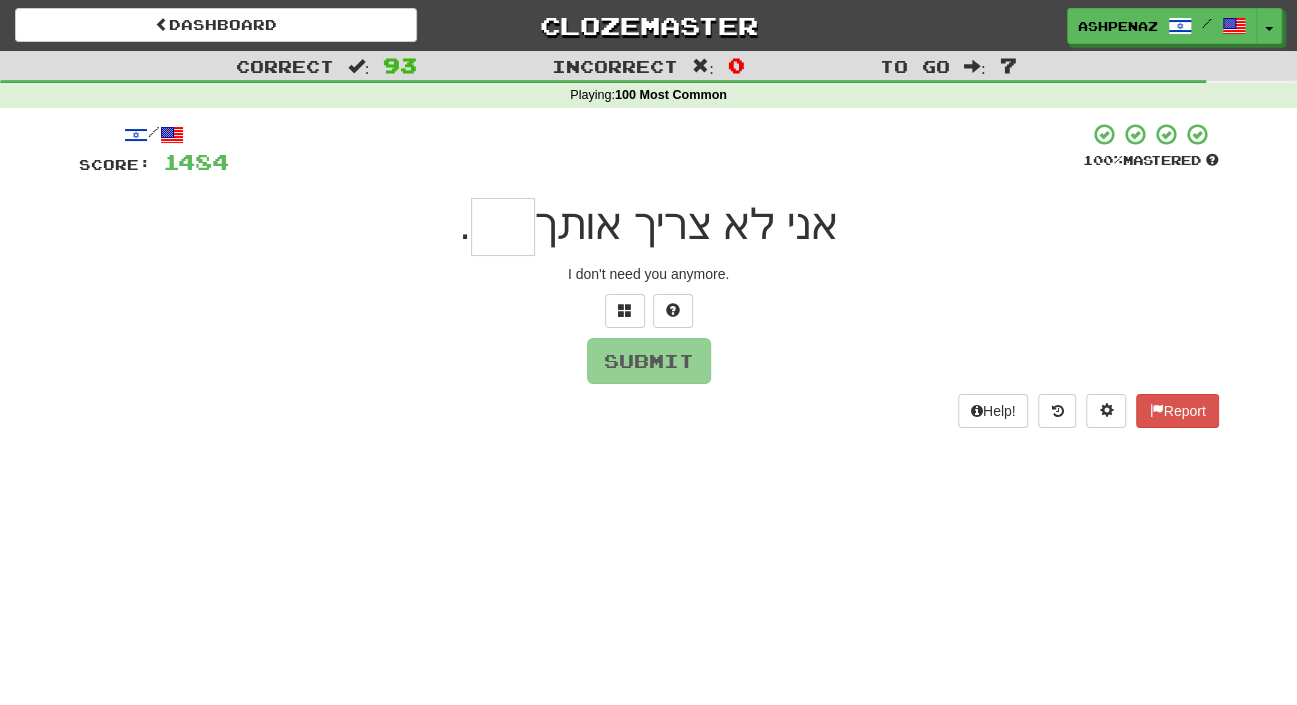 type on "*" 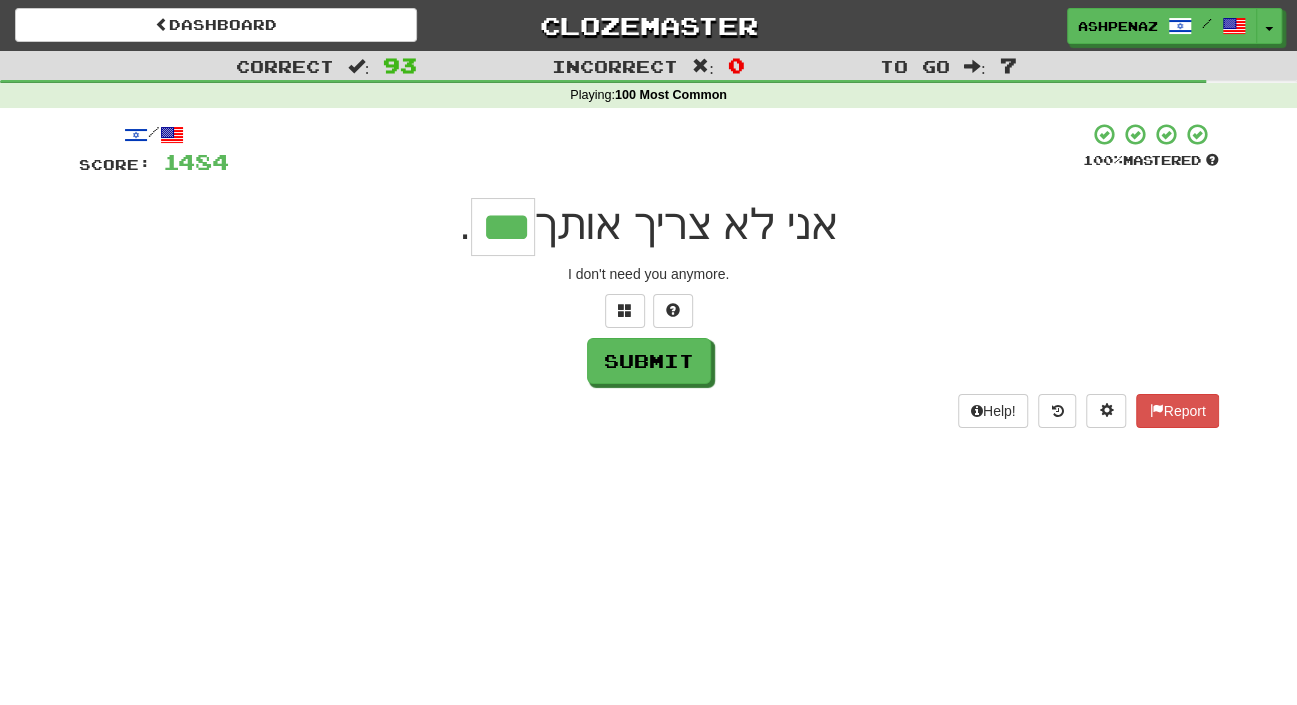type on "***" 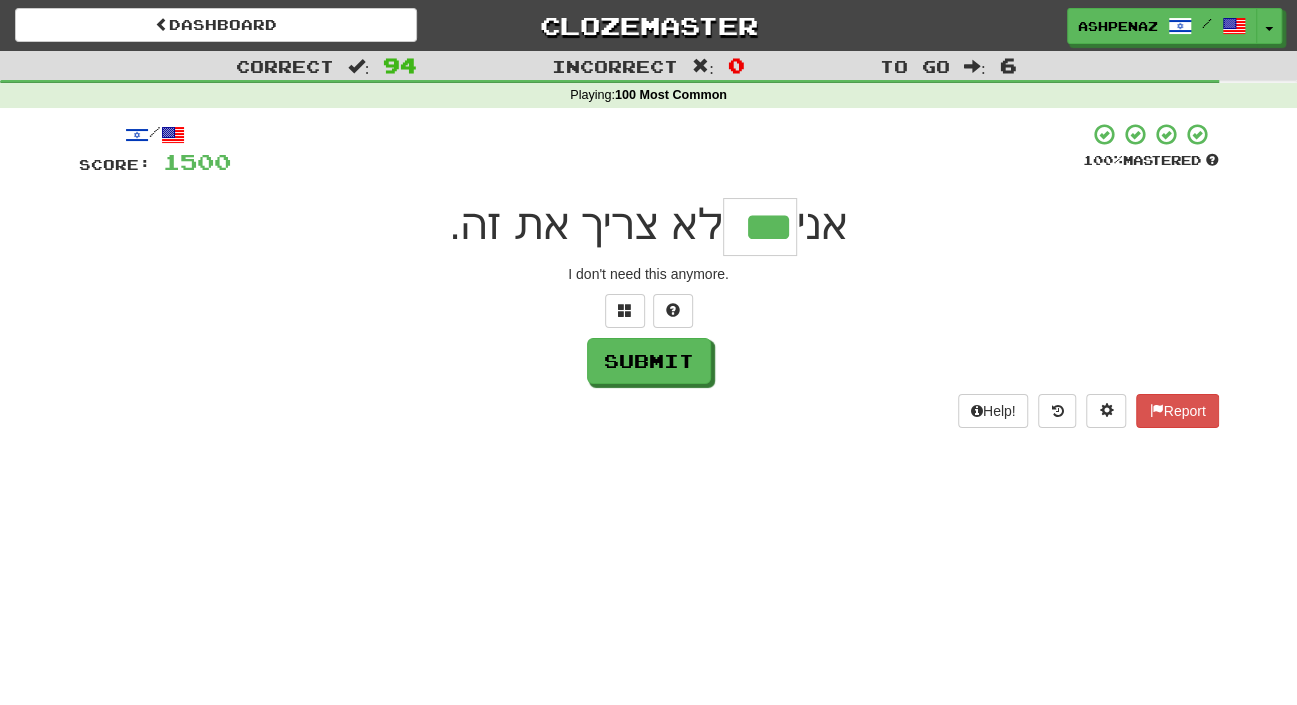 type on "***" 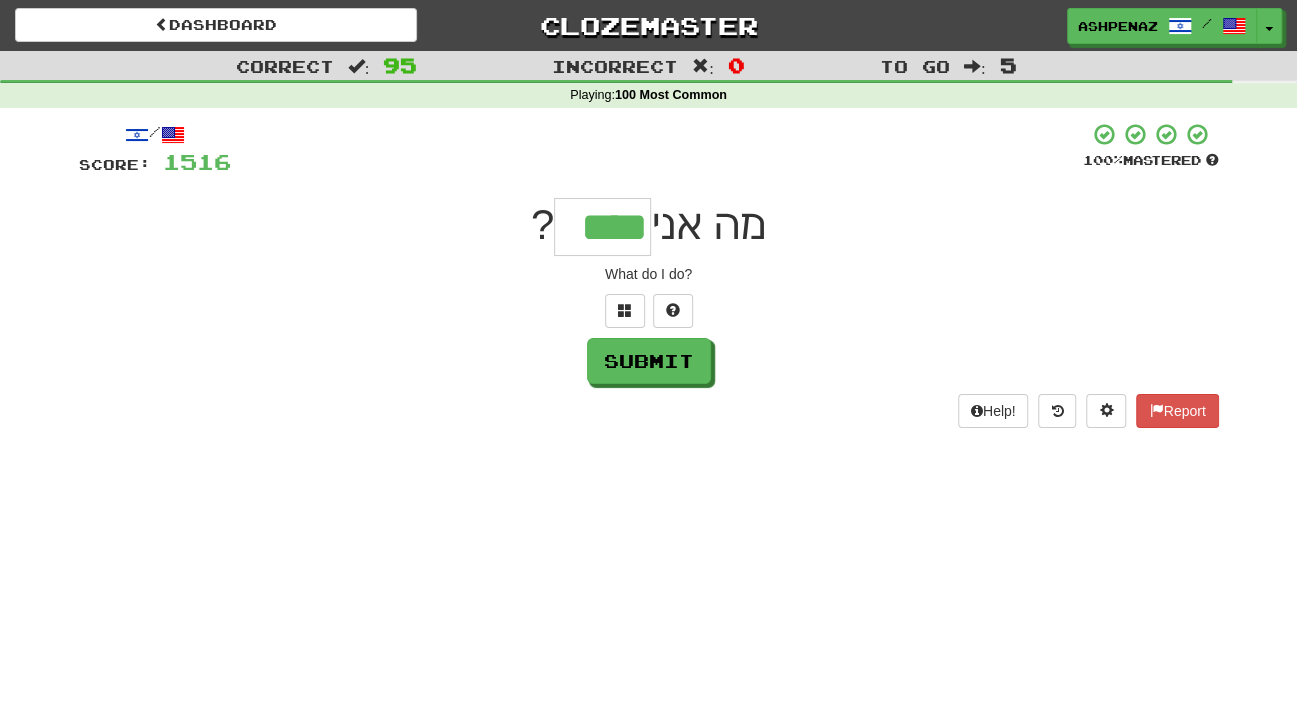 type on "****" 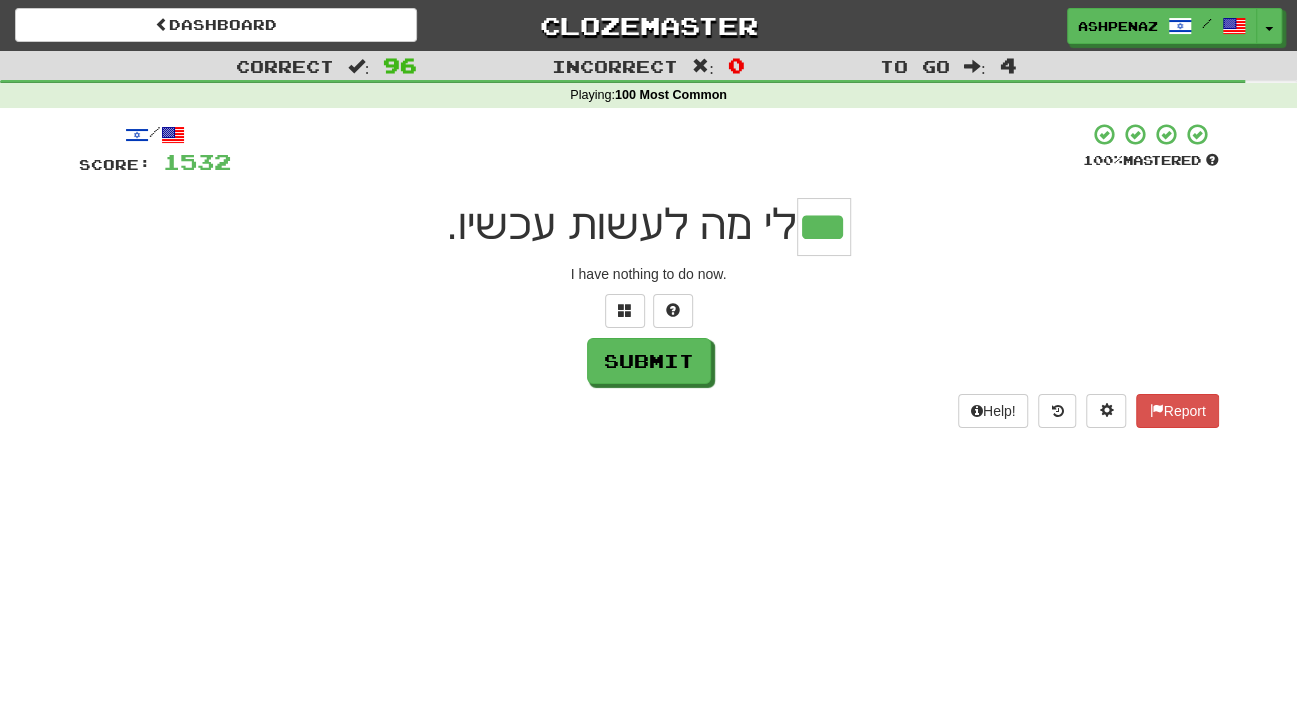 type on "***" 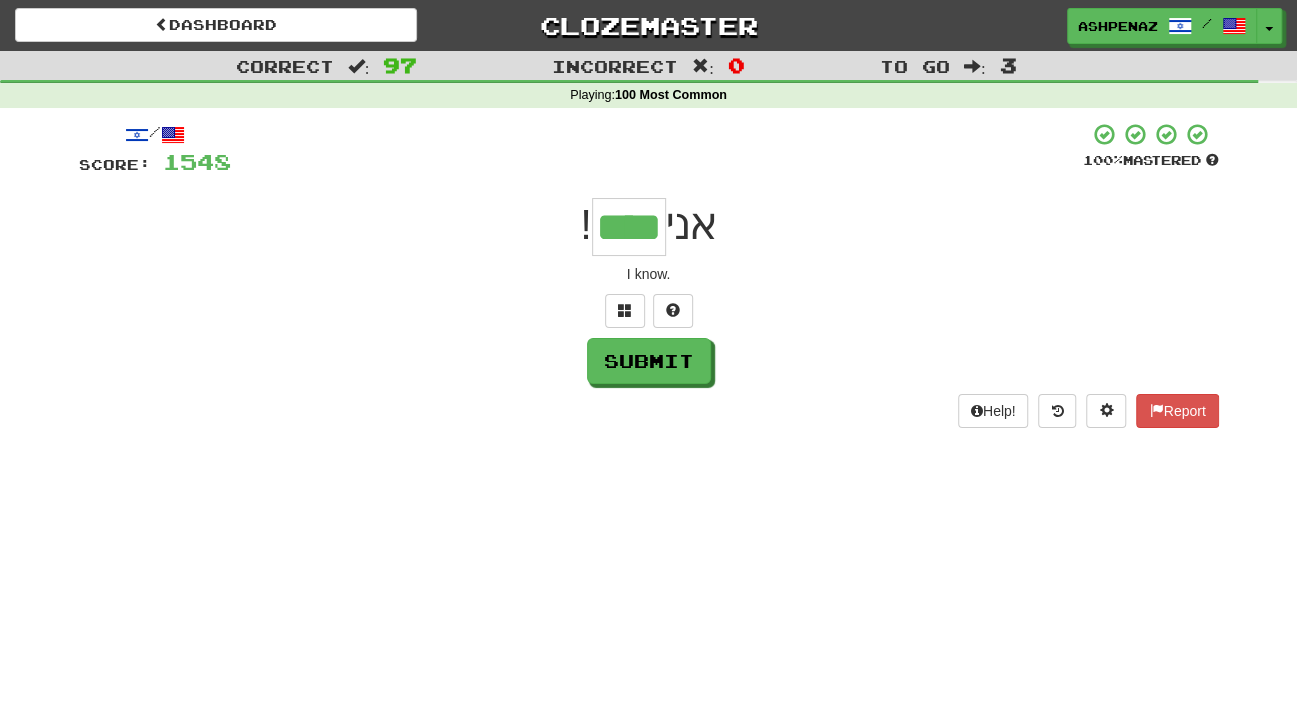 type on "****" 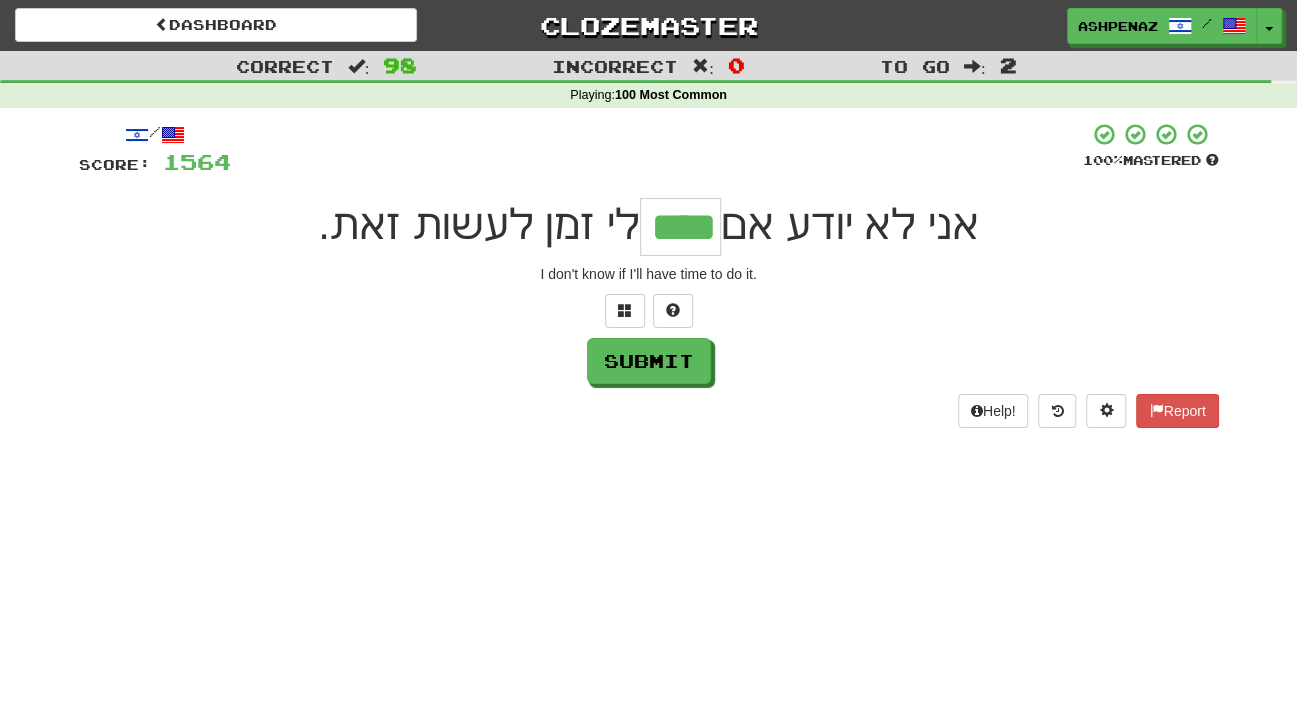 type on "****" 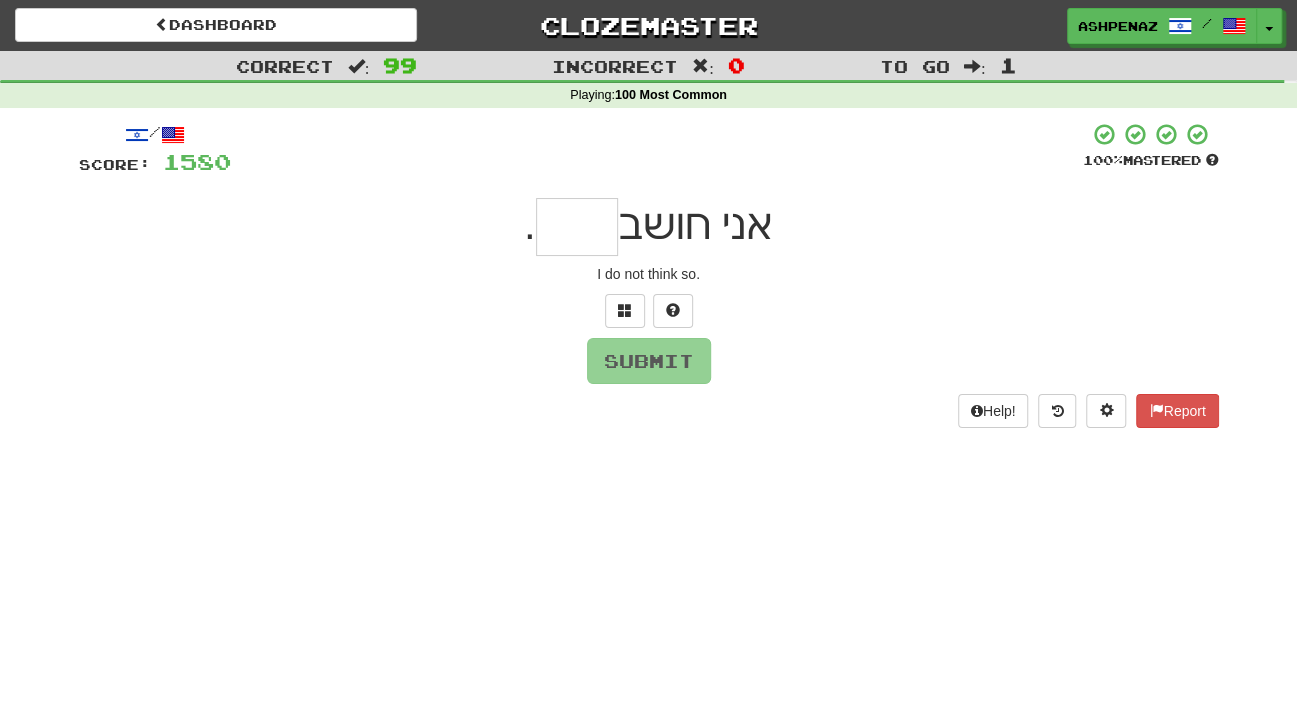 type on "*" 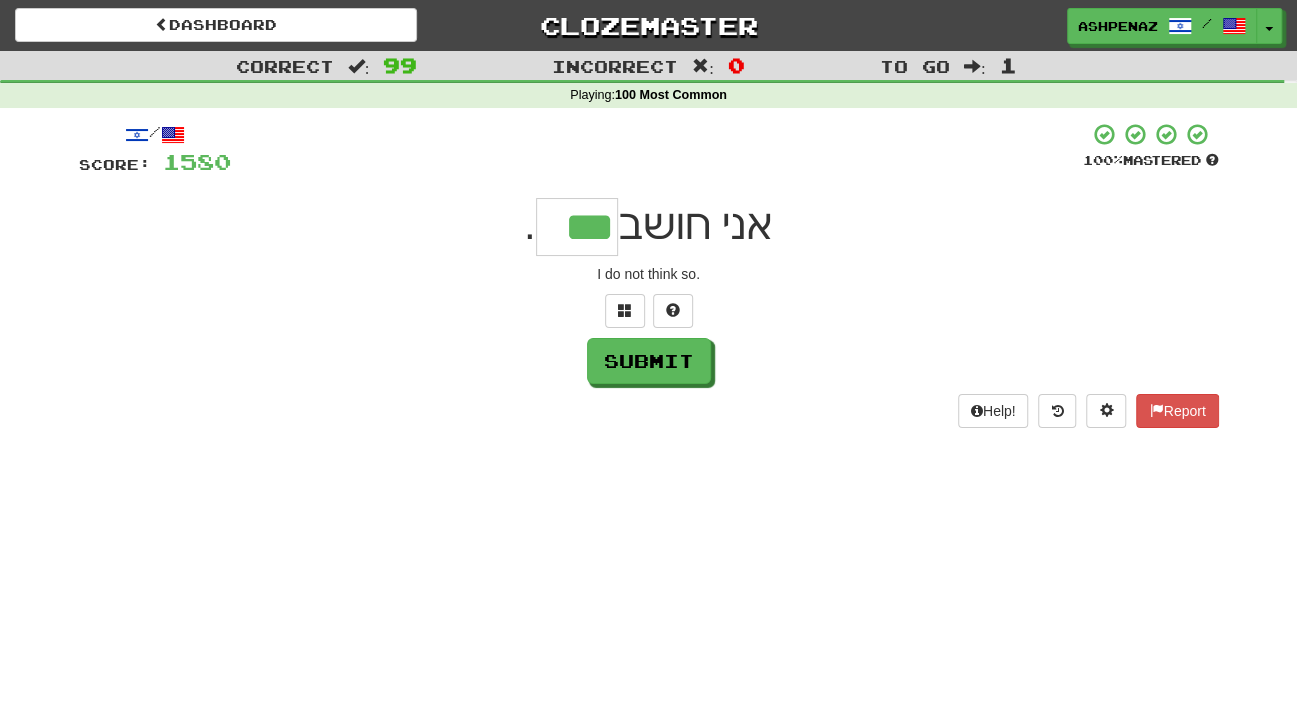 type on "***" 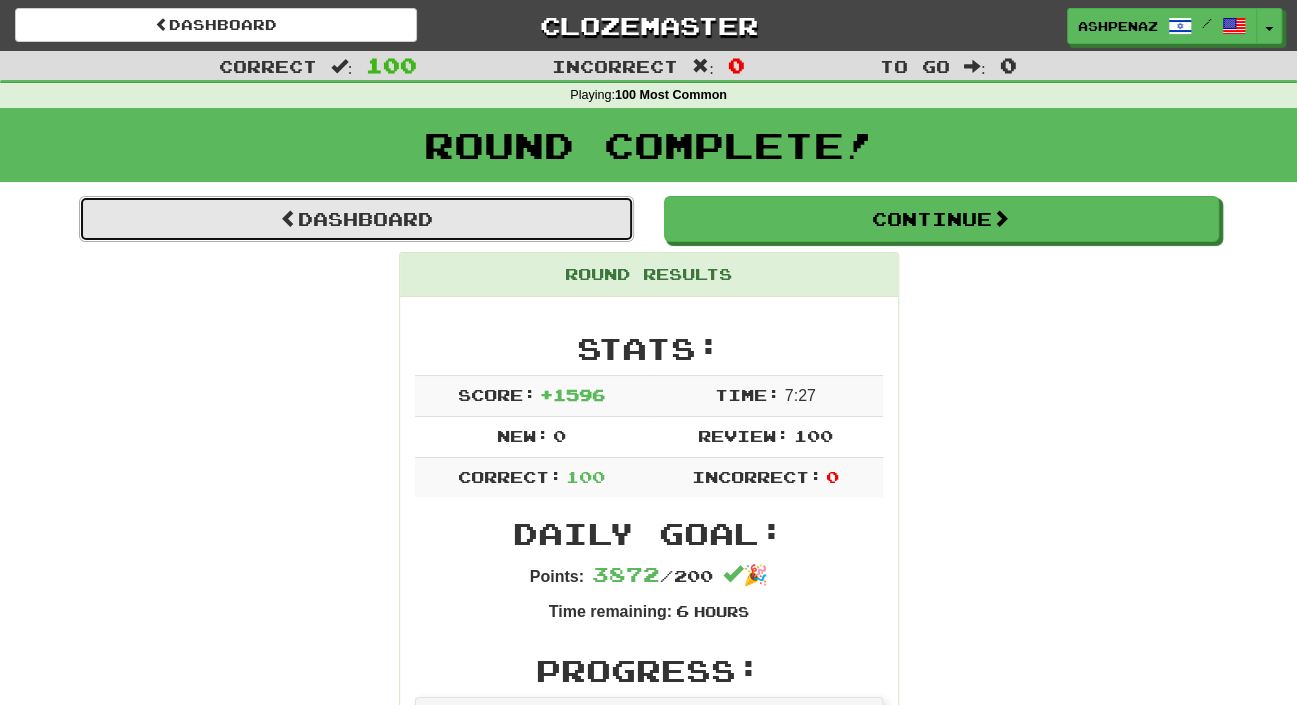 click on "Dashboard" at bounding box center (356, 219) 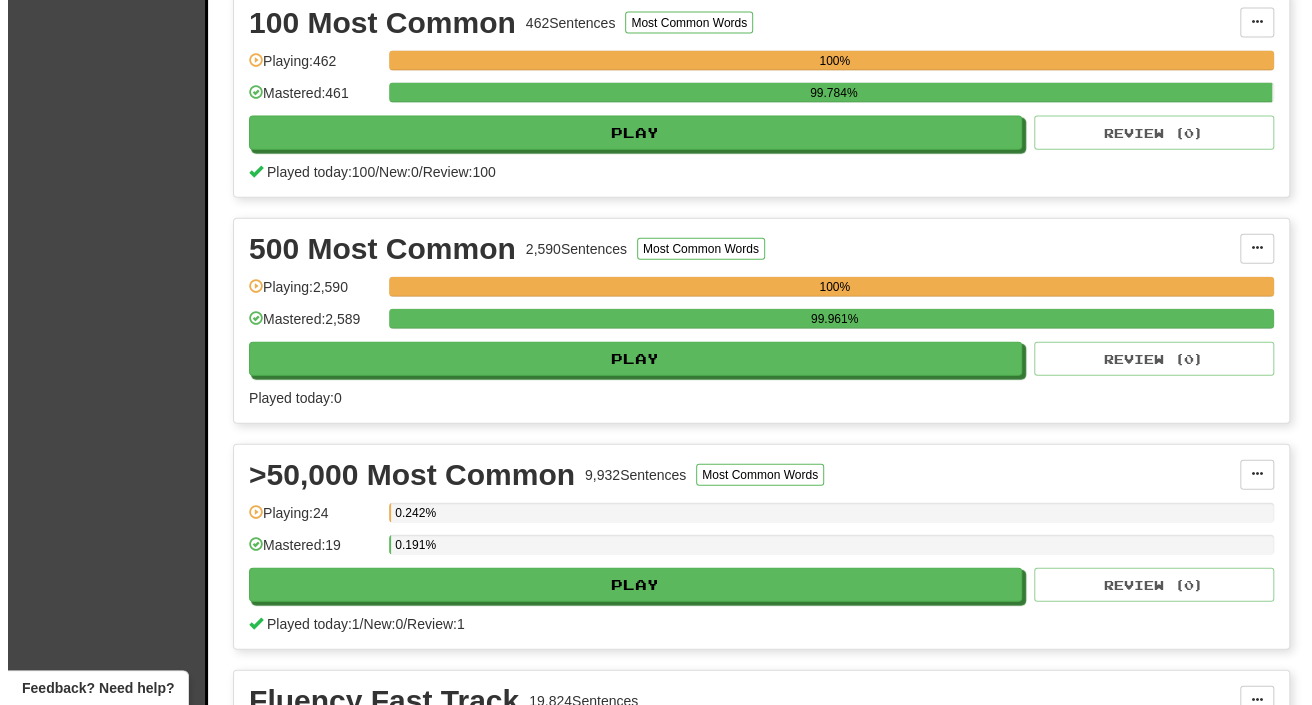 scroll, scrollTop: 2300, scrollLeft: 0, axis: vertical 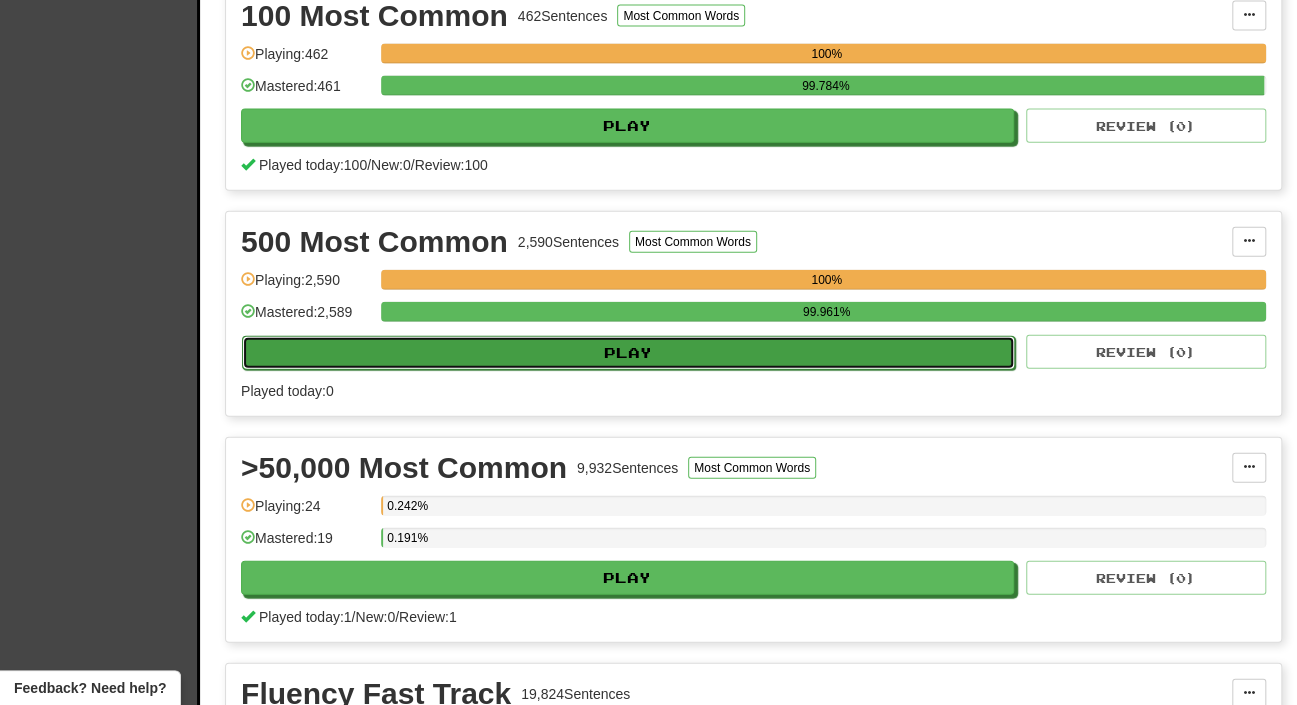 click on "Play" at bounding box center [628, 353] 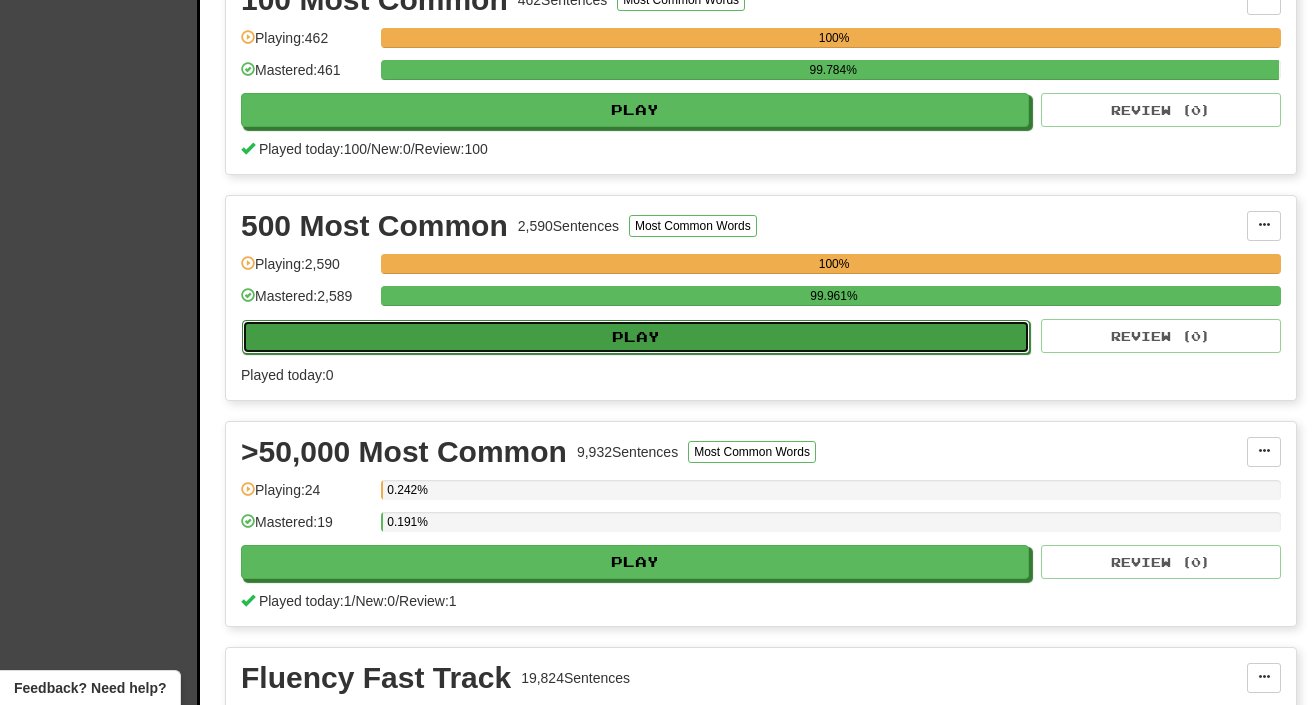 select on "***" 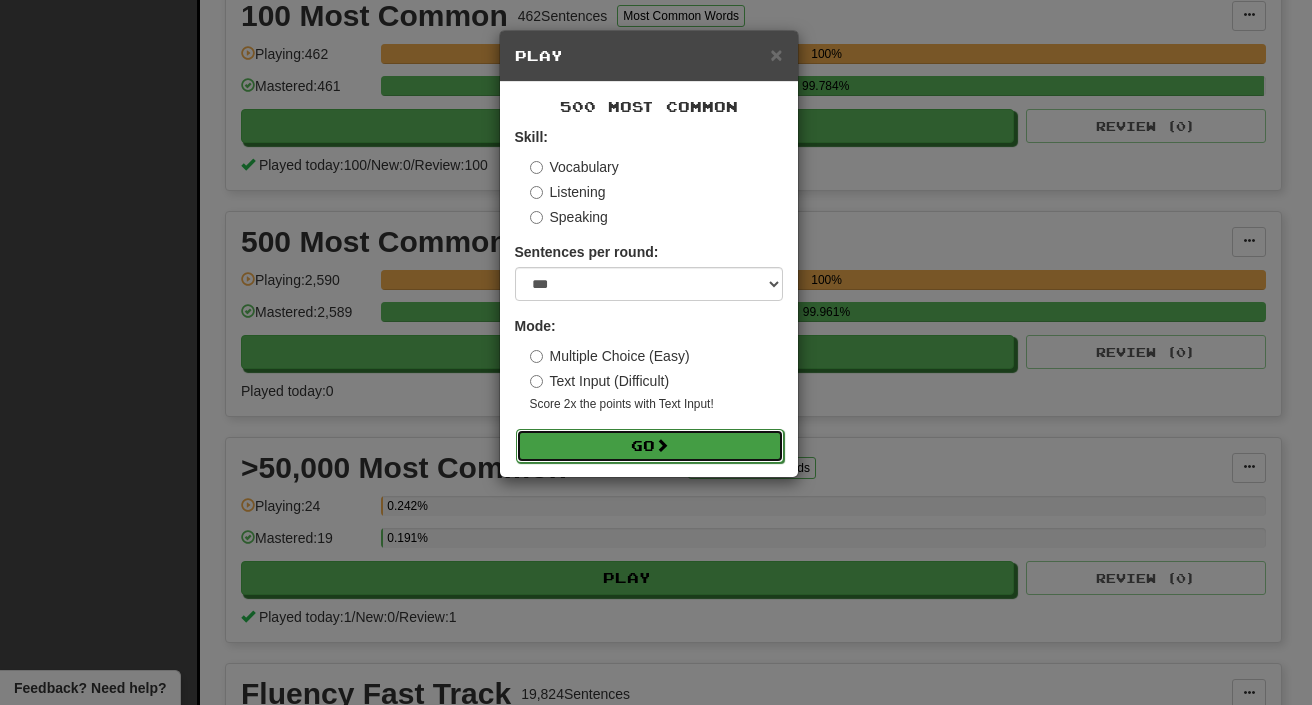 click on "Go" at bounding box center (650, 446) 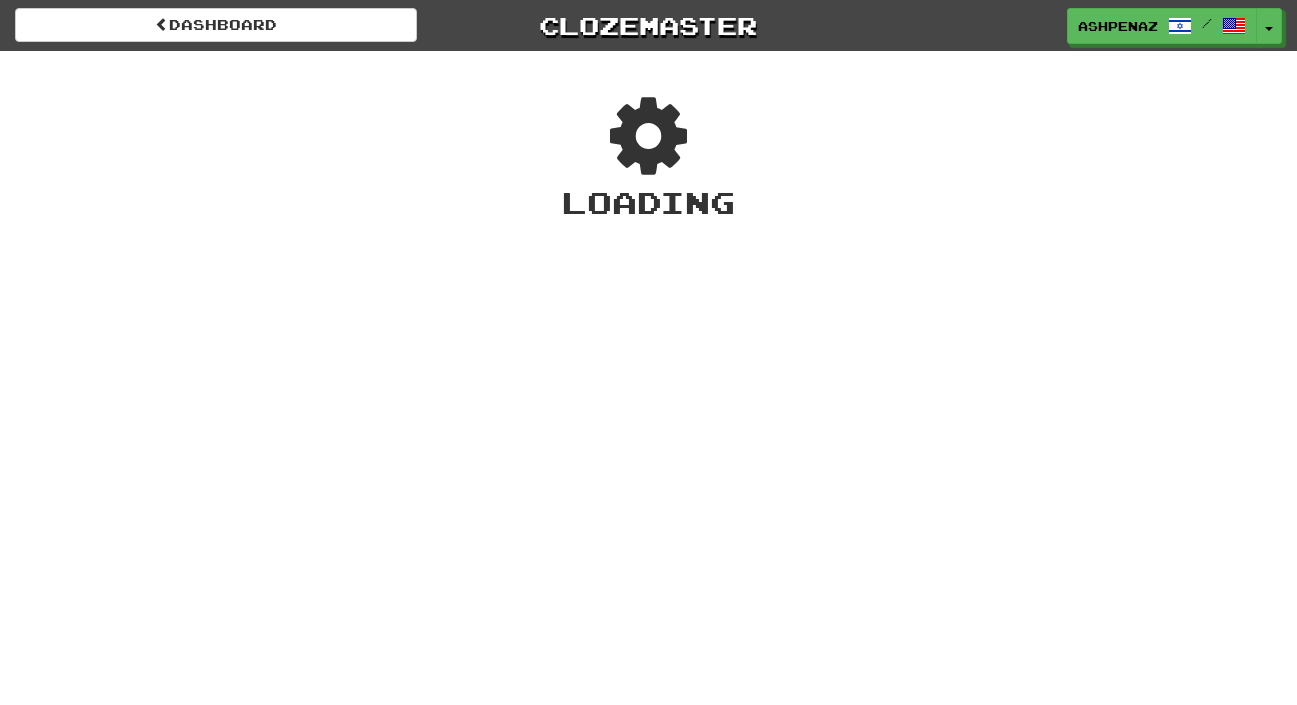 scroll, scrollTop: 0, scrollLeft: 0, axis: both 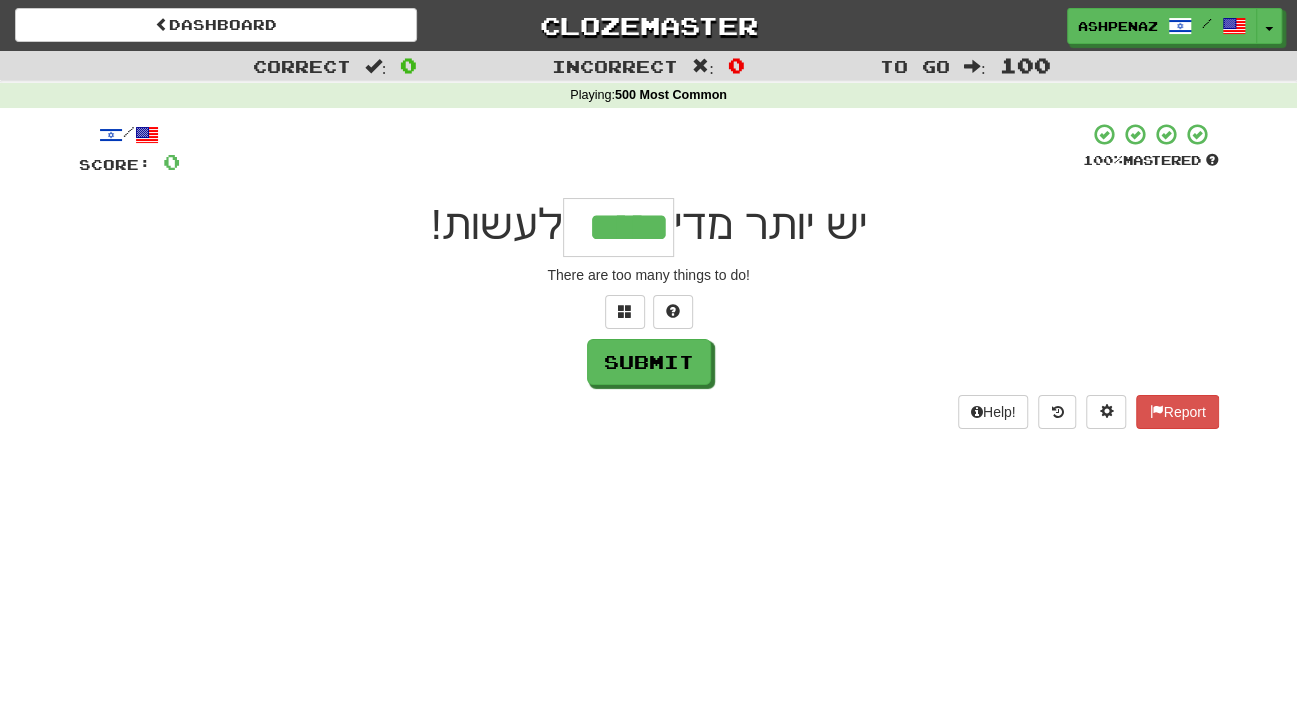 type on "*****" 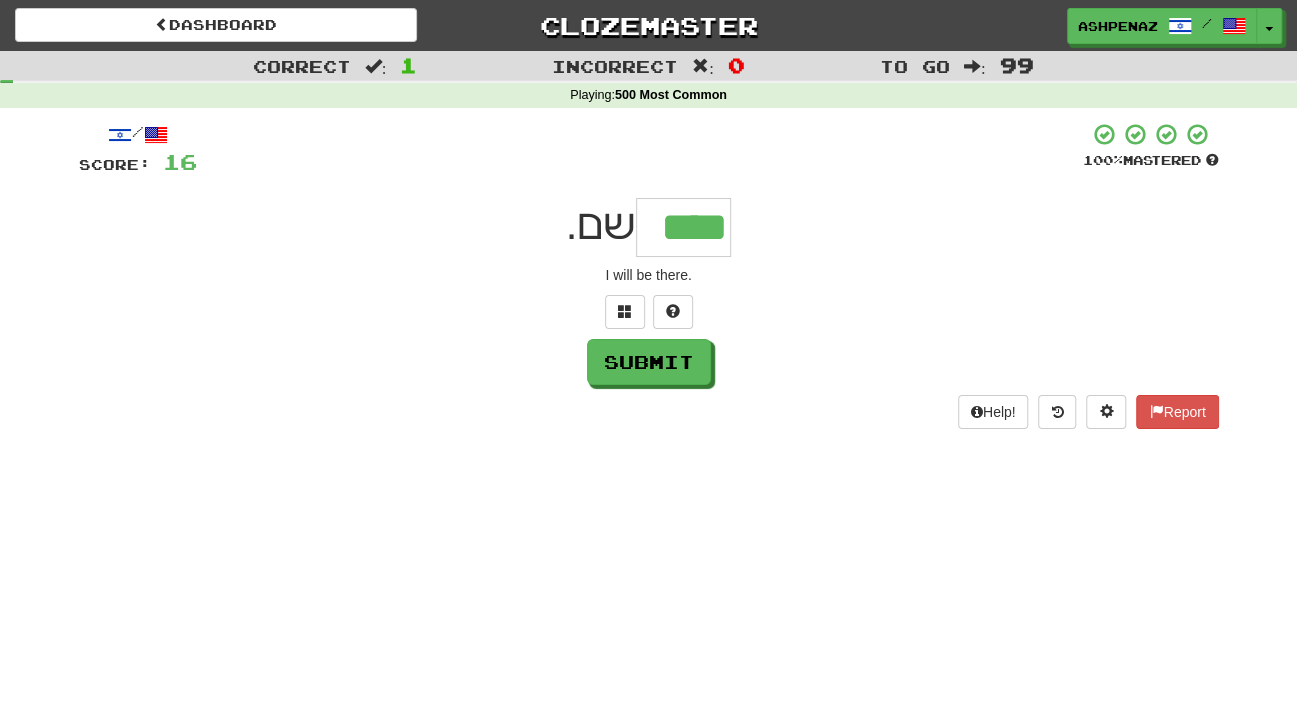 type on "****" 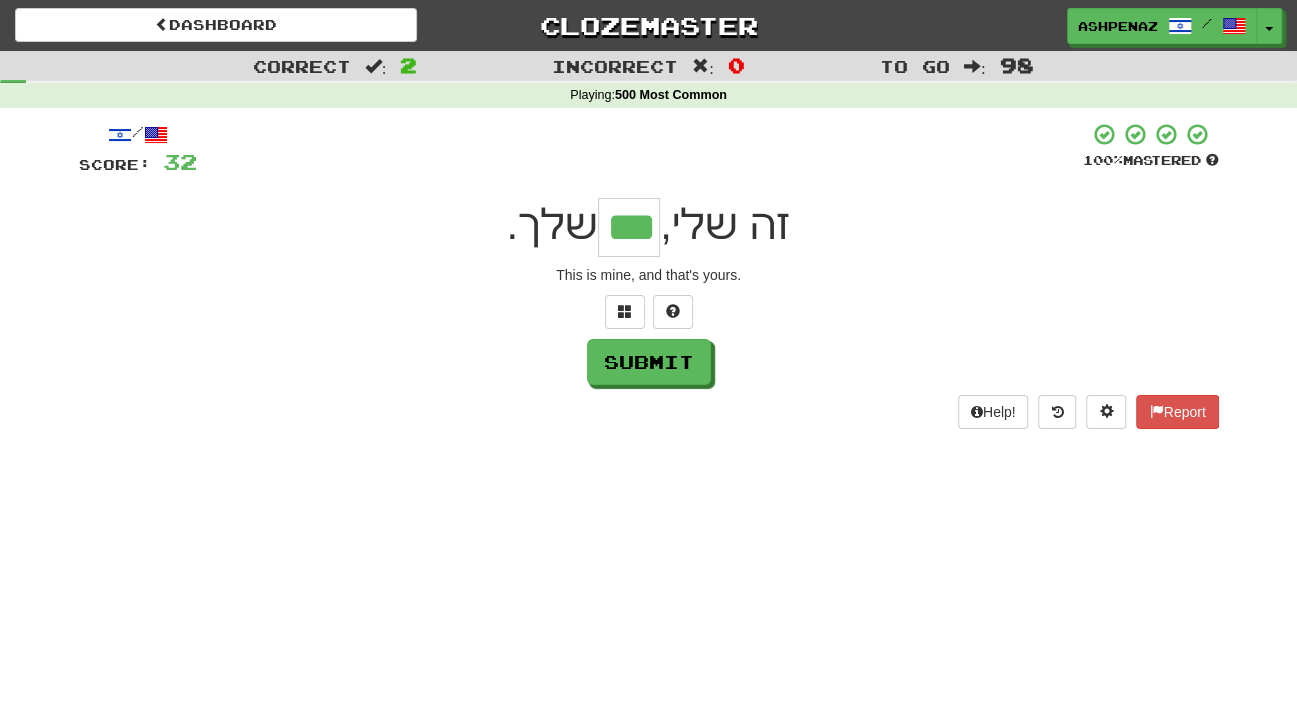 type on "***" 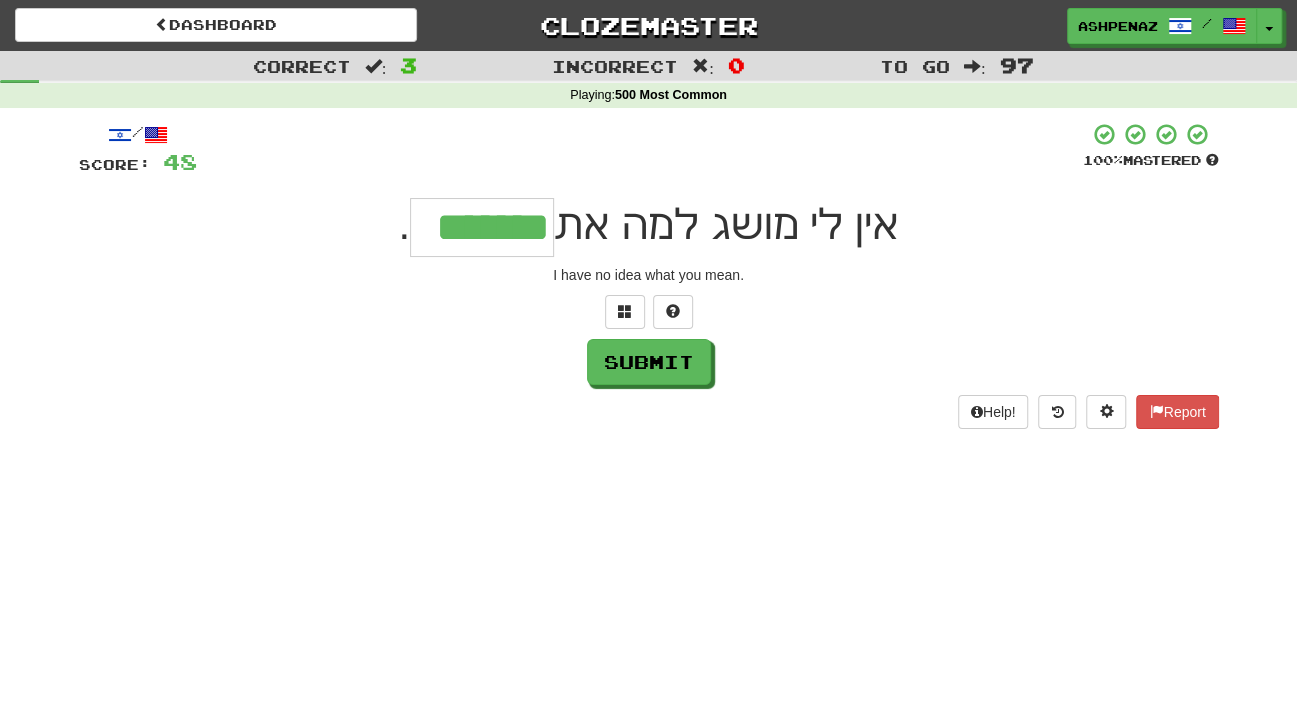 type on "*******" 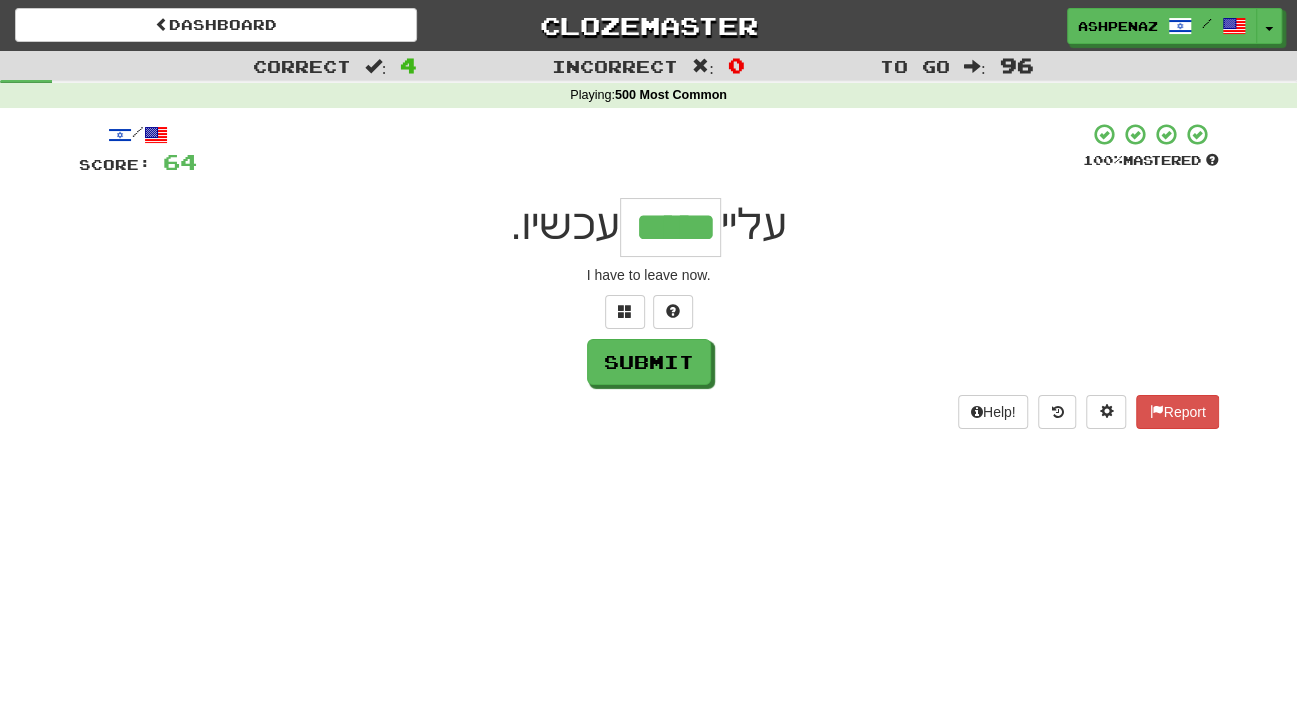 type on "*****" 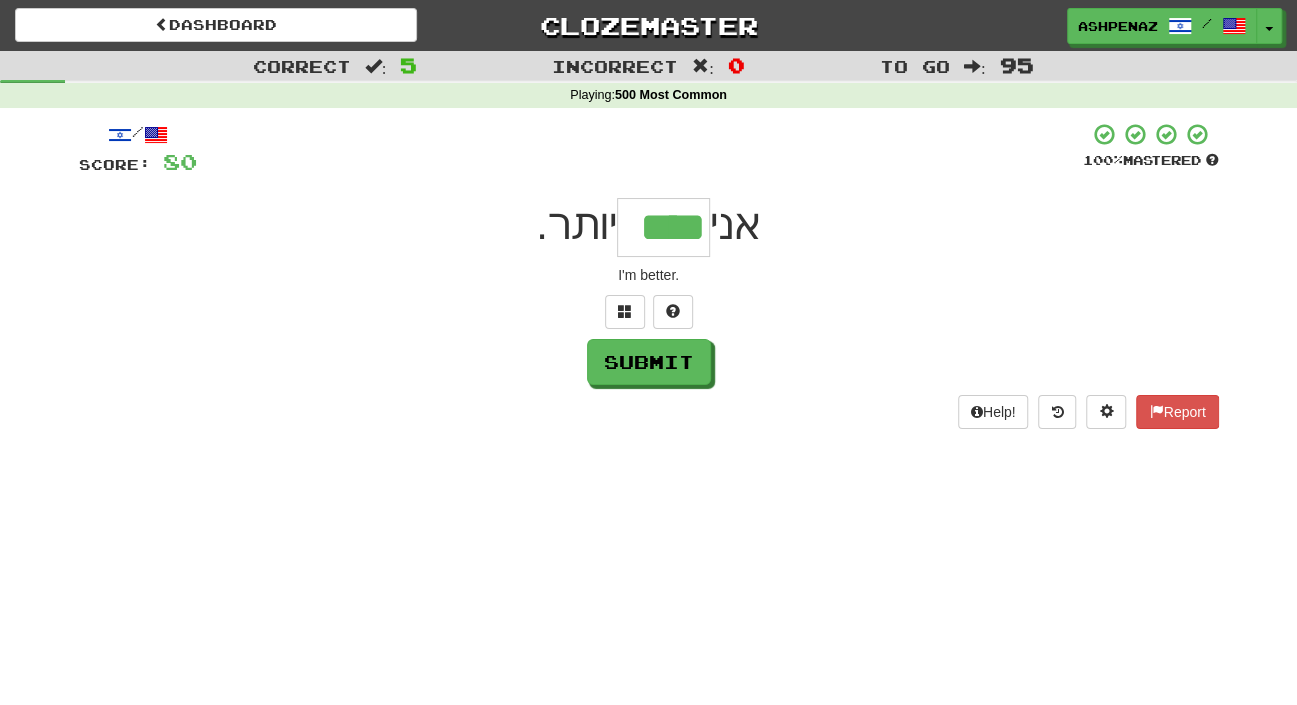 type on "****" 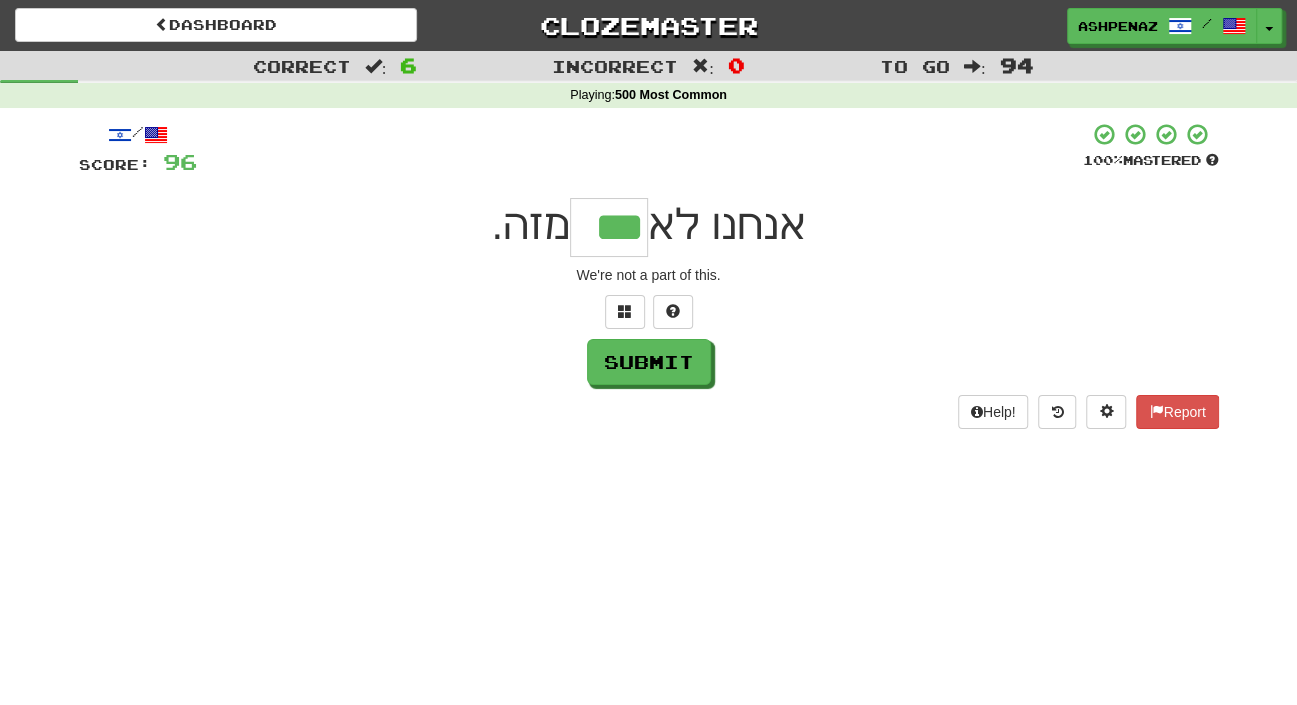 type on "***" 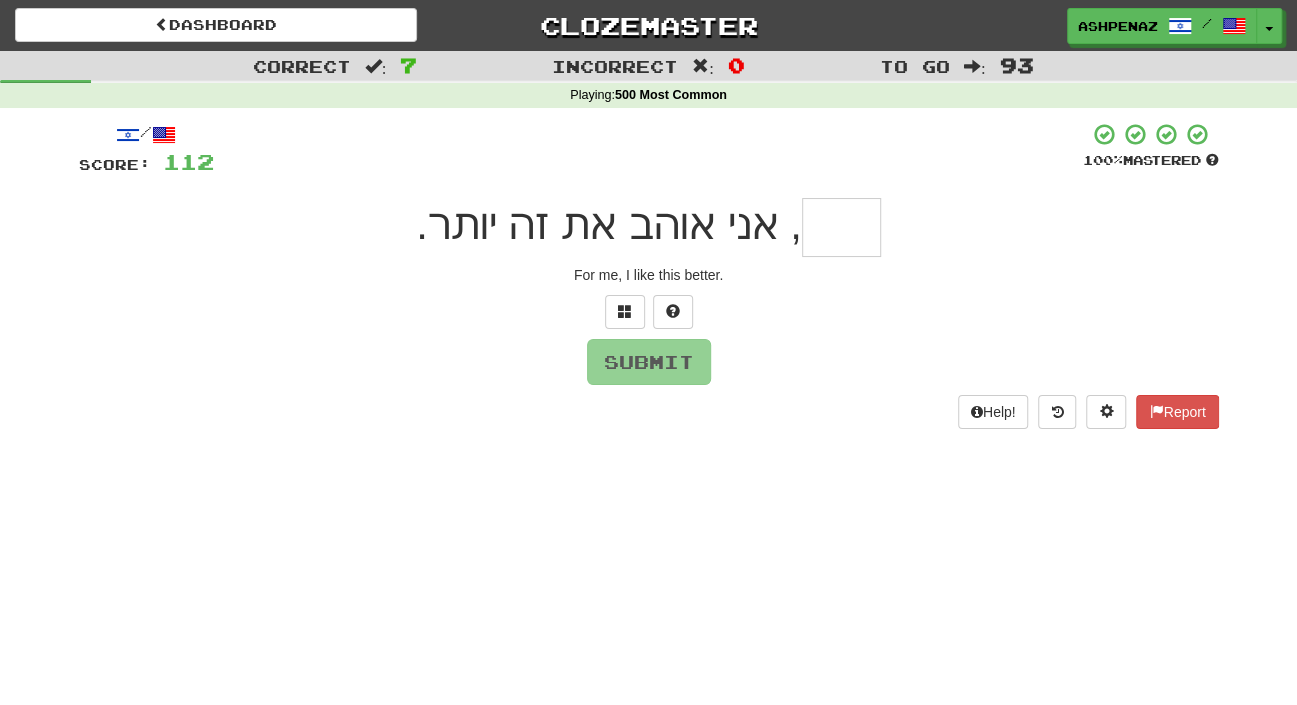 type on "*" 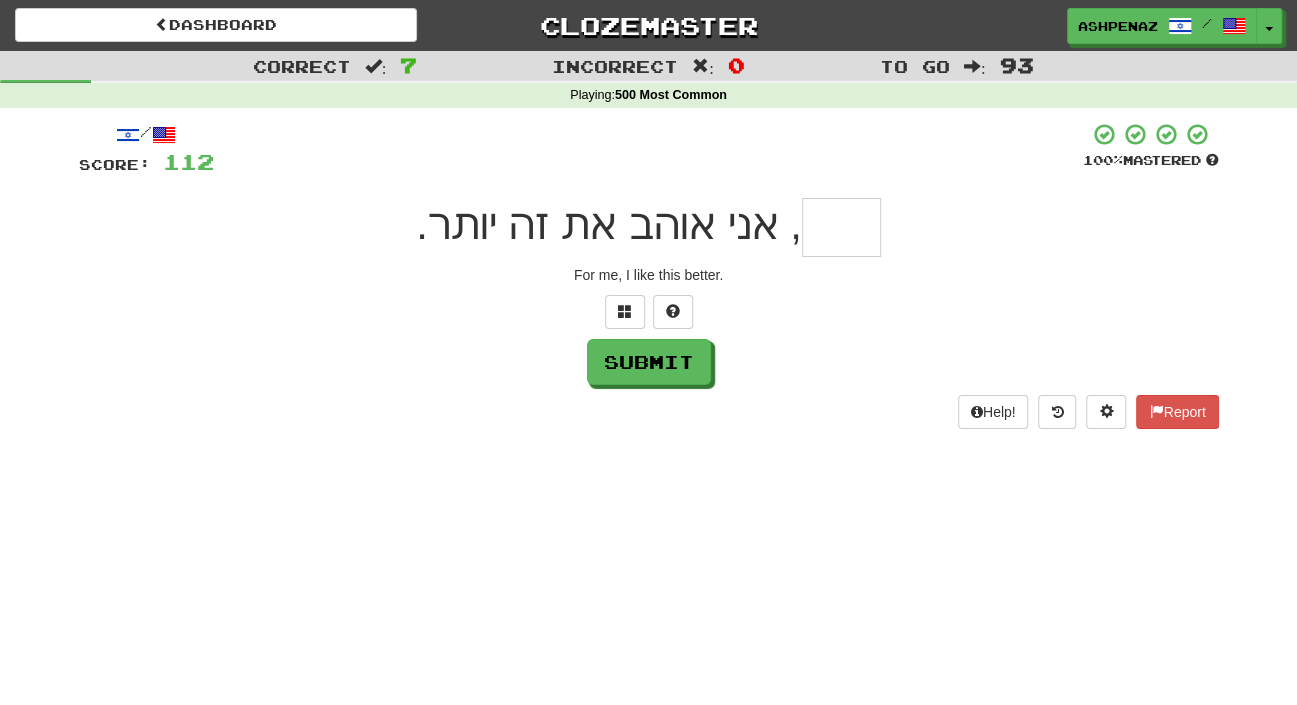 type on "*" 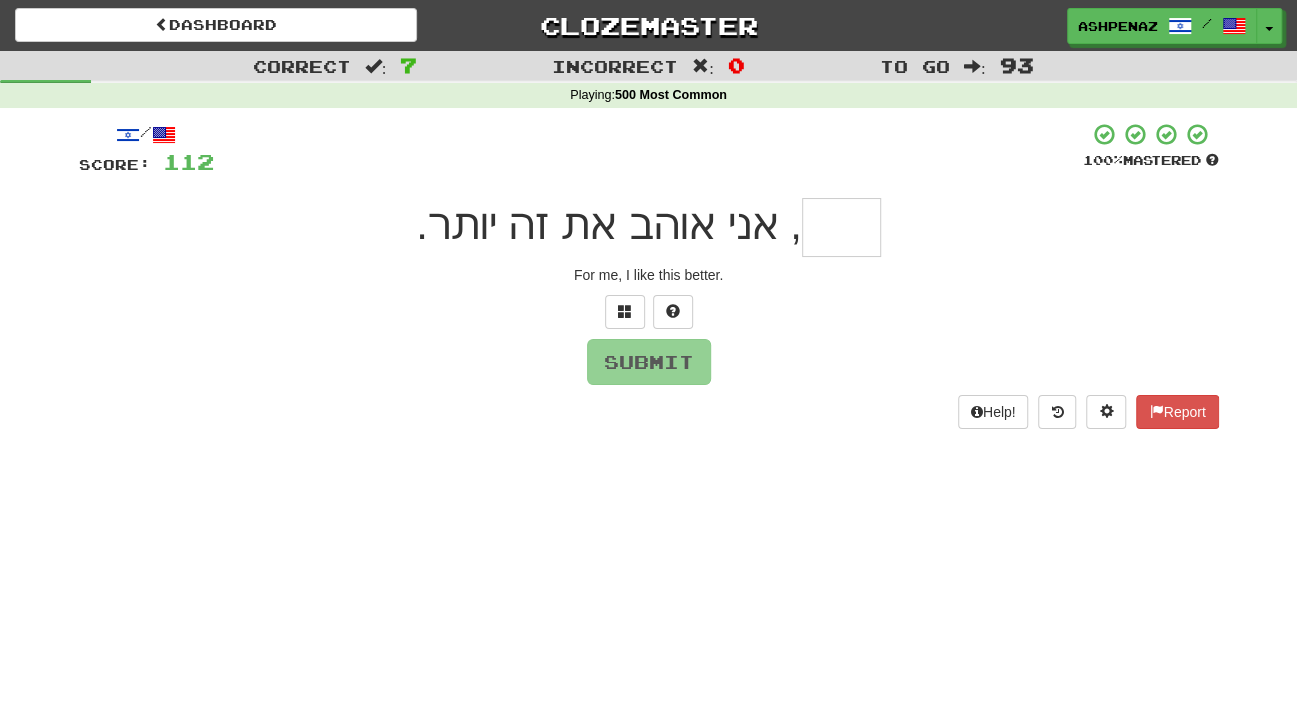 type on "*" 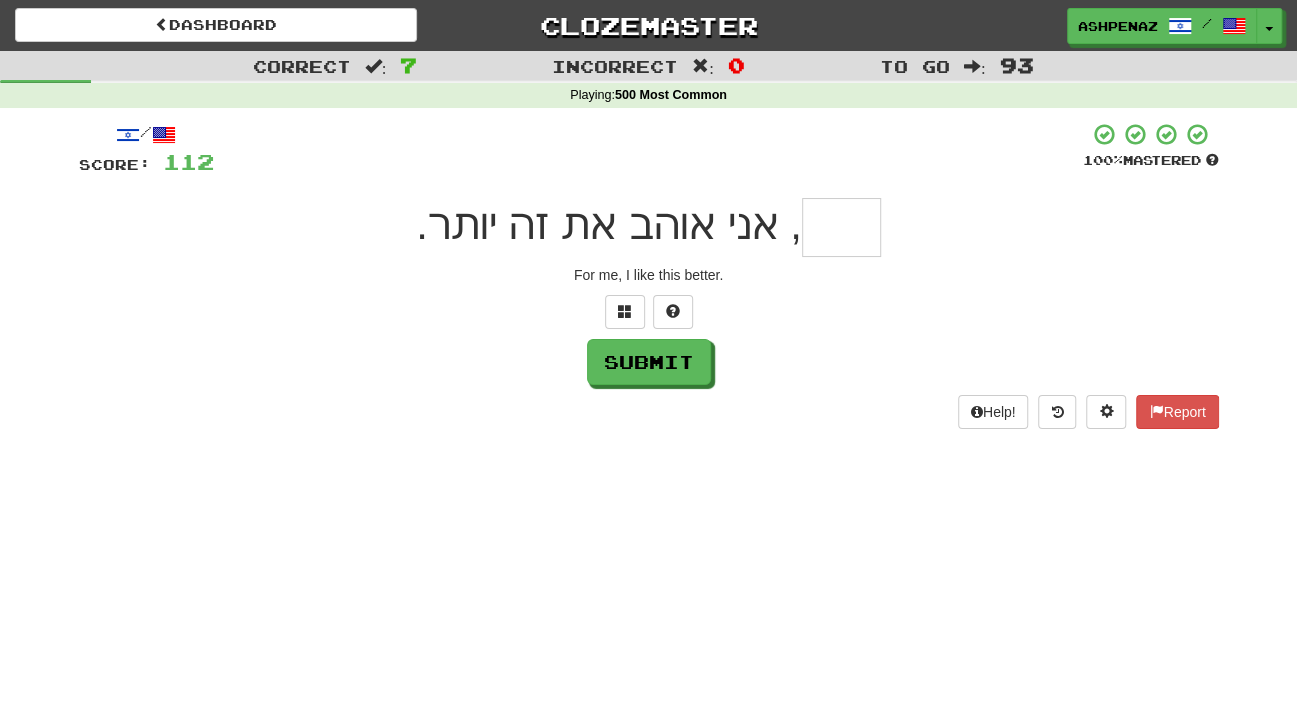 type on "*" 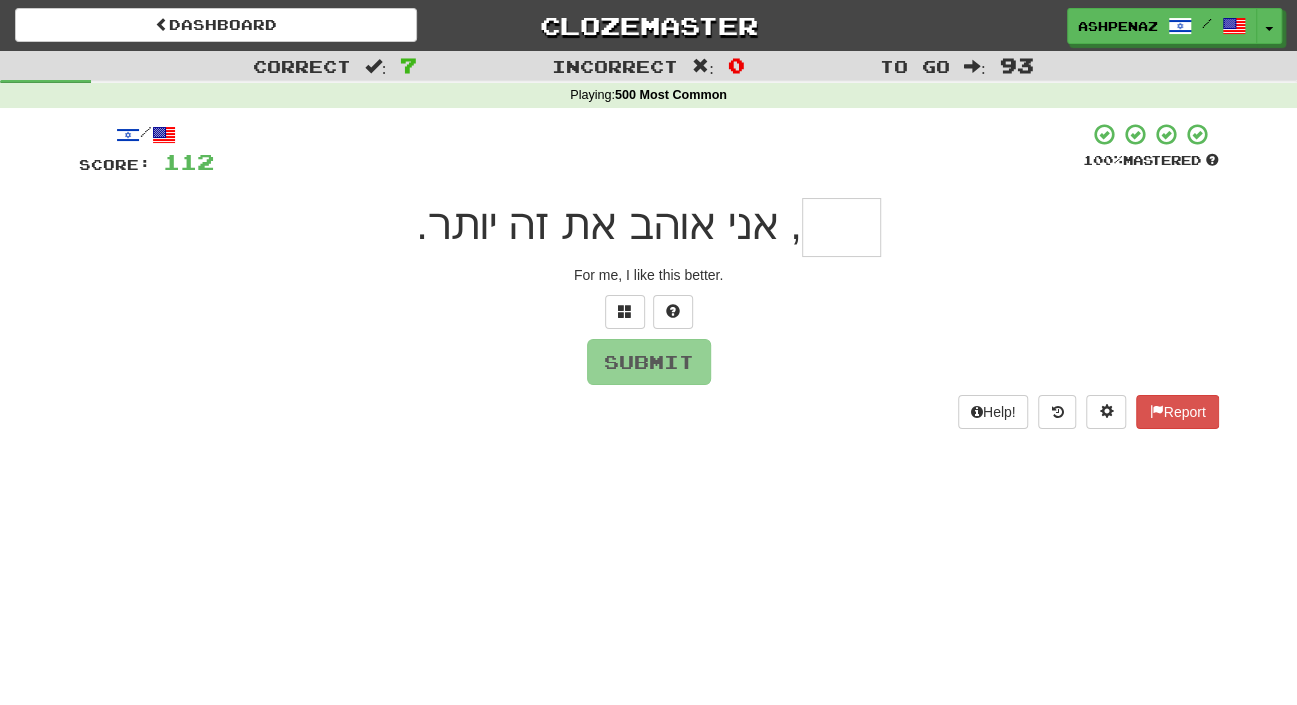 type on "*" 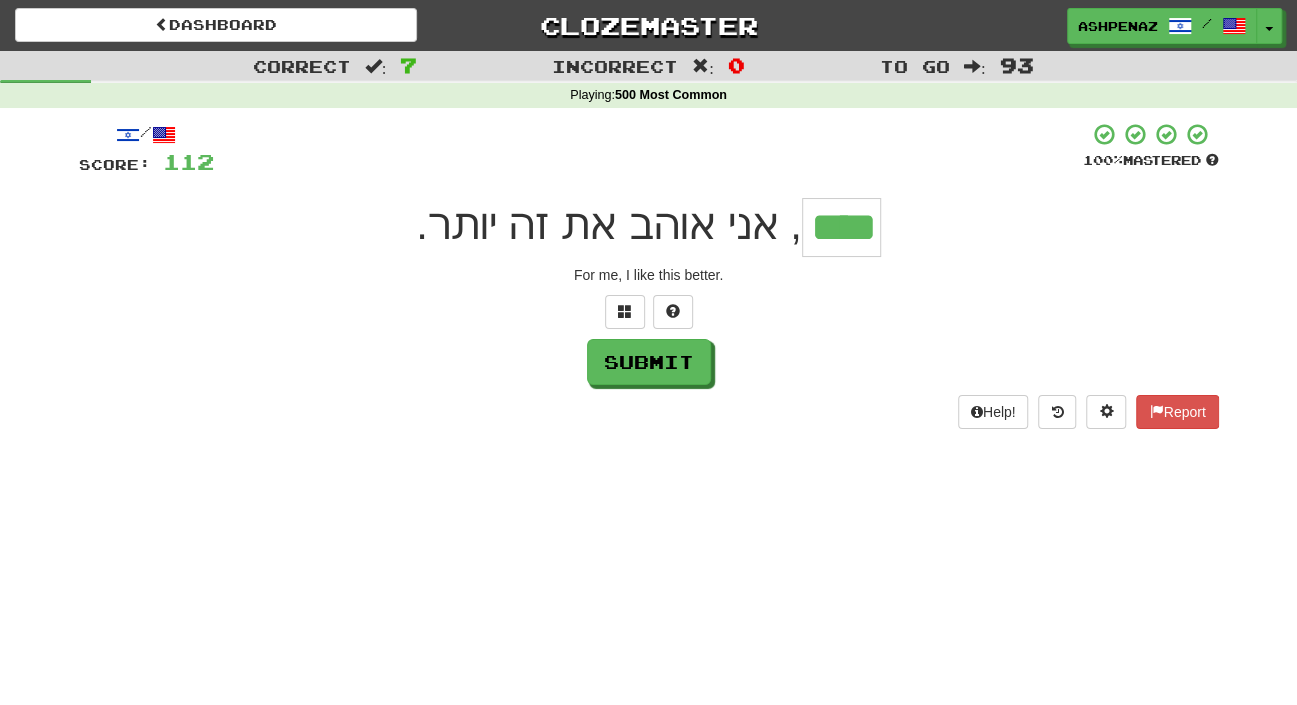 type on "****" 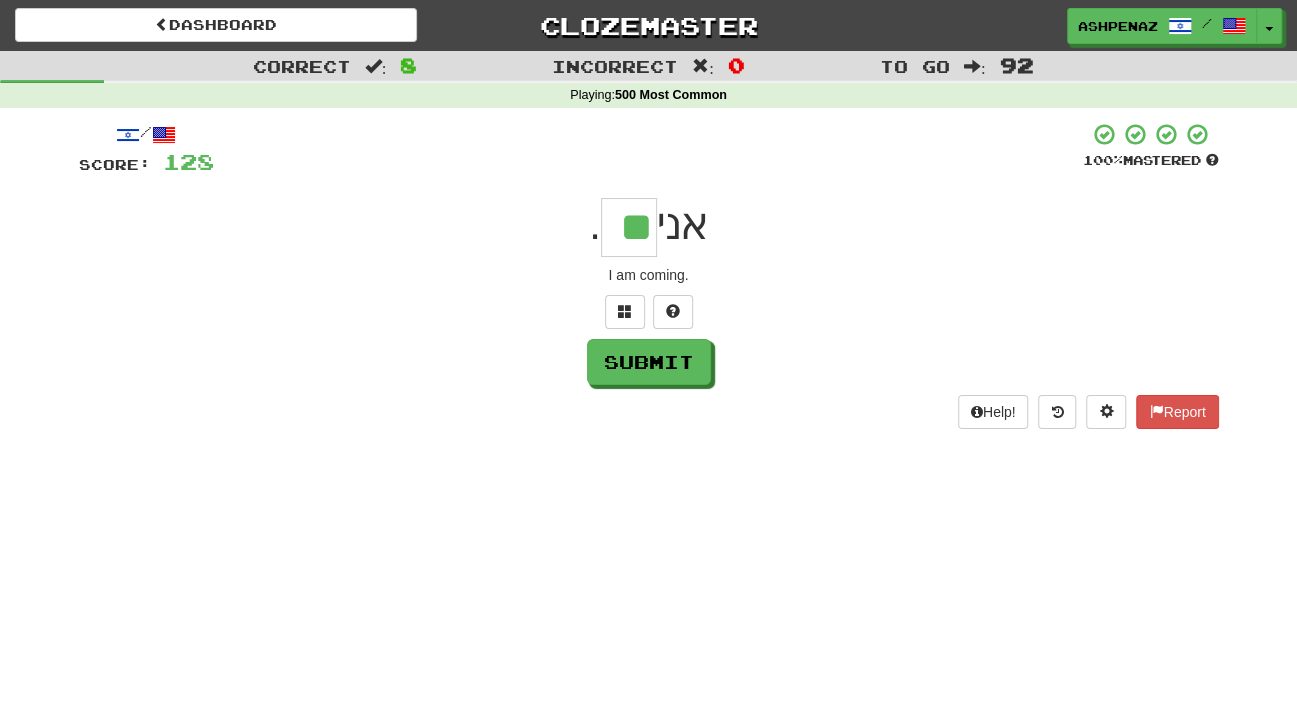type on "**" 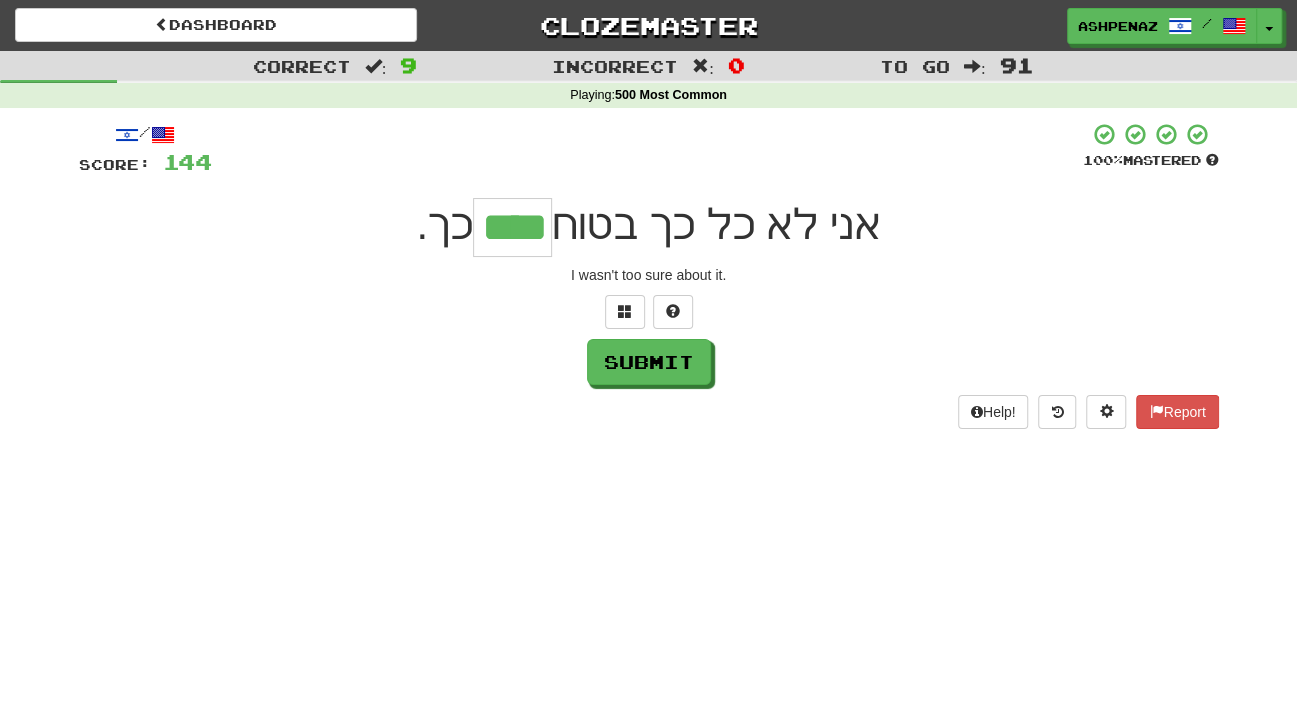 type on "****" 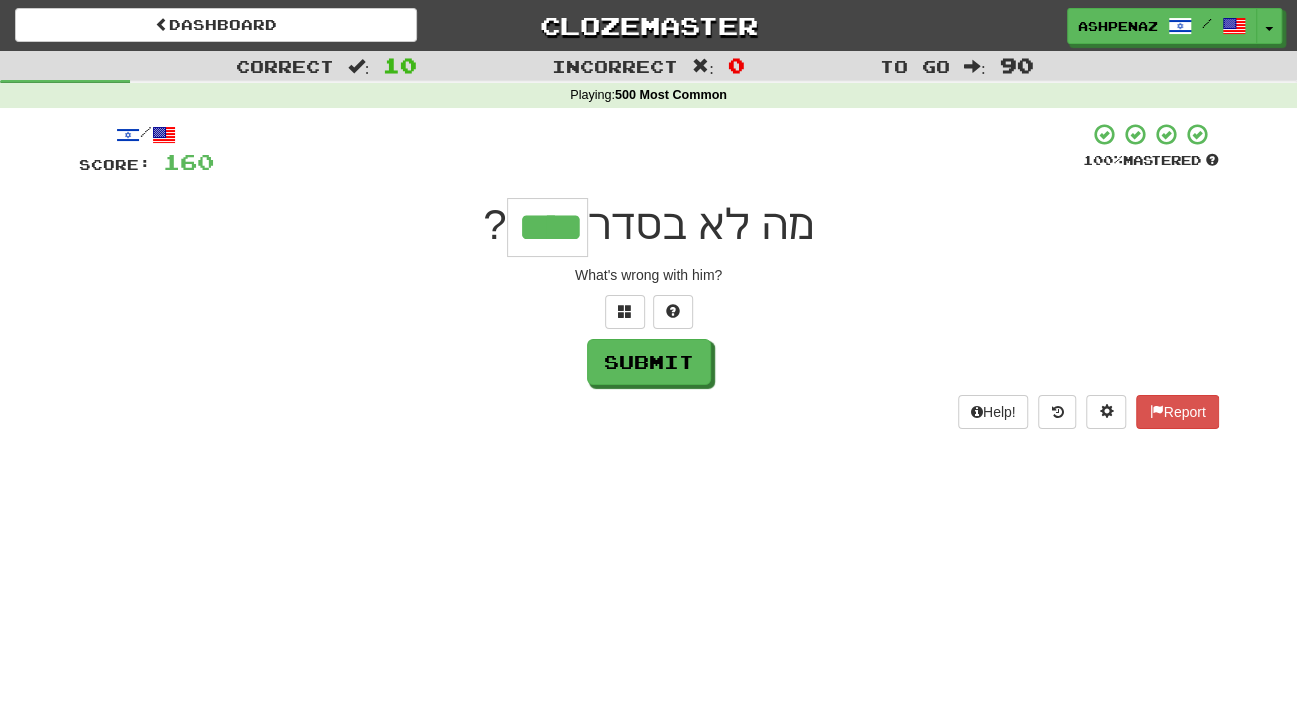type on "****" 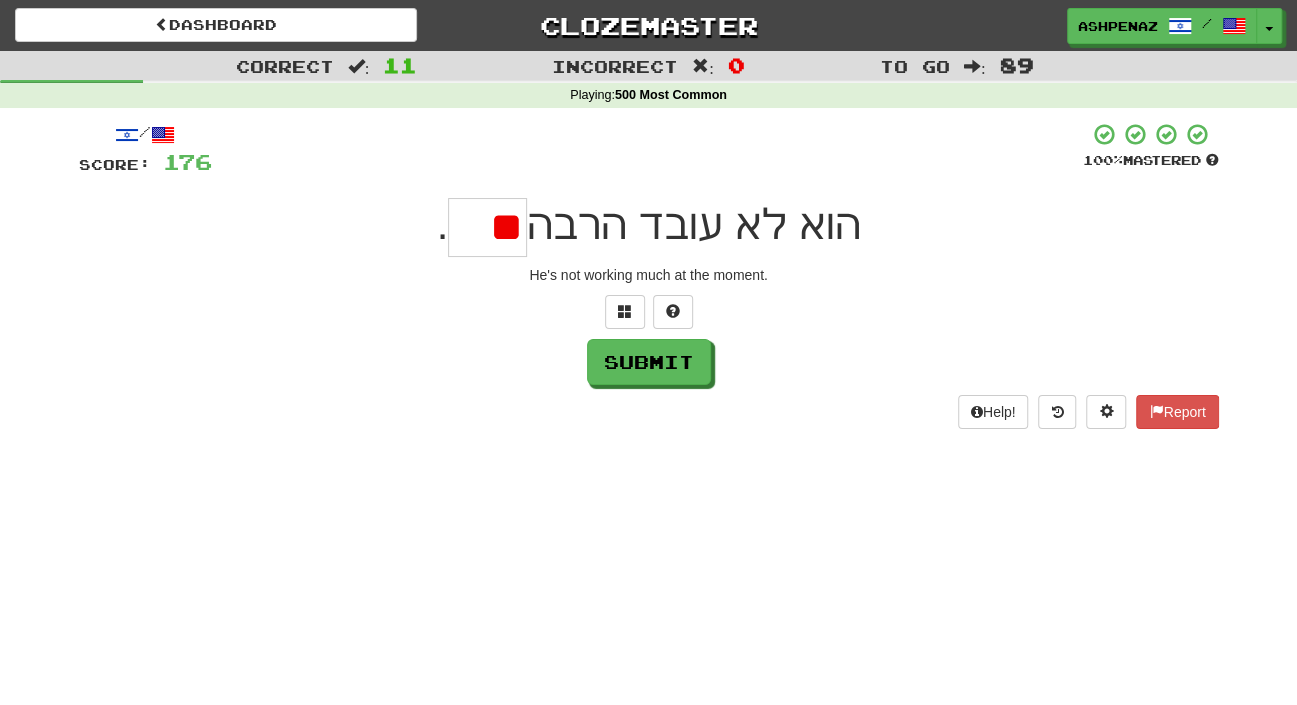 type on "*" 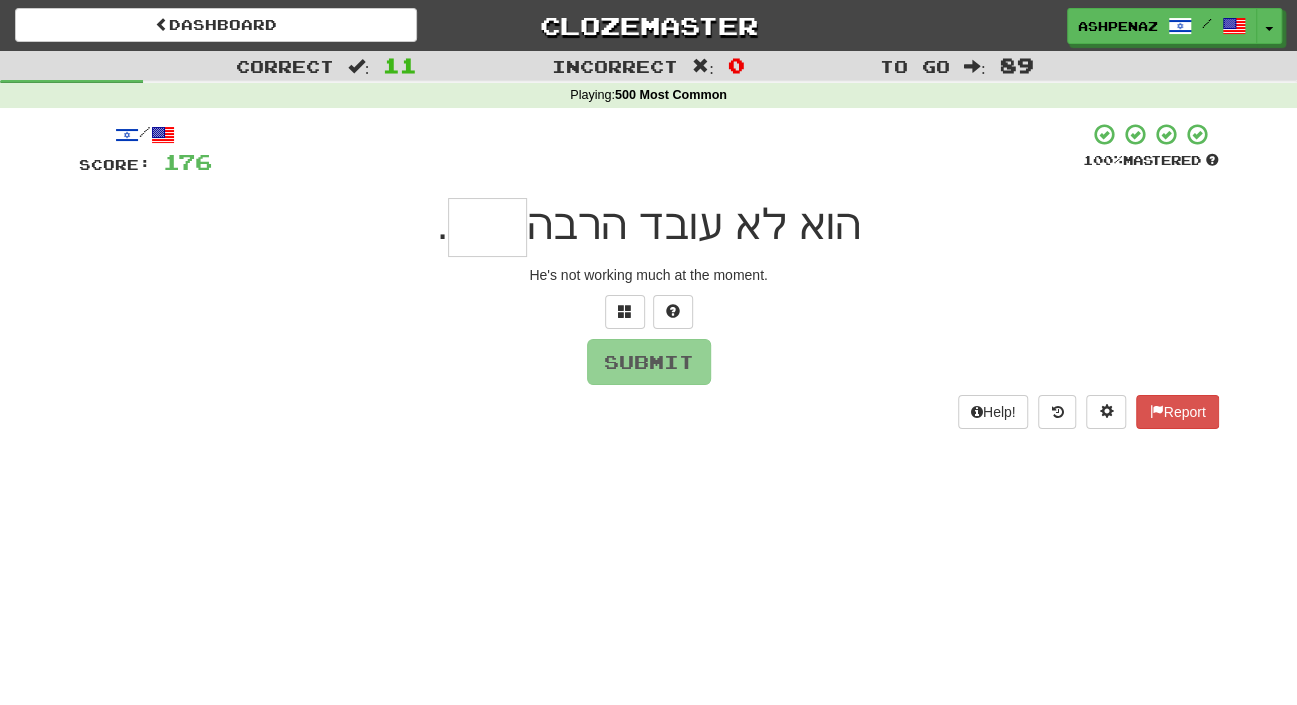 type on "*" 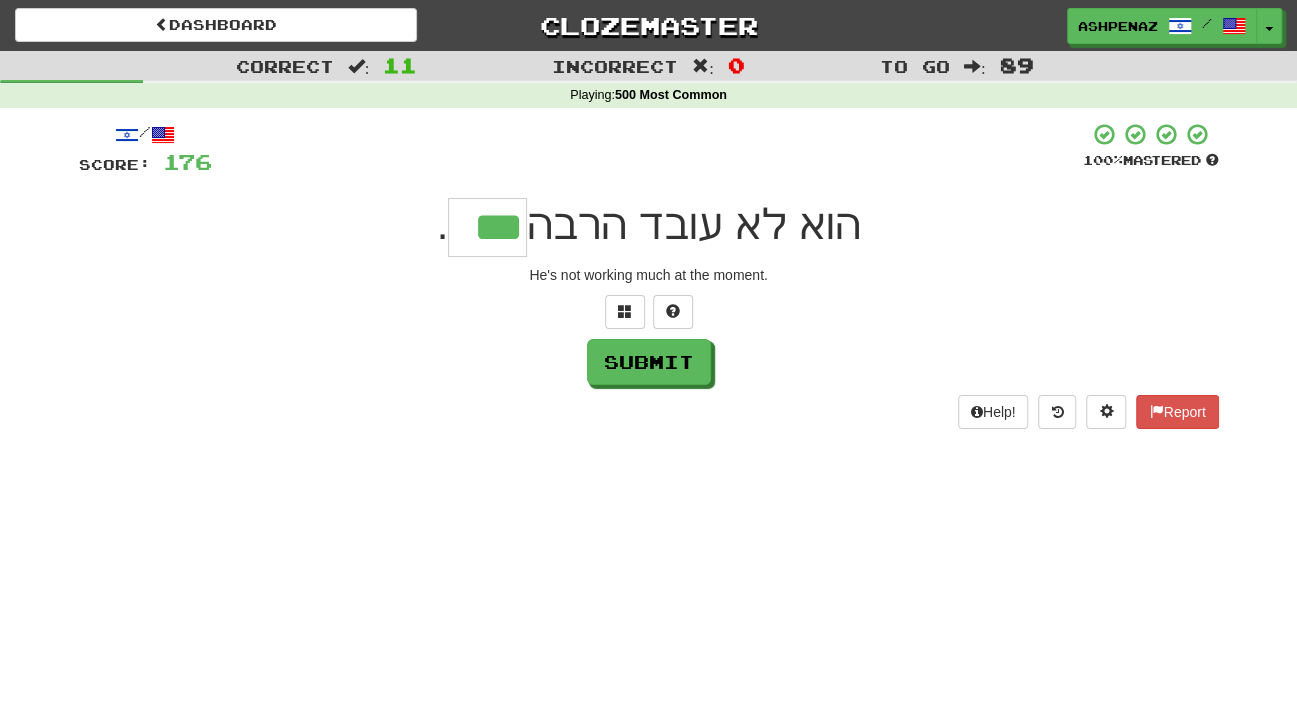 type on "***" 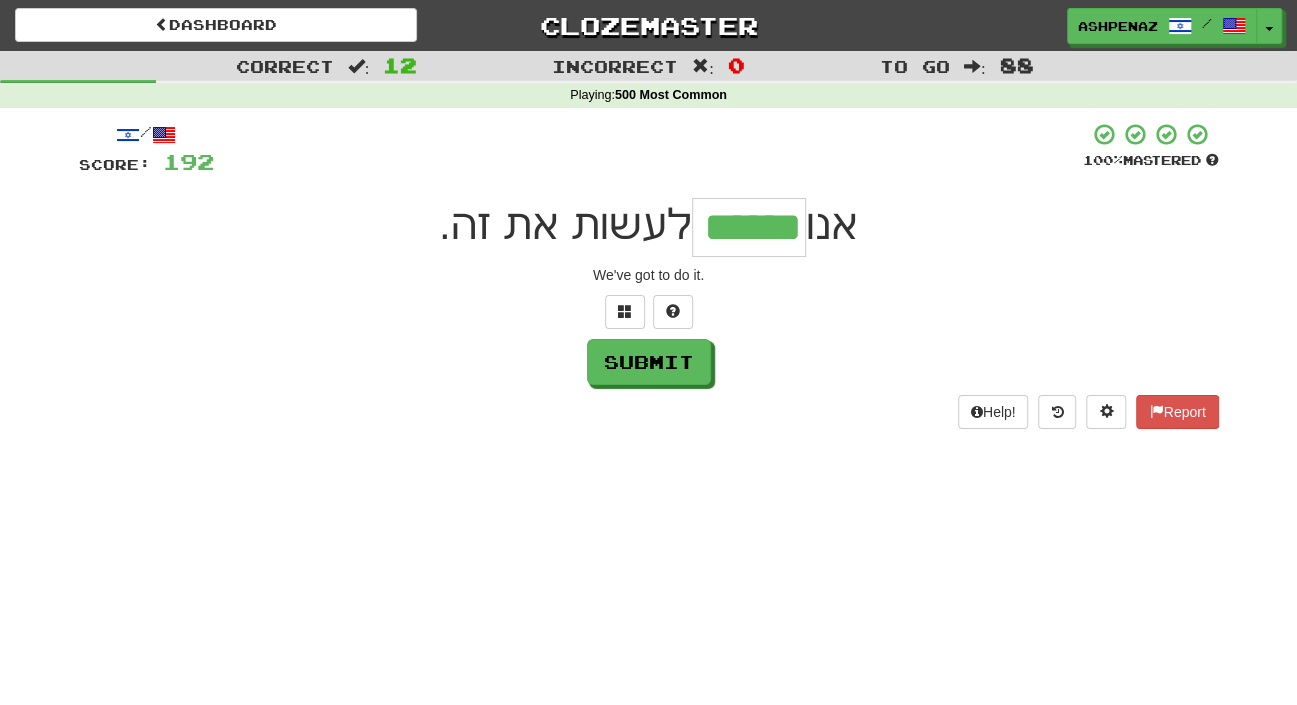 type on "******" 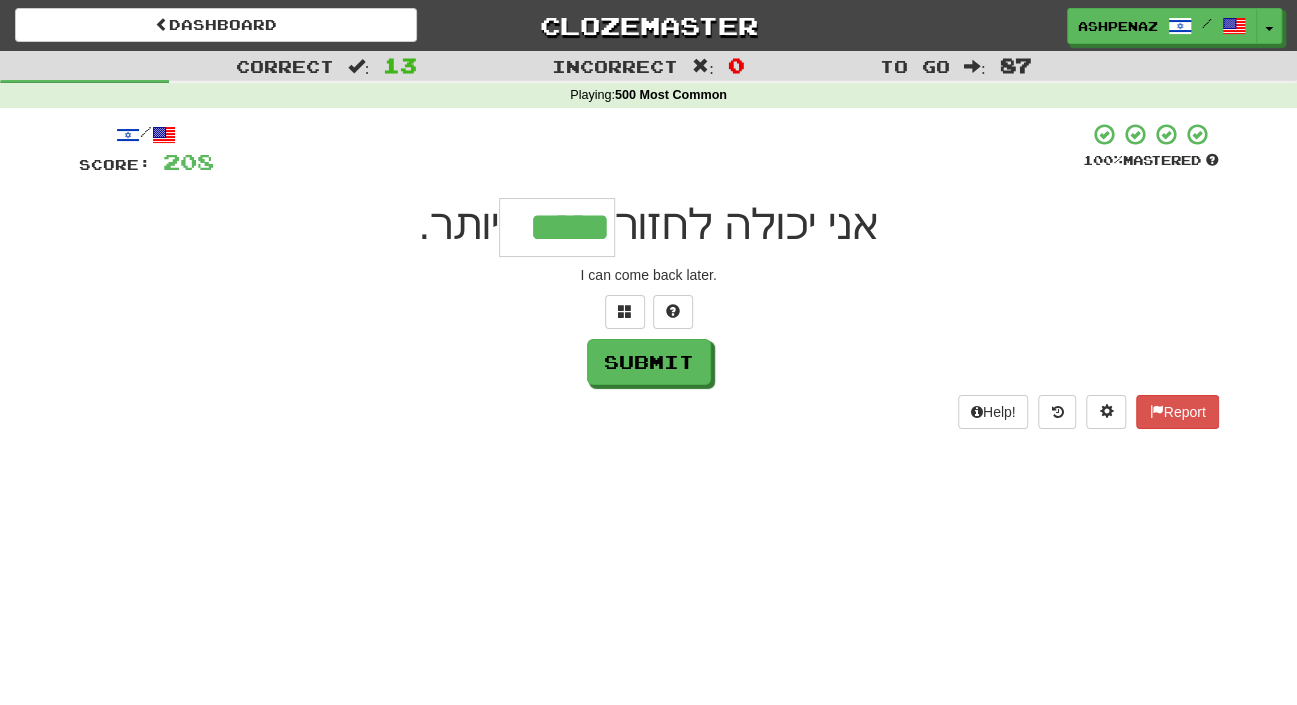 type on "*****" 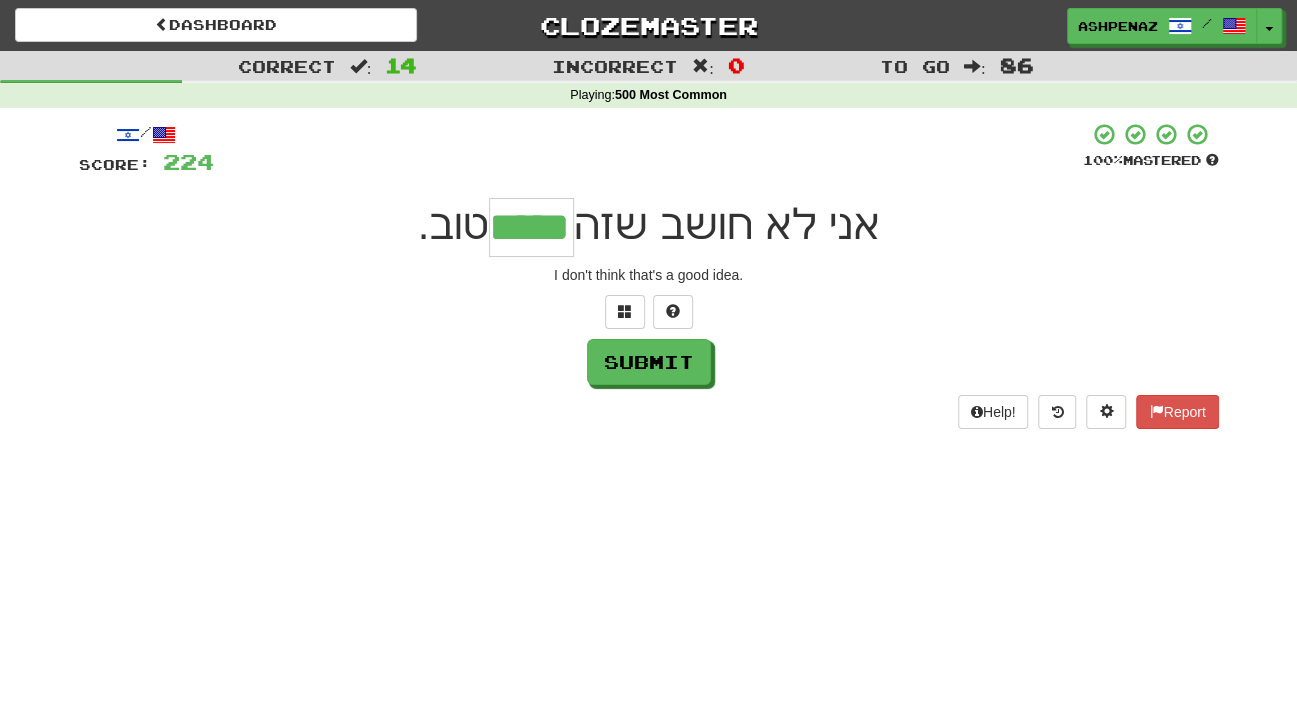 type on "*****" 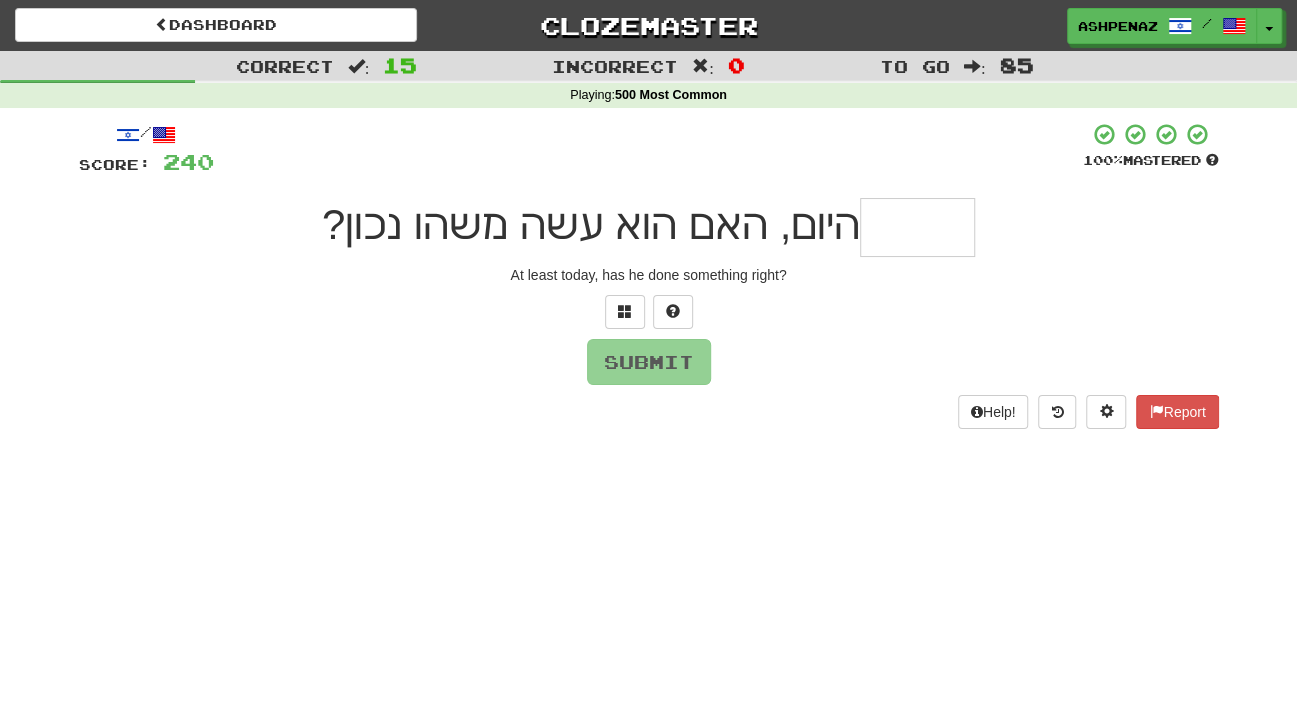 type on "*" 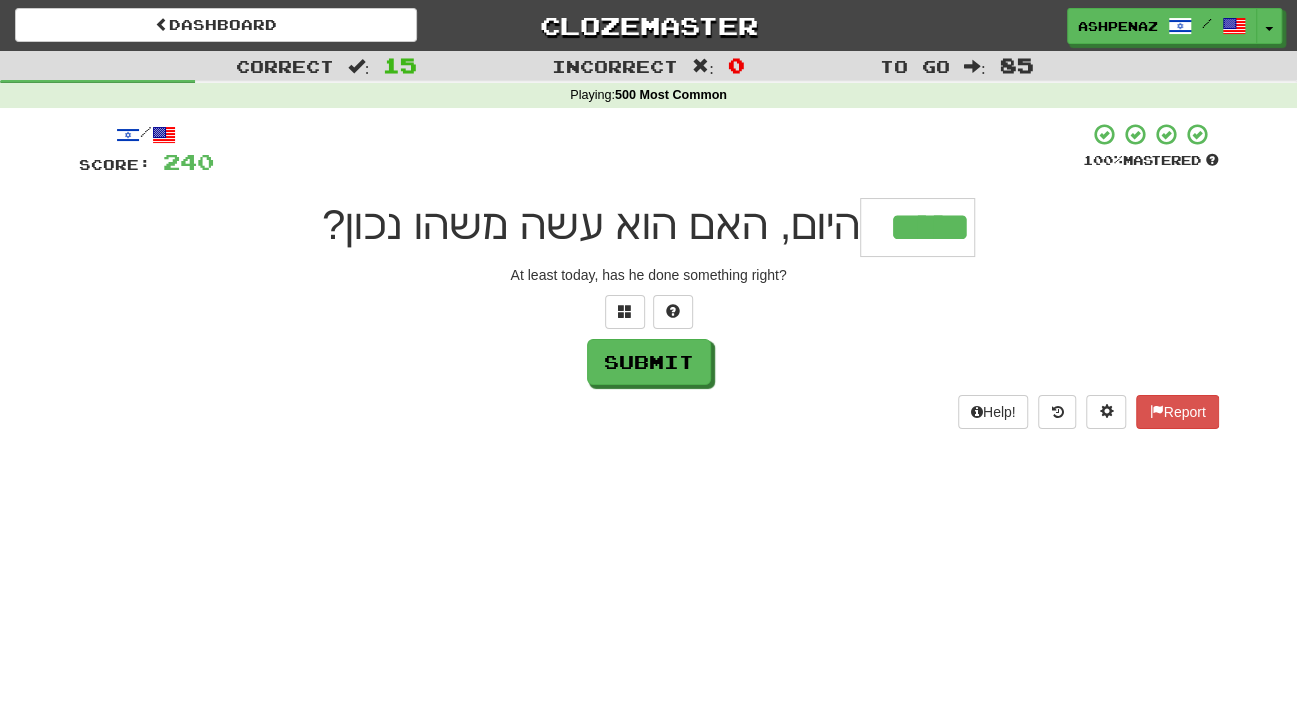 type on "*****" 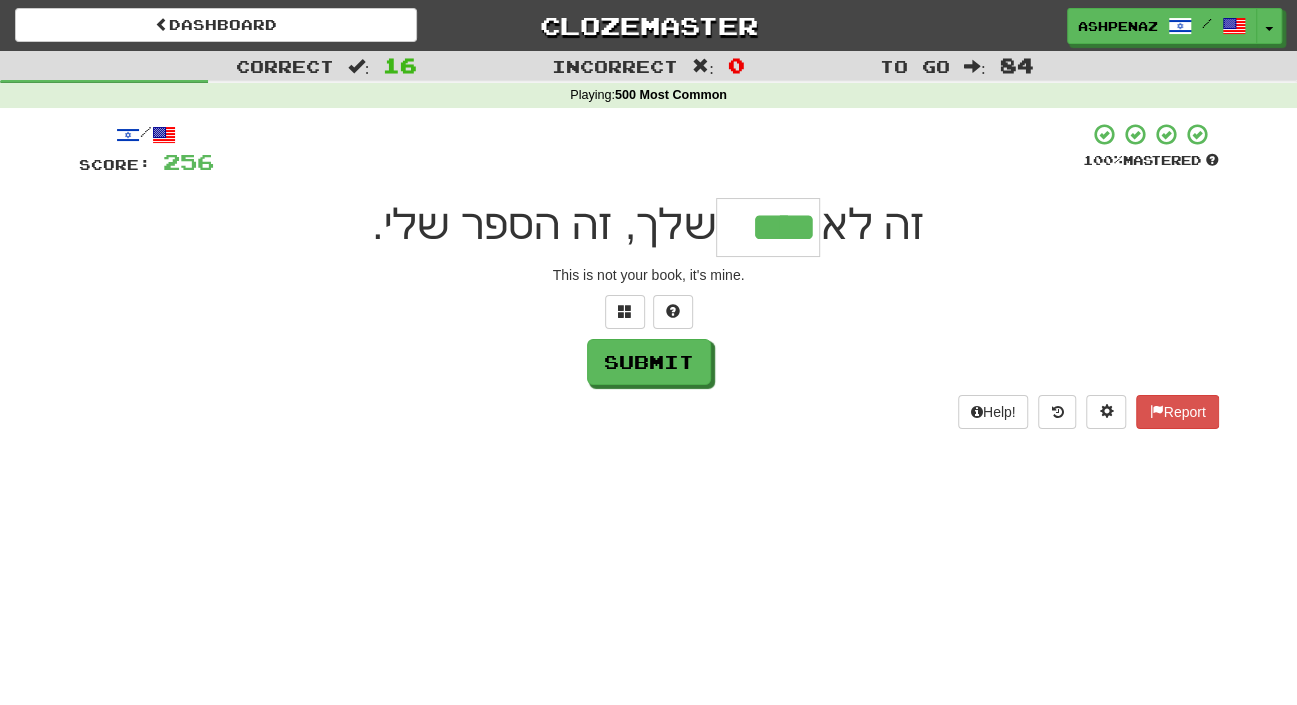 type on "****" 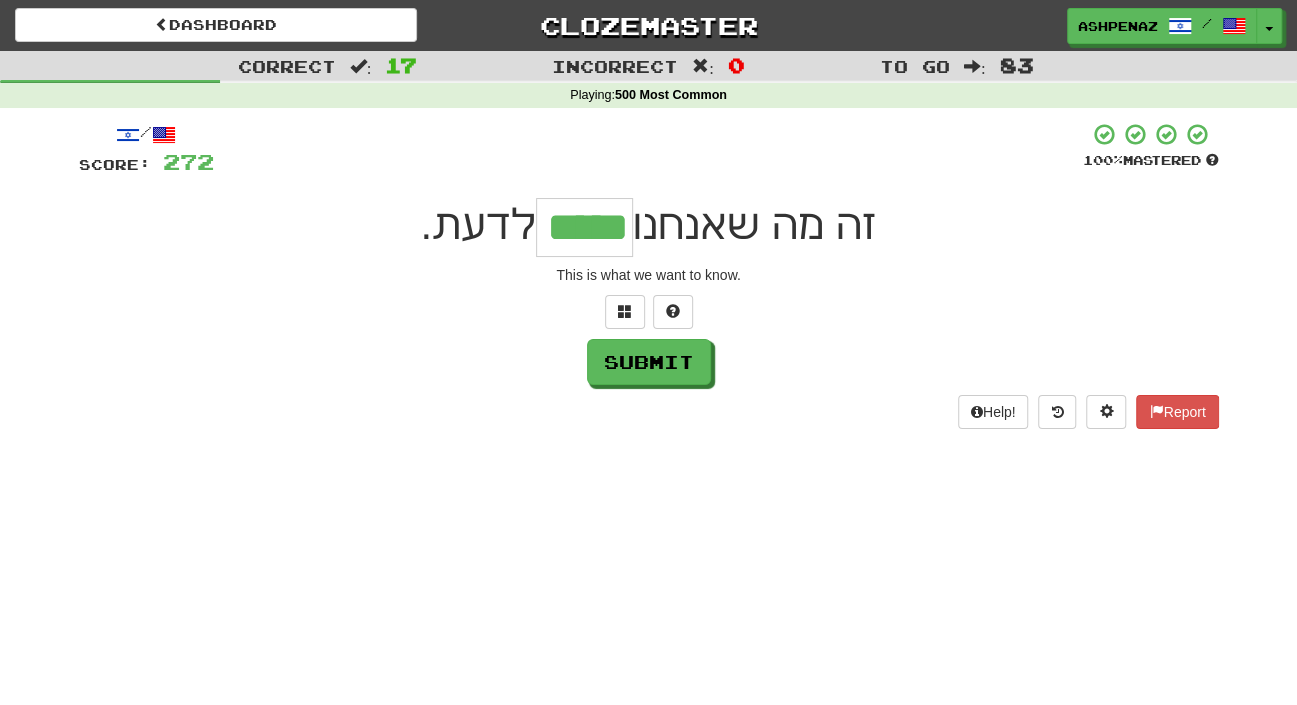 type on "*****" 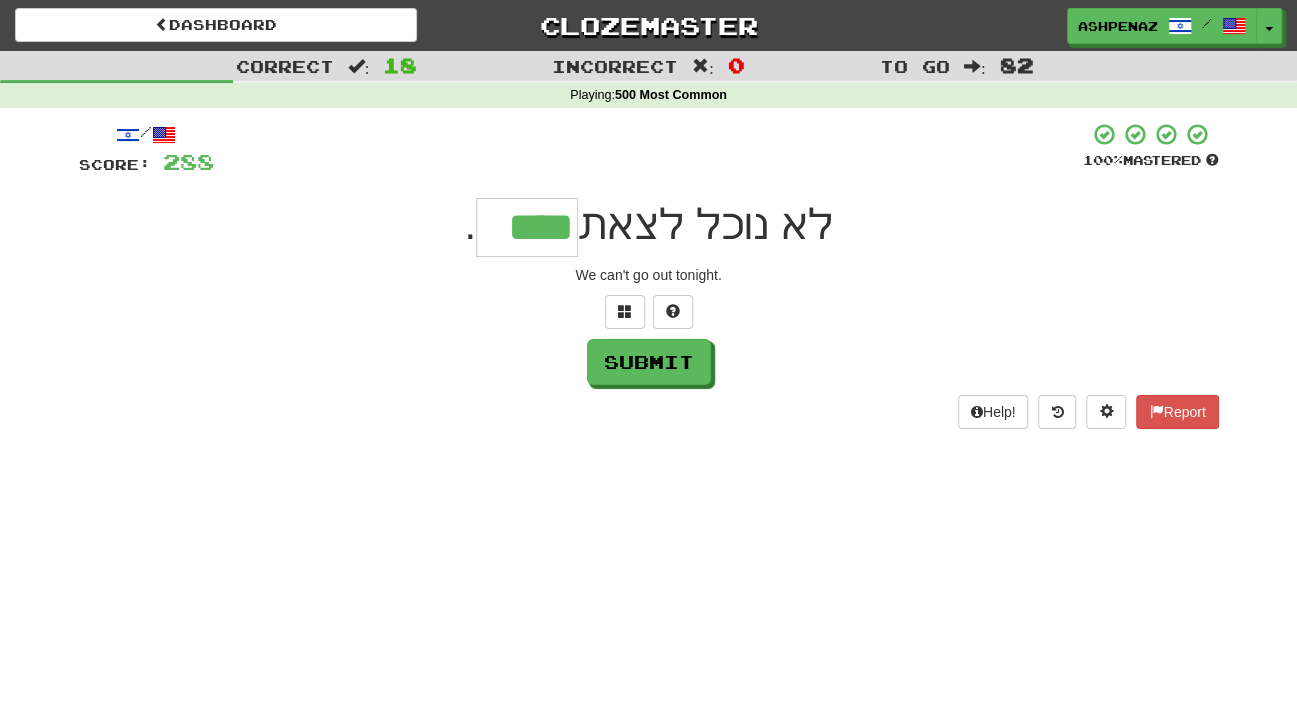 type on "****" 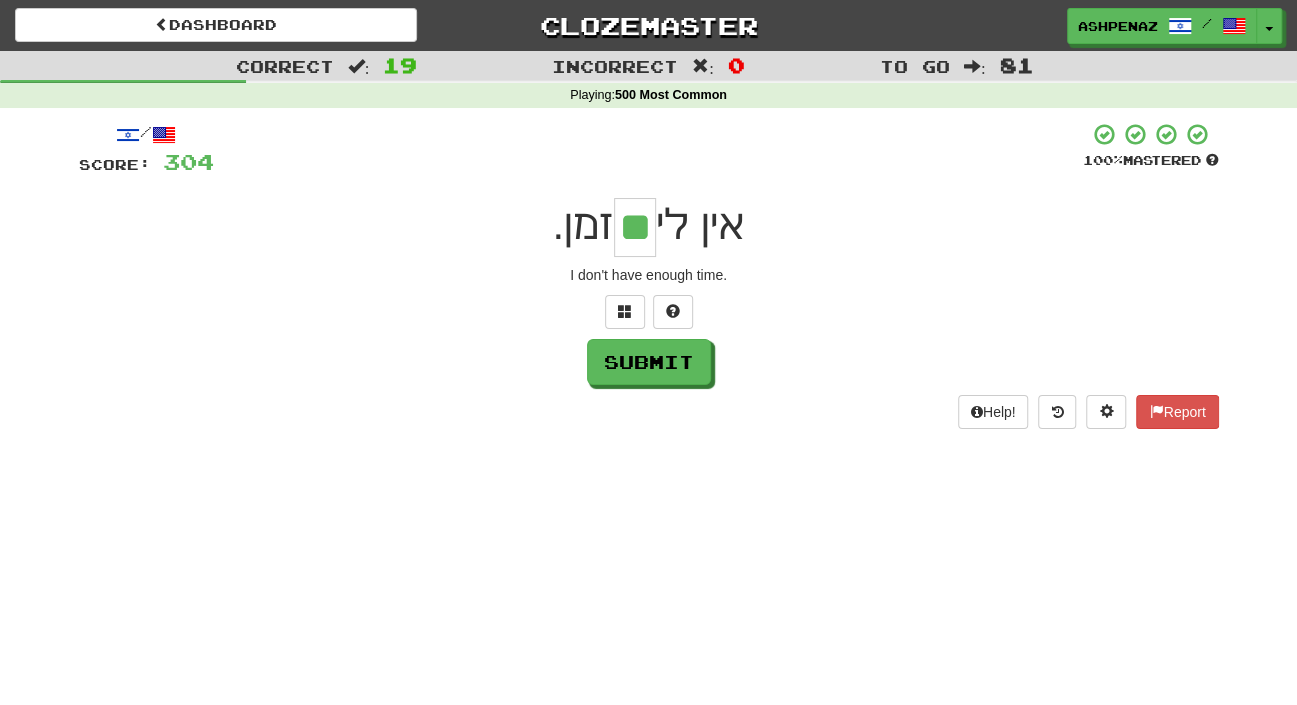 type on "**" 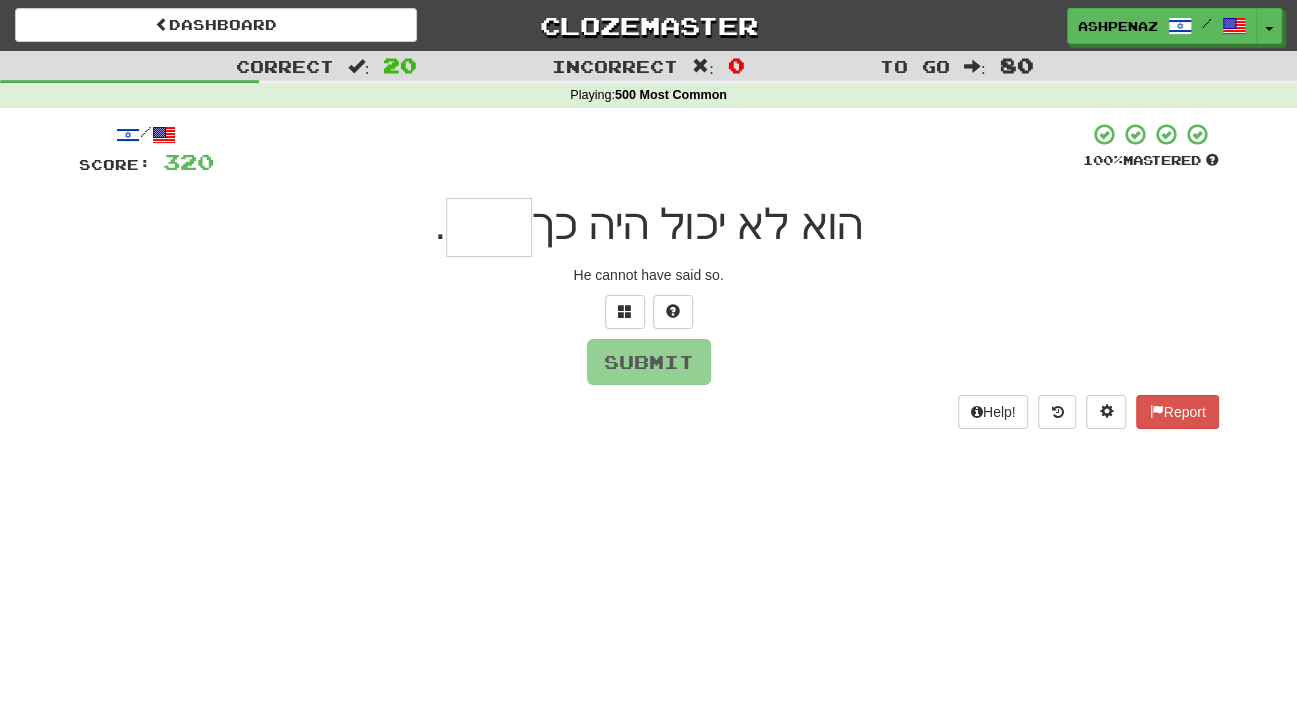 type on "*" 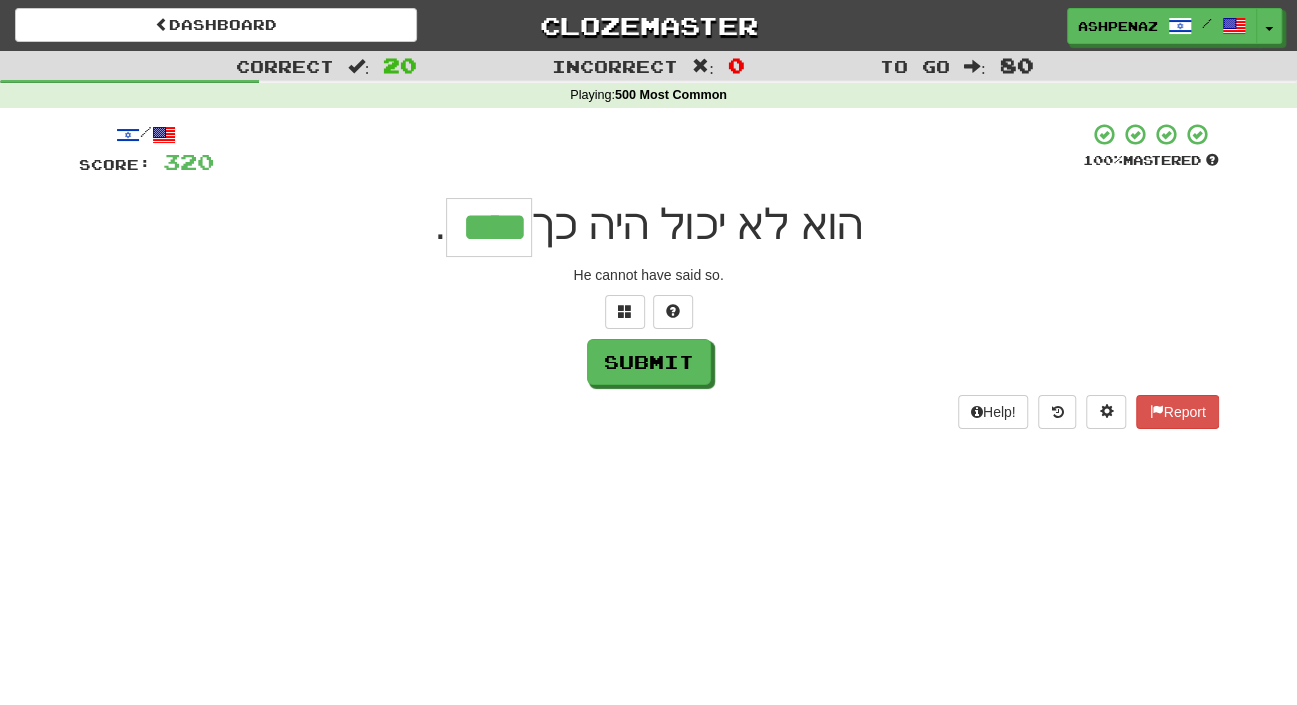 type on "****" 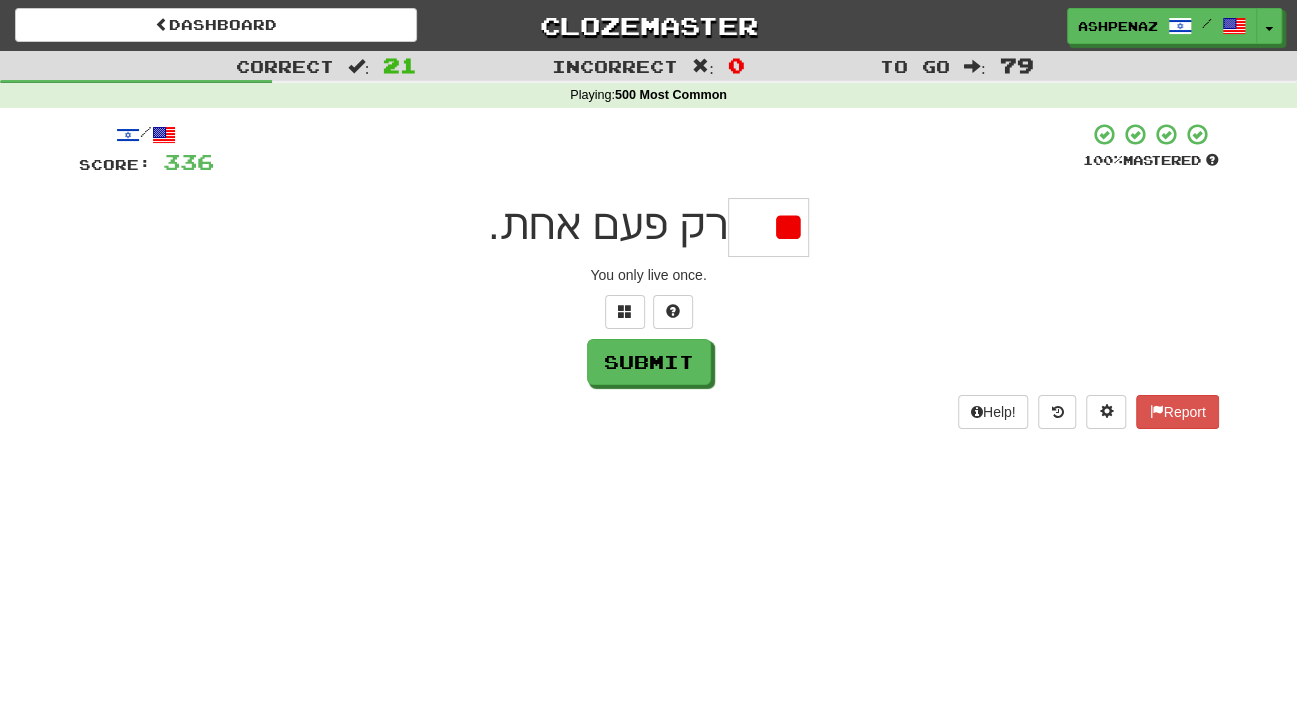 type on "*" 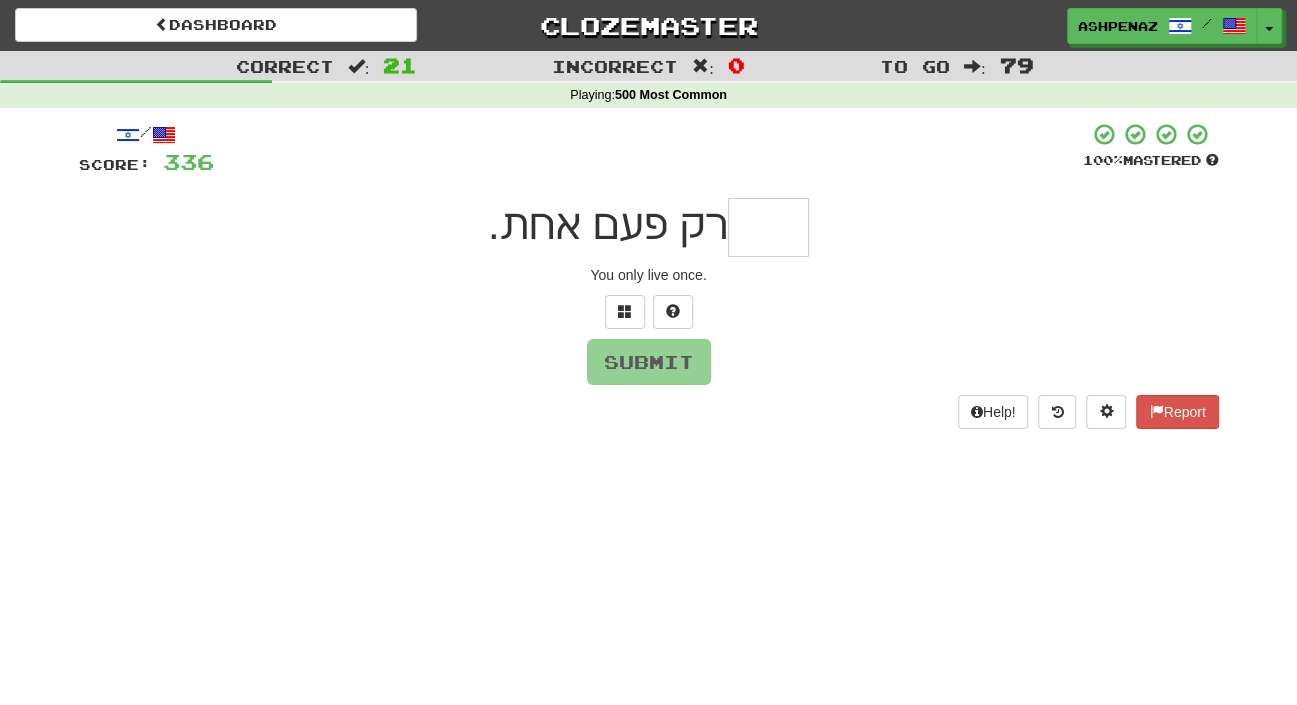 type on "*" 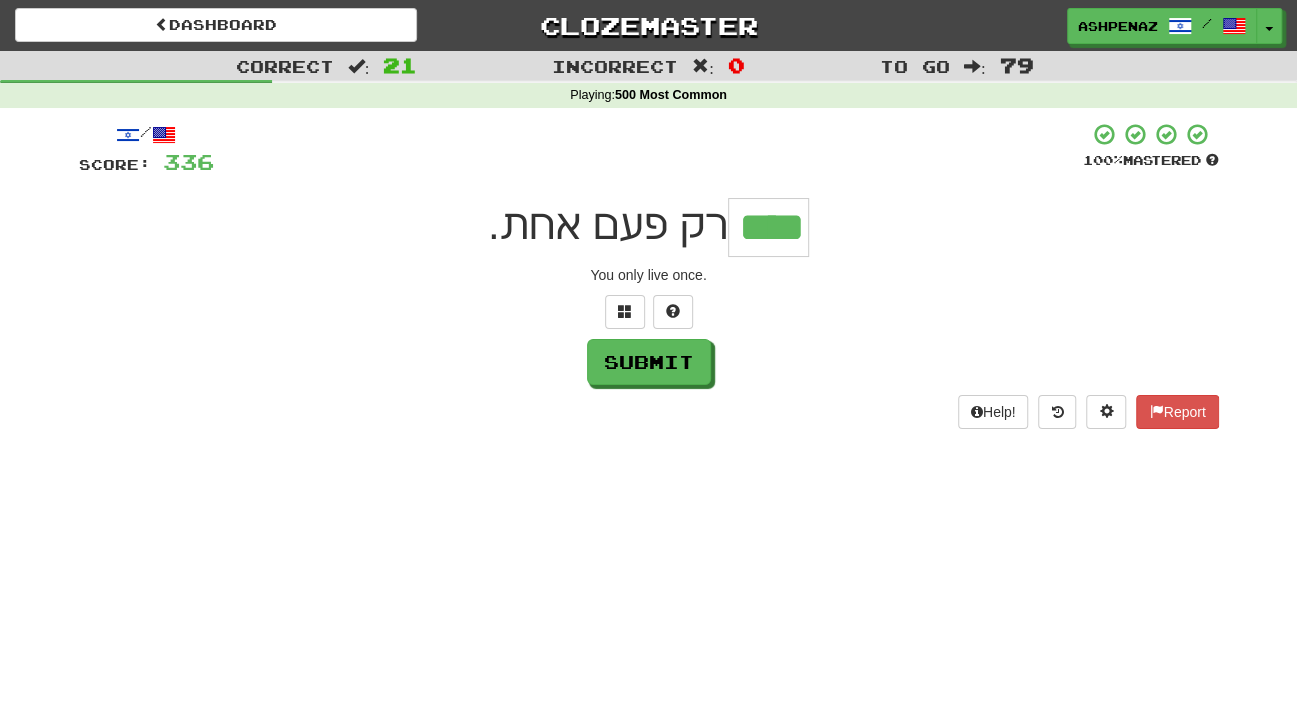 type on "****" 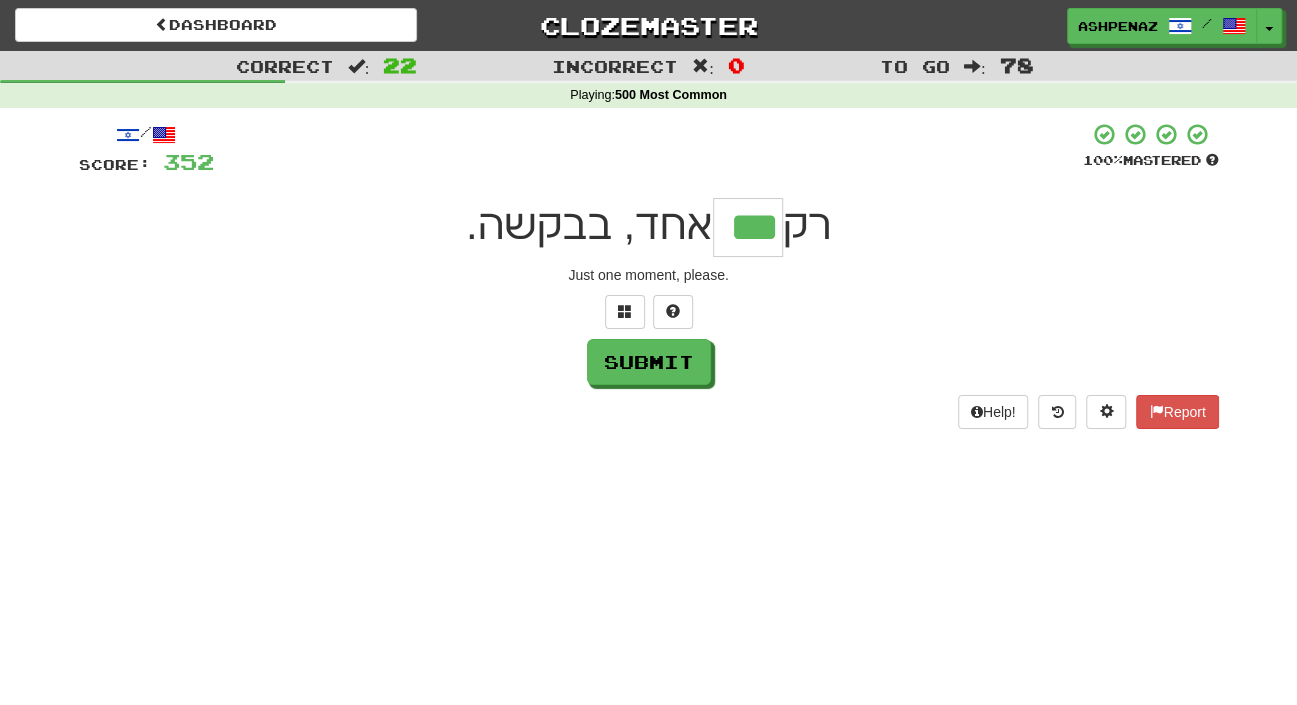 type on "***" 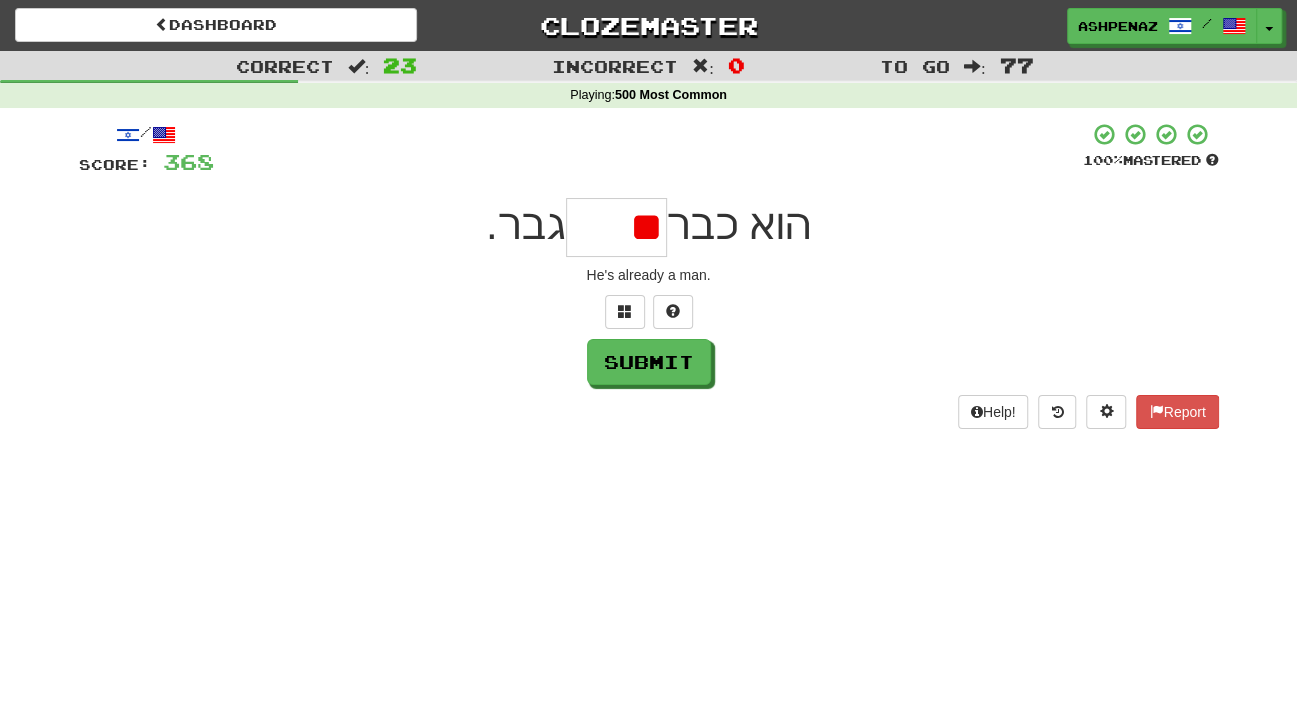 type on "*" 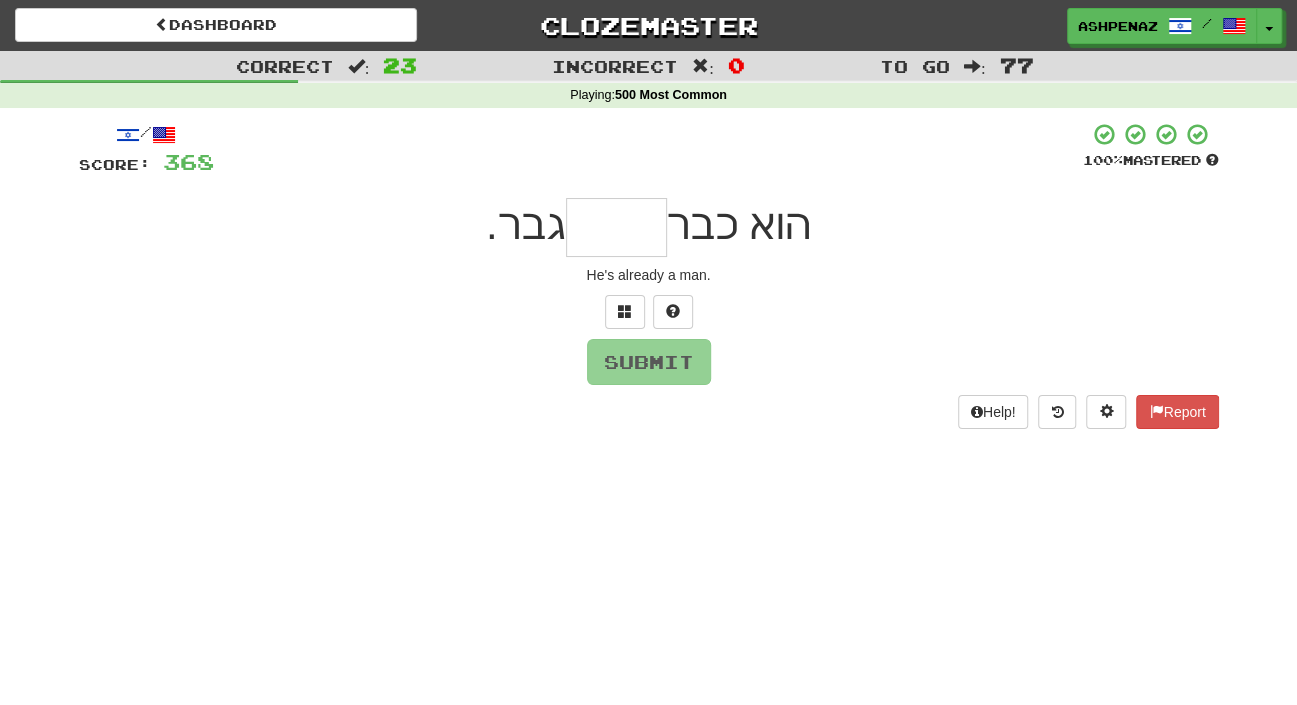 type on "*" 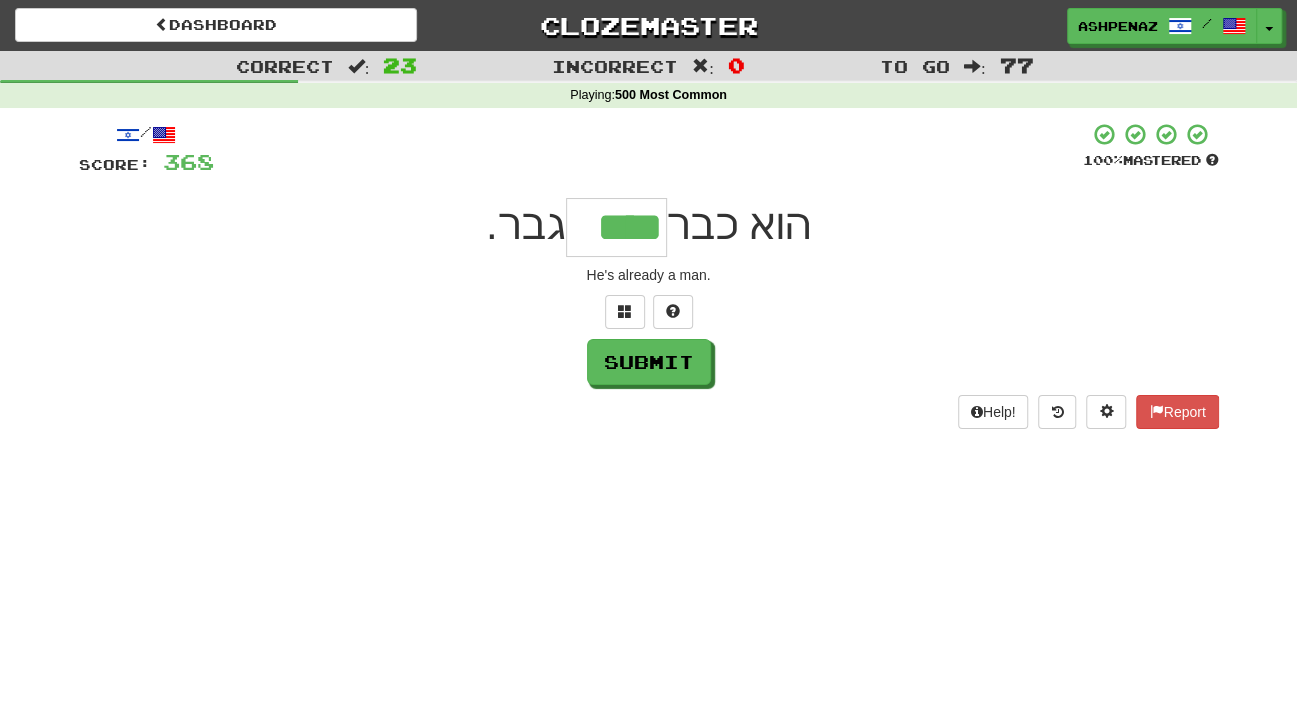 type on "****" 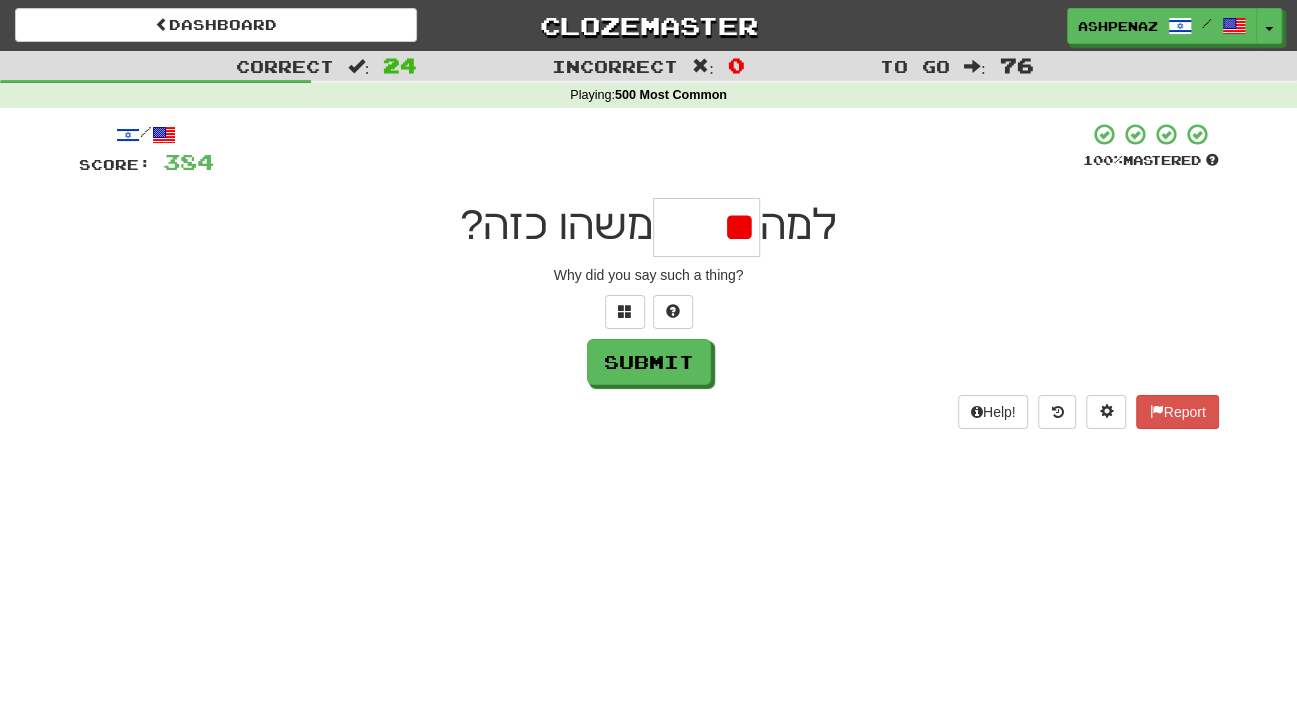 type on "*" 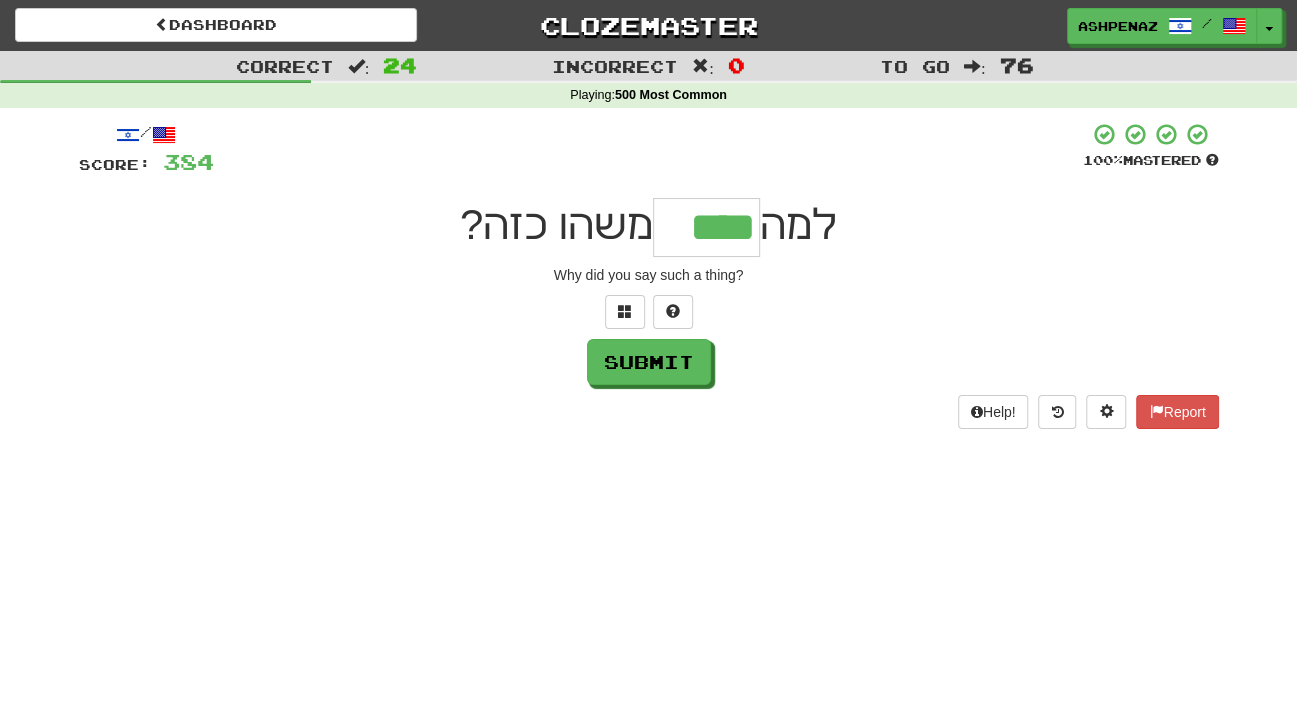 type on "****" 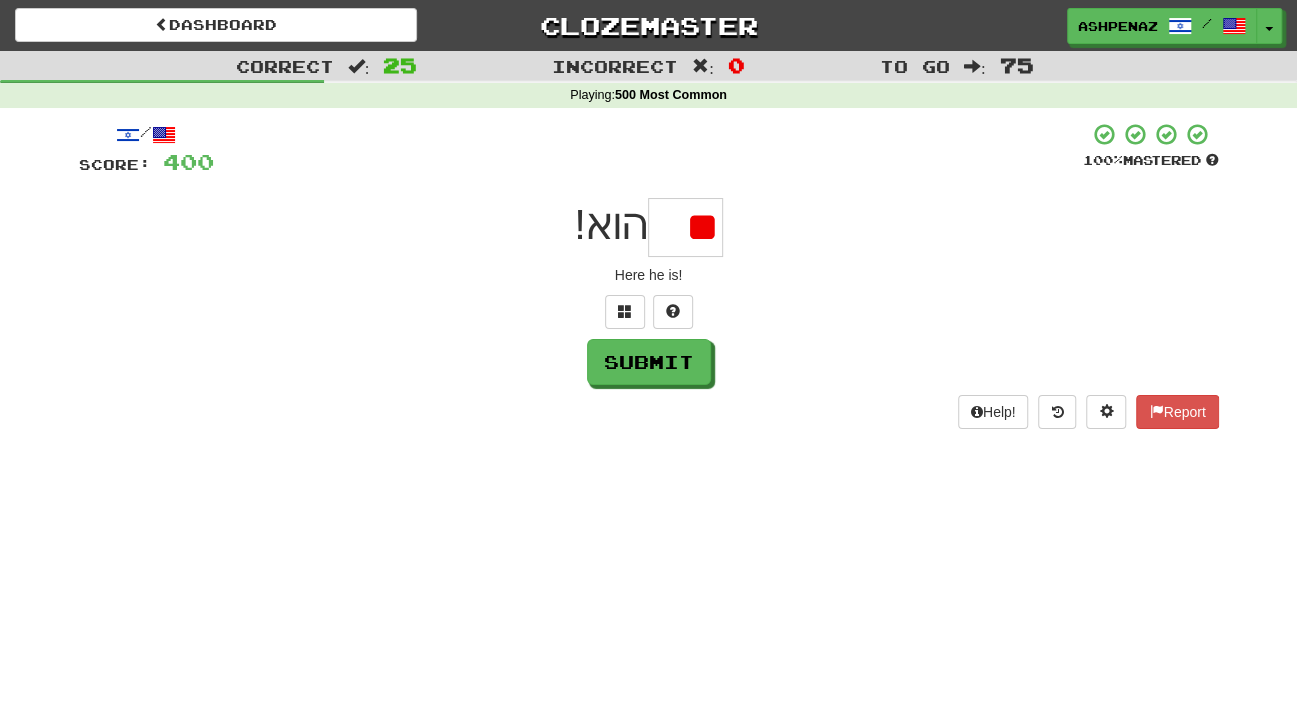 type on "*" 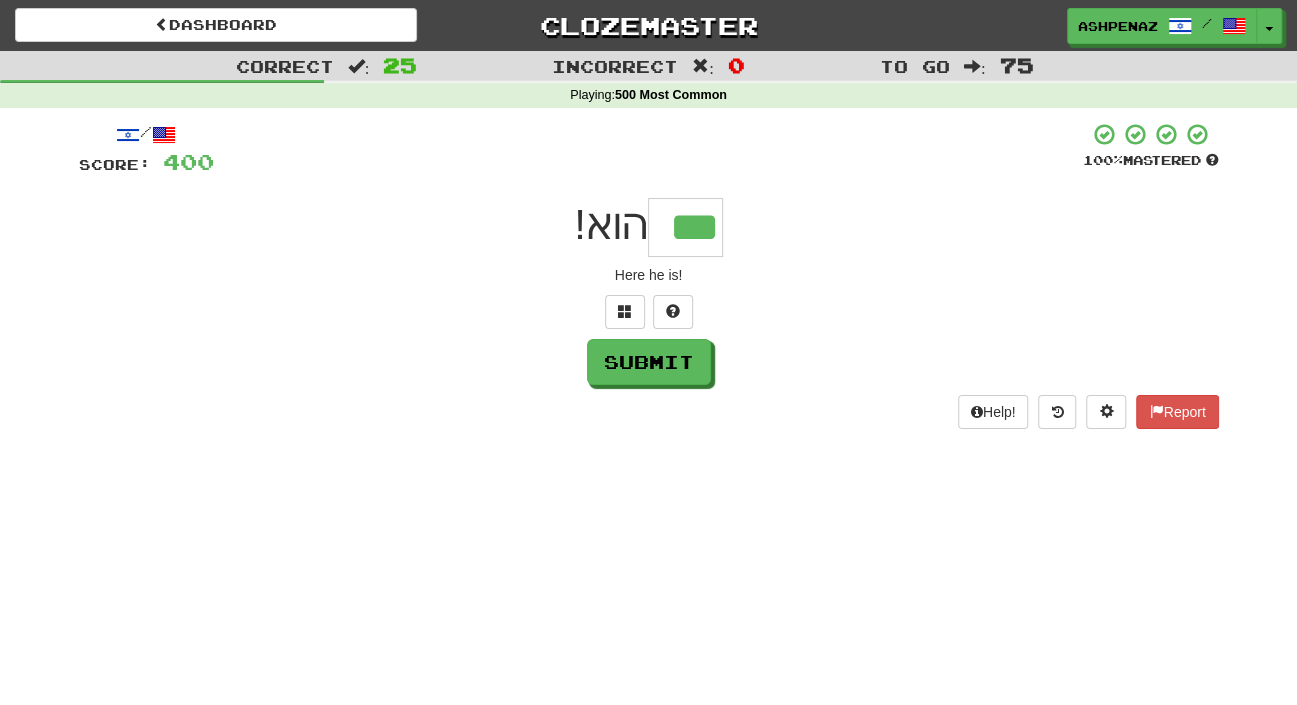 type on "***" 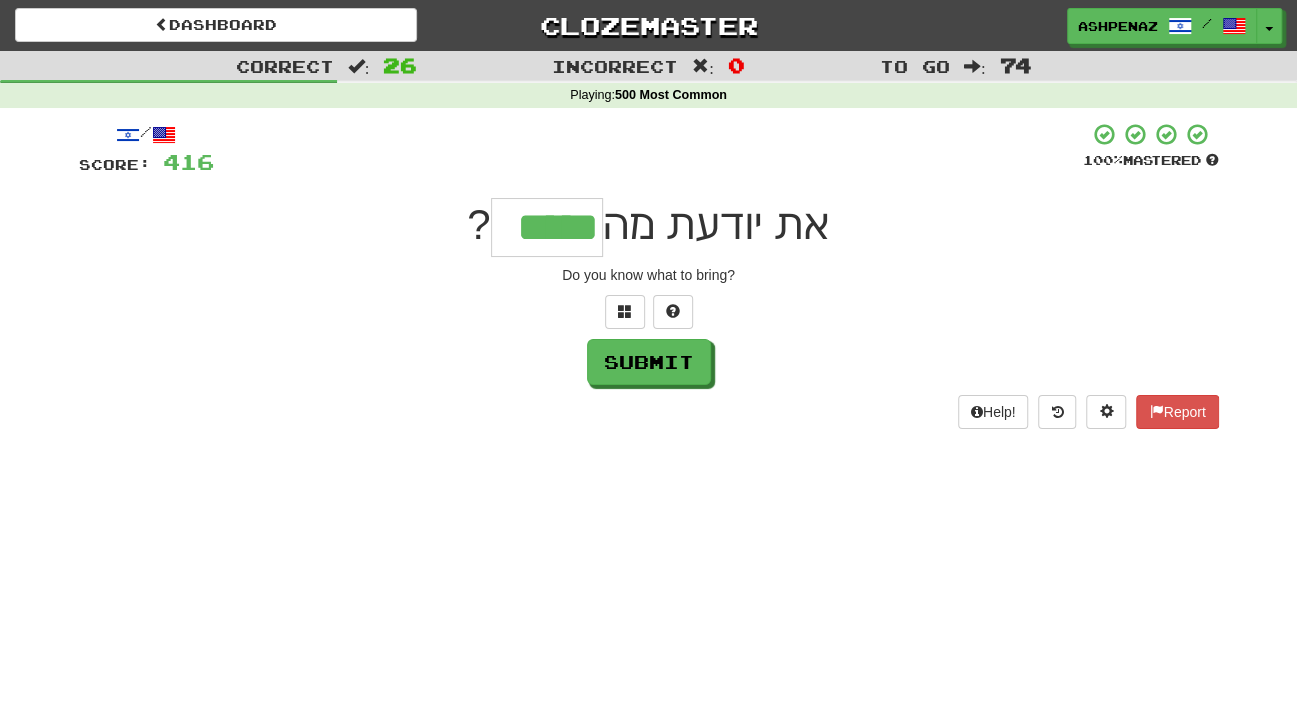 type on "*****" 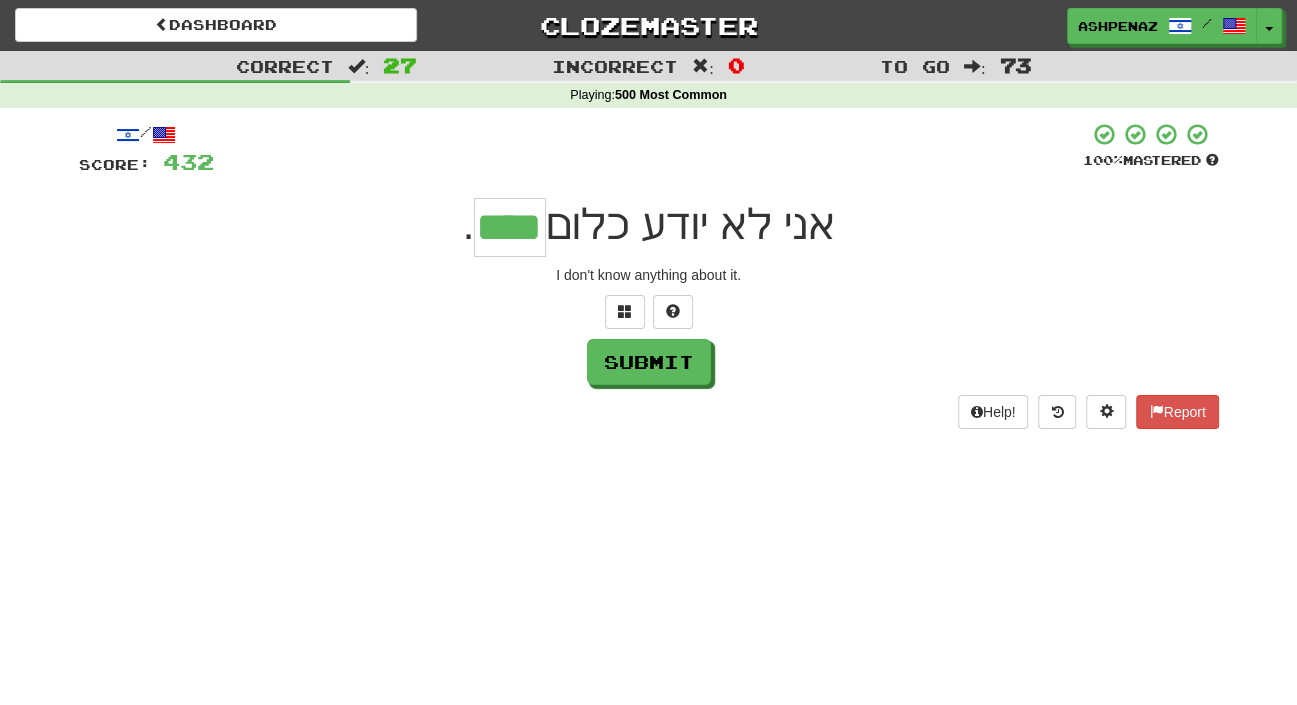 type on "****" 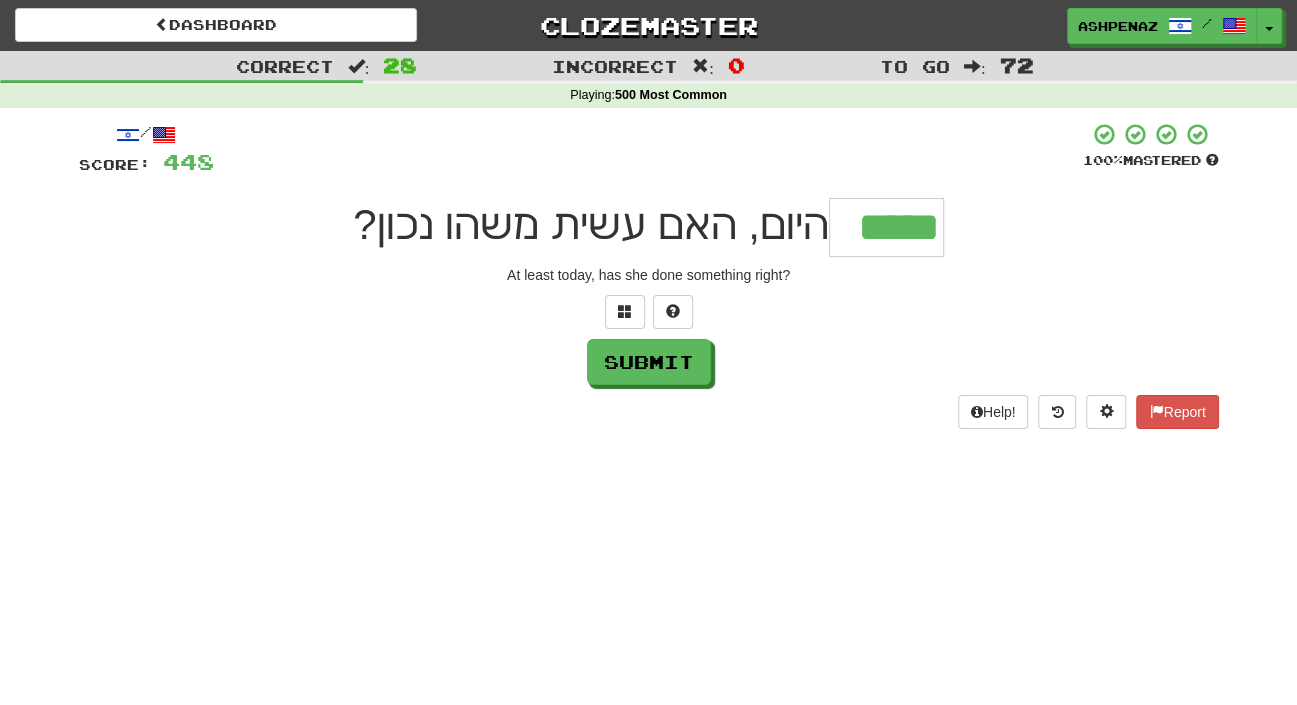 type on "*****" 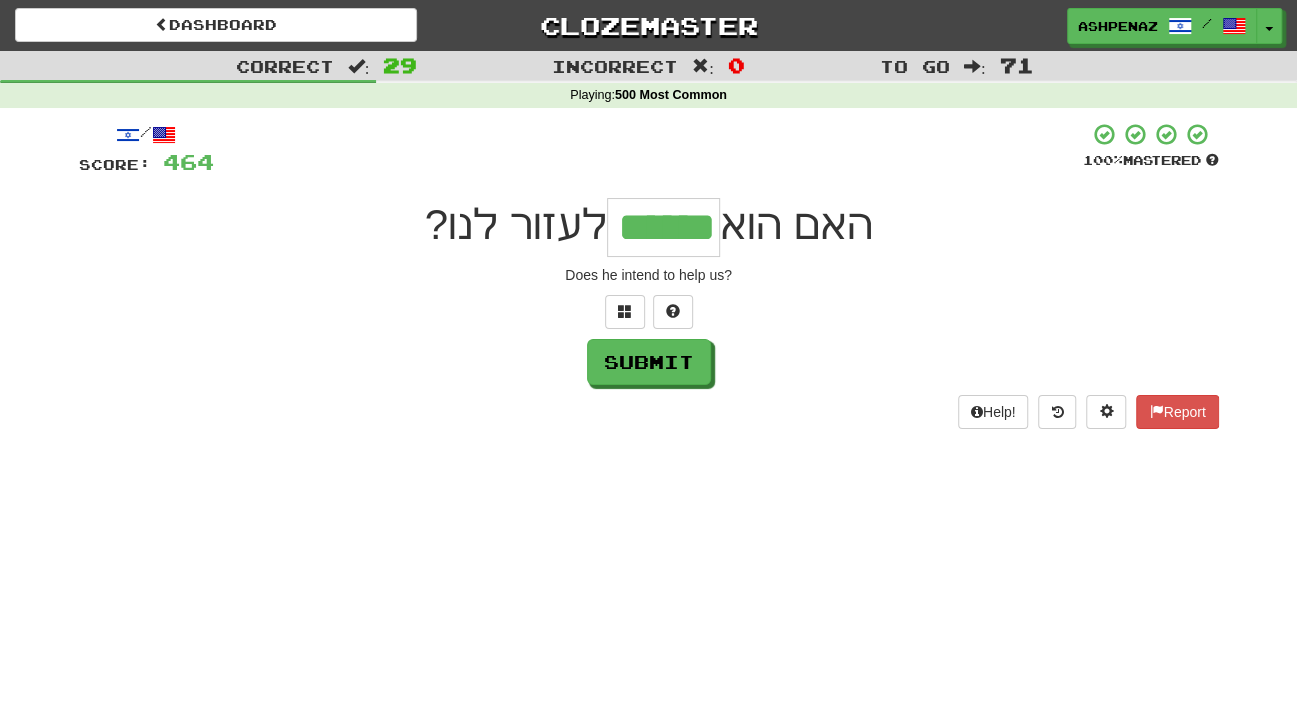 type on "******" 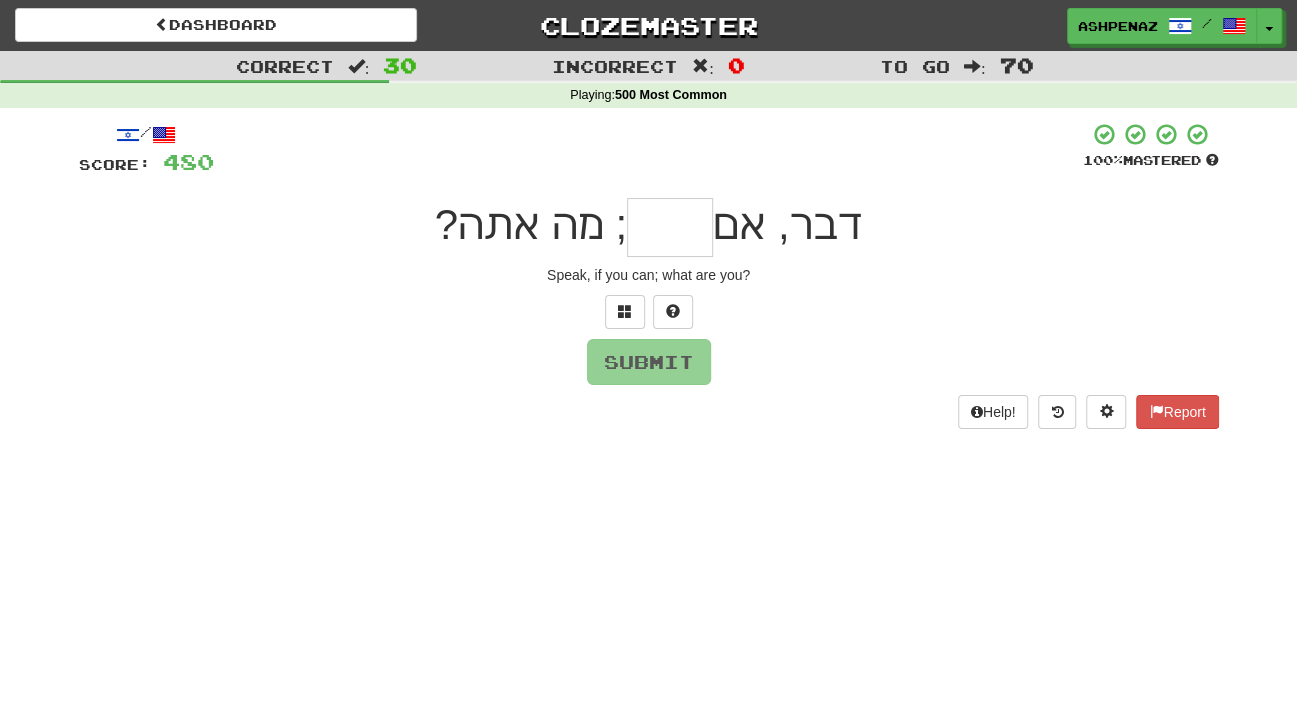 type on "*" 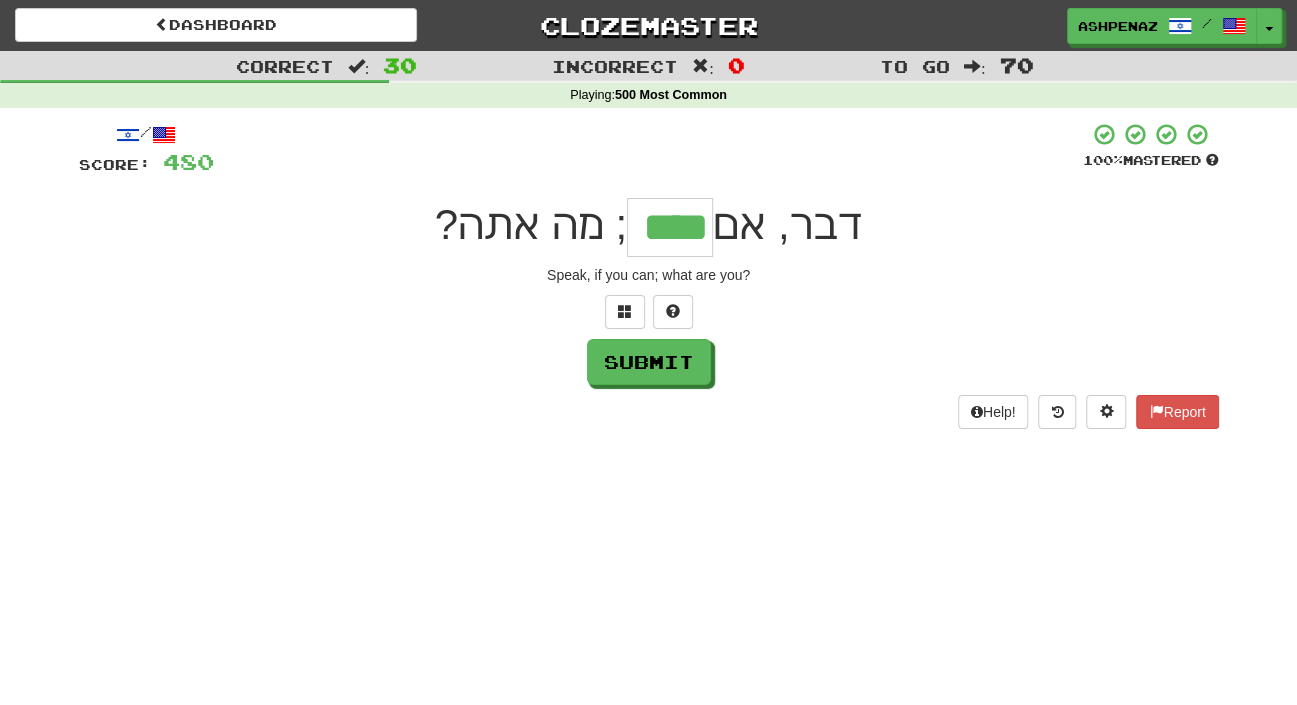 type on "****" 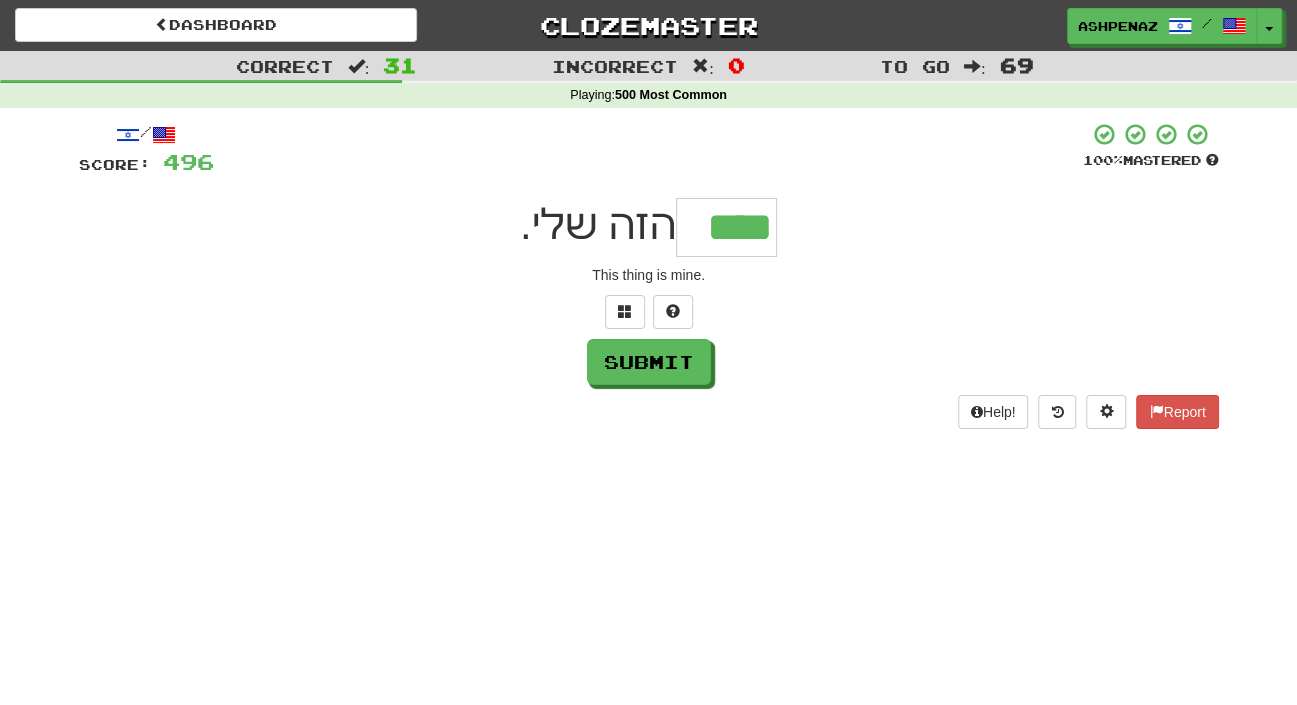 type on "****" 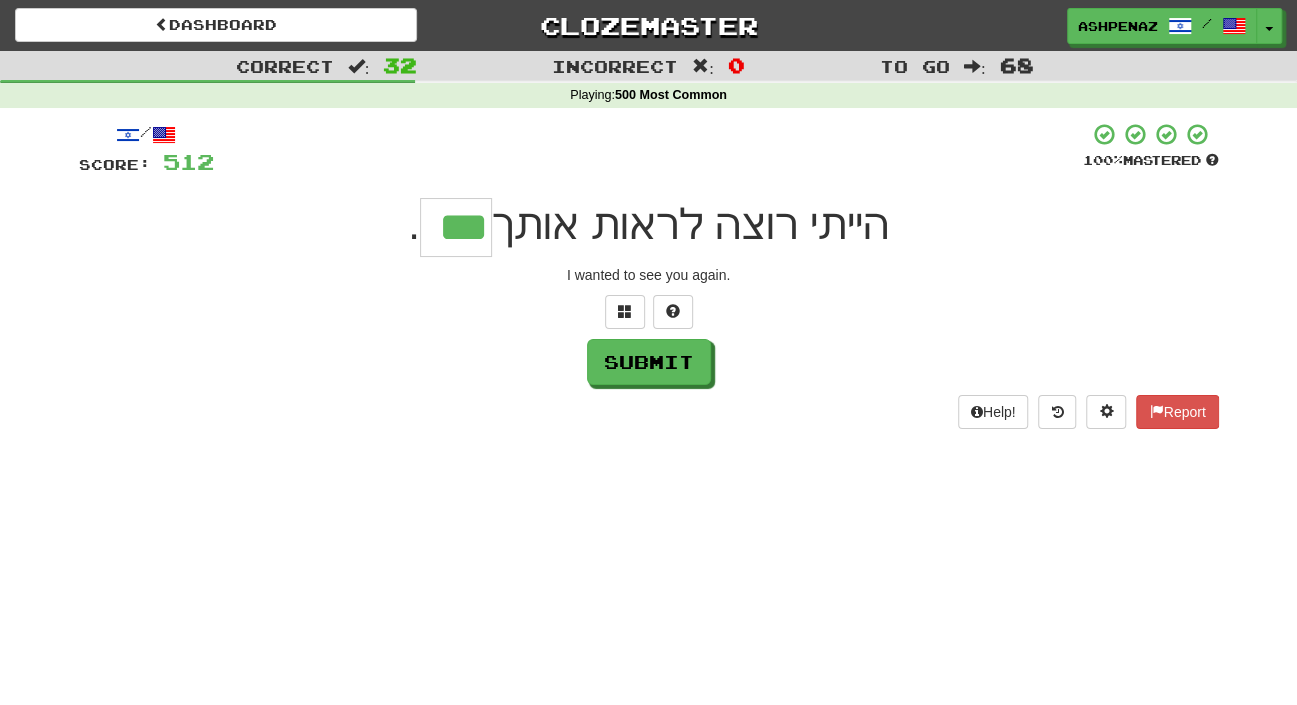 type on "***" 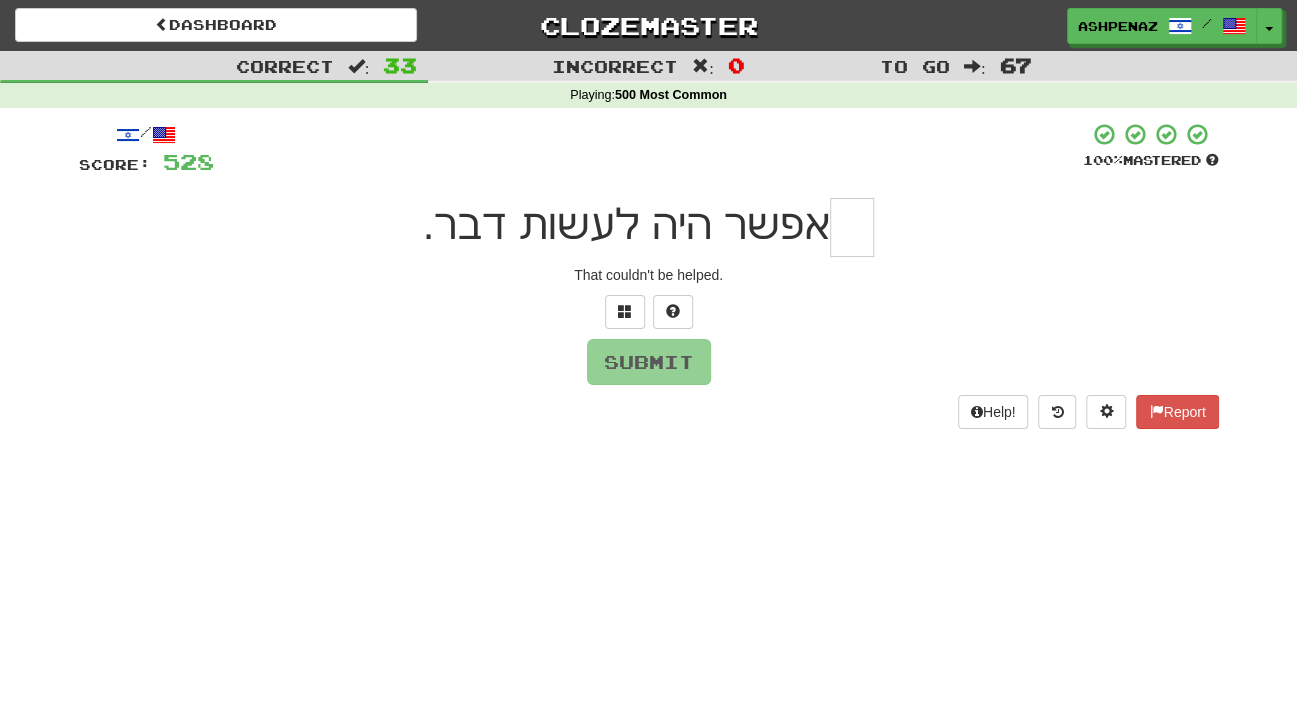 type on "*" 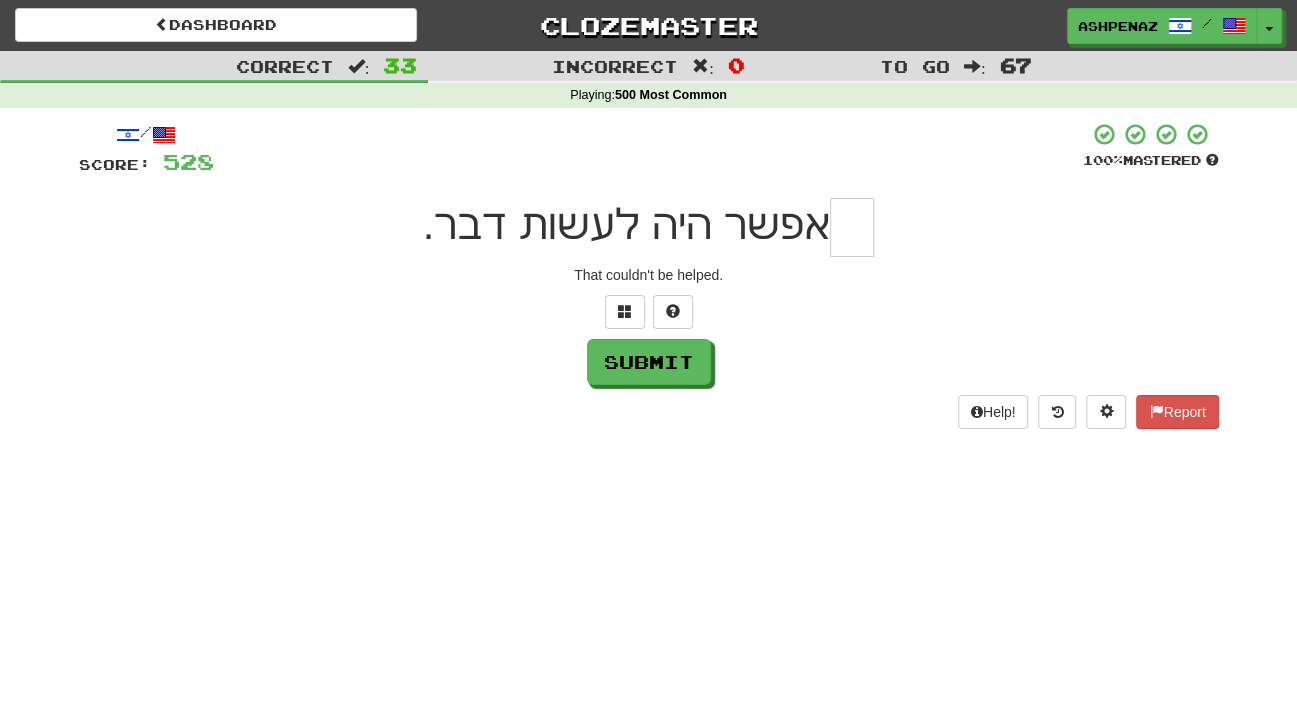 type on "*" 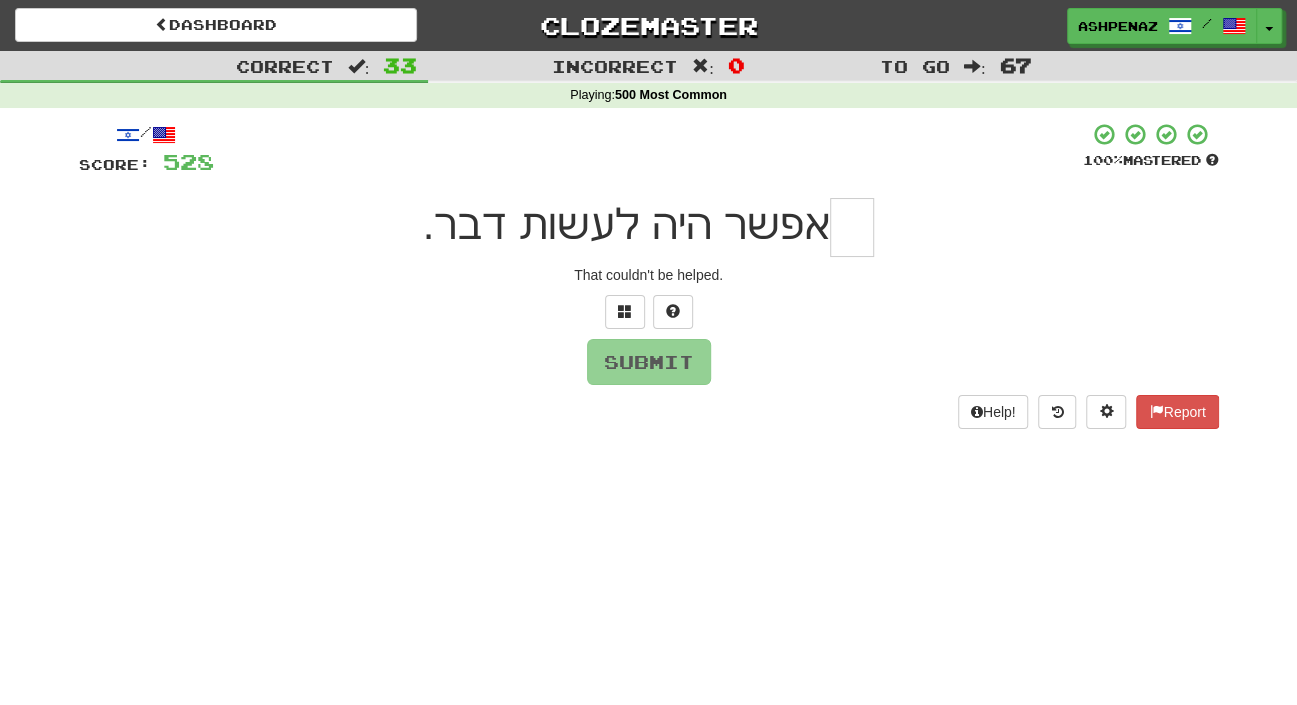 type on "*" 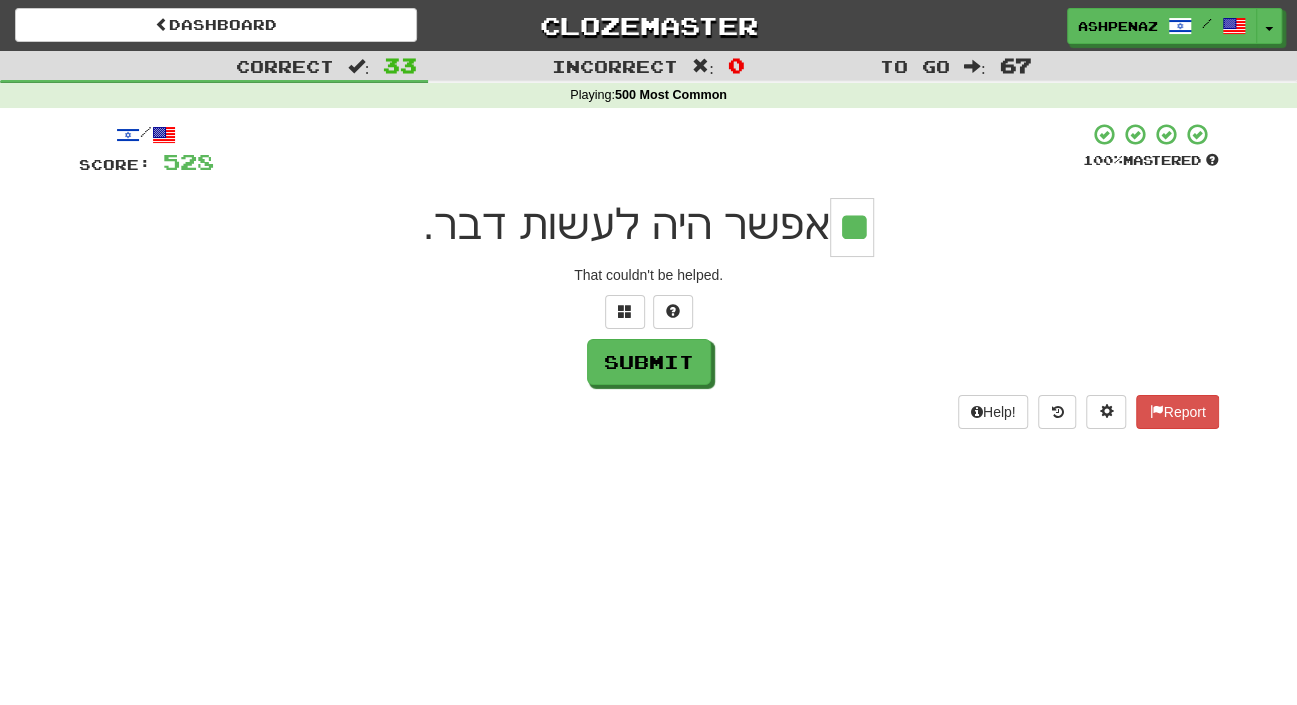 type on "**" 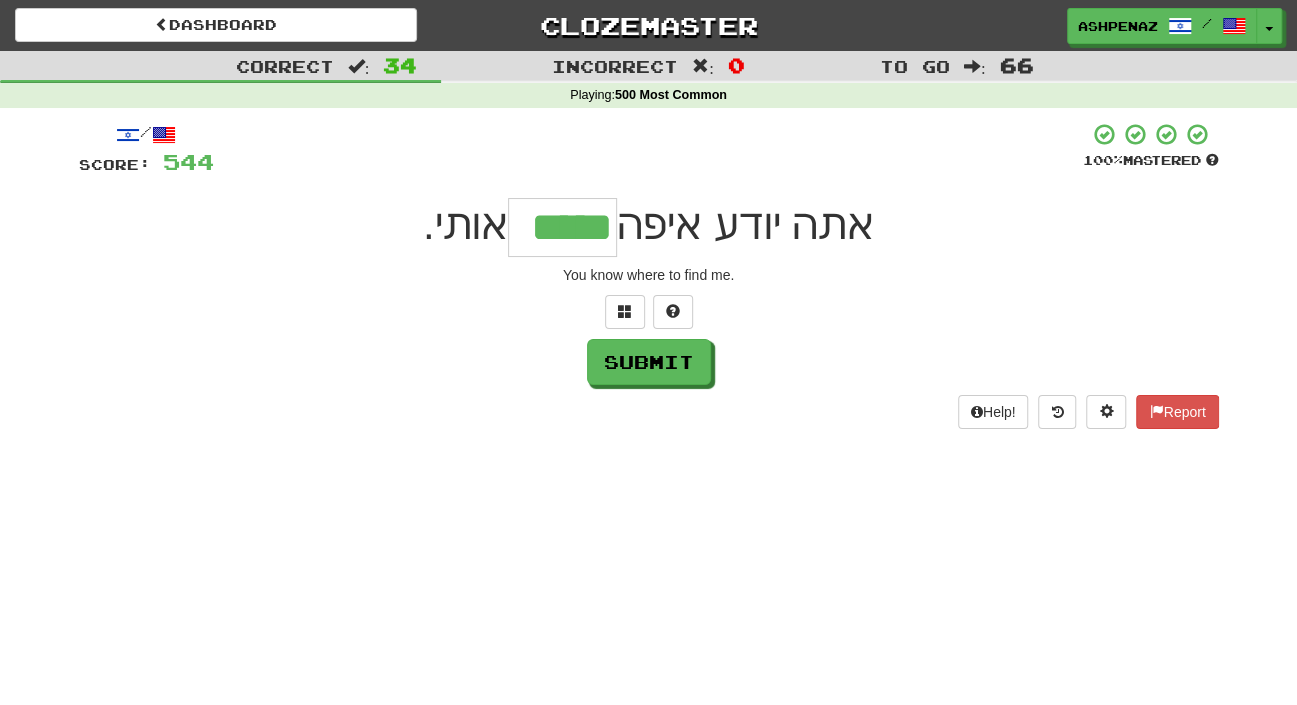 type on "*****" 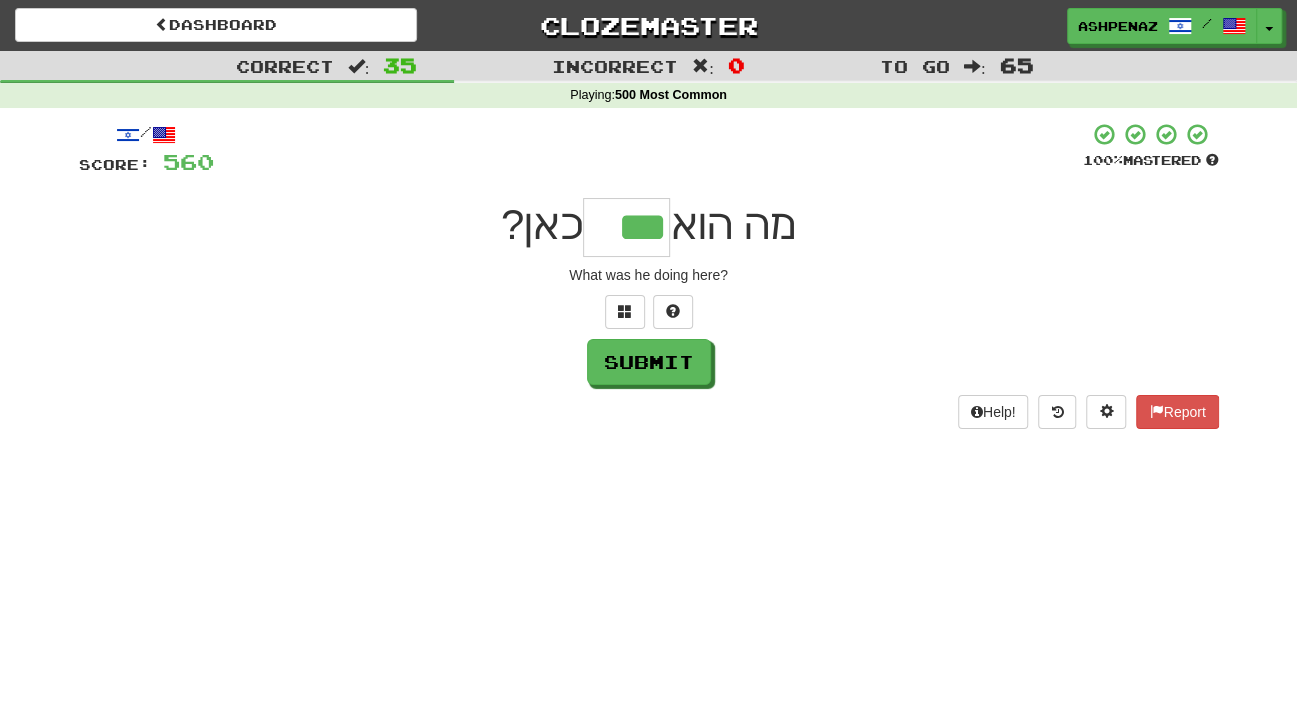 type on "***" 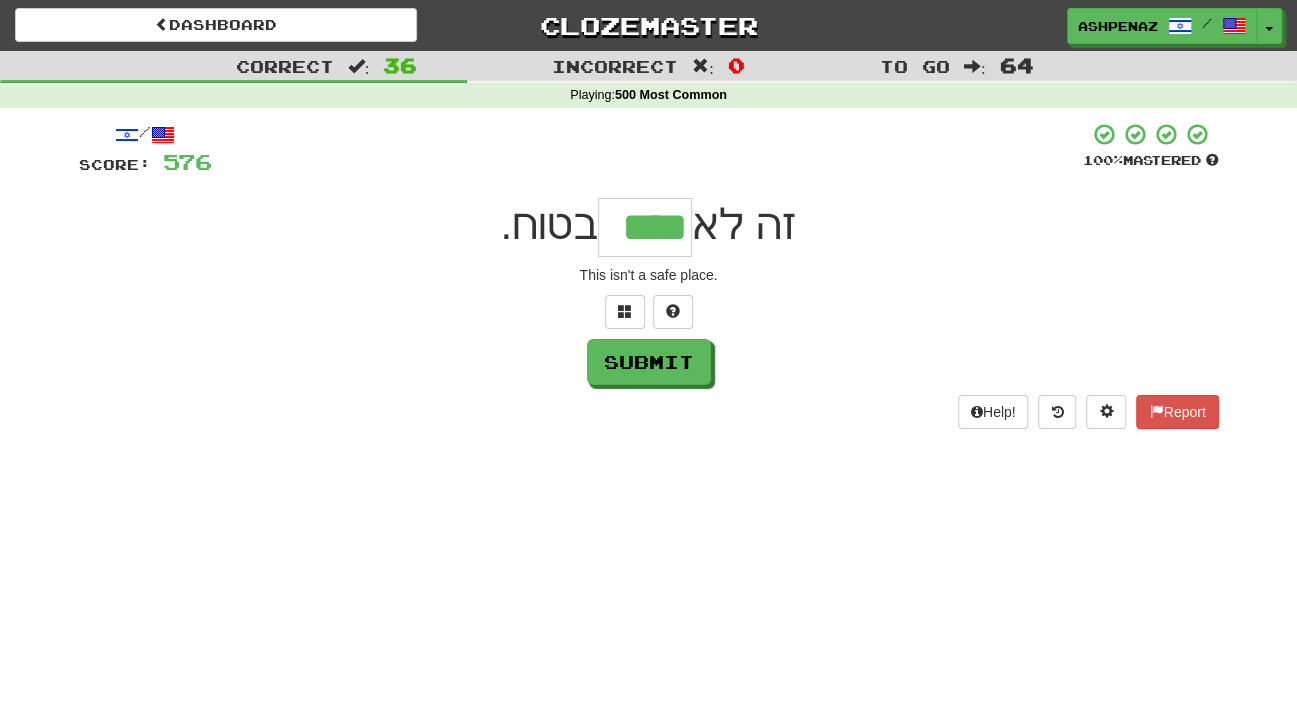 type on "****" 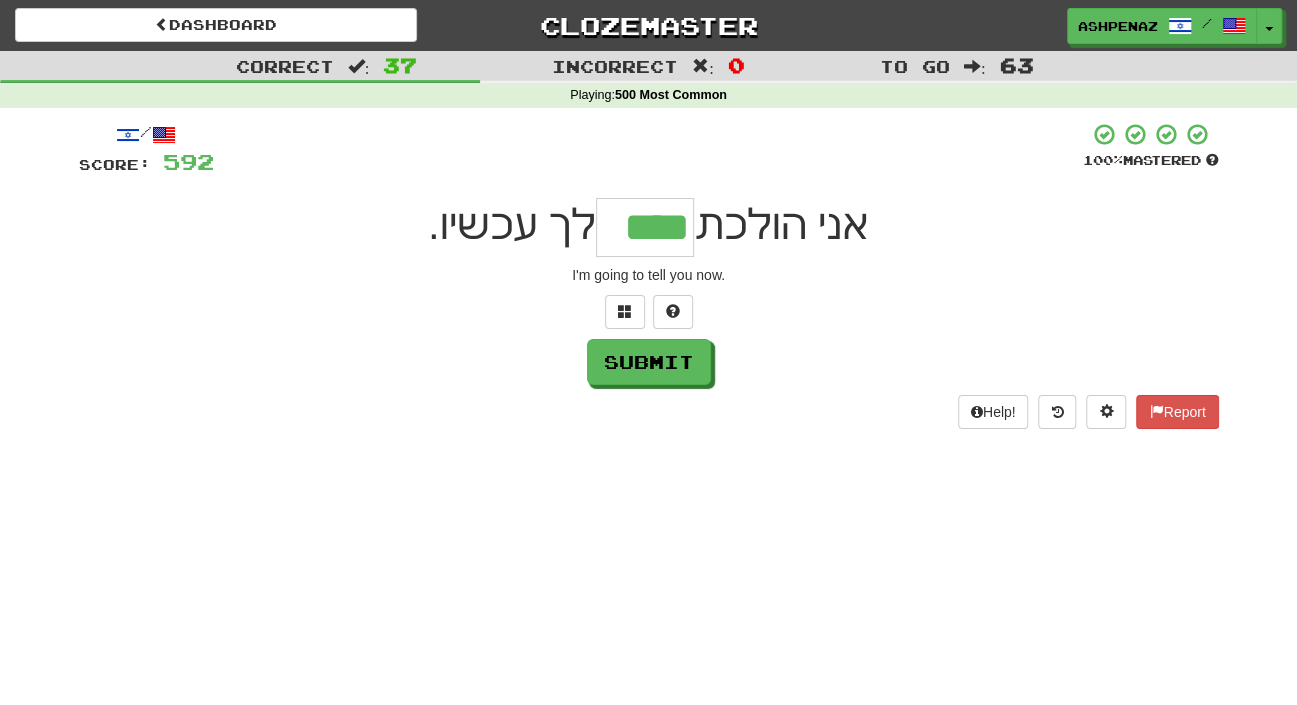 type on "****" 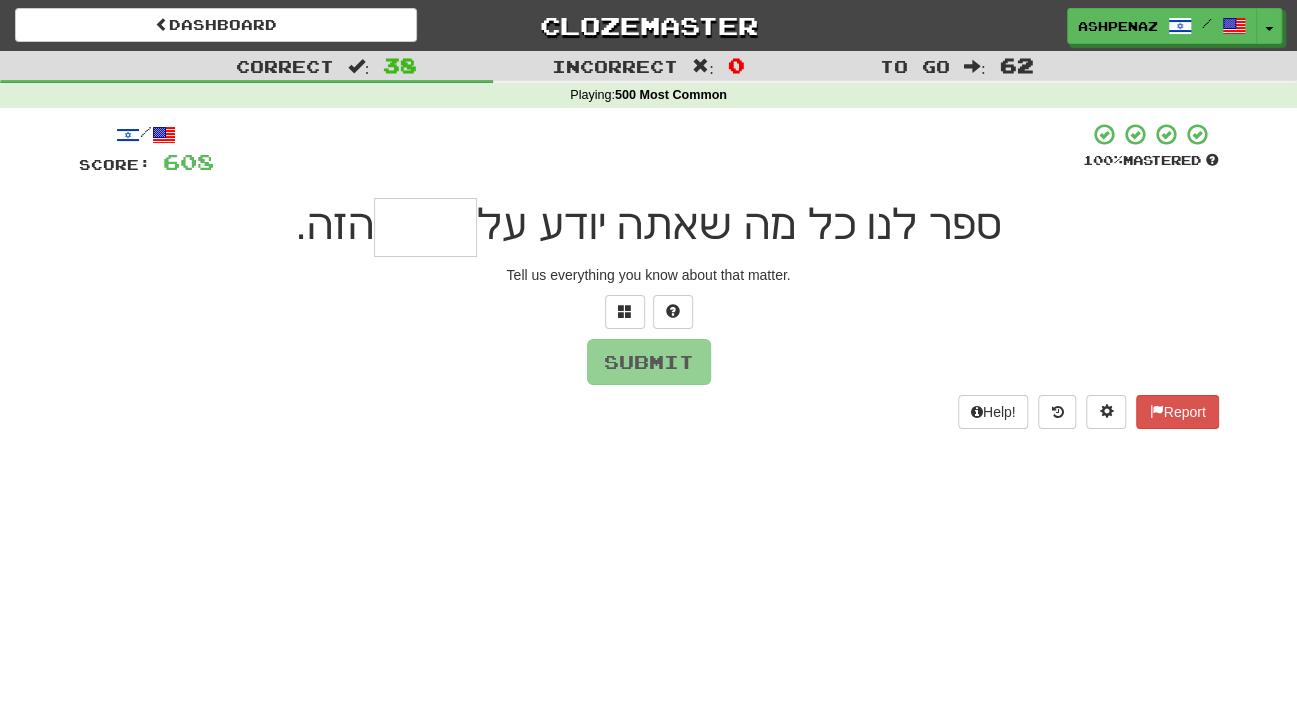type on "*" 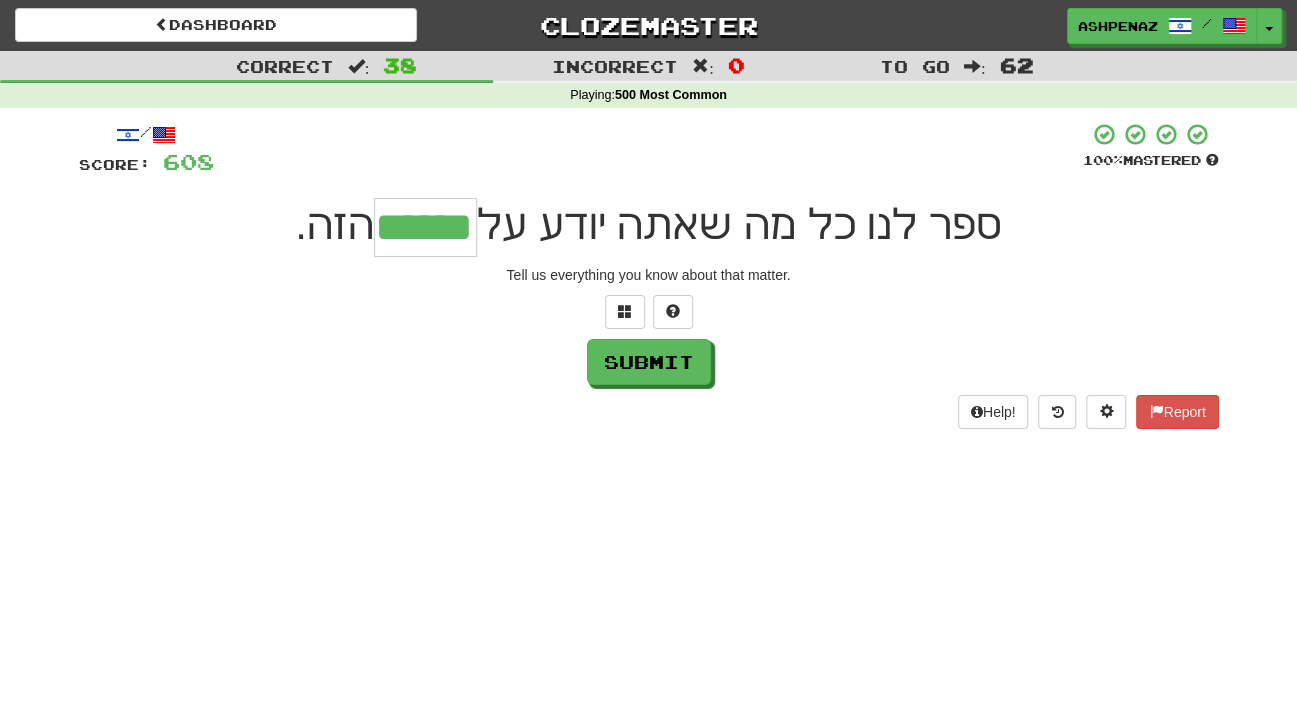type on "******" 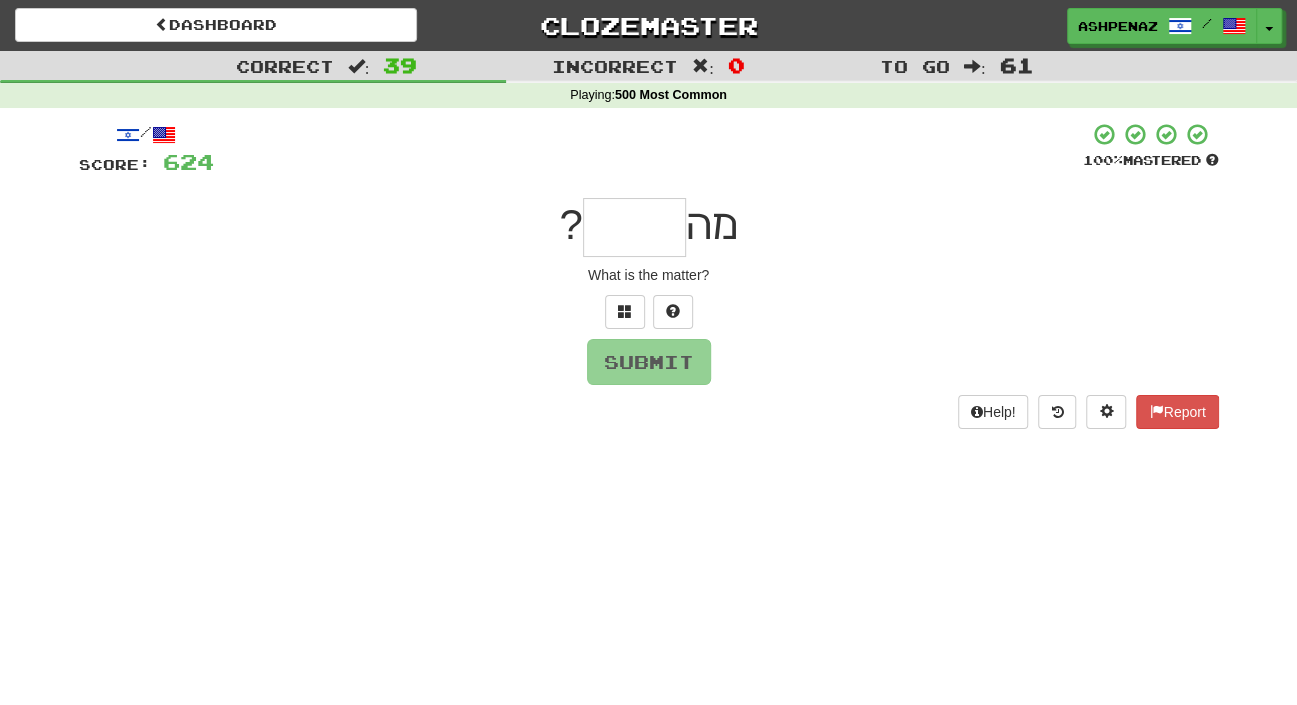 type on "*" 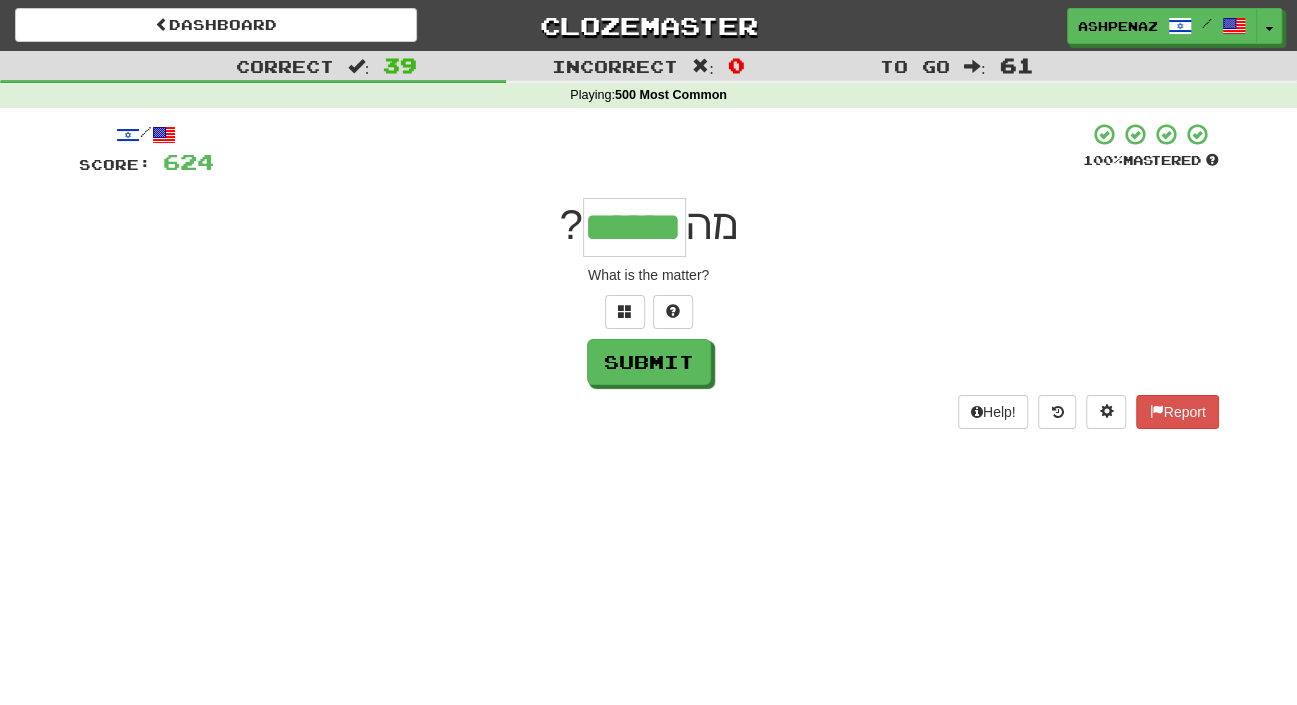 type on "******" 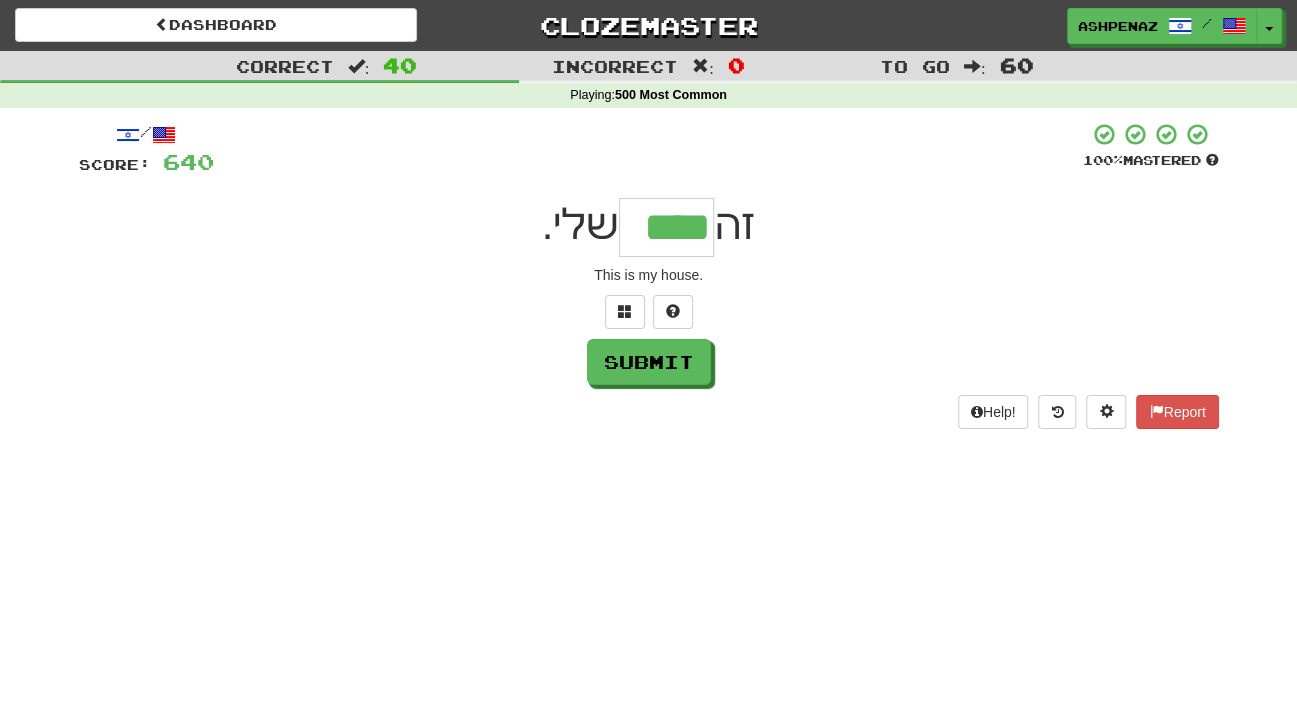 type on "****" 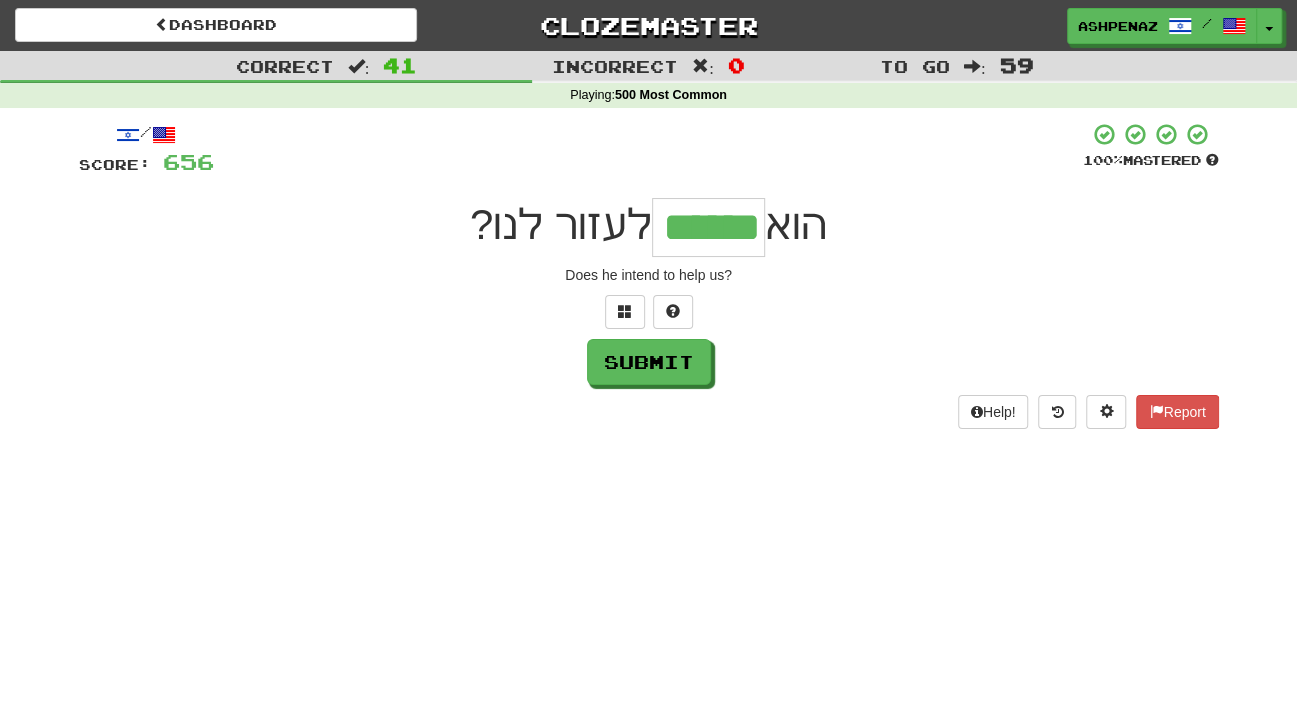 type on "******" 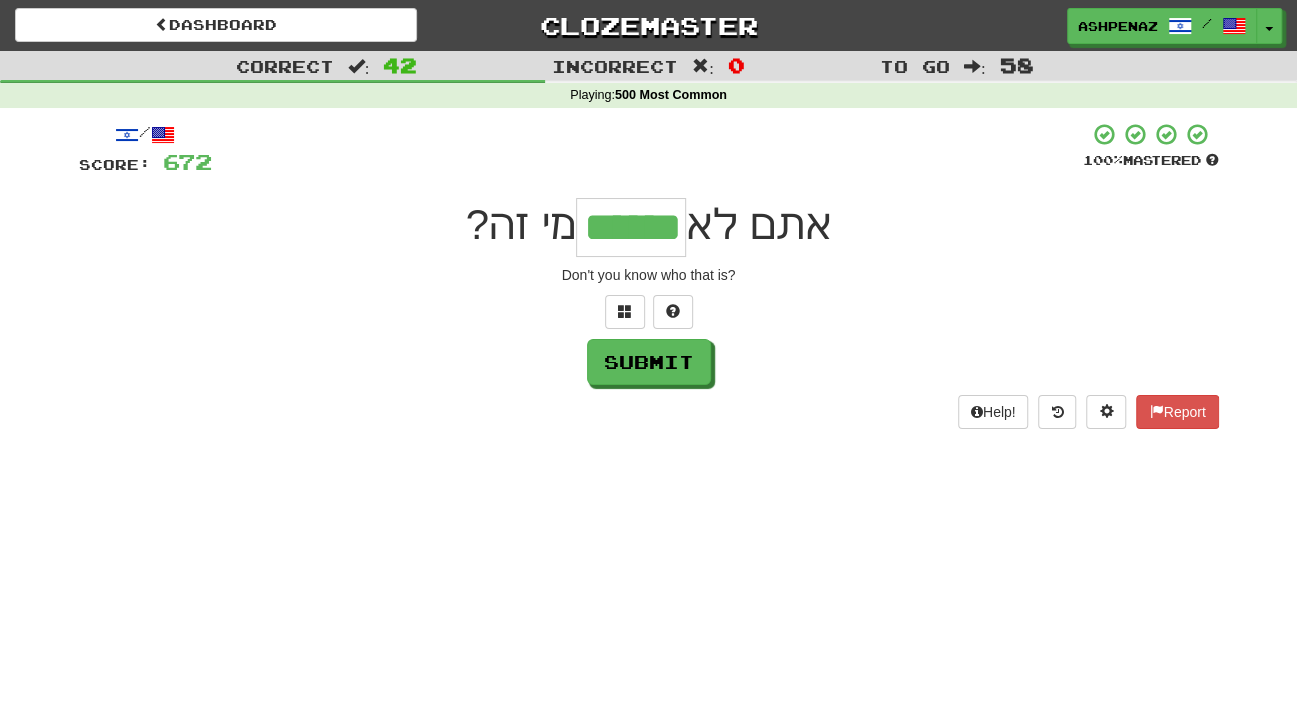 type on "******" 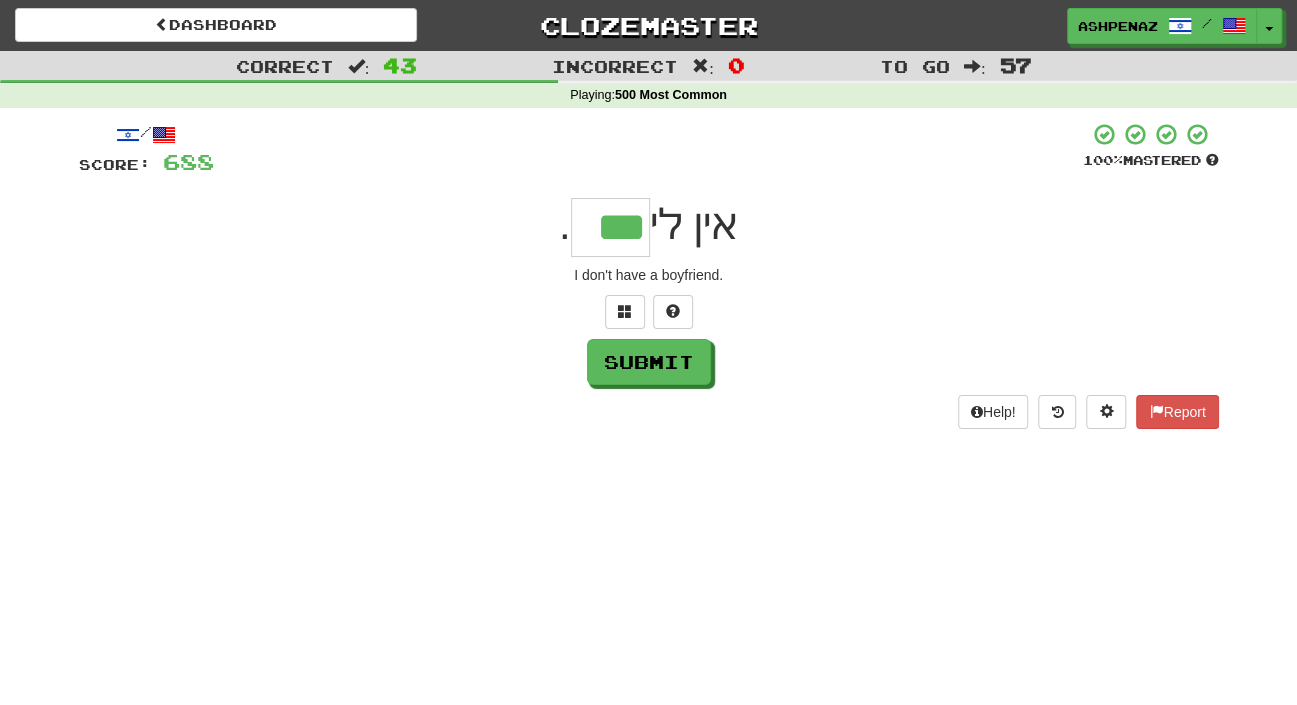 type on "***" 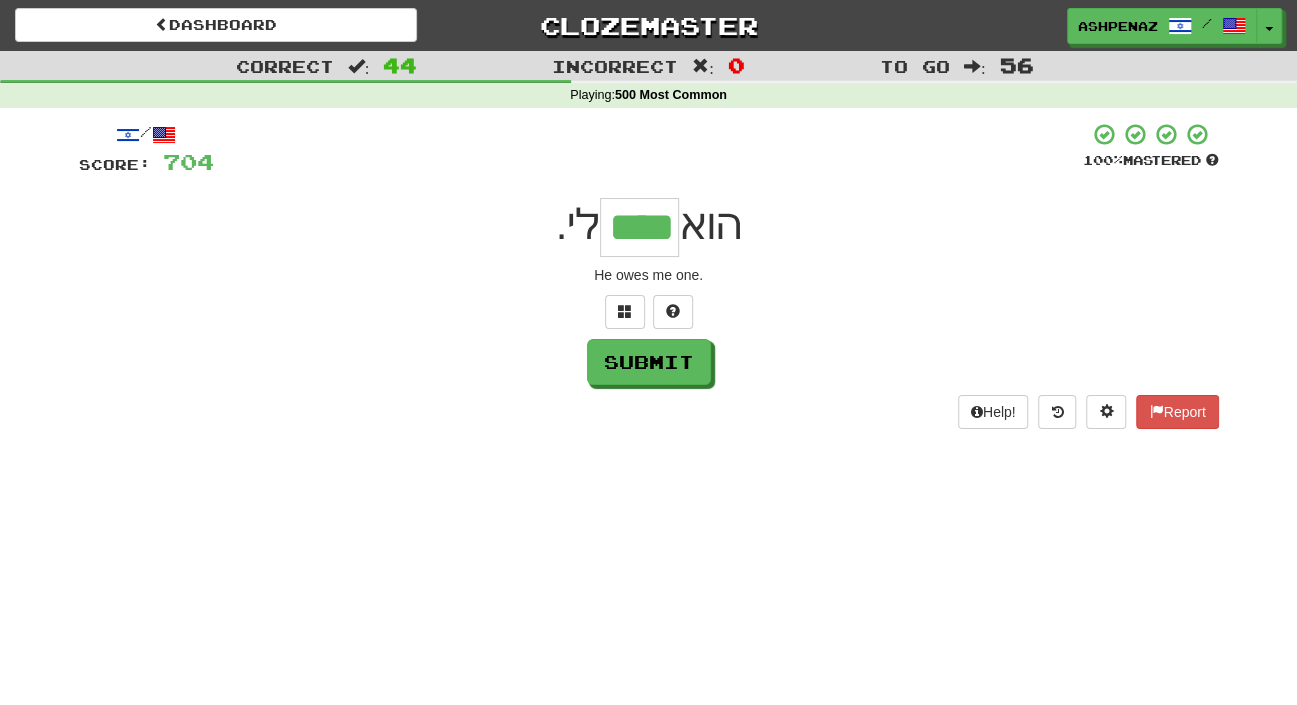 type on "****" 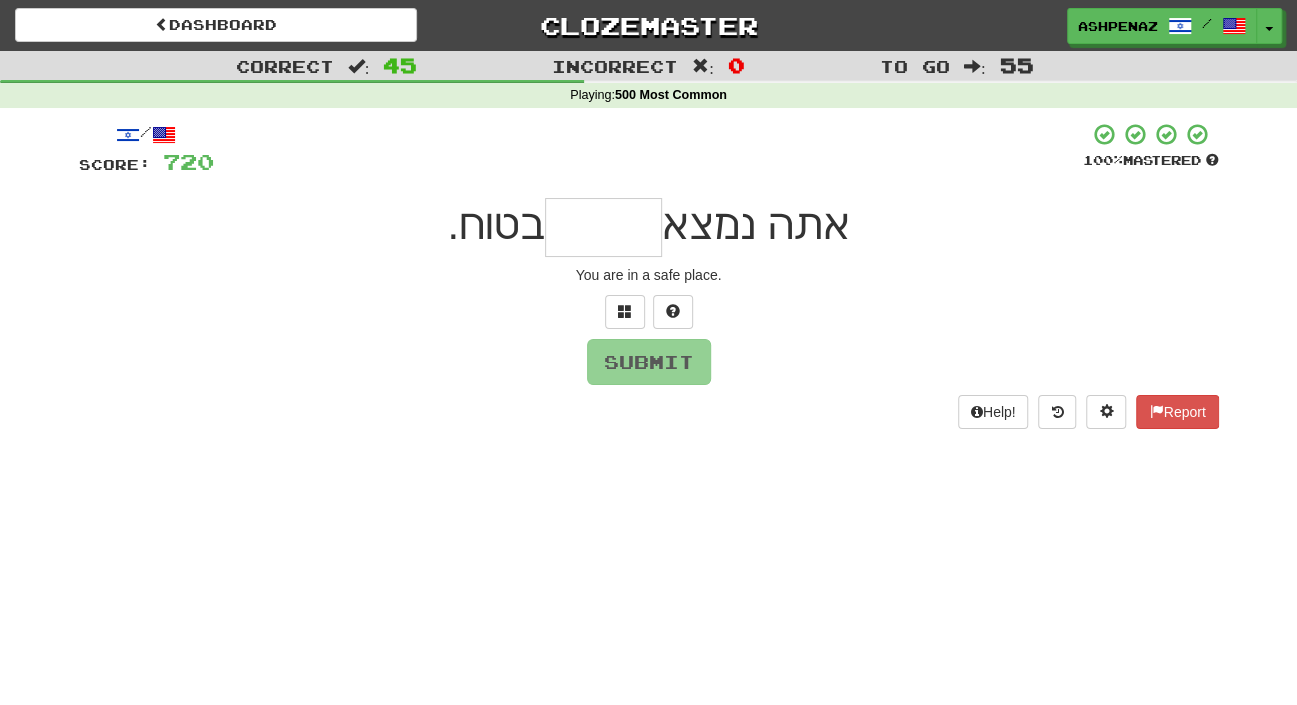 type on "*" 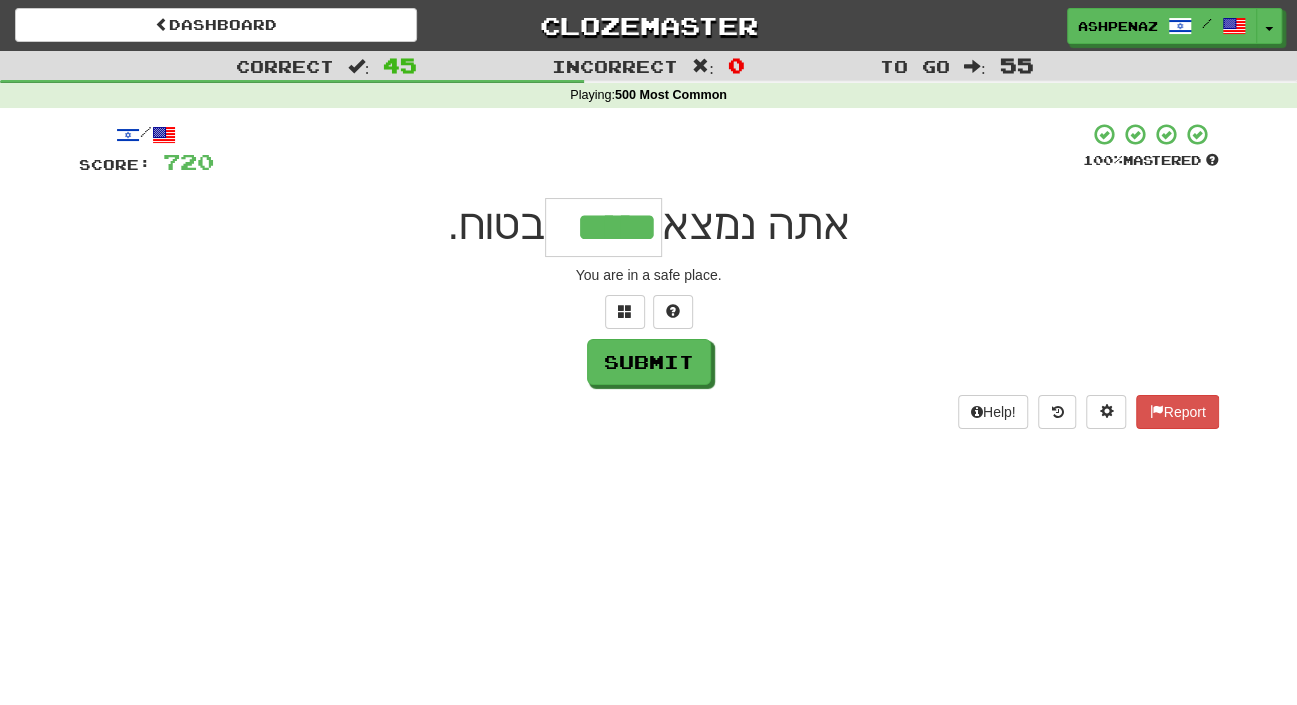 type on "*****" 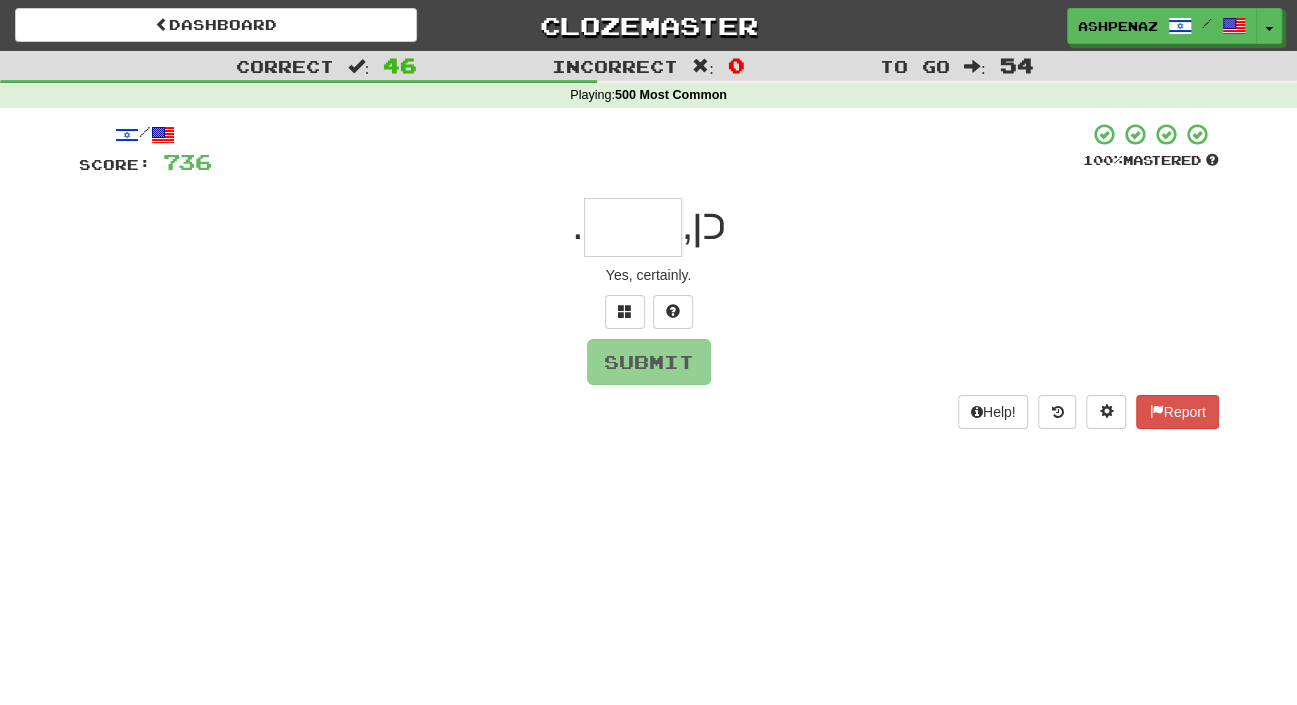 type on "*" 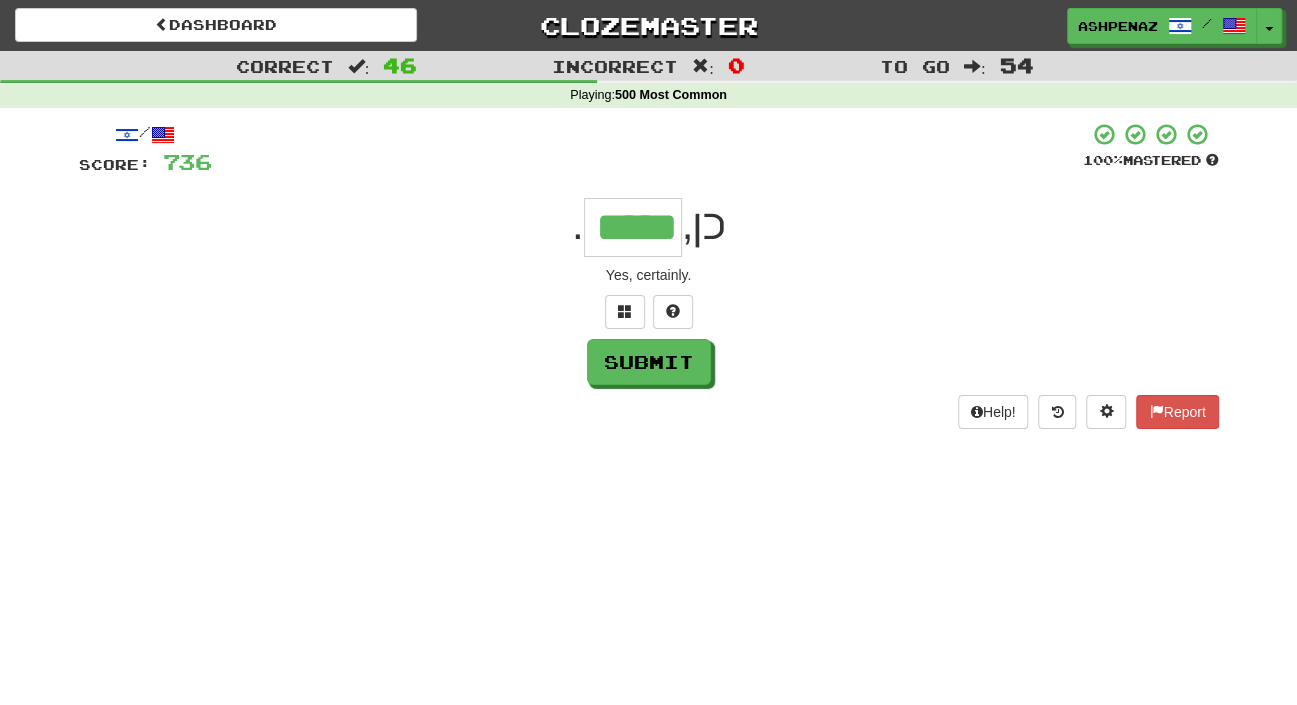 type on "*****" 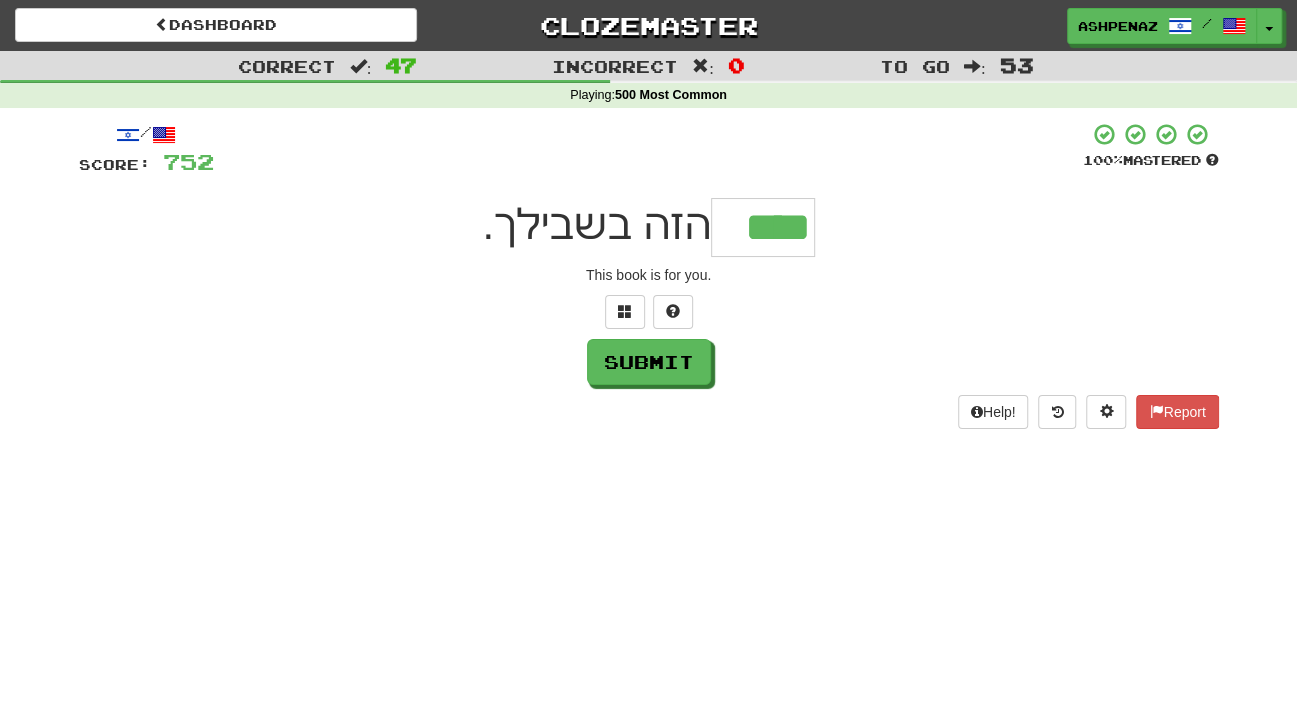 type on "****" 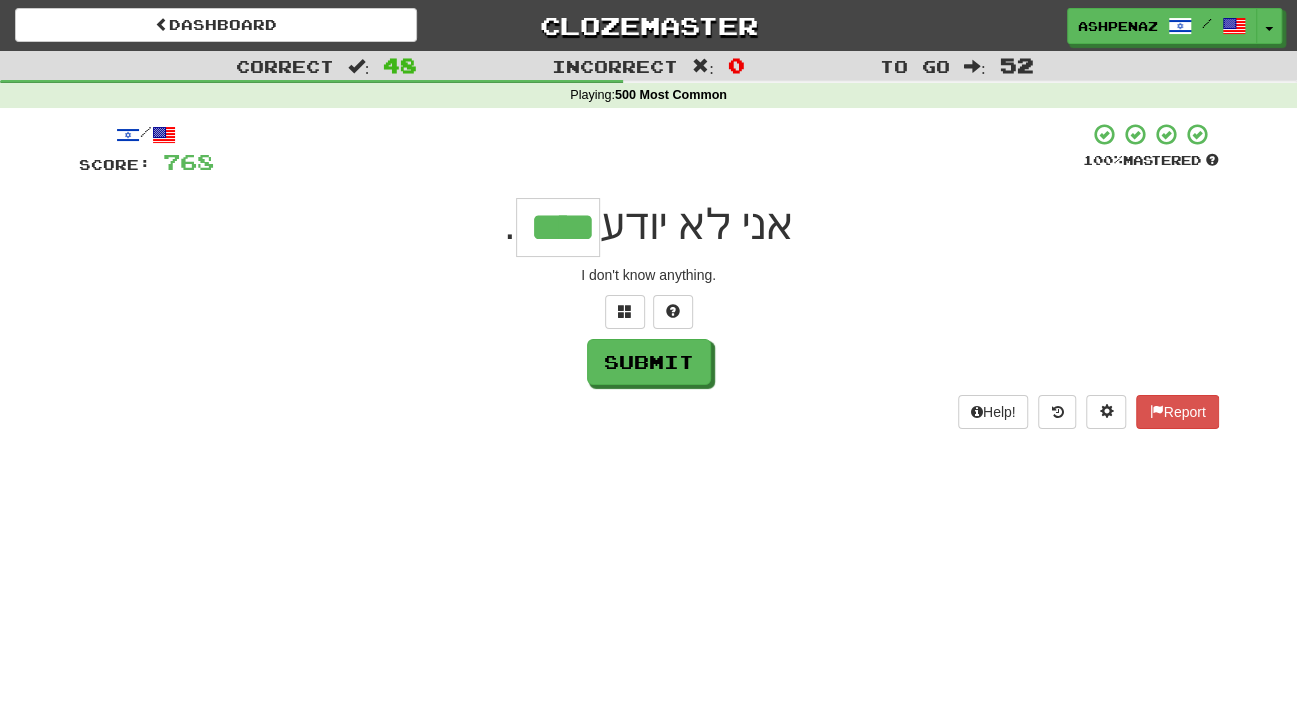 type on "****" 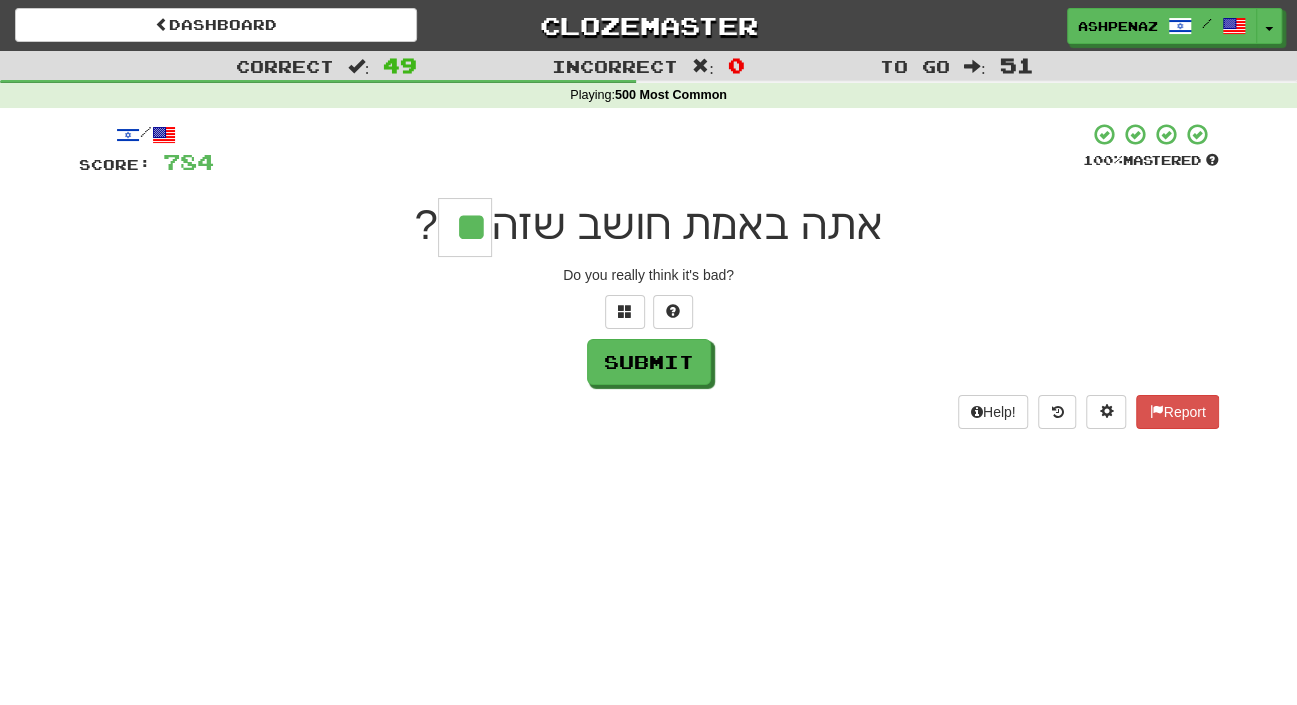 type on "**" 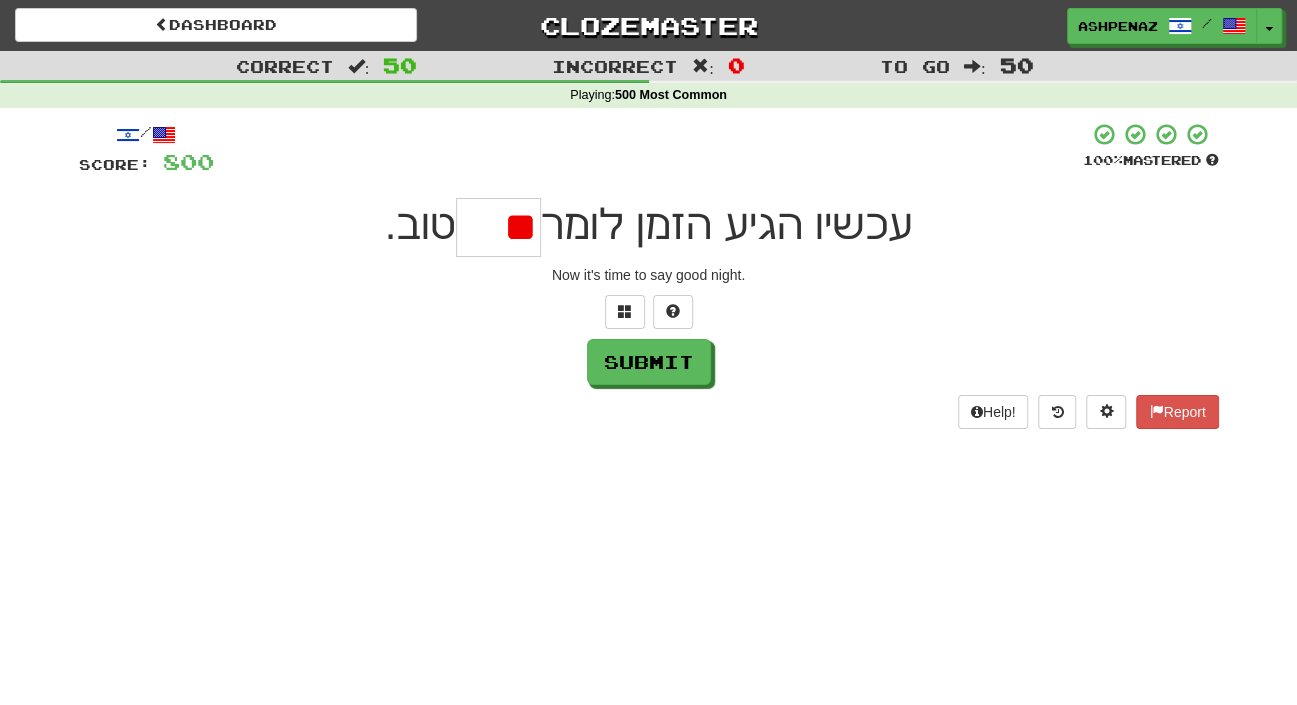 type on "*" 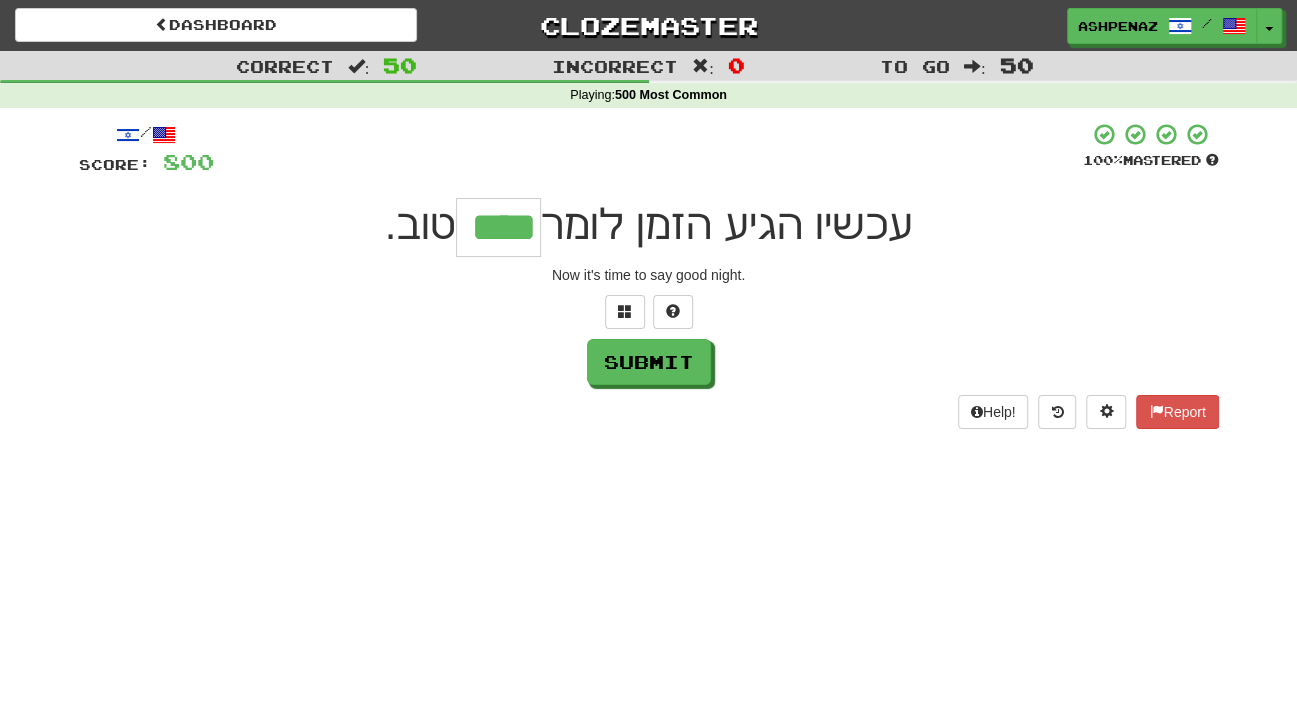 type on "****" 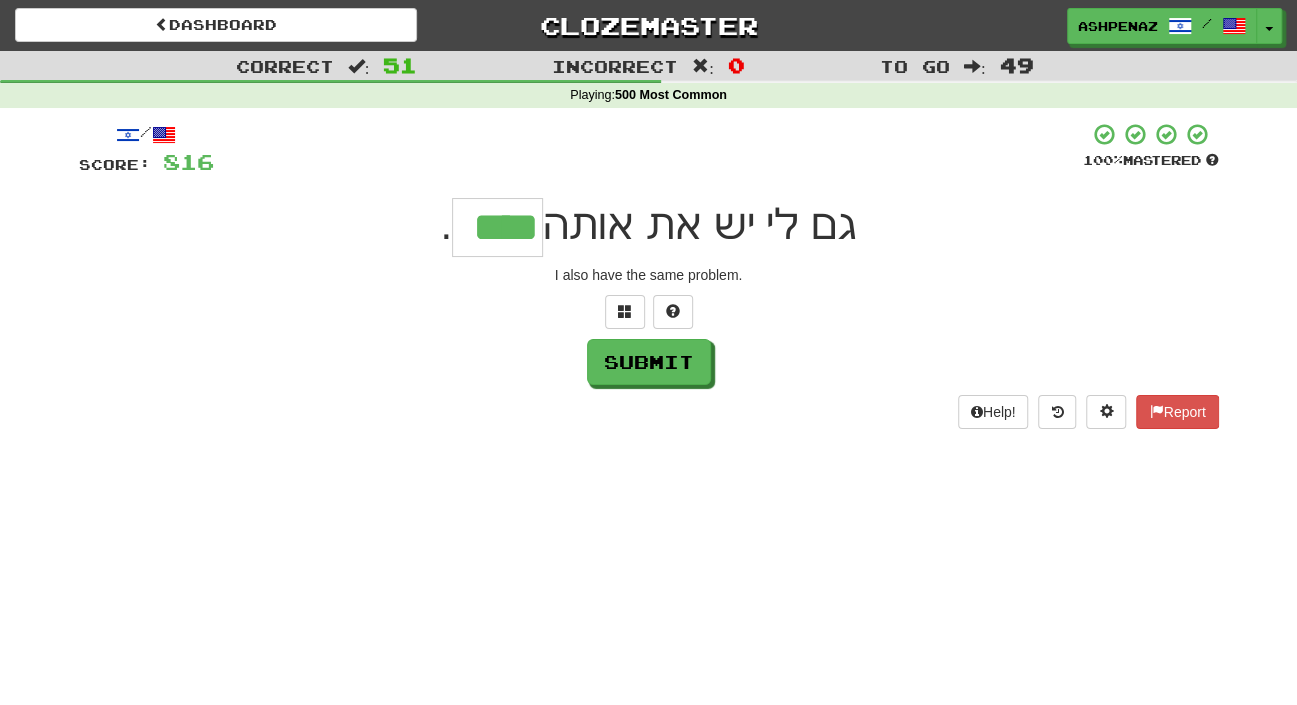 type on "****" 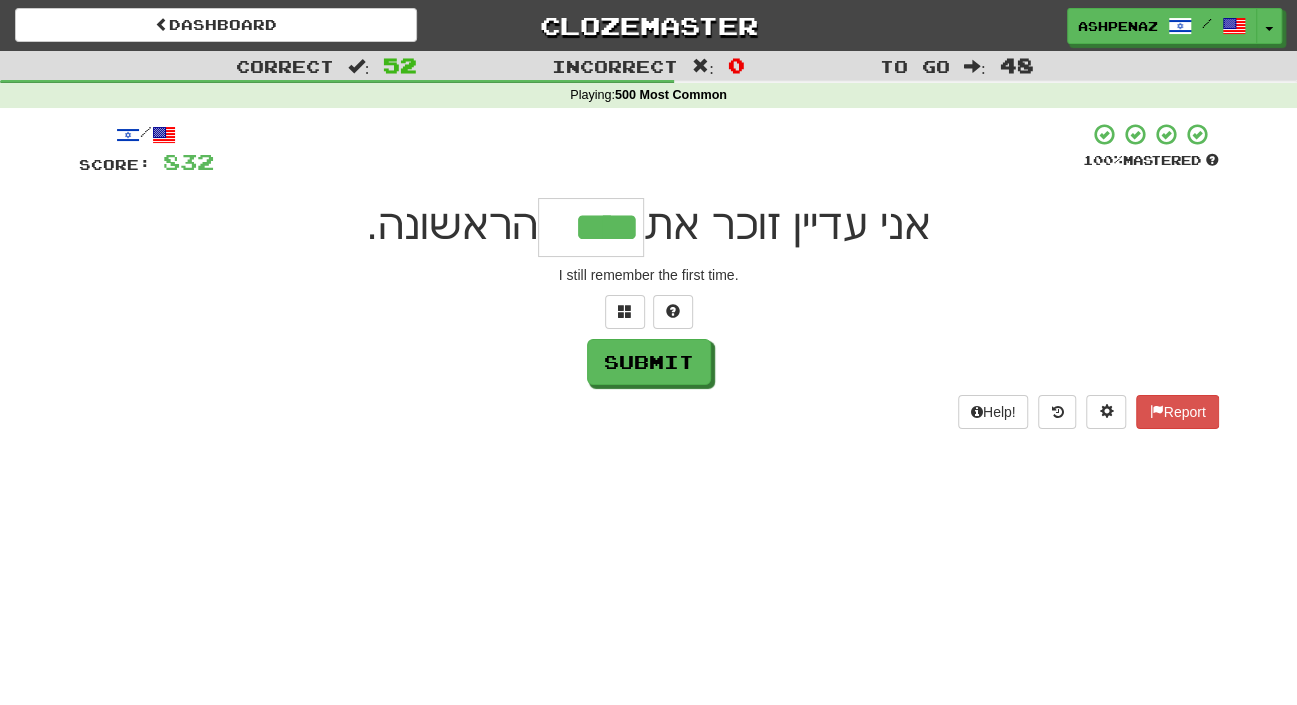 type on "****" 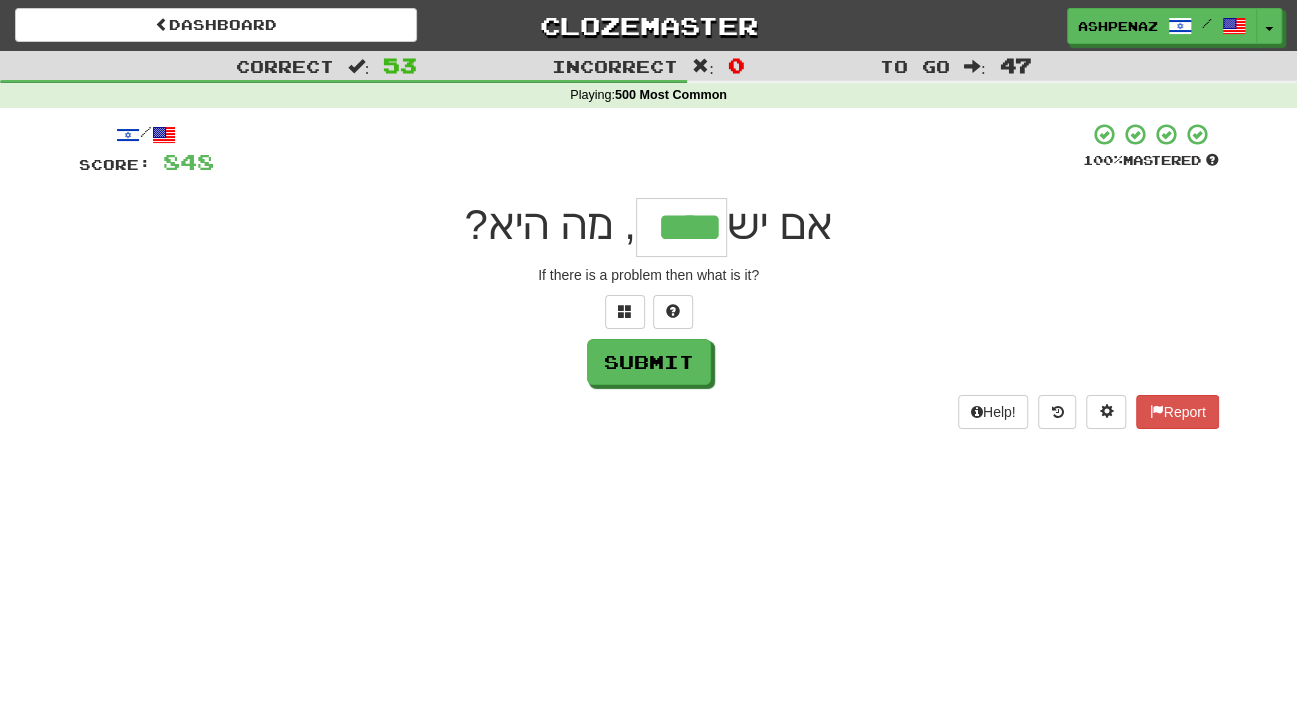 type on "****" 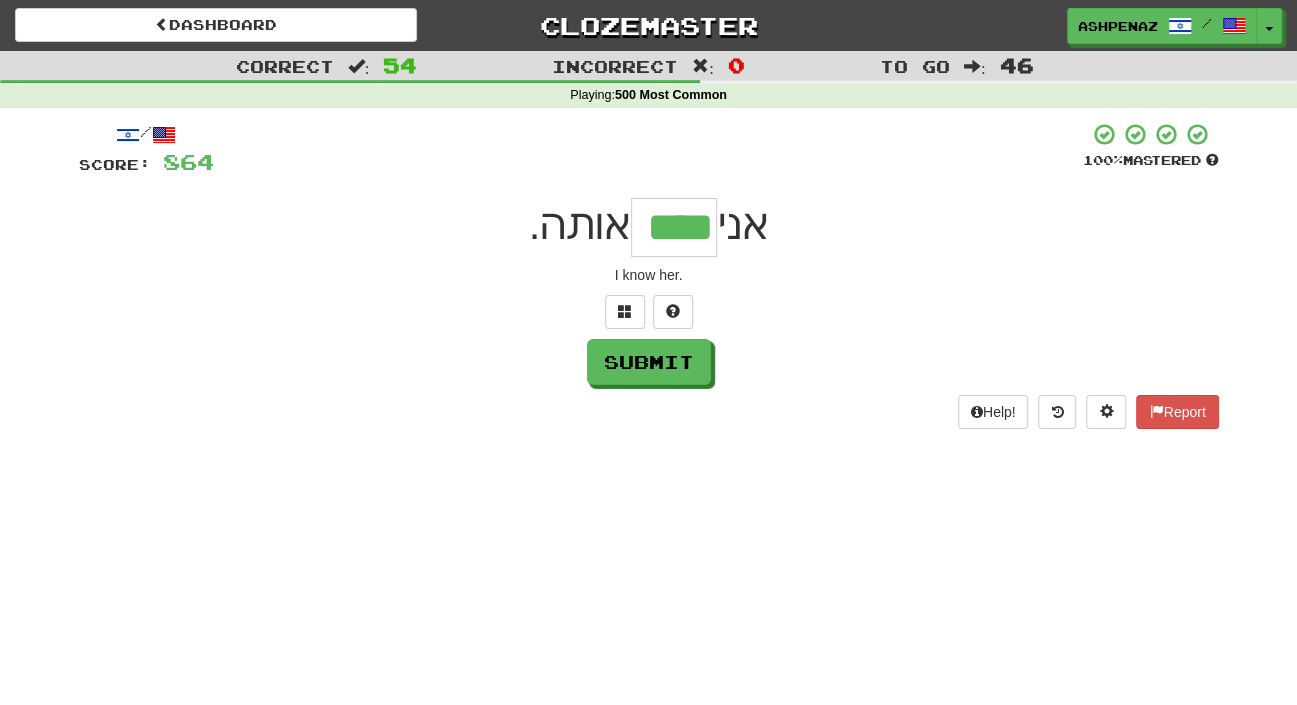type on "****" 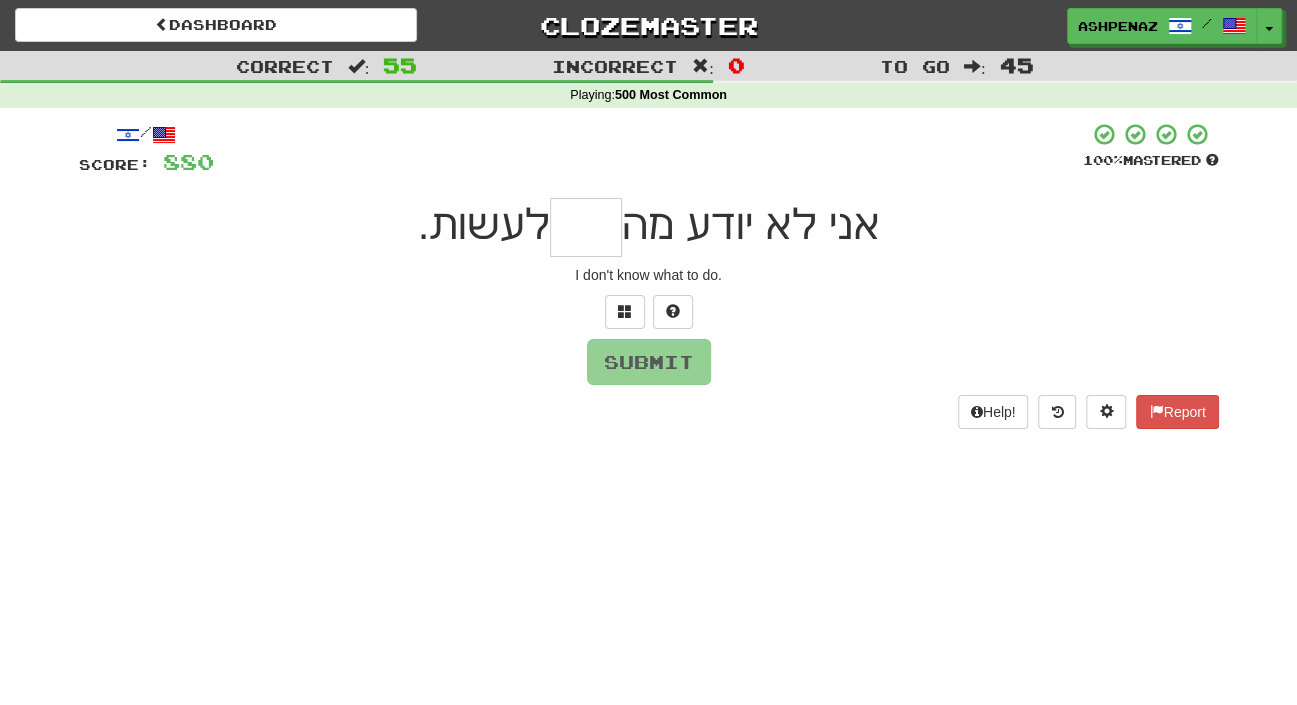 type on "*" 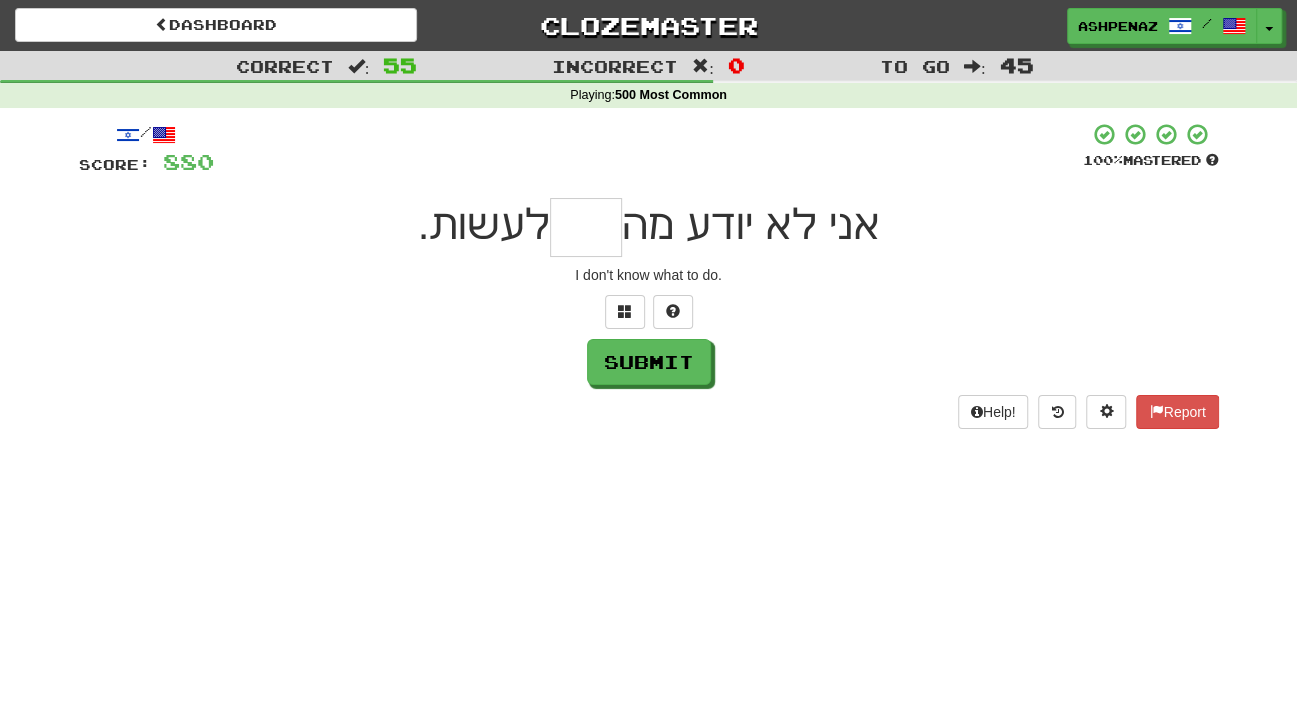 type on "*" 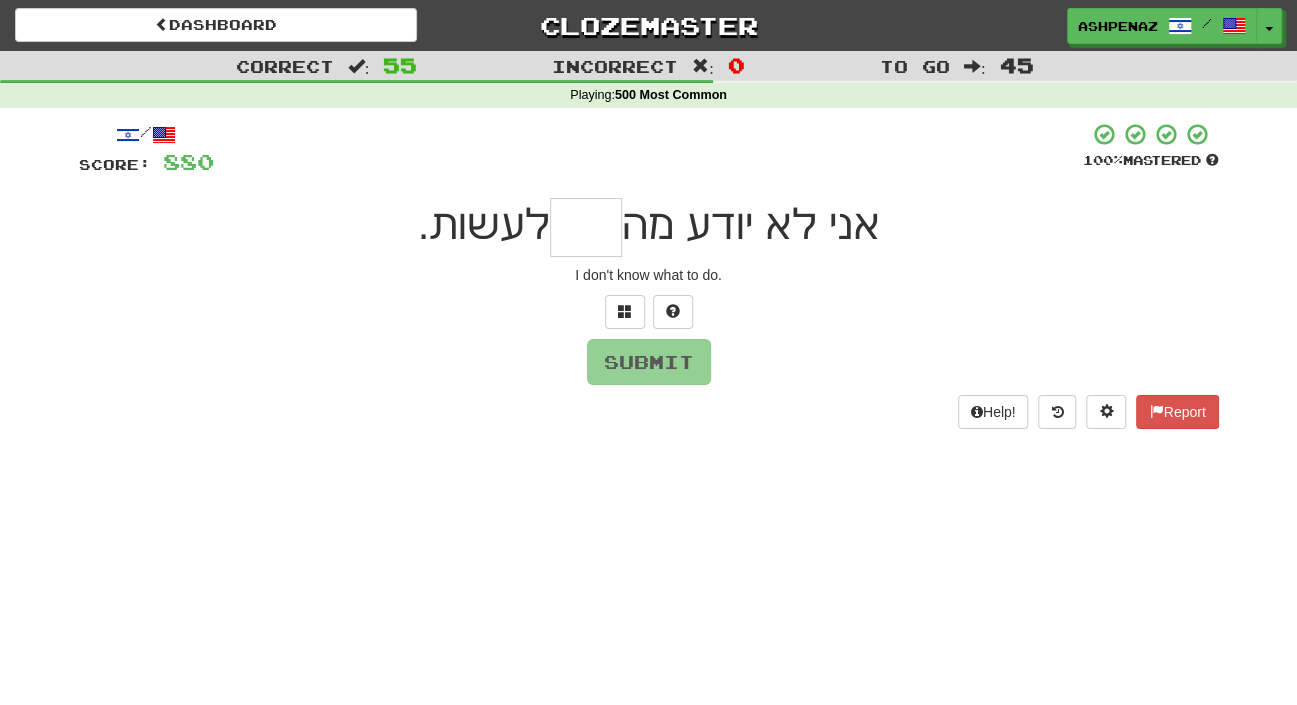 type on "*" 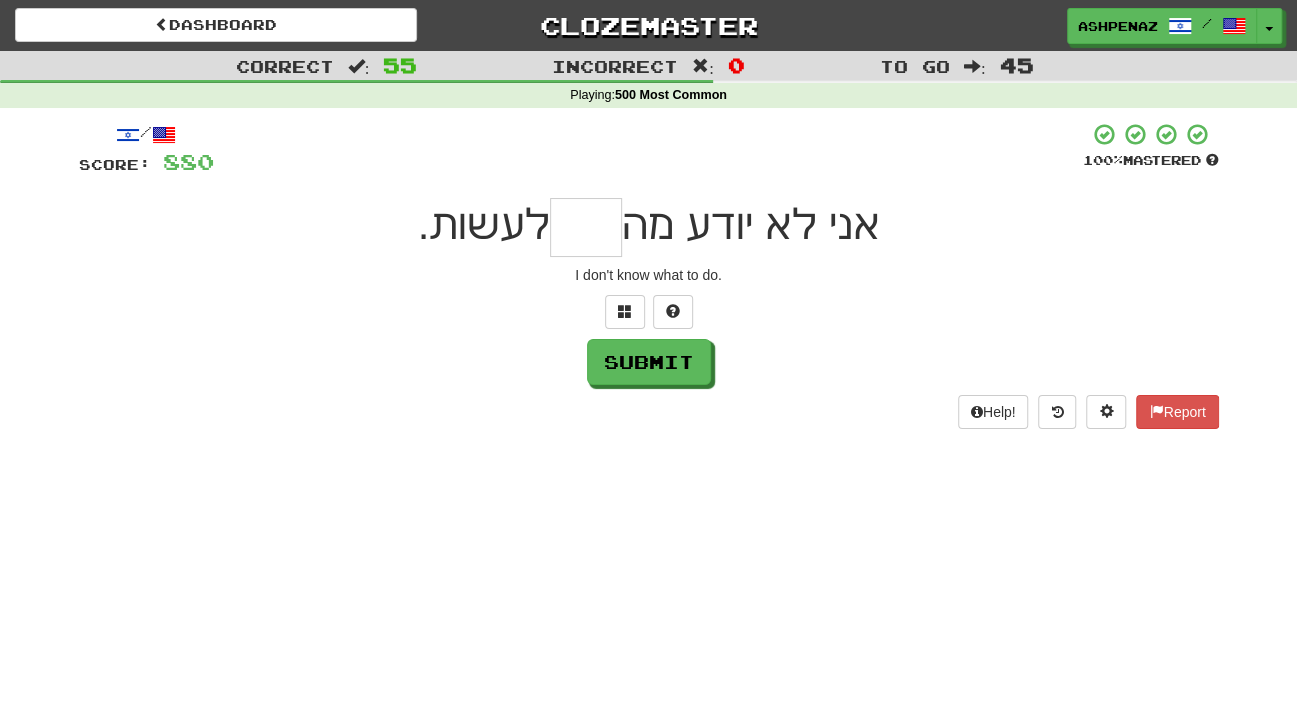 type on "*" 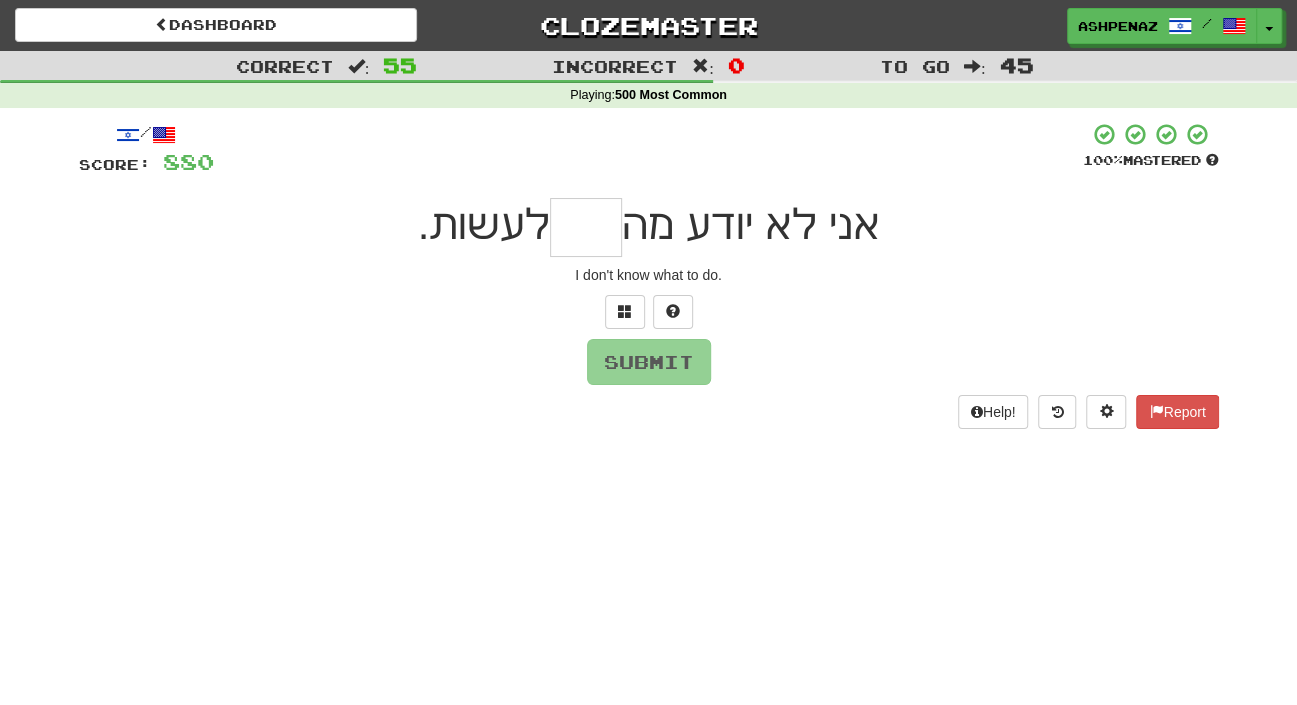 type on "*" 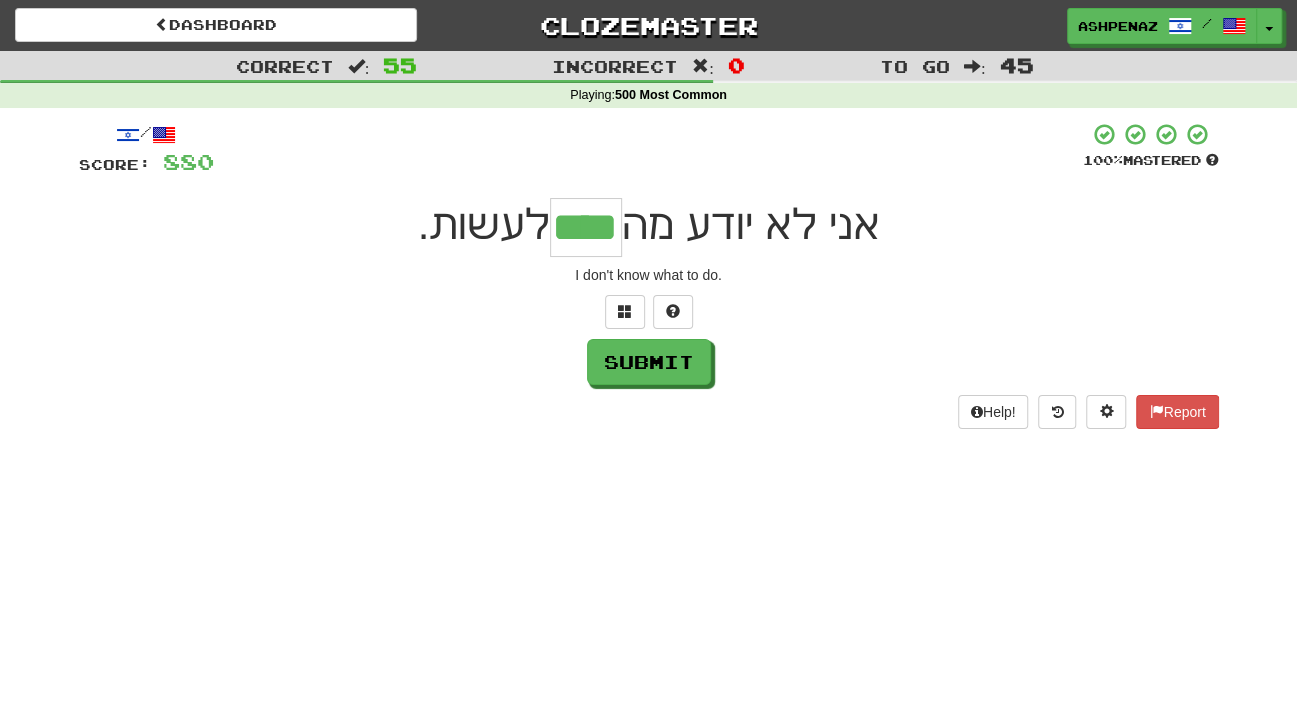 type on "****" 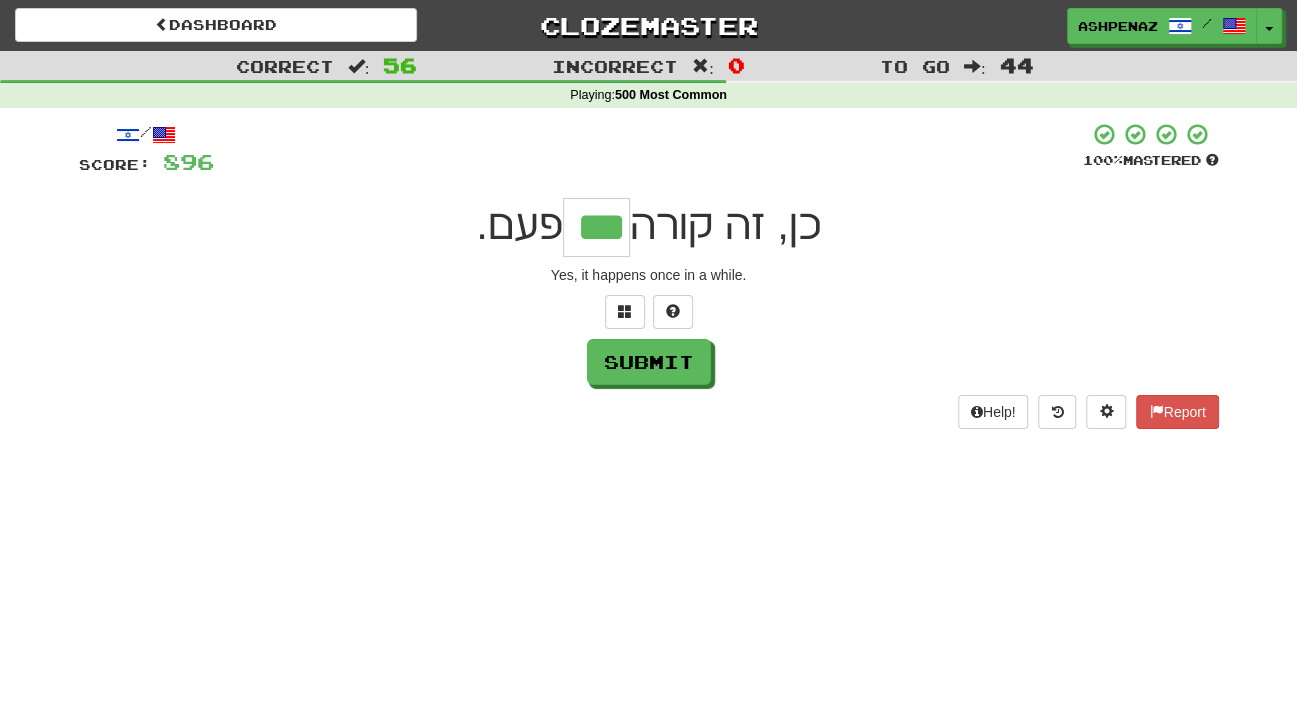 type on "***" 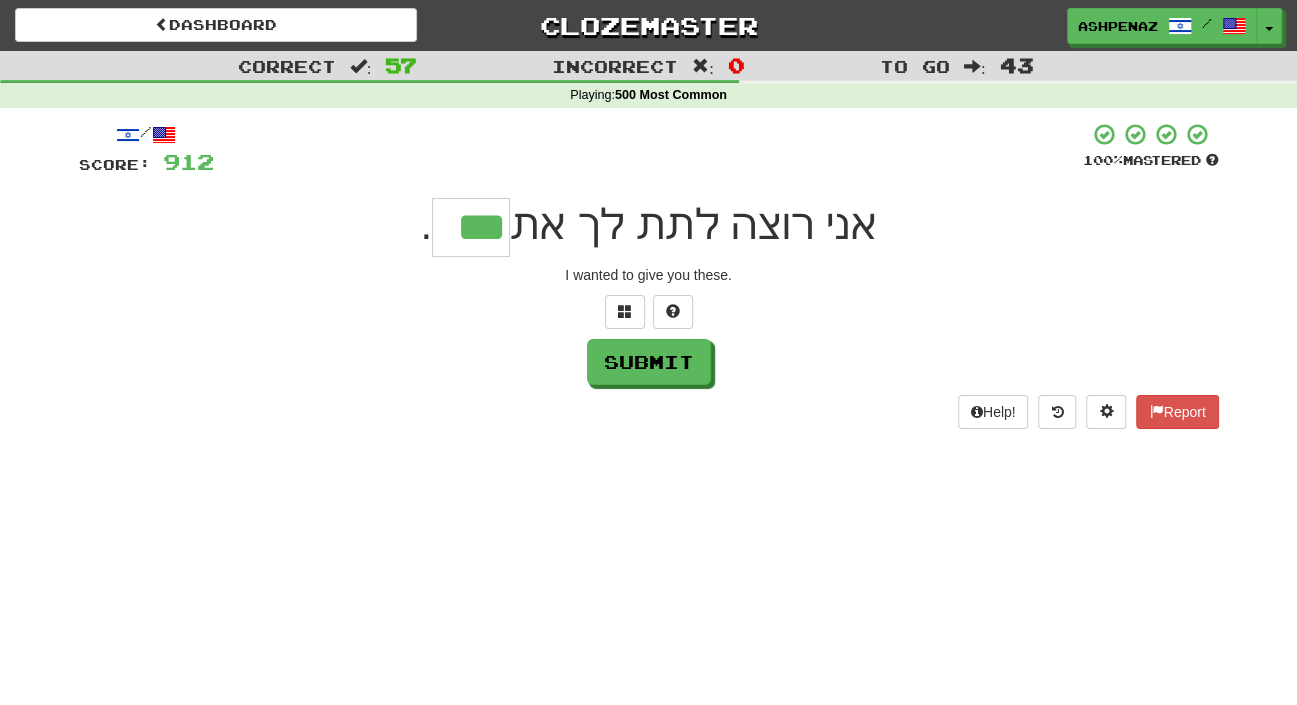 type on "***" 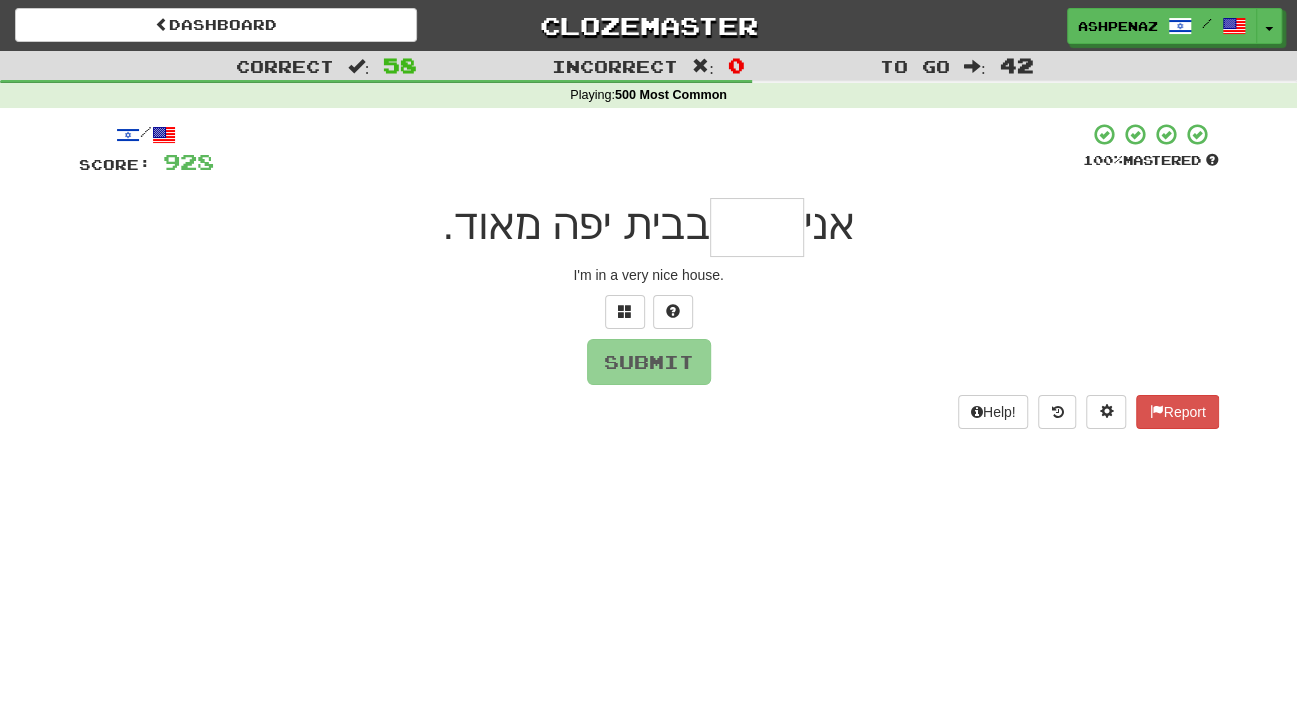 type on "*" 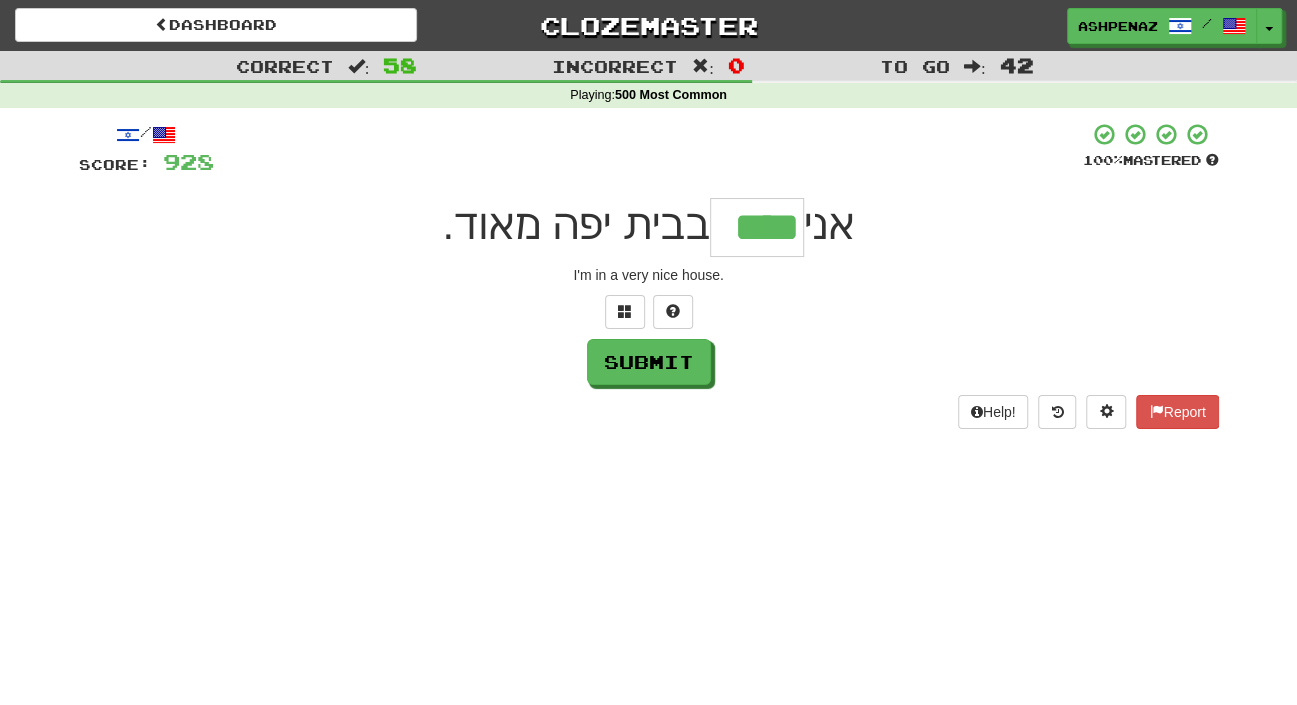 type on "****" 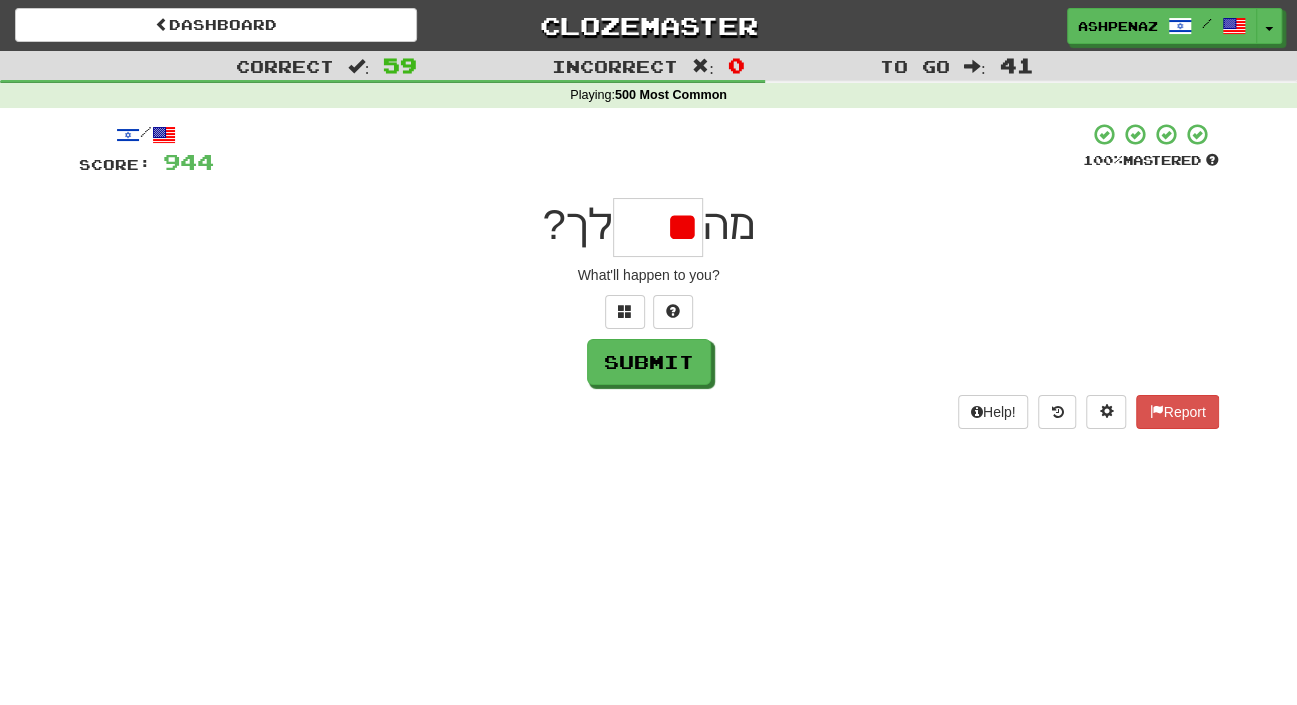 type on "*" 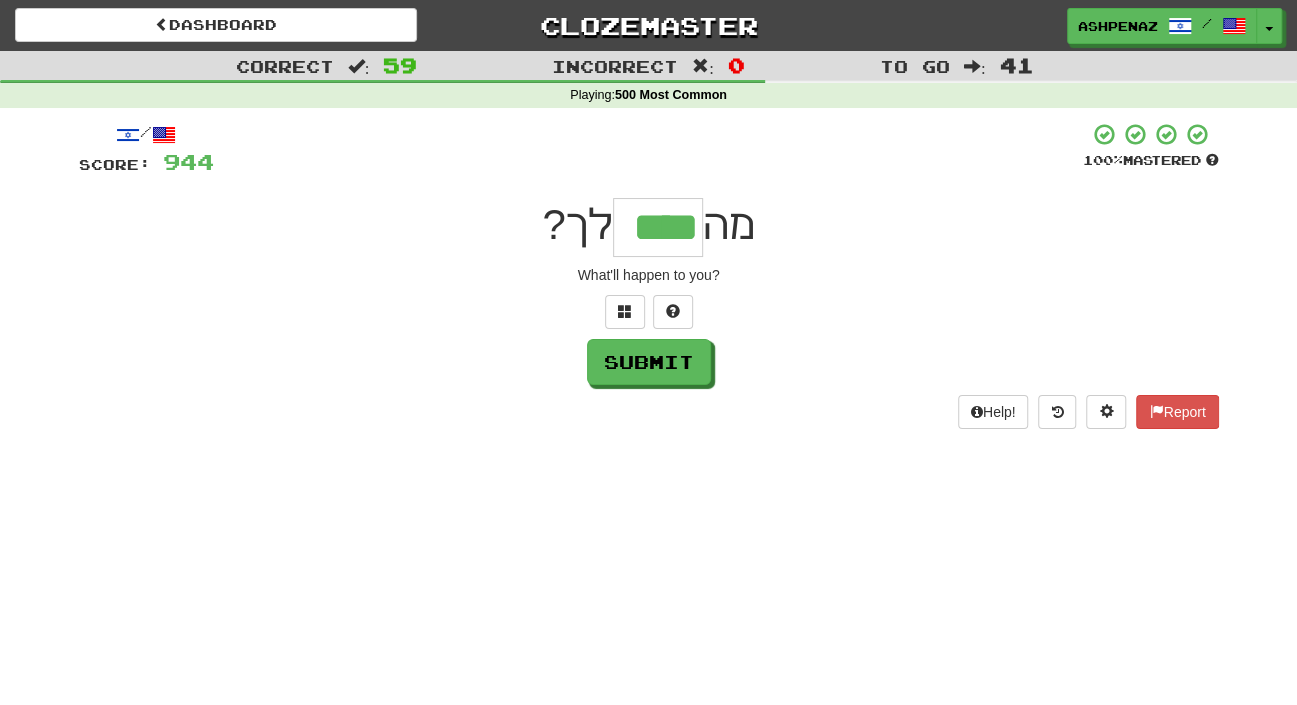 type on "****" 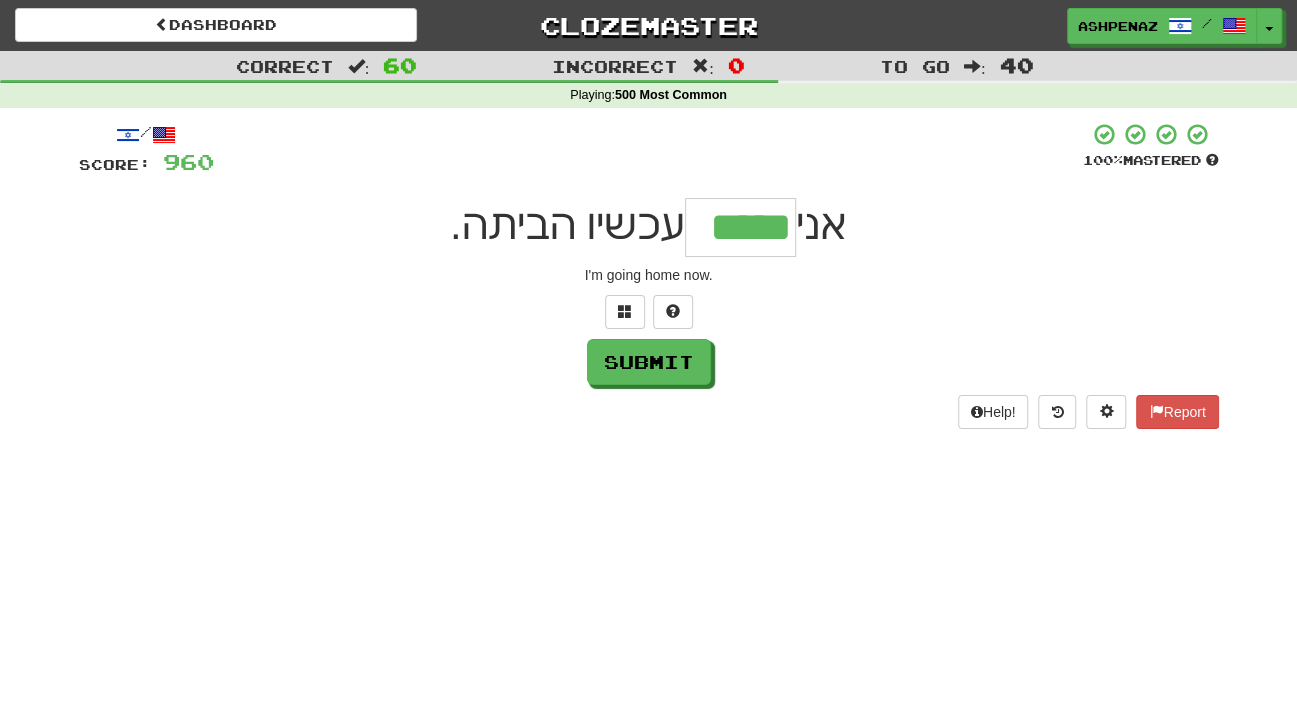 type on "*****" 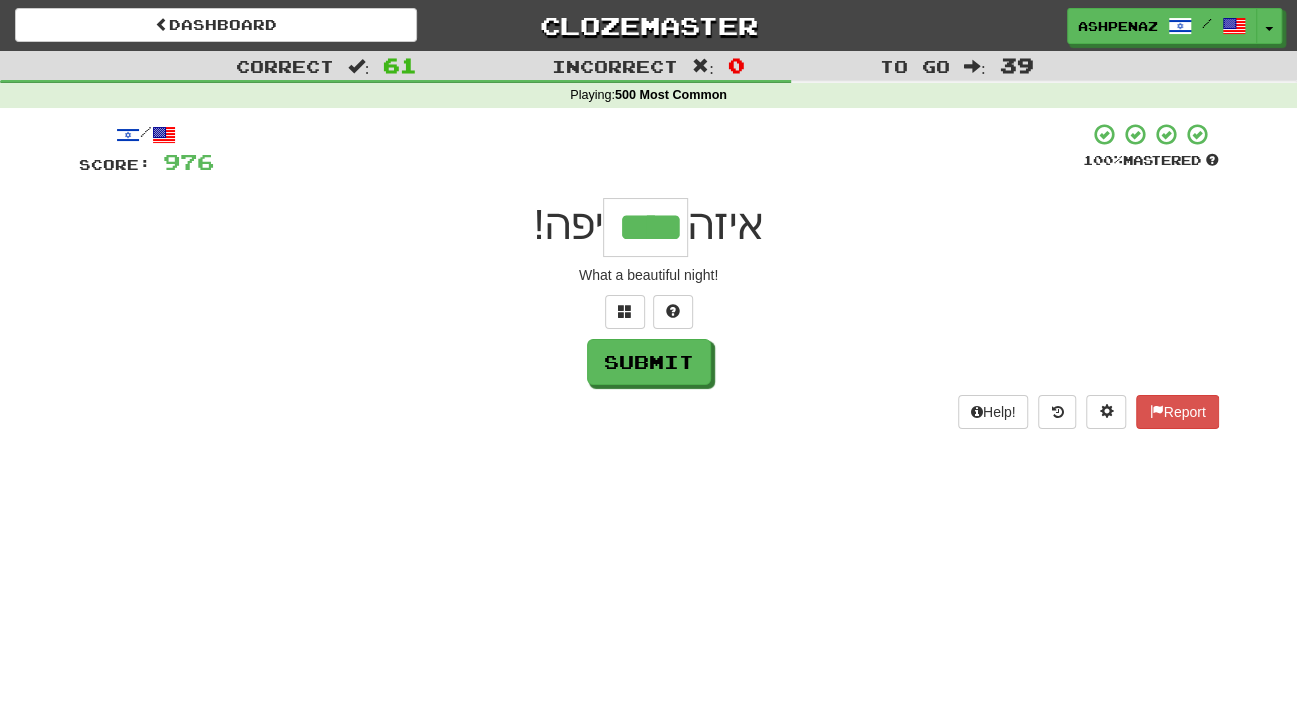 type on "****" 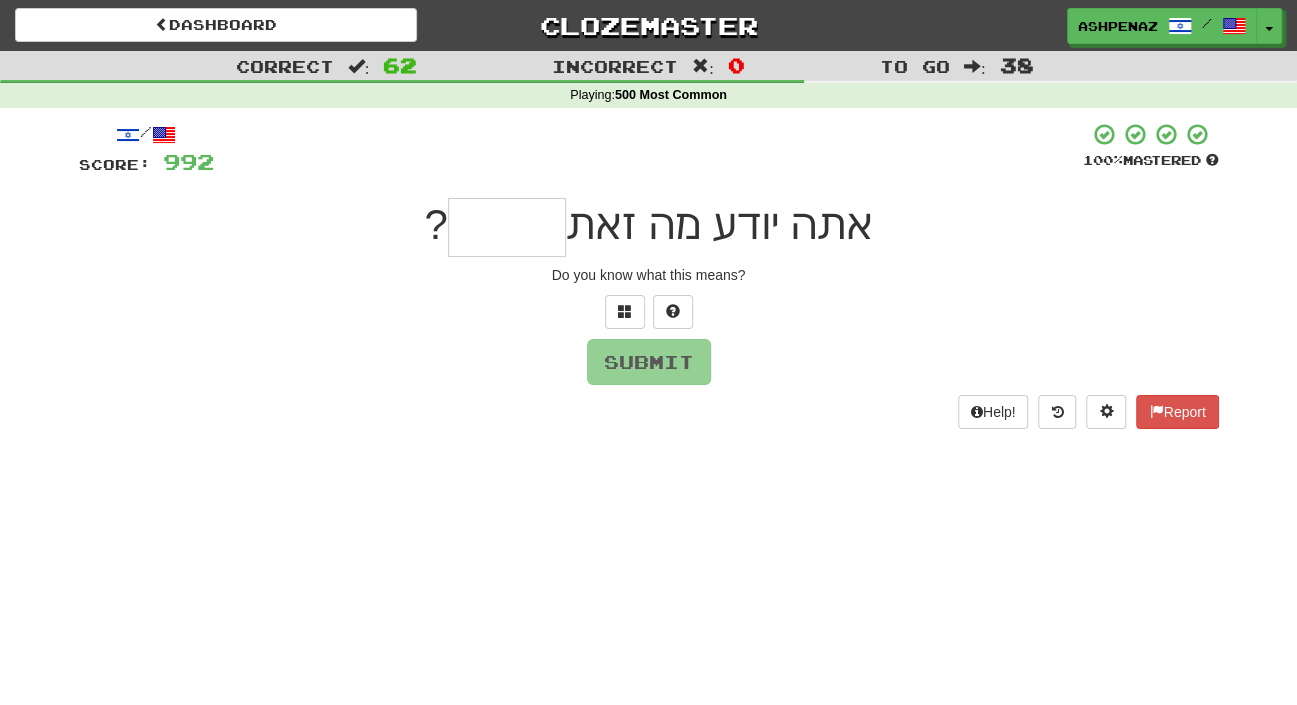 type on "*" 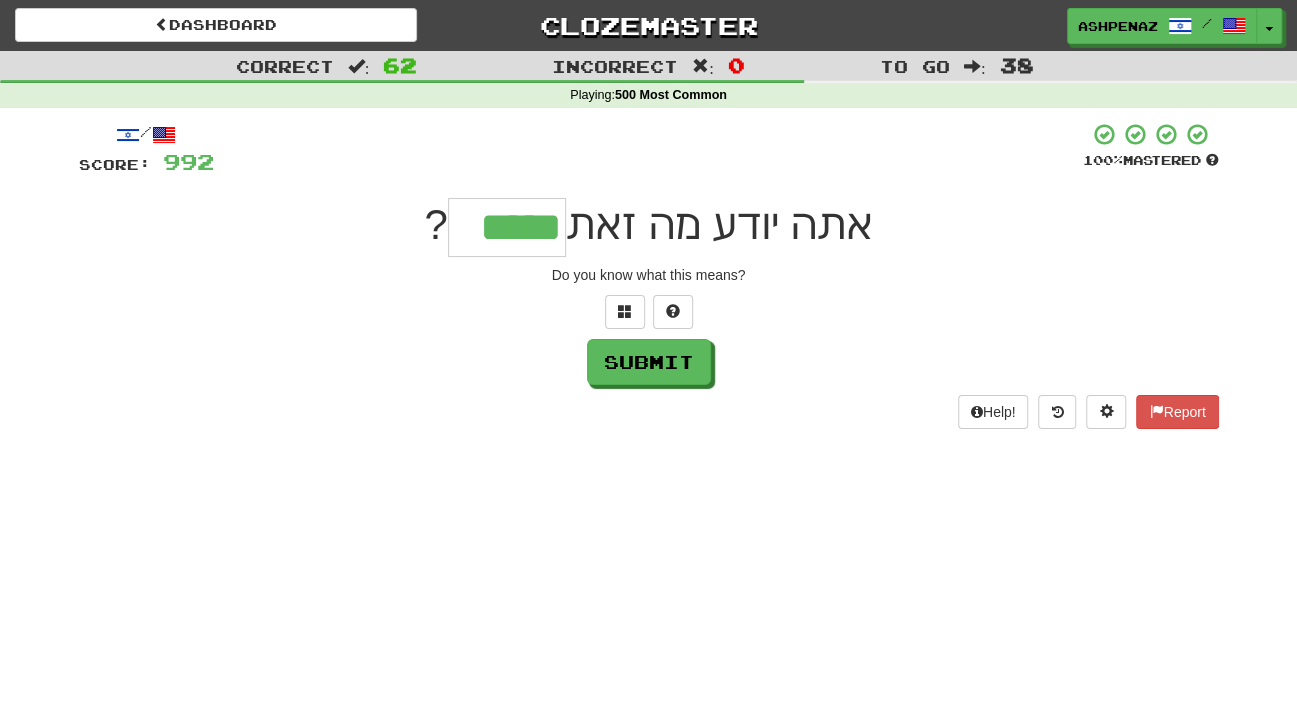 type on "*****" 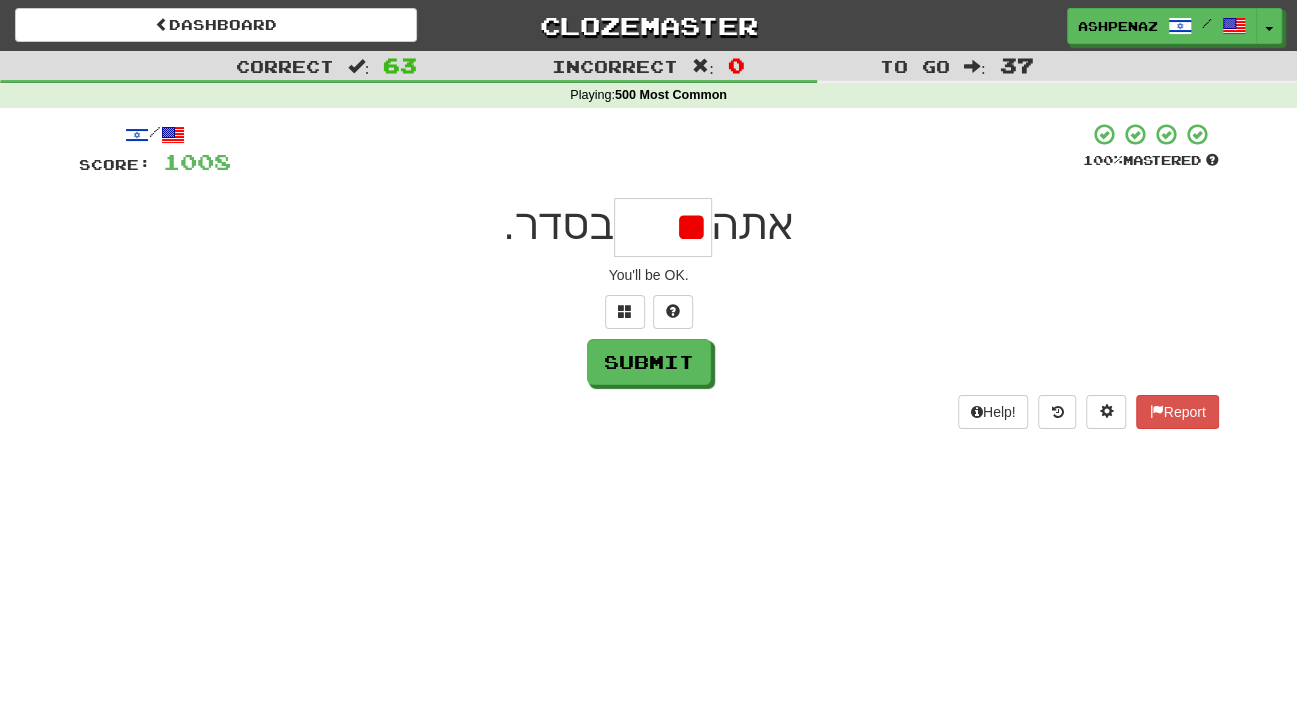 type on "*" 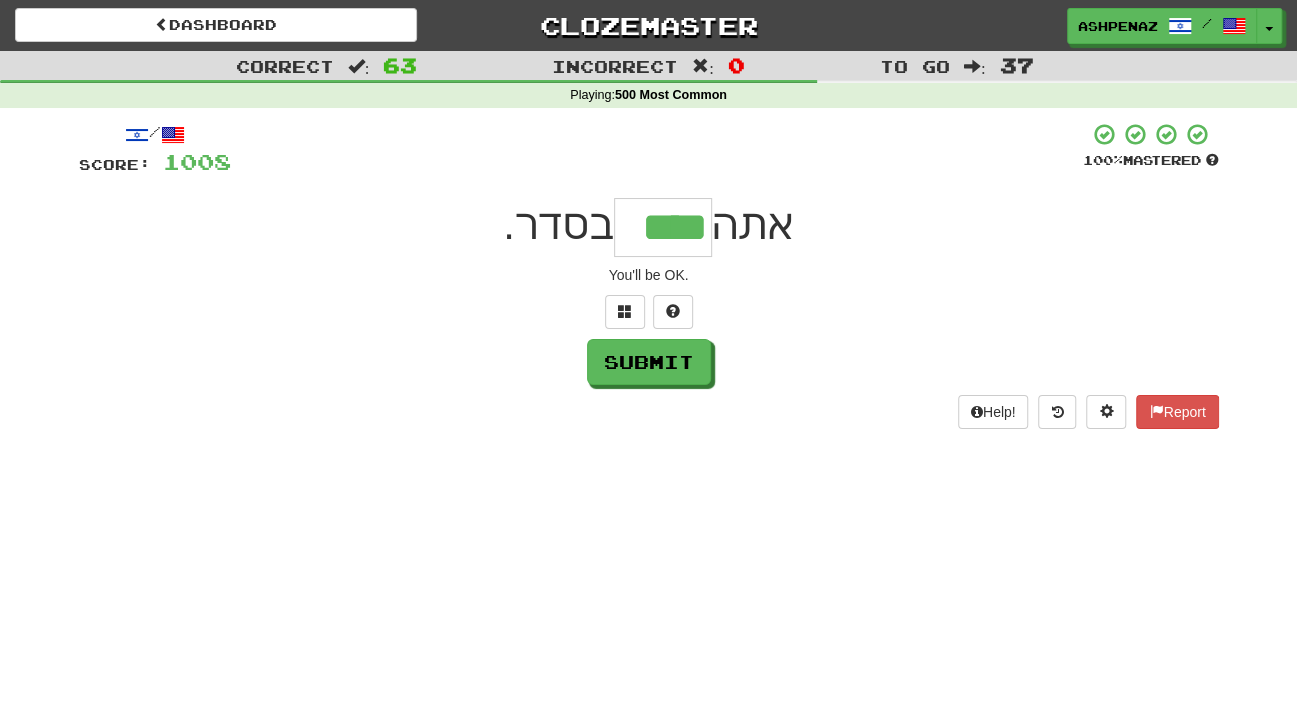 type on "****" 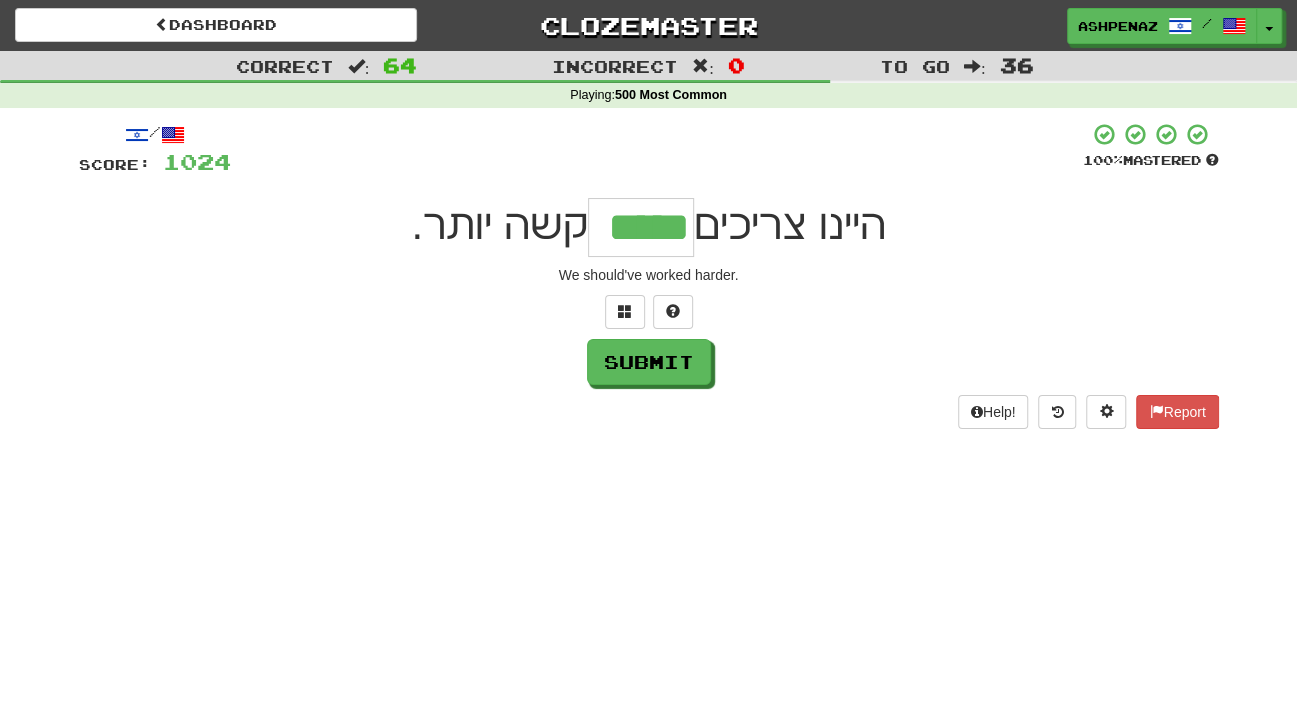 type on "*****" 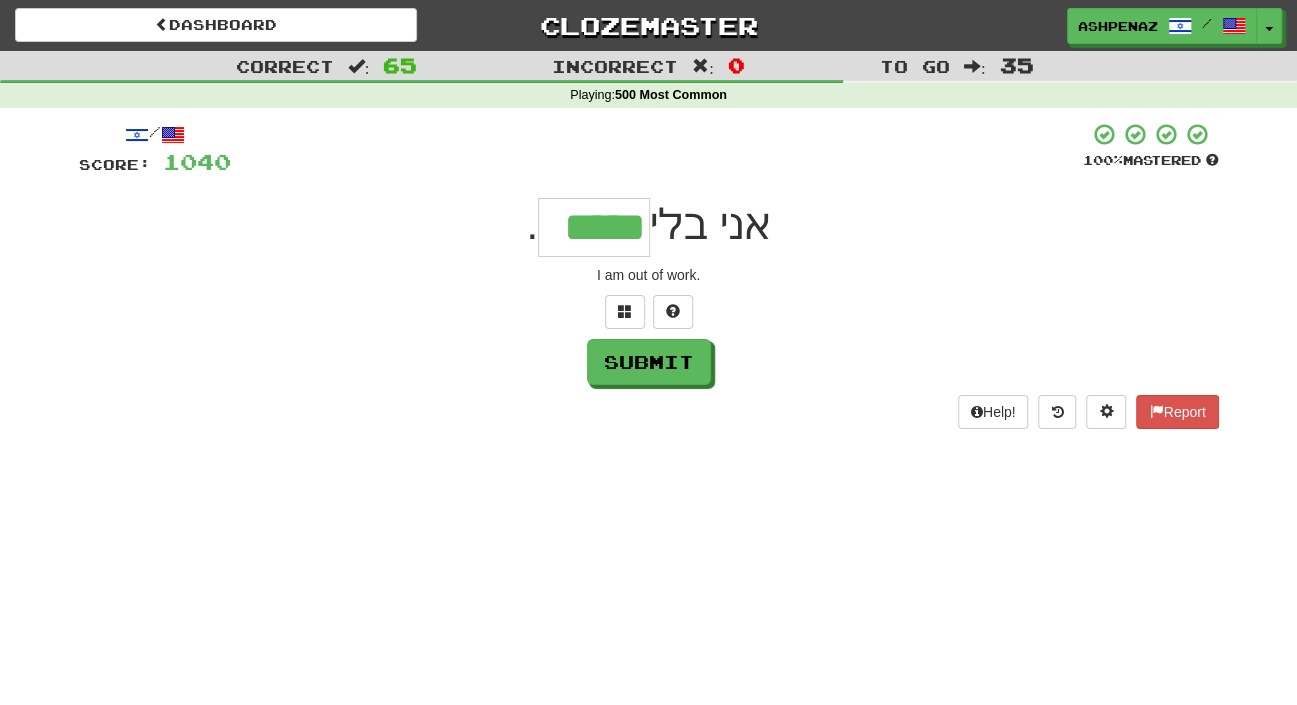 type on "*****" 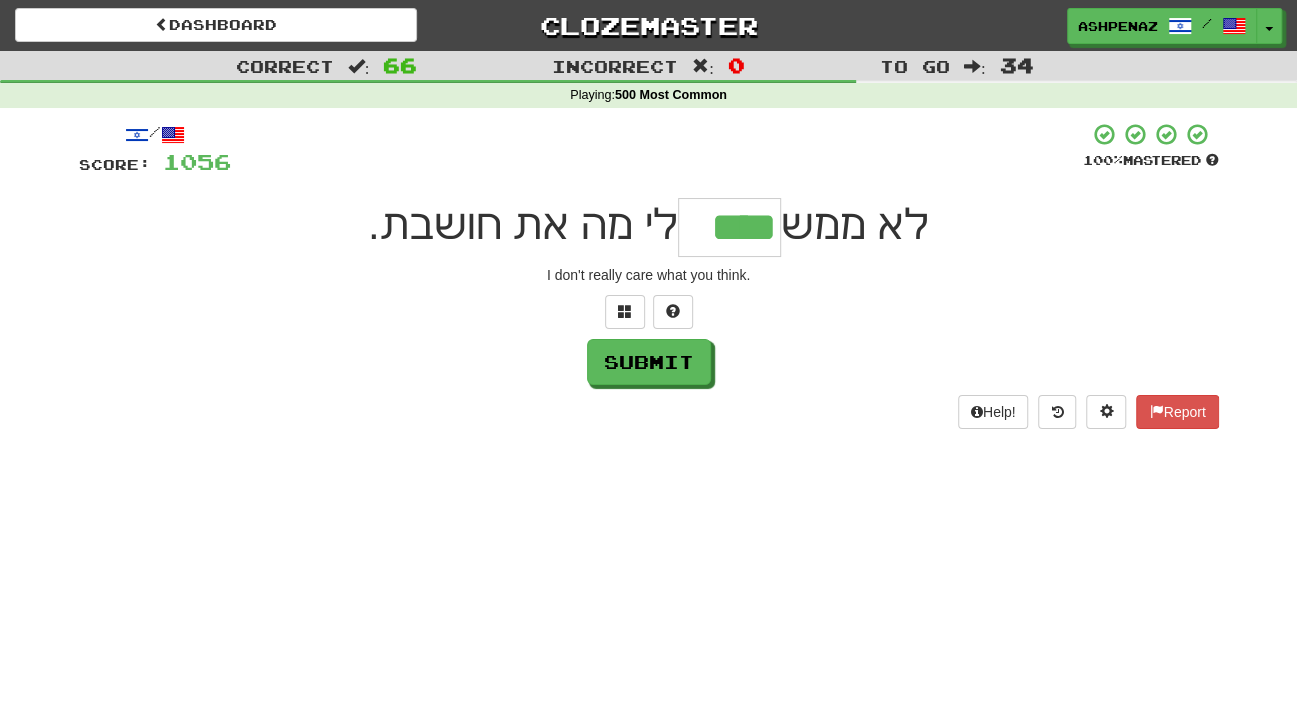 type on "****" 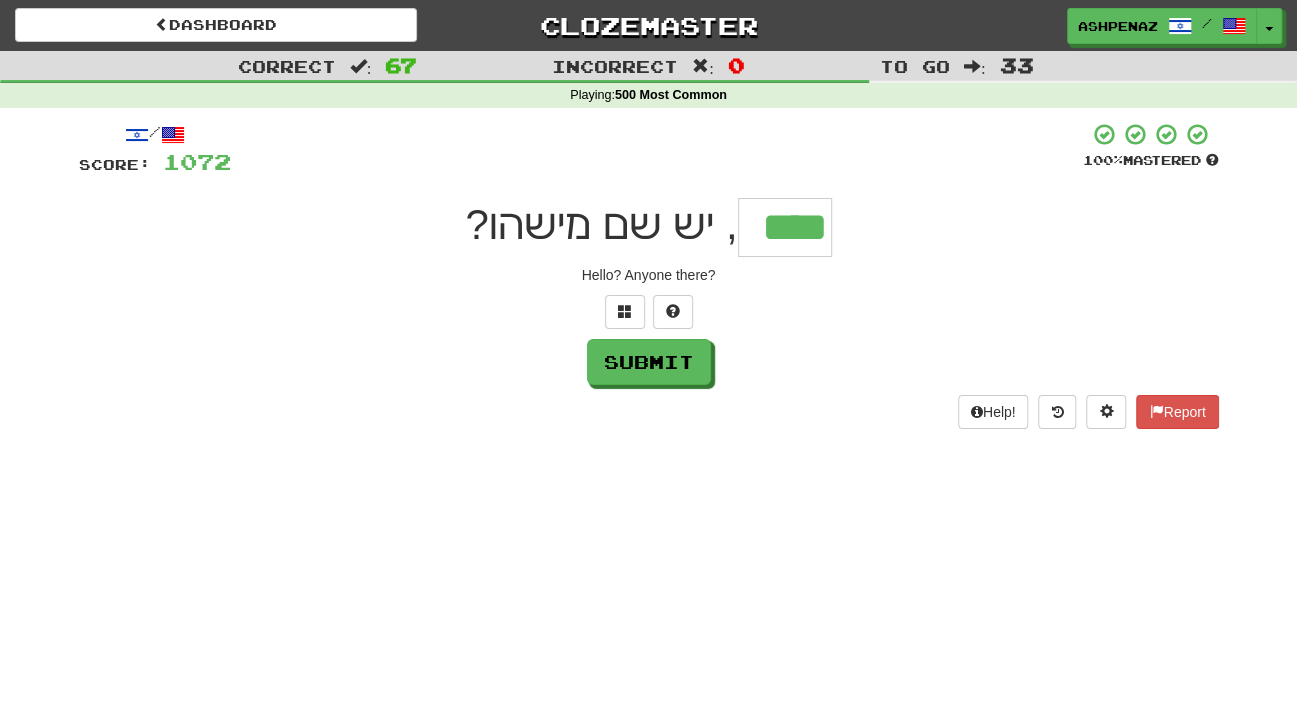 type on "****" 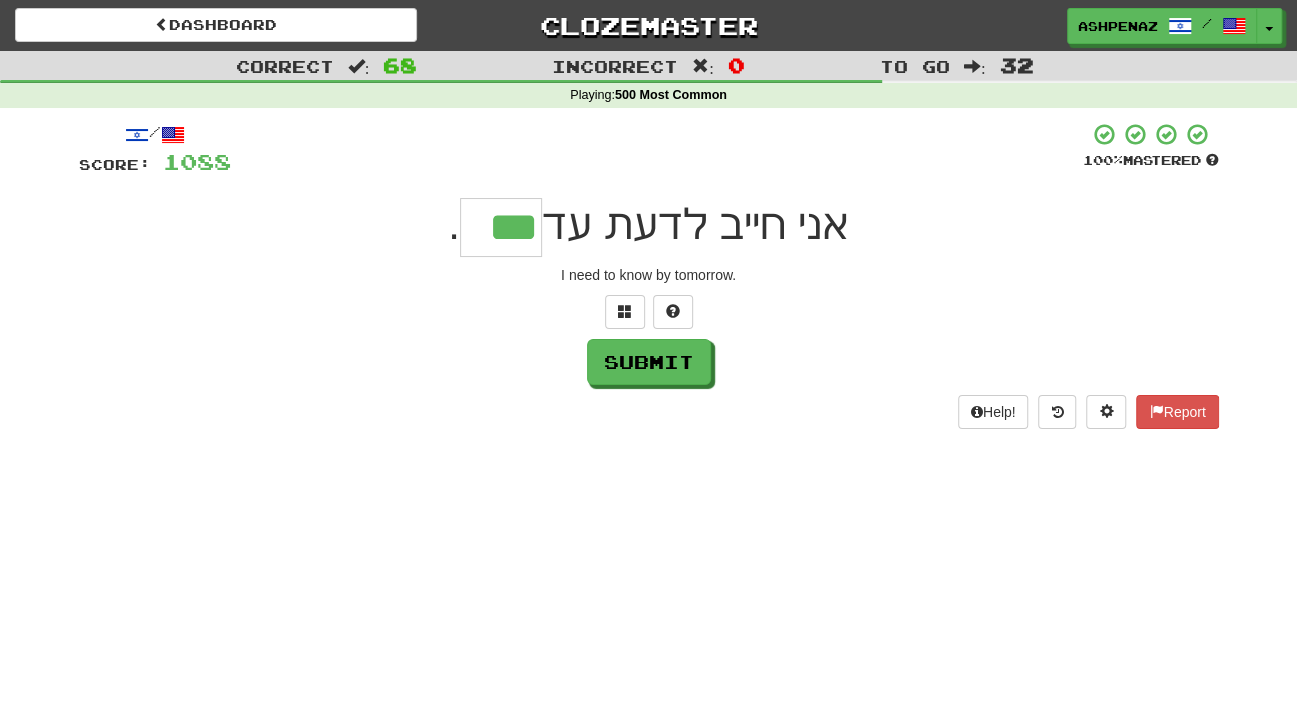 type on "***" 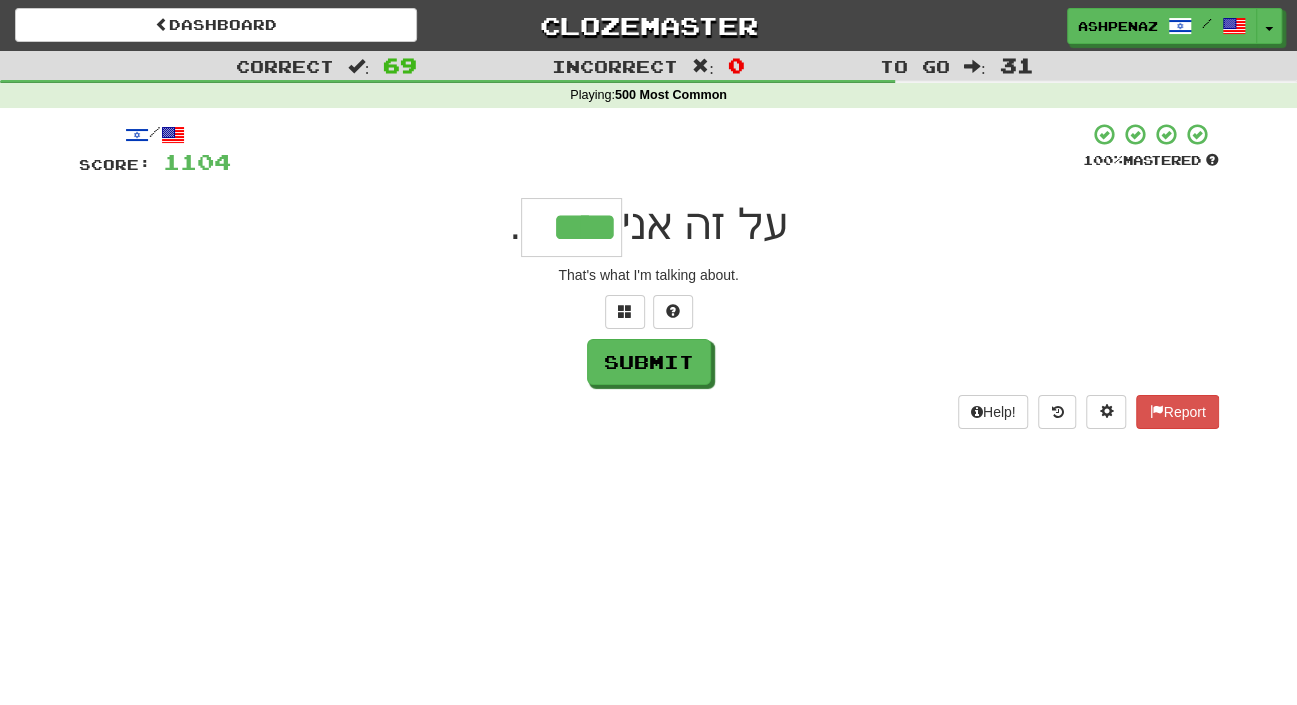 type on "****" 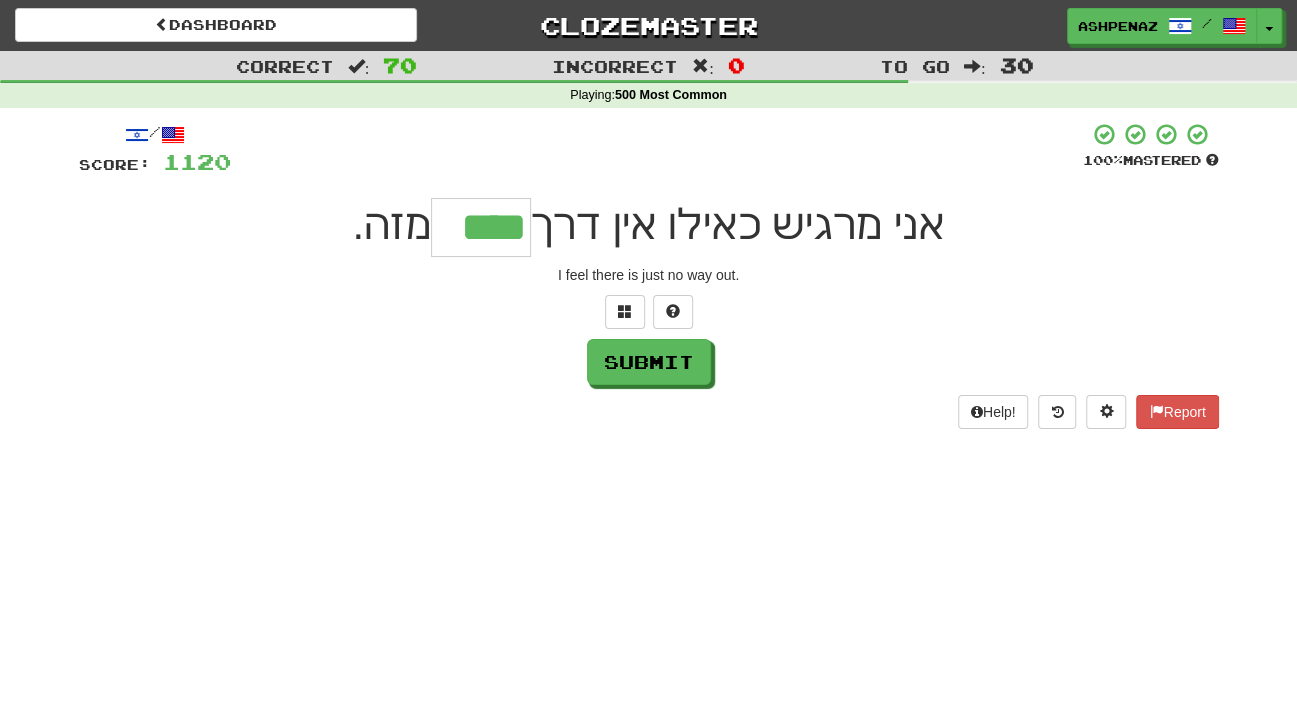 type on "****" 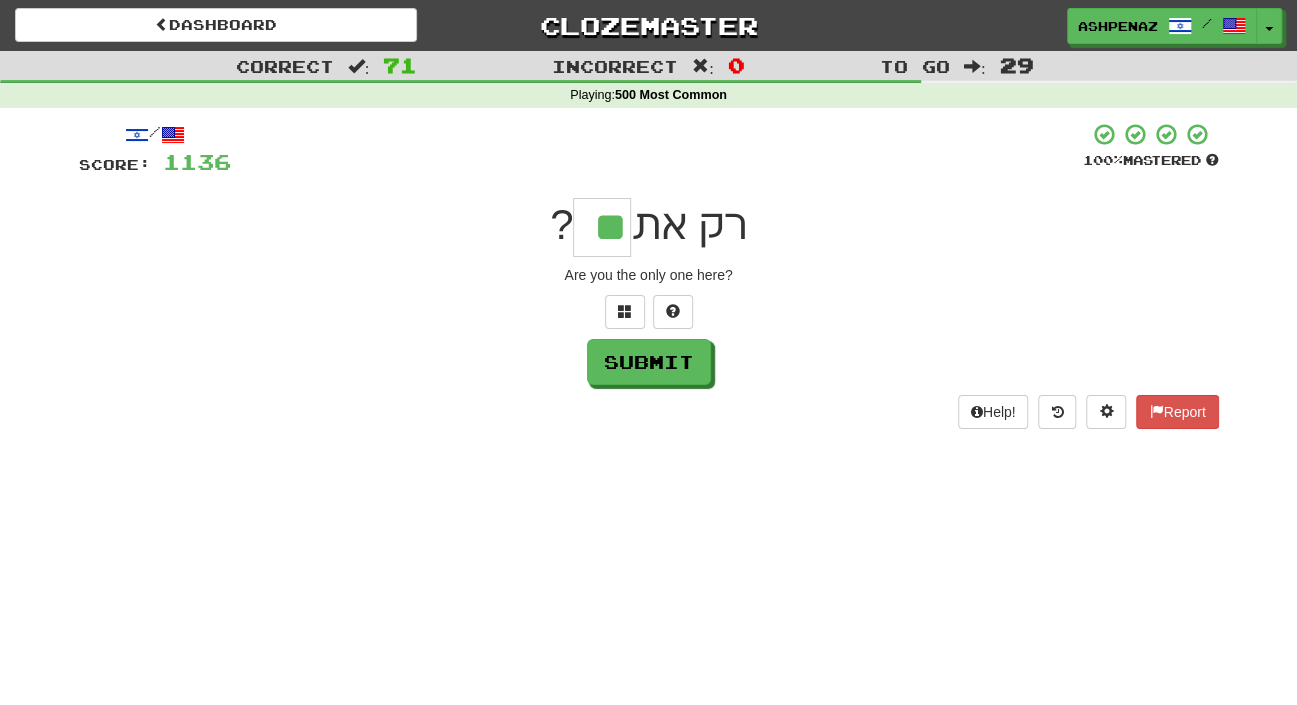 type on "**" 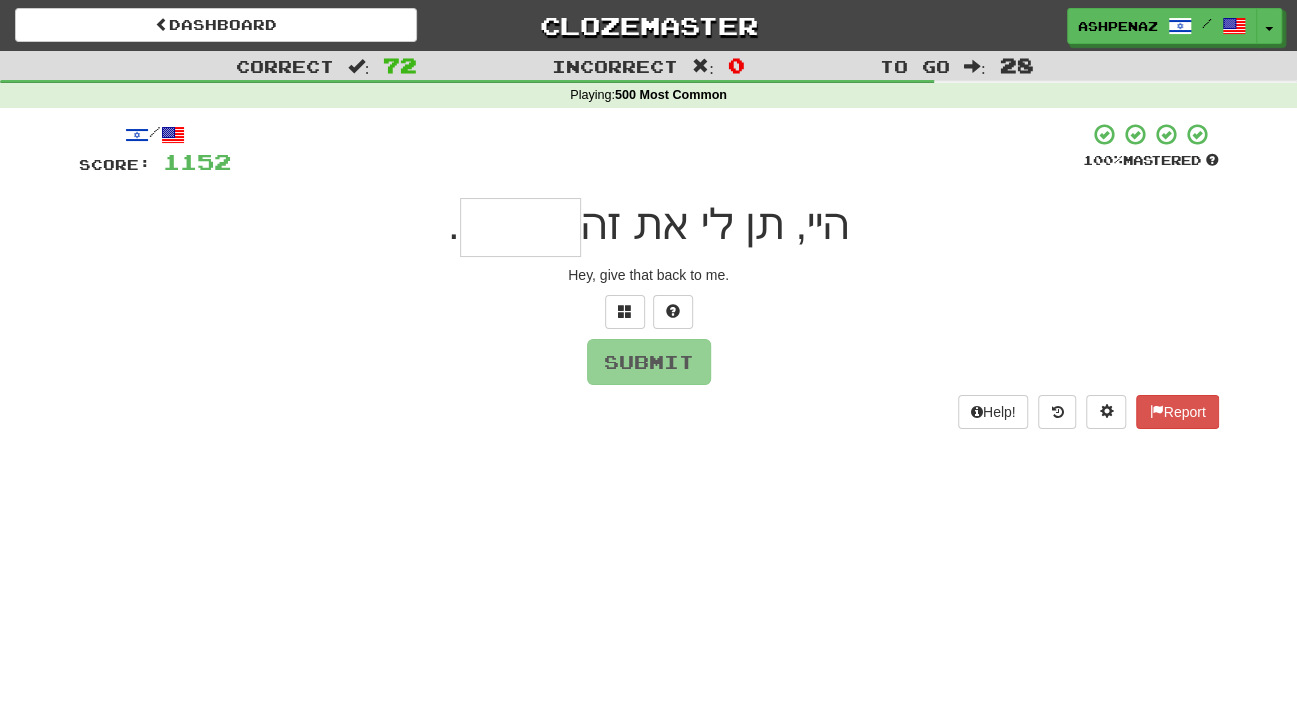 type on "*" 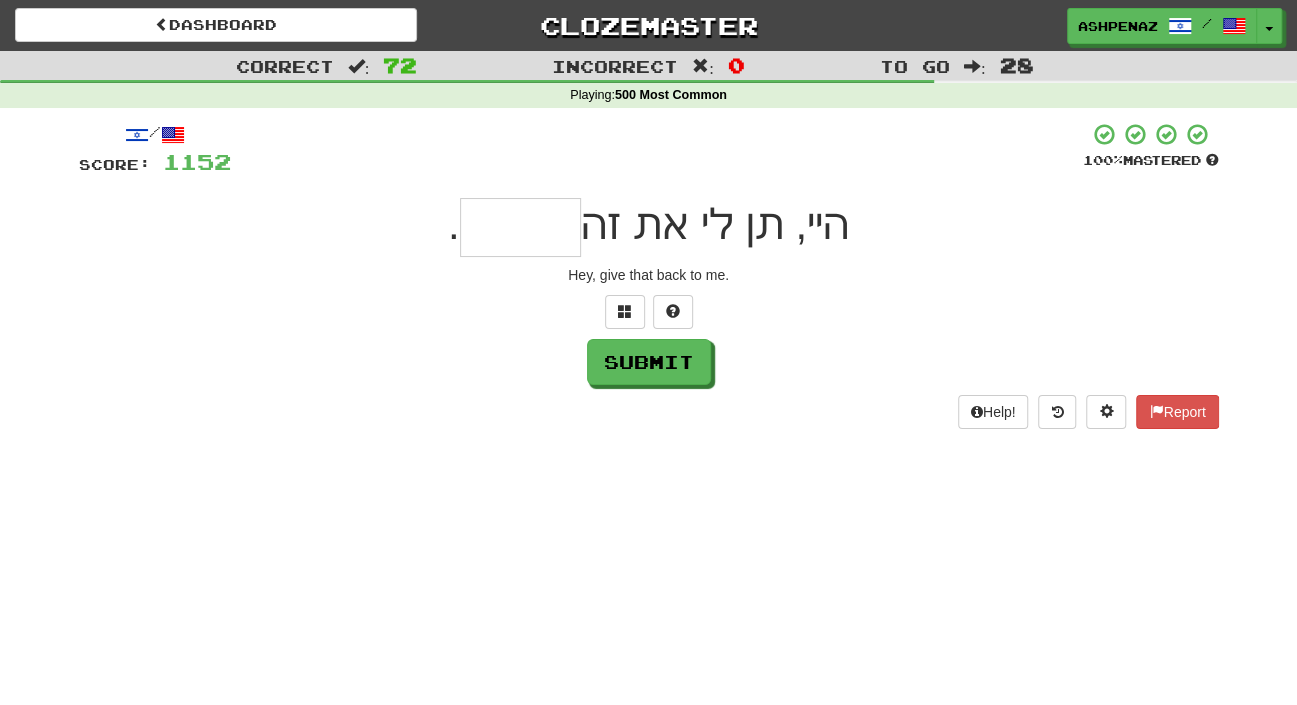 type on "*" 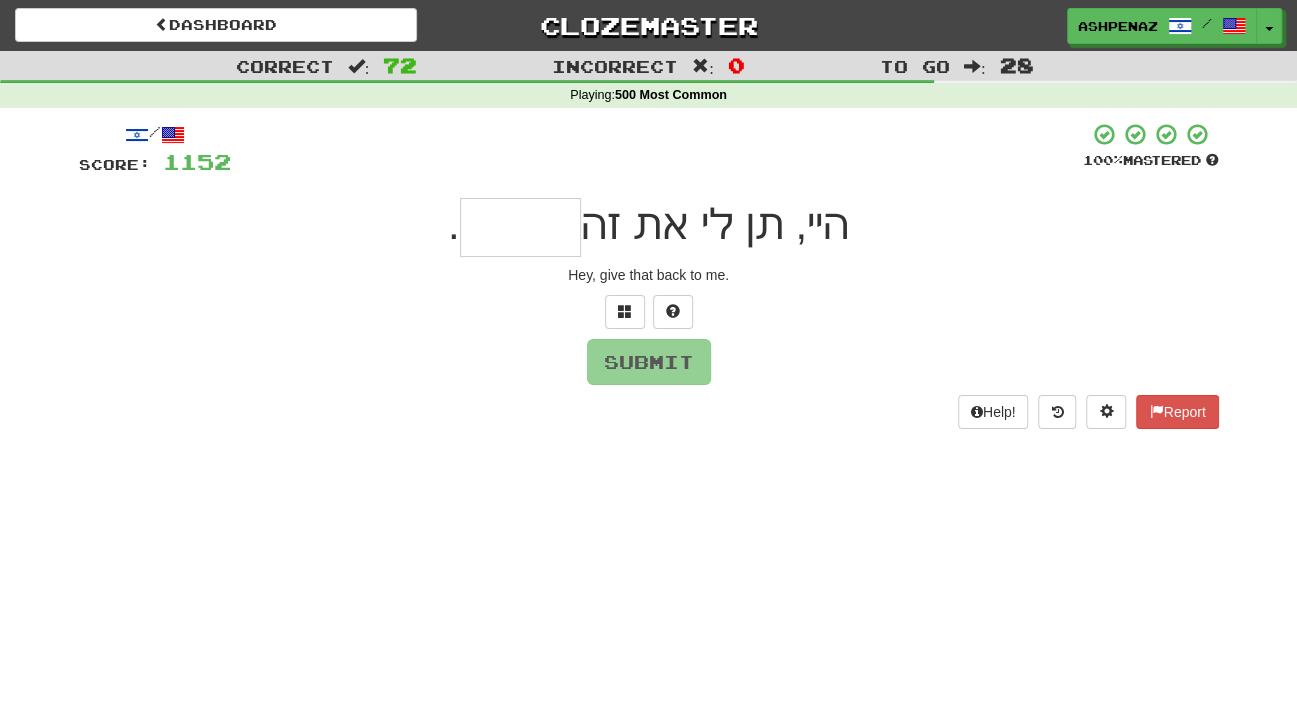 type on "*" 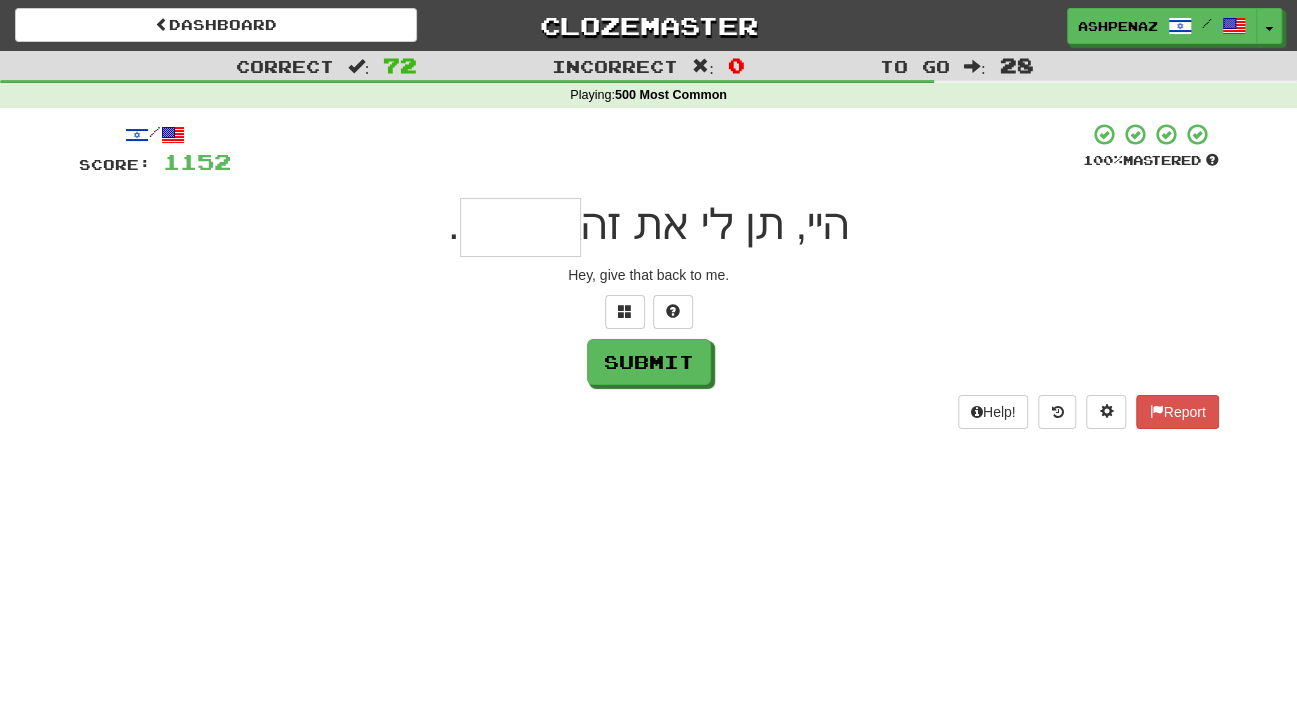type on "*" 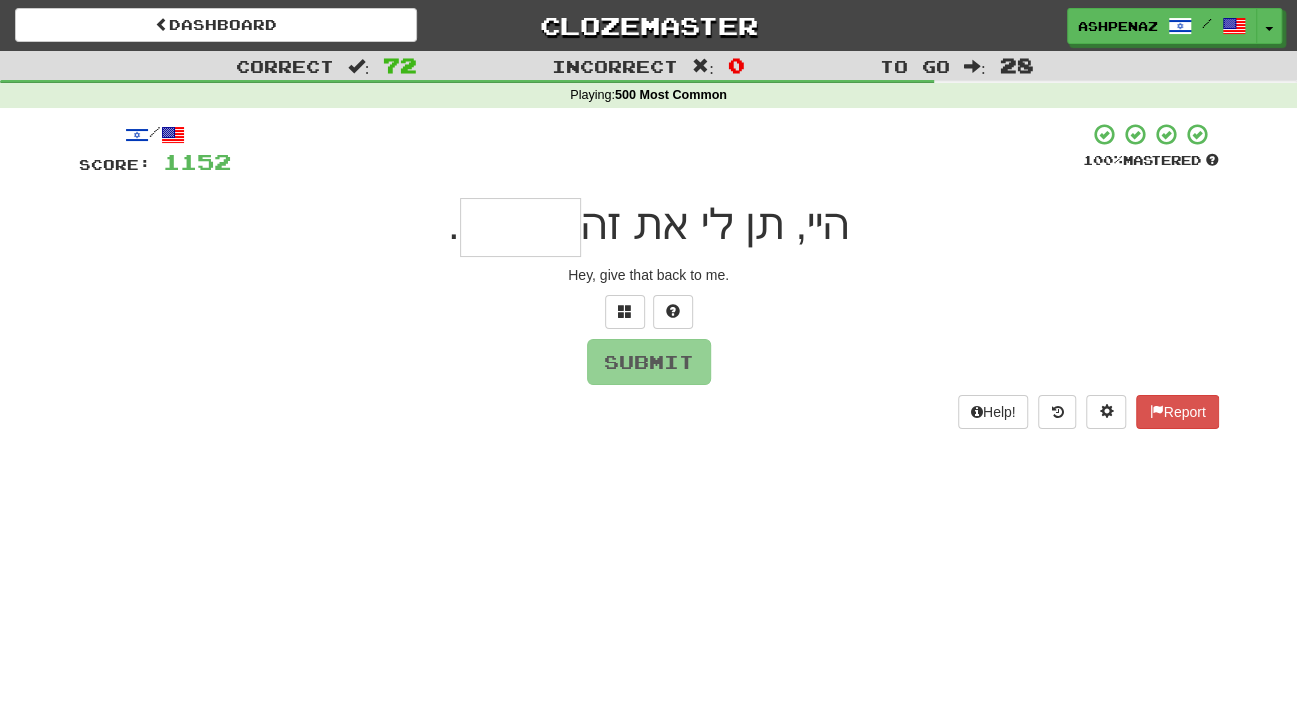 type on "*" 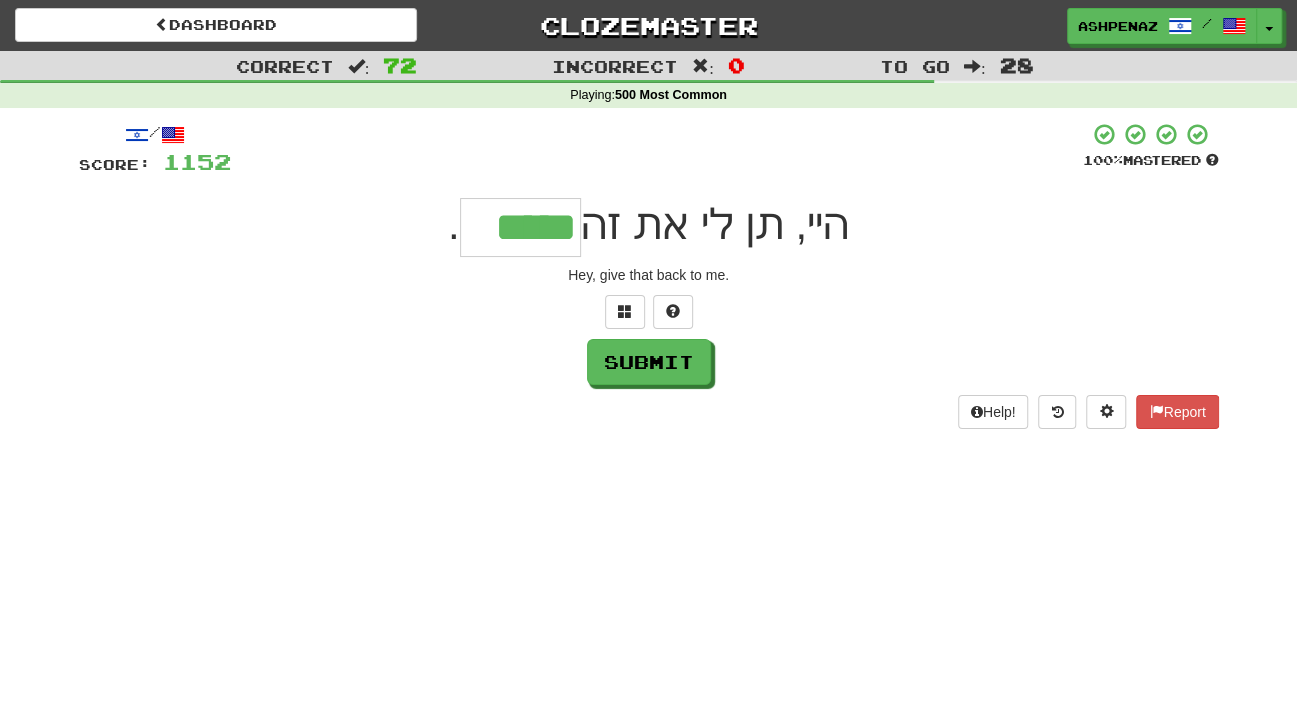 type on "*****" 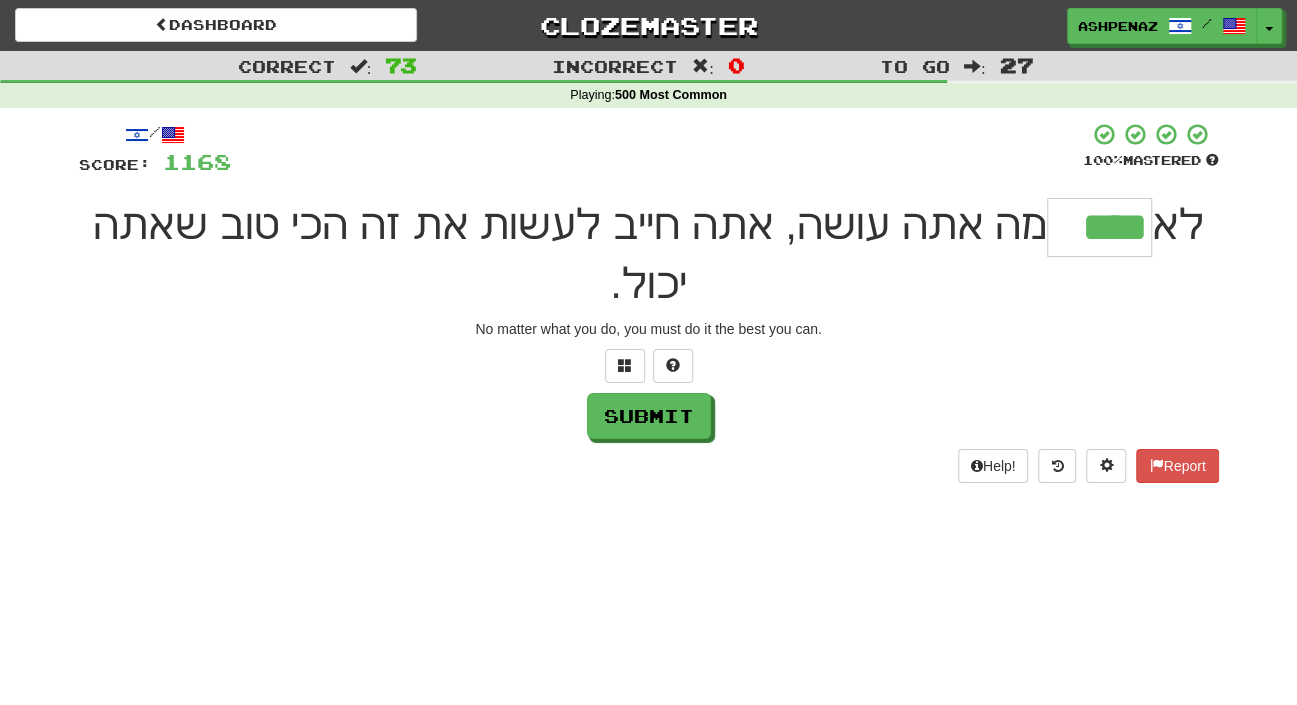 type on "****" 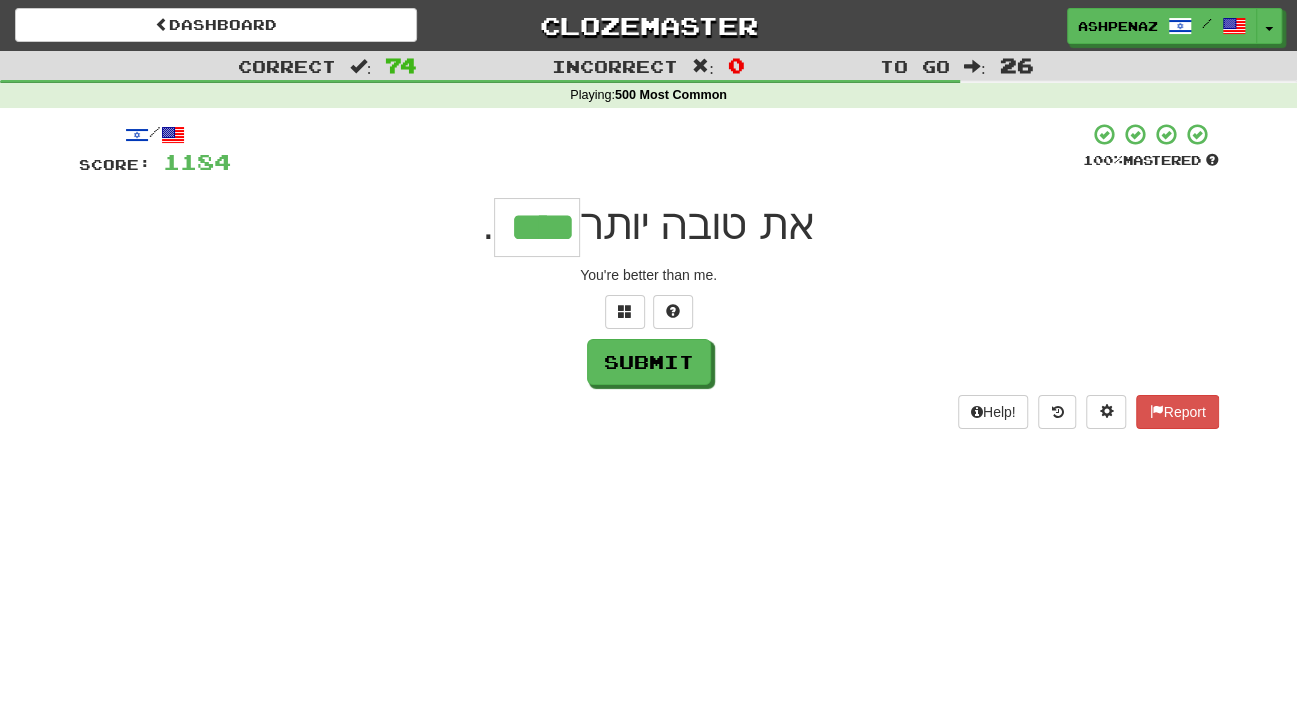 type on "****" 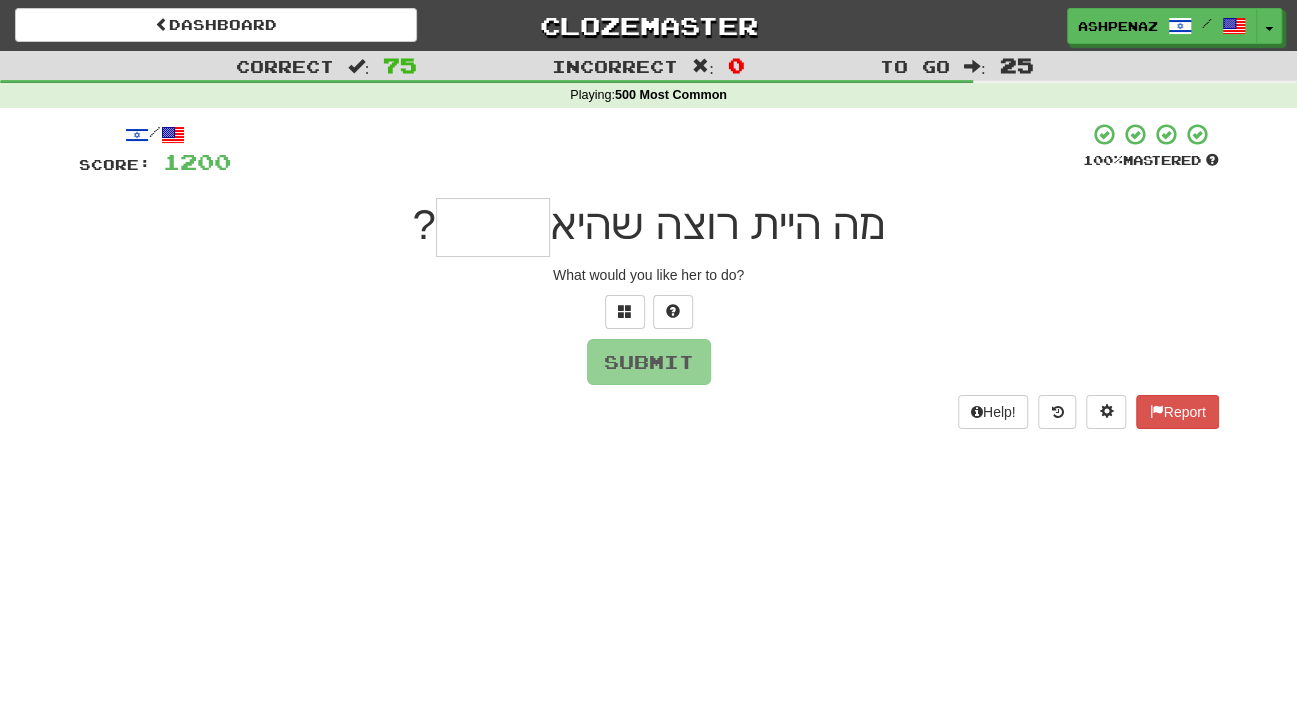 type on "*" 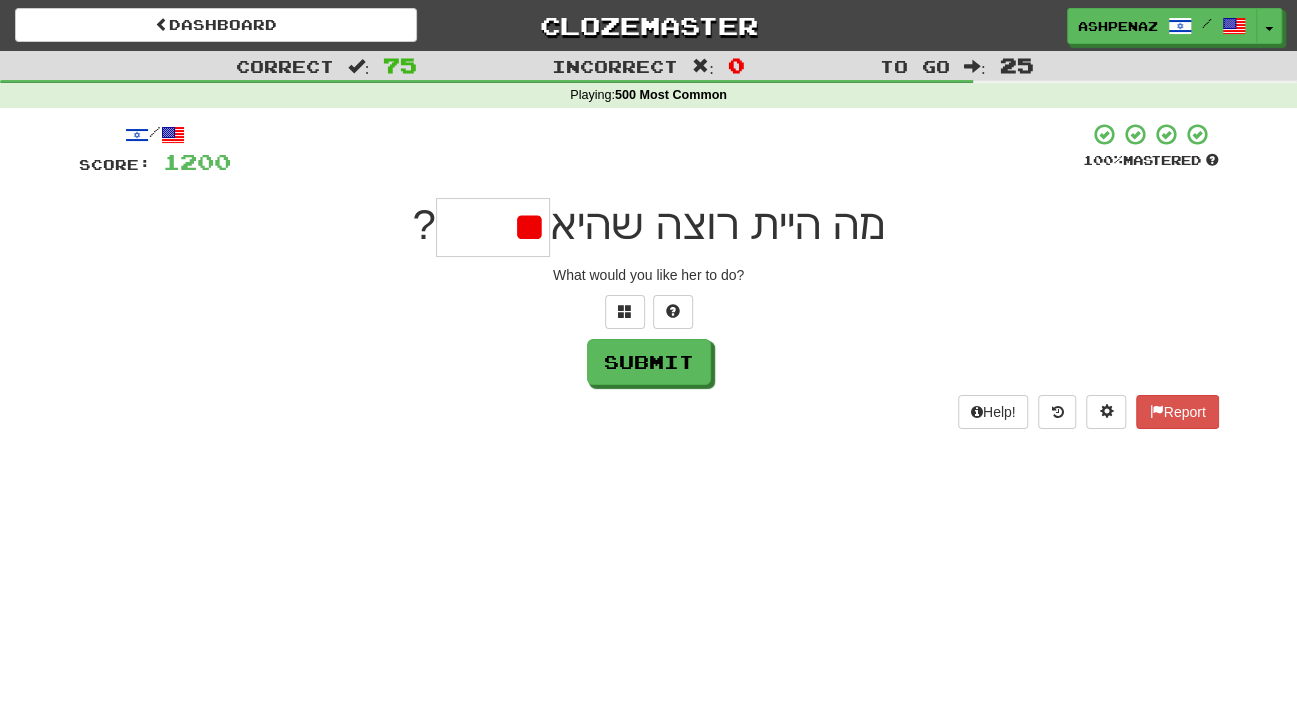type on "*" 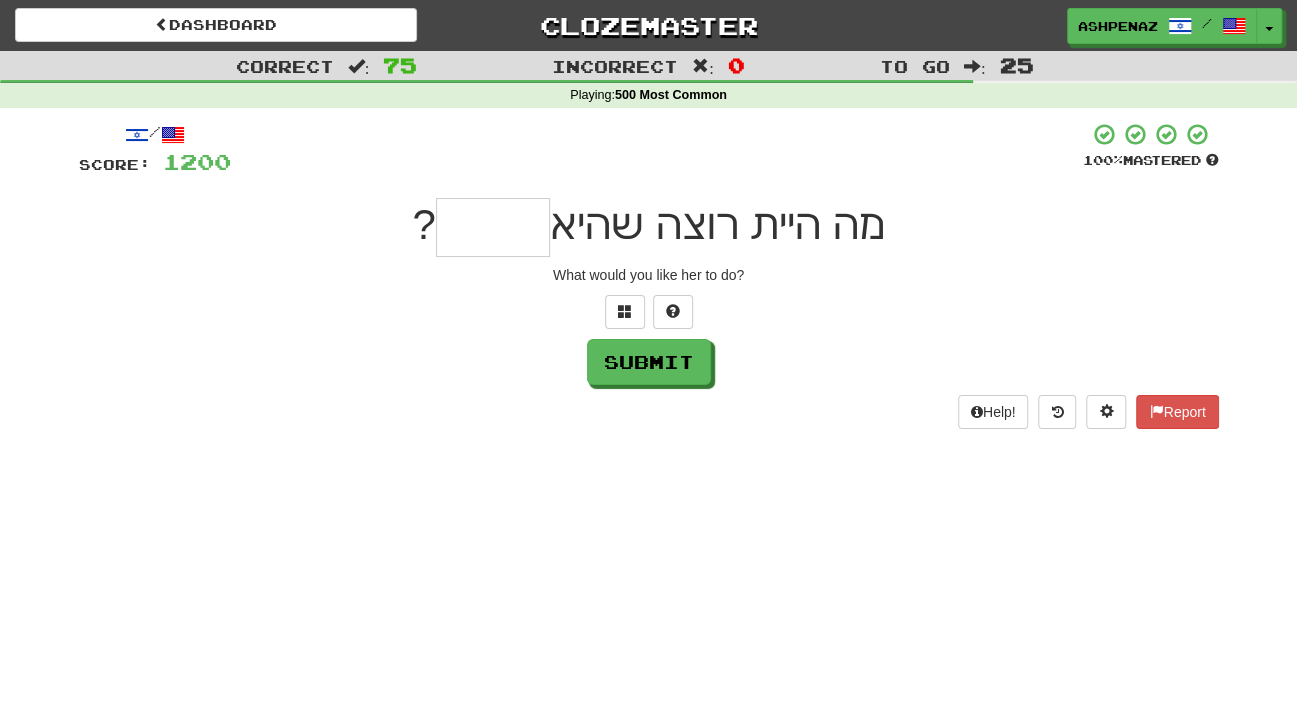 type on "*" 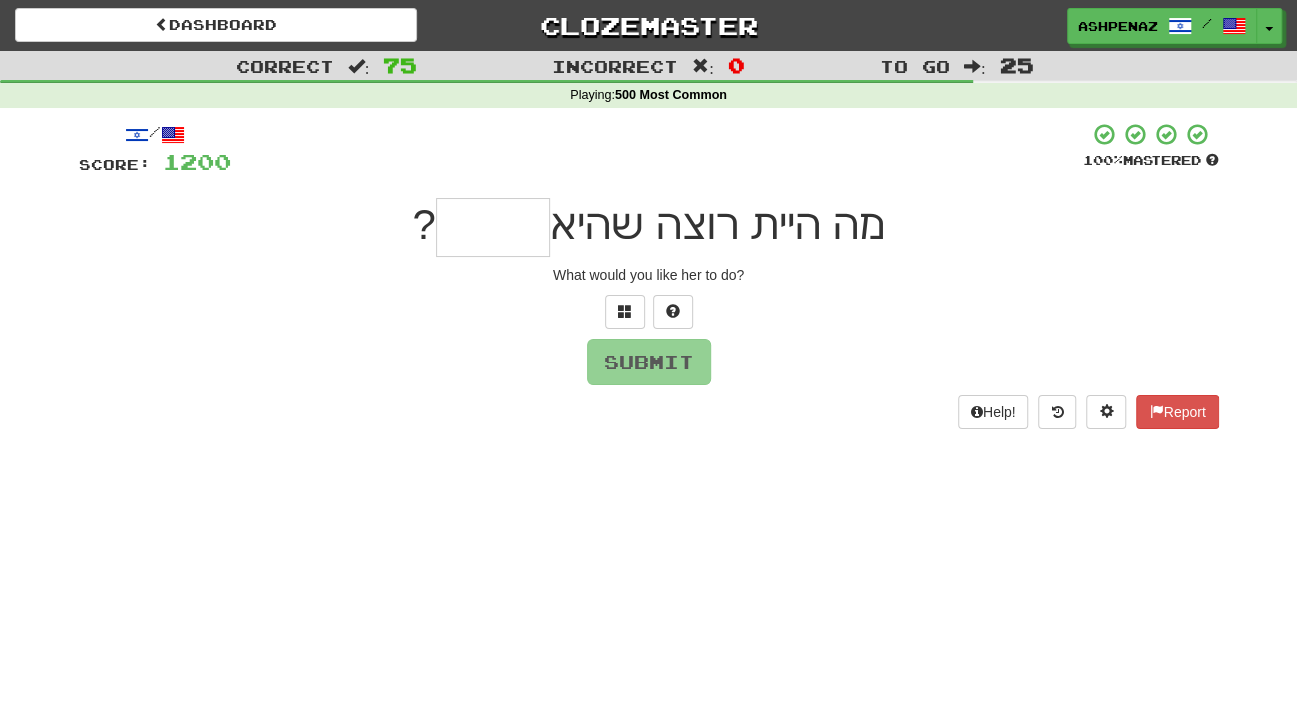 type on "*" 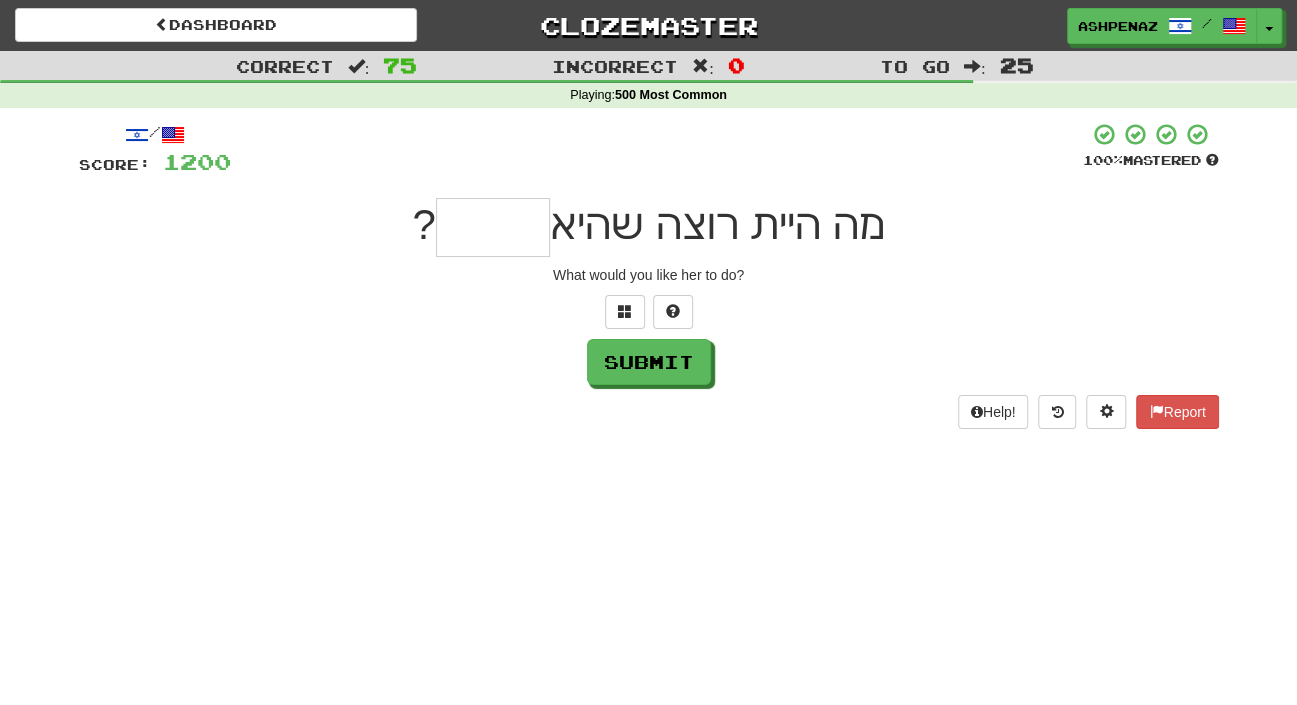 type on "*" 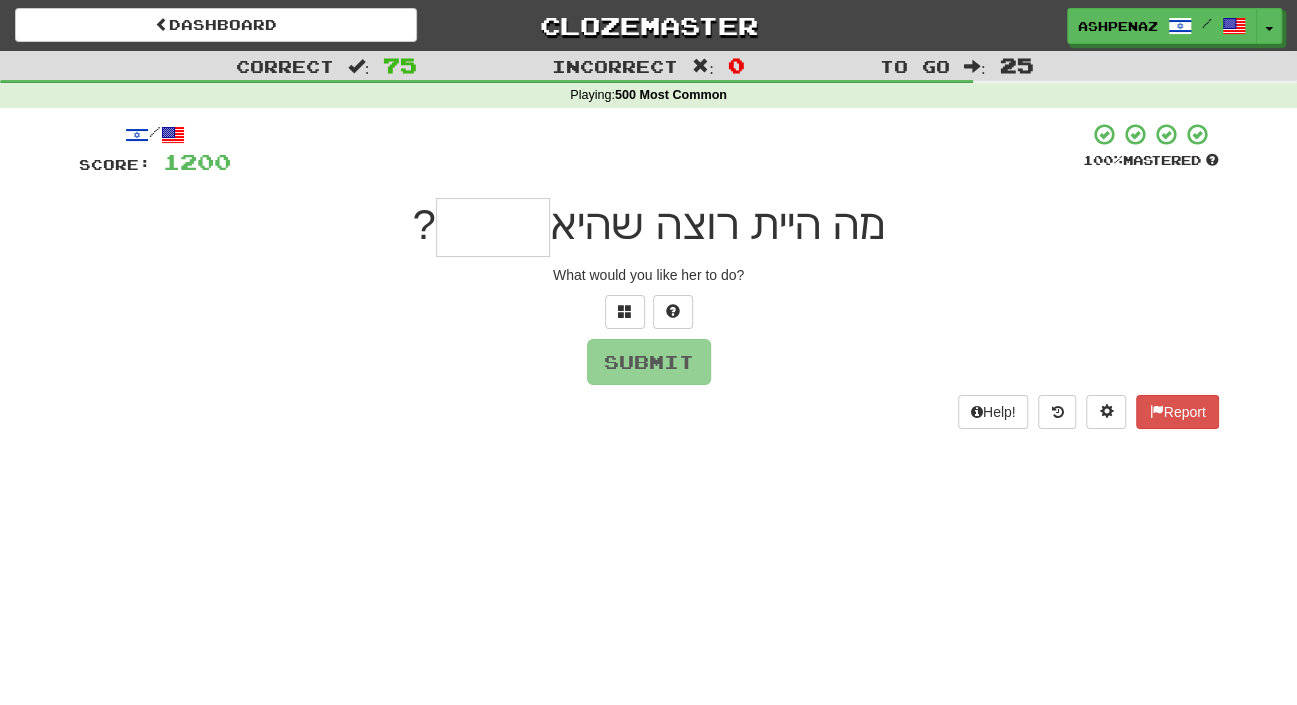 type on "*" 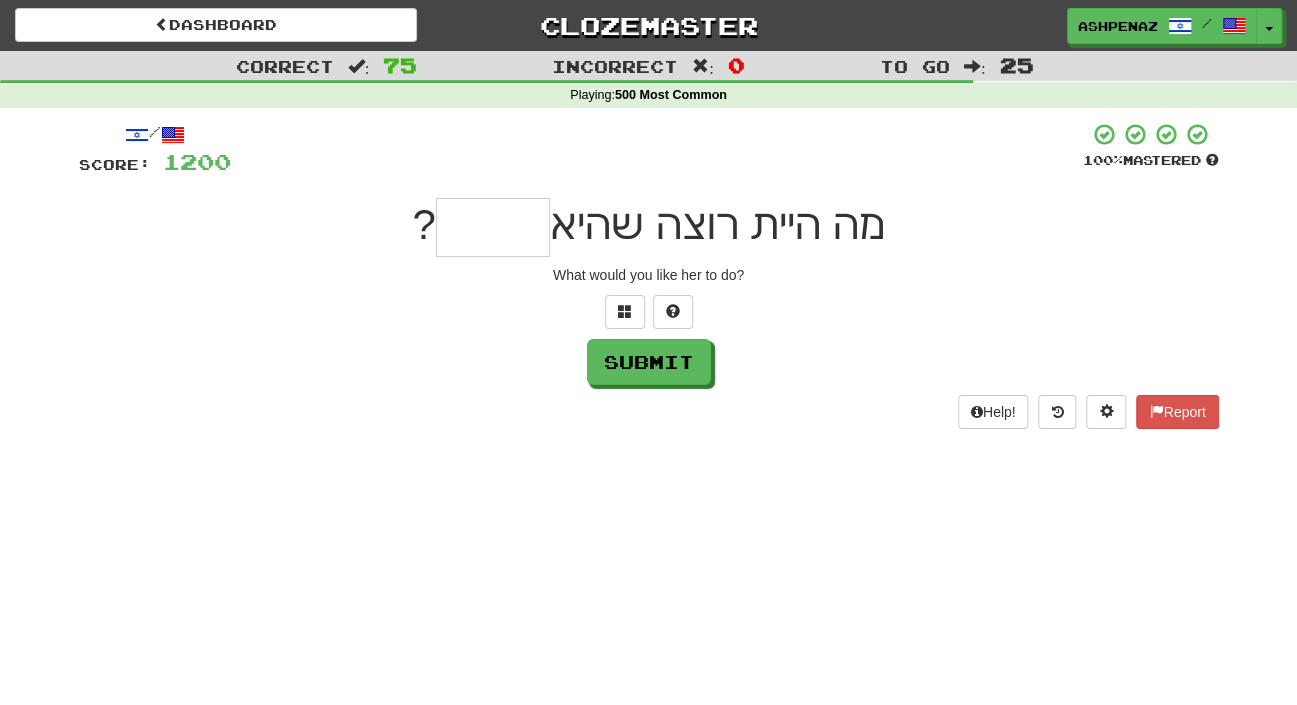 type on "*" 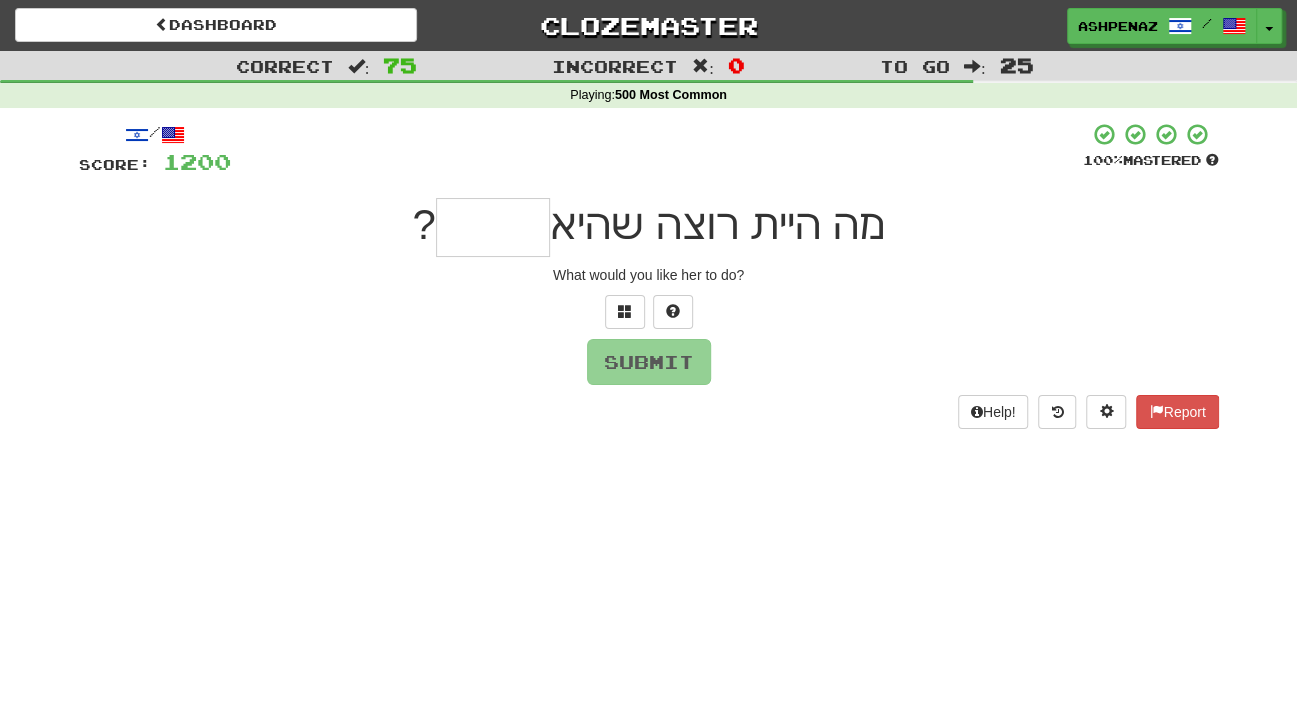 type 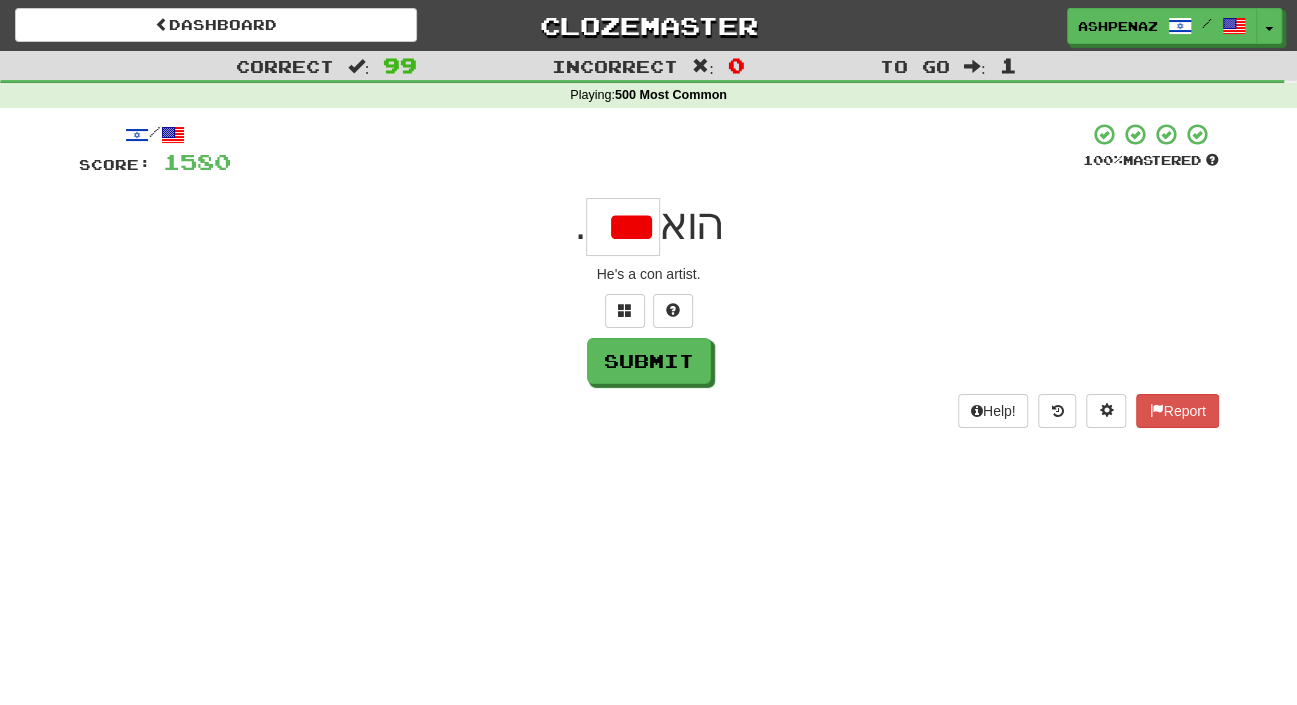 scroll, scrollTop: 0, scrollLeft: 0, axis: both 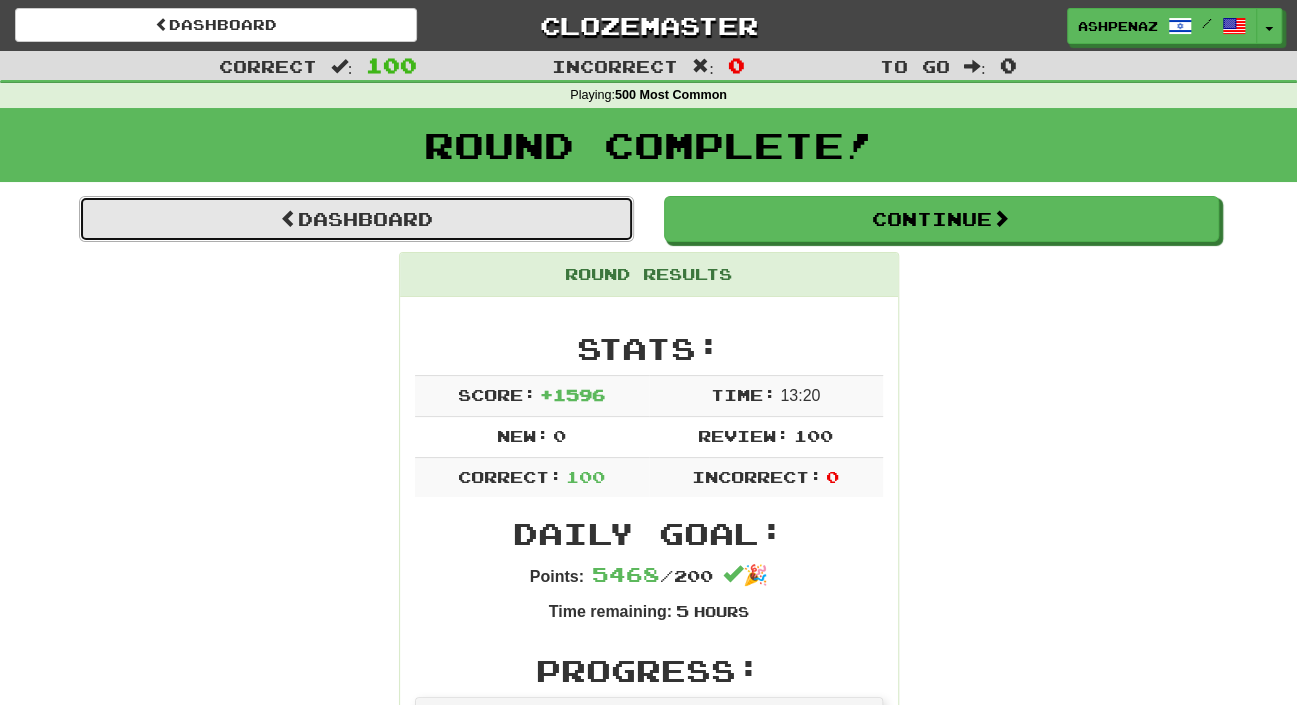 click on "Dashboard" at bounding box center (356, 219) 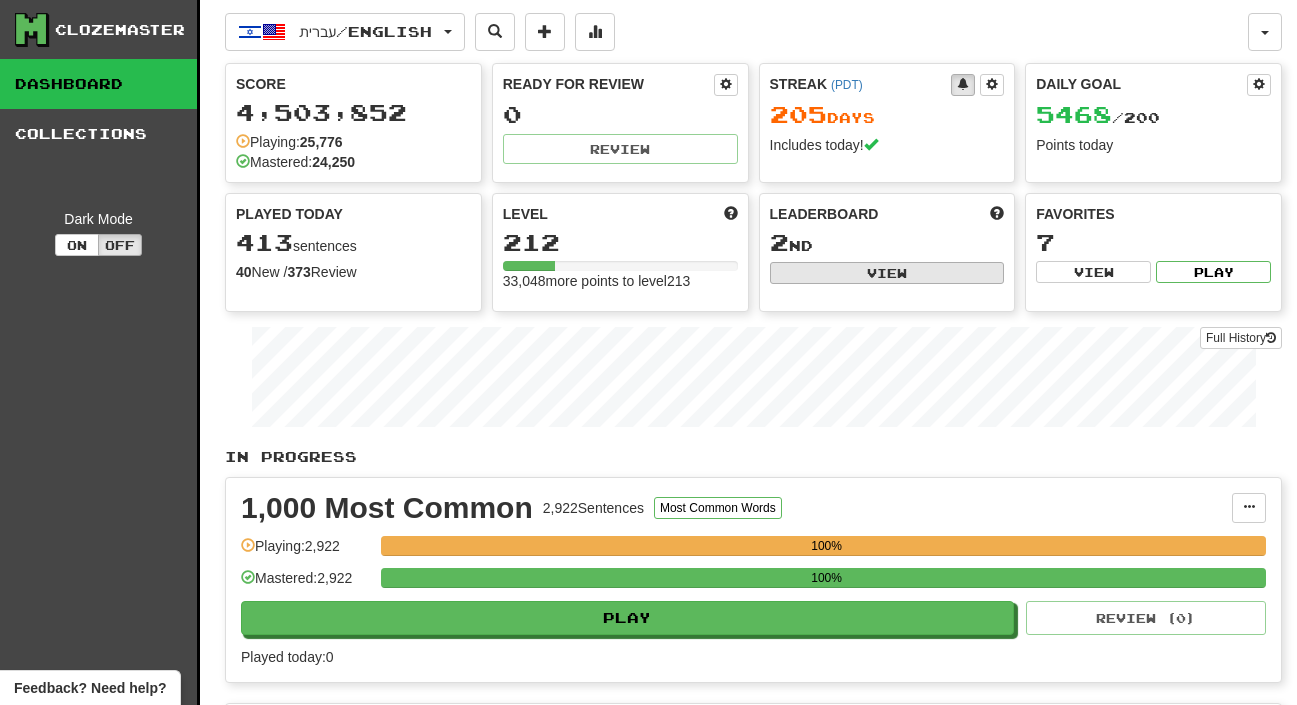 scroll, scrollTop: 0, scrollLeft: 0, axis: both 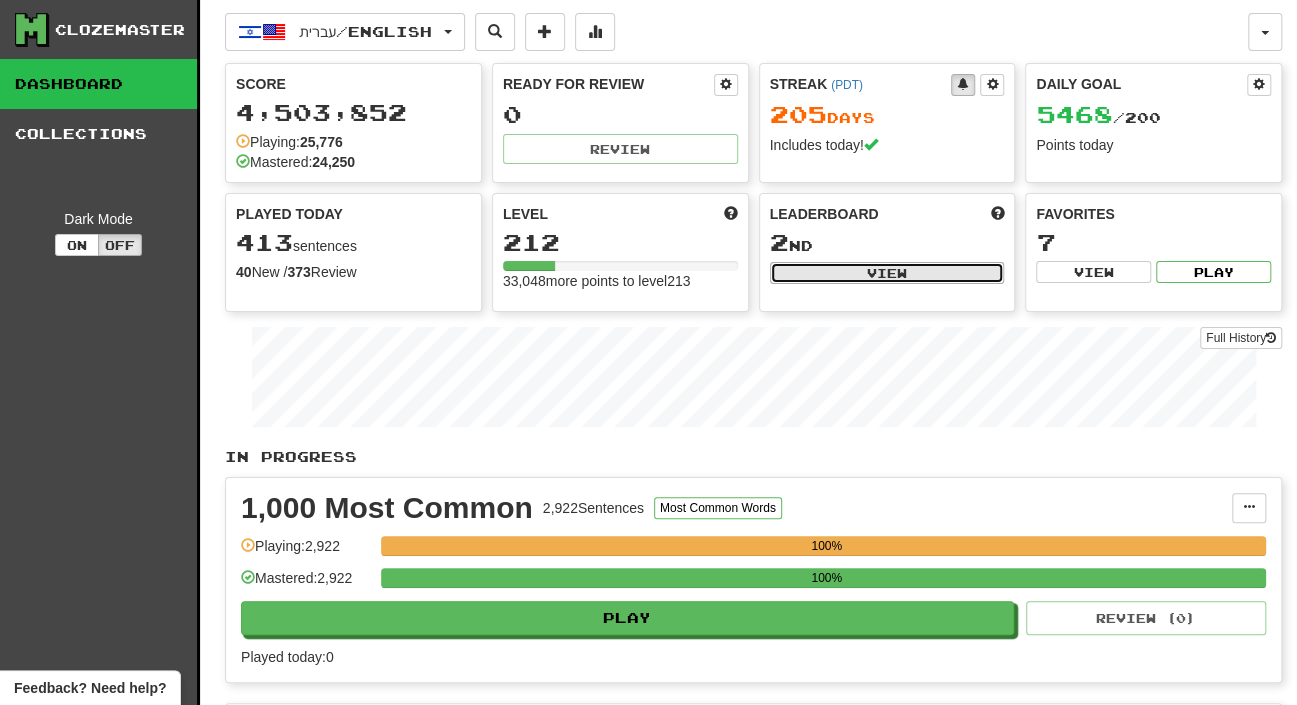 click on "View" at bounding box center (887, 273) 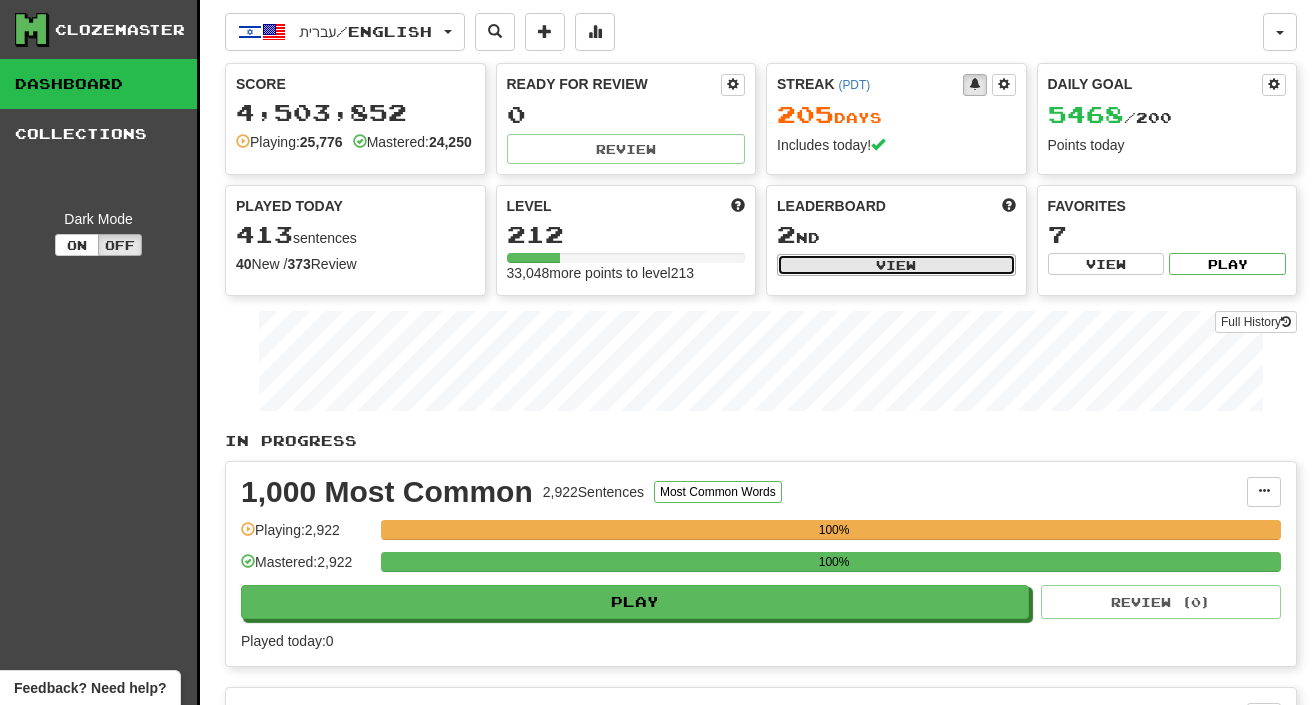 select on "**********" 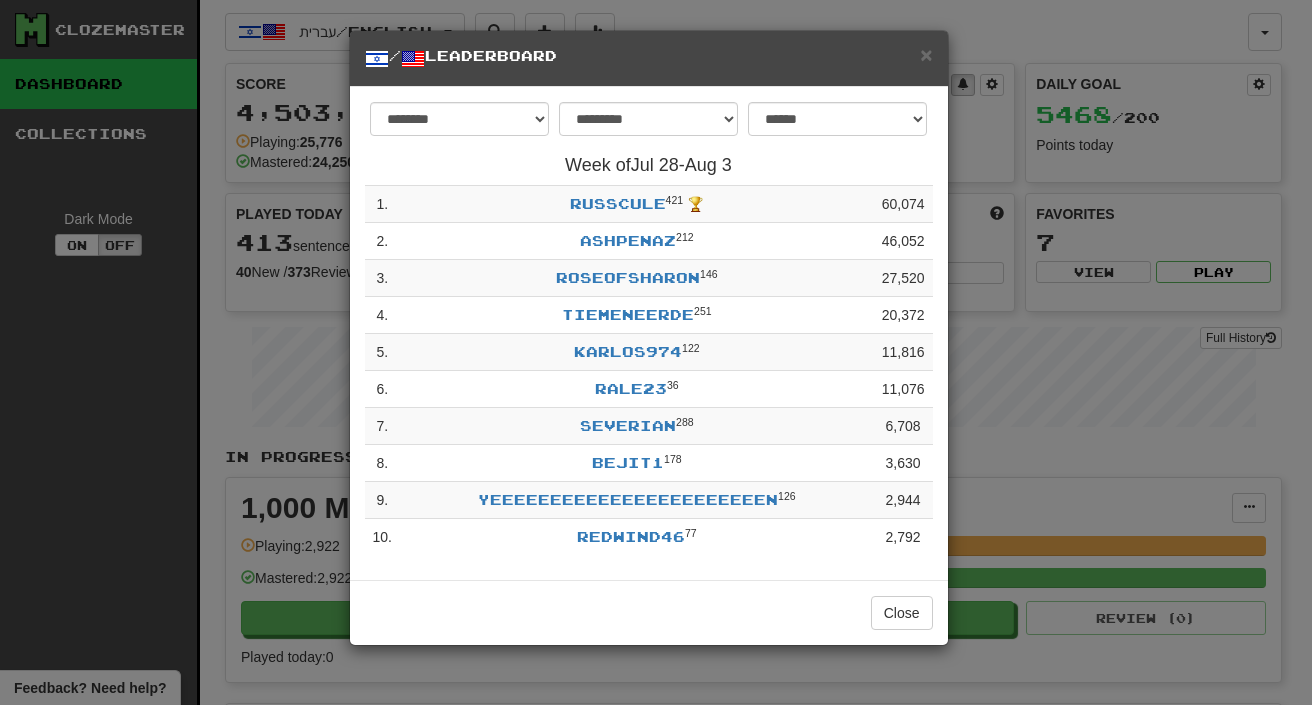 click on "/   Leaderboard" at bounding box center [649, 58] 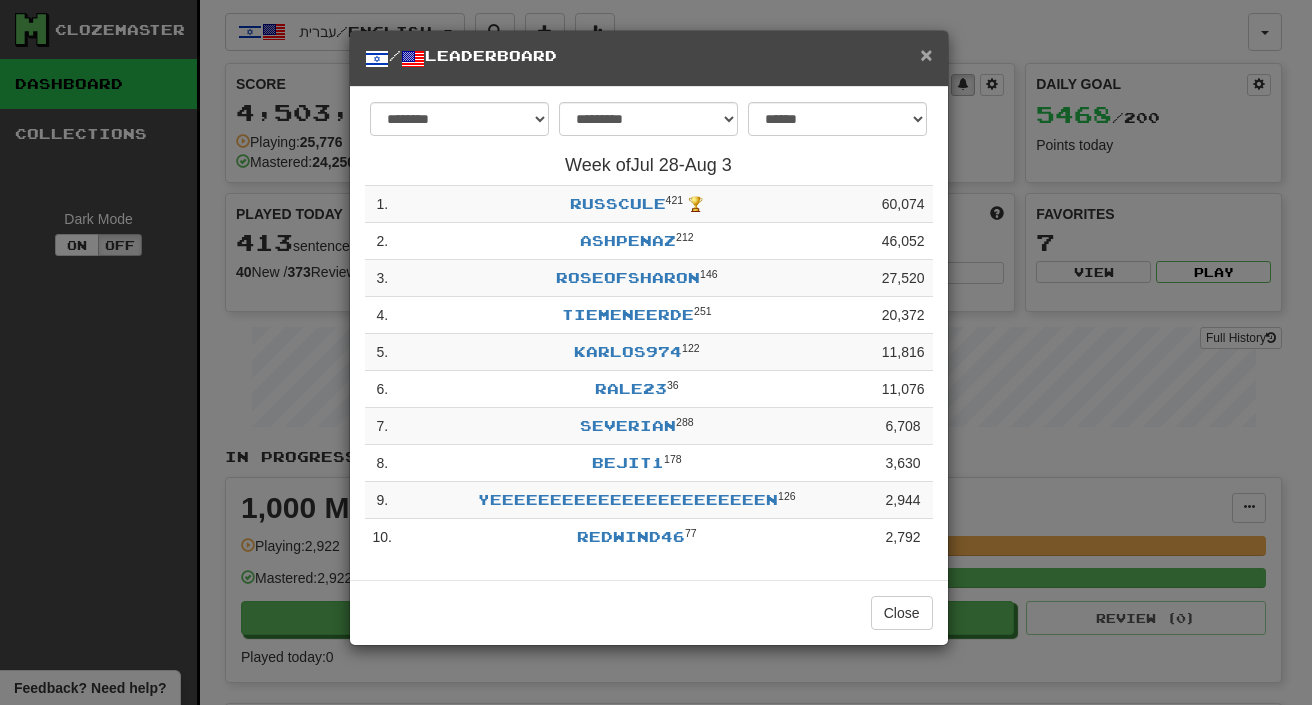 click on "×" at bounding box center [926, 54] 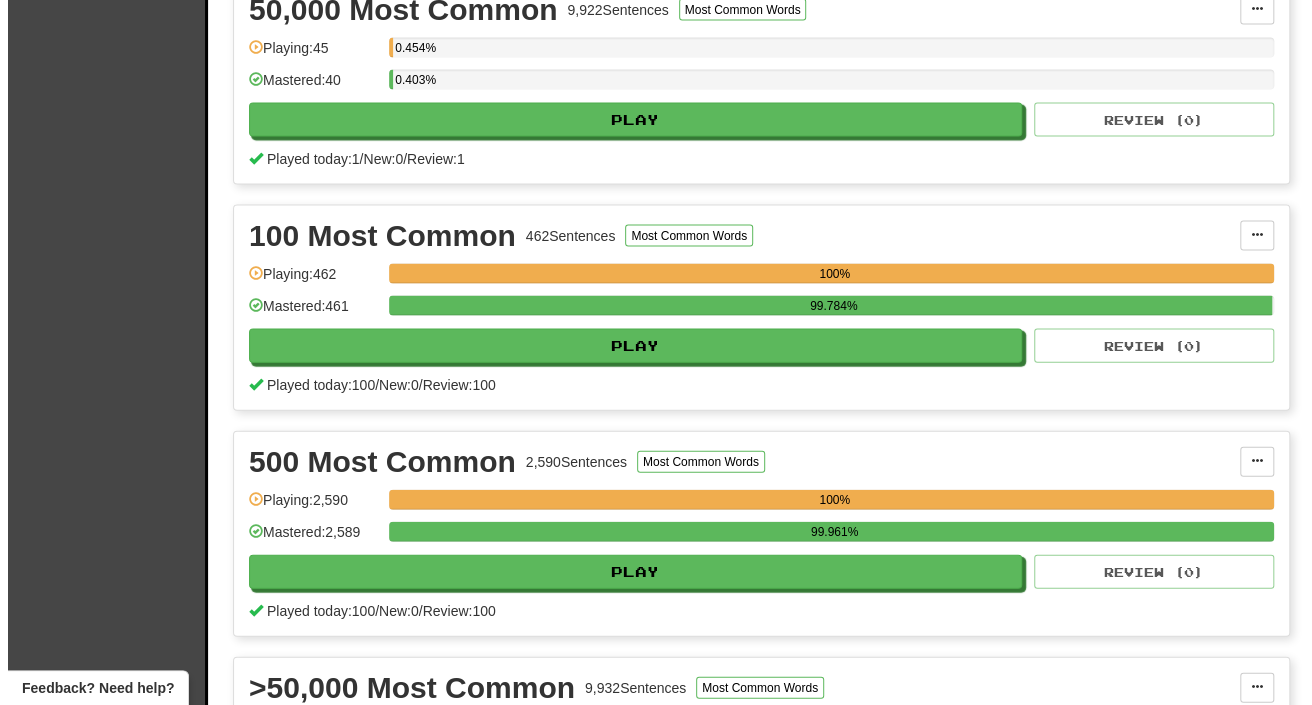 scroll, scrollTop: 2100, scrollLeft: 0, axis: vertical 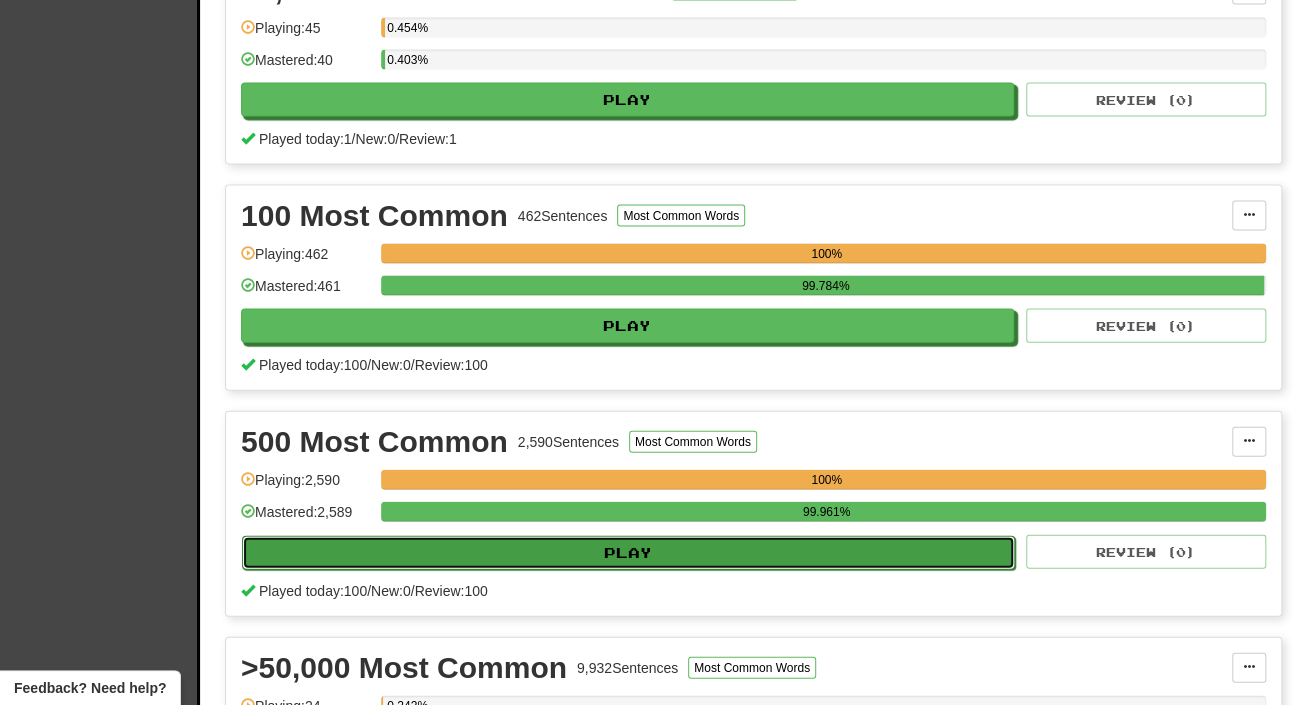click on "Play" at bounding box center (628, 553) 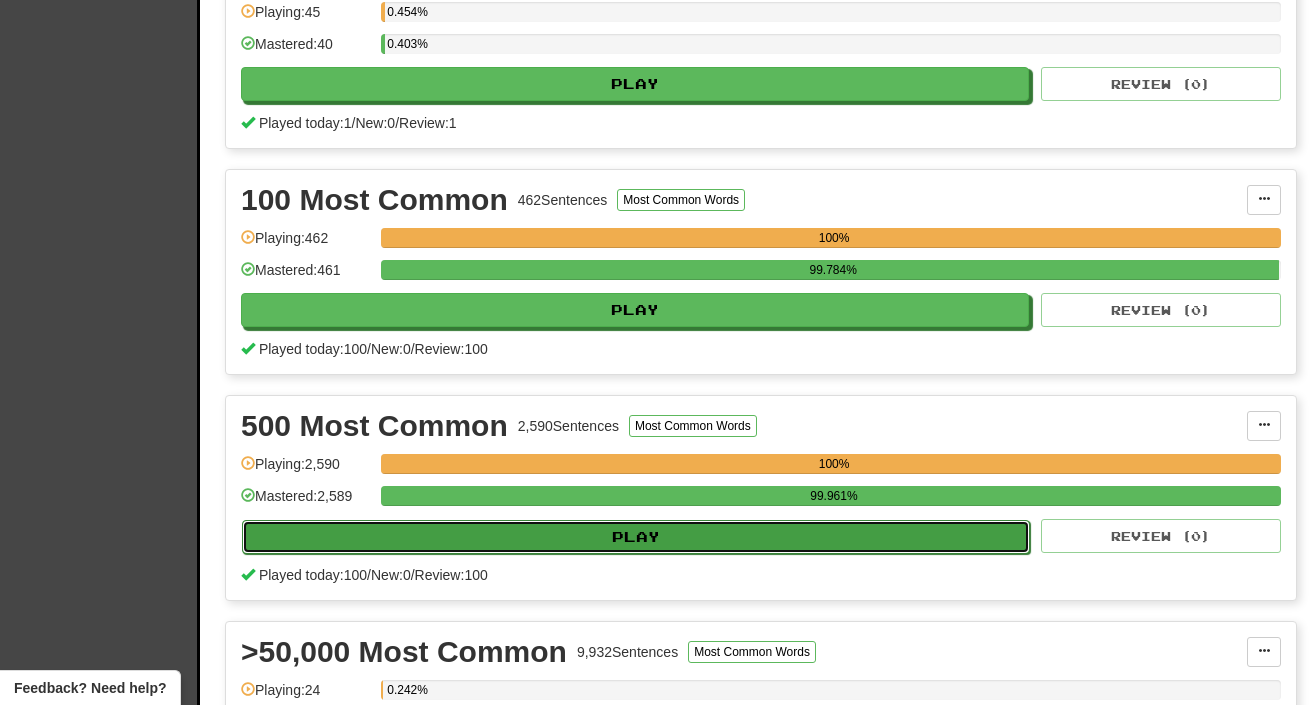 select on "***" 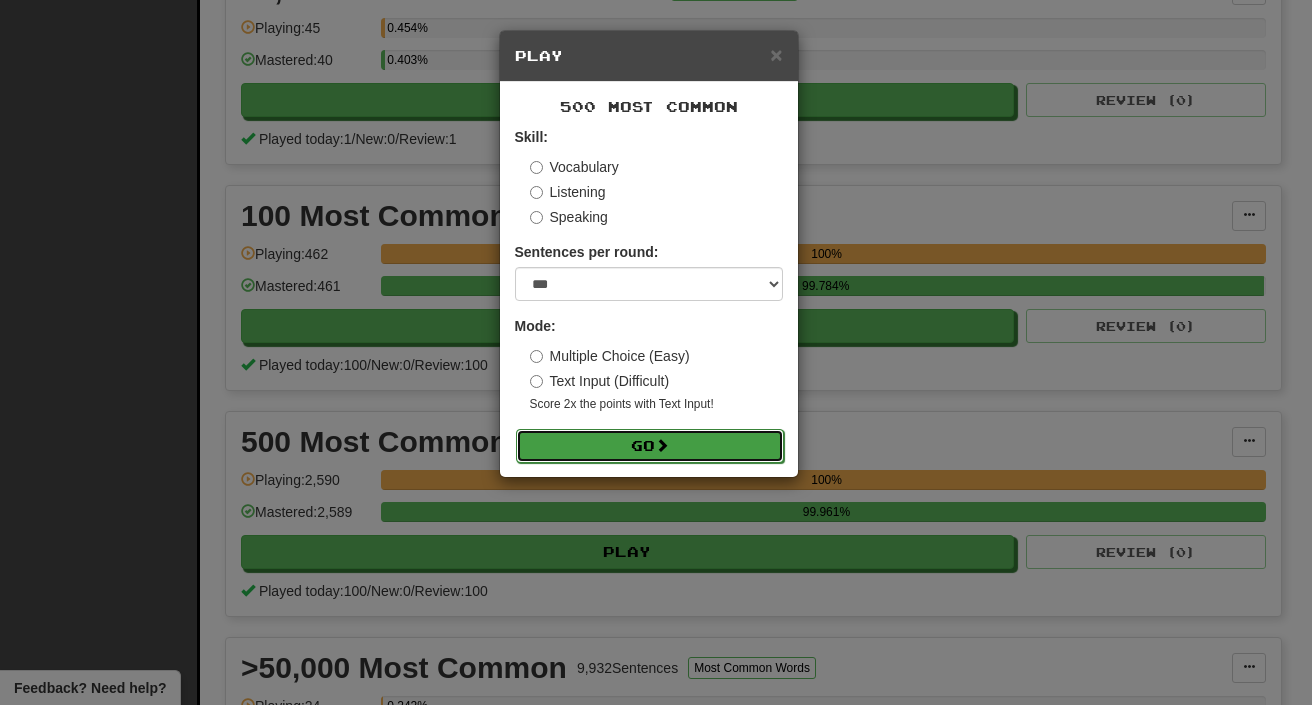 click at bounding box center (662, 445) 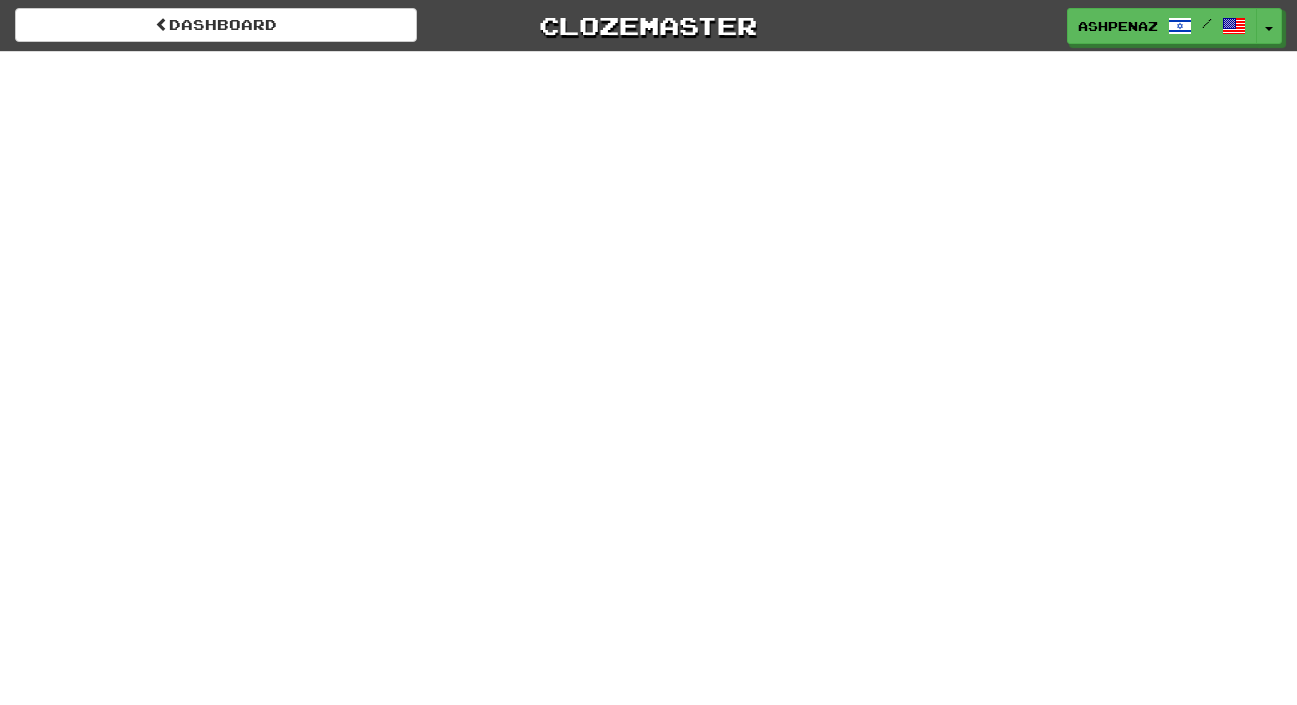 scroll, scrollTop: 0, scrollLeft: 0, axis: both 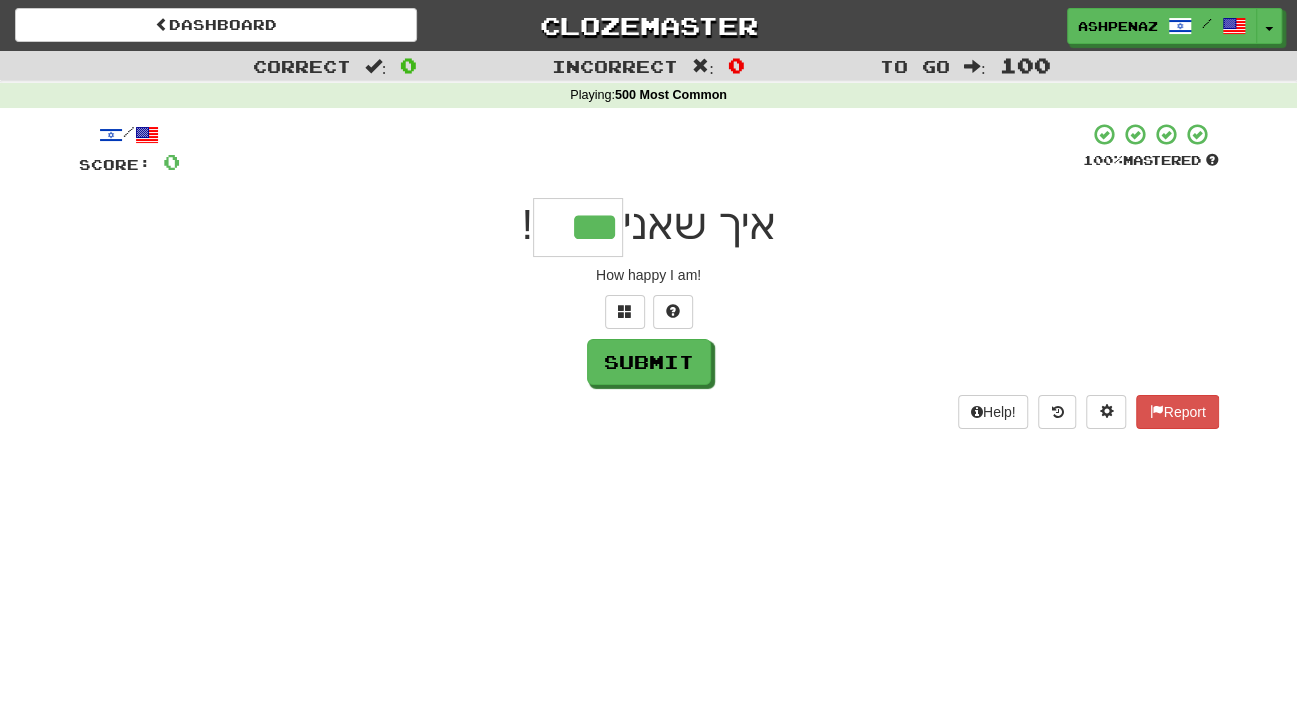 type on "***" 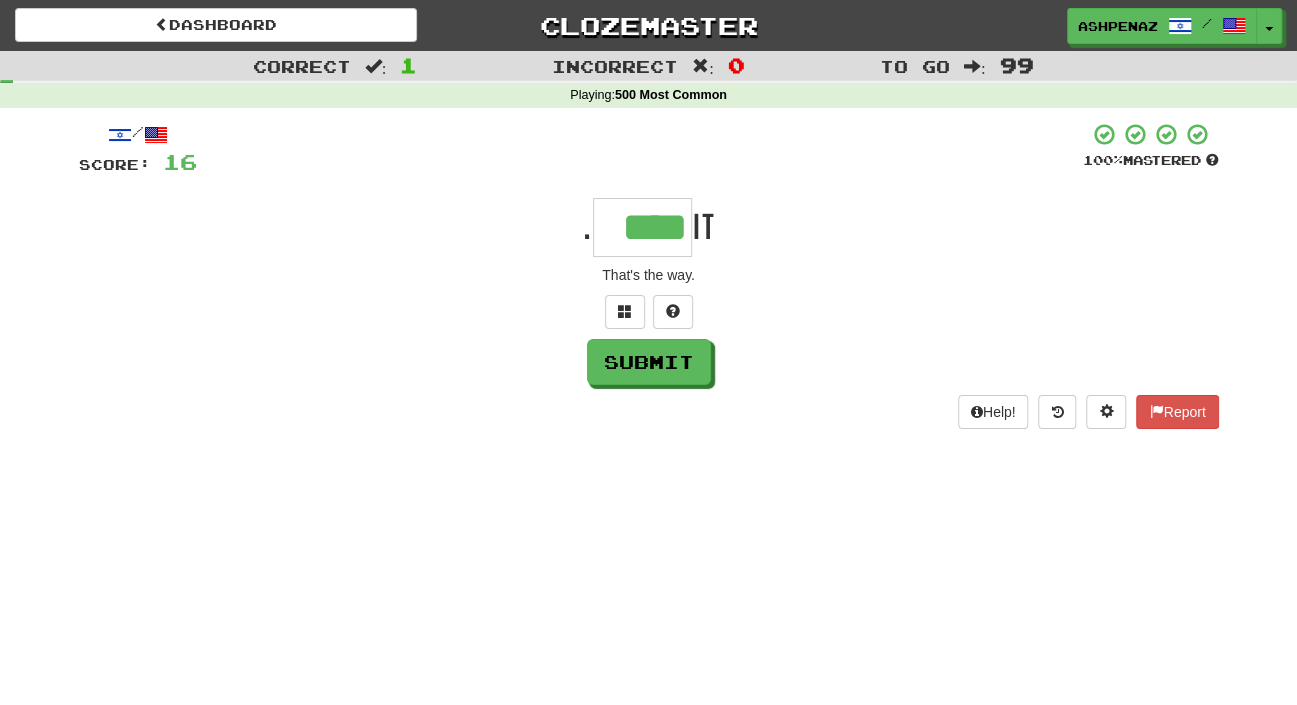 type on "****" 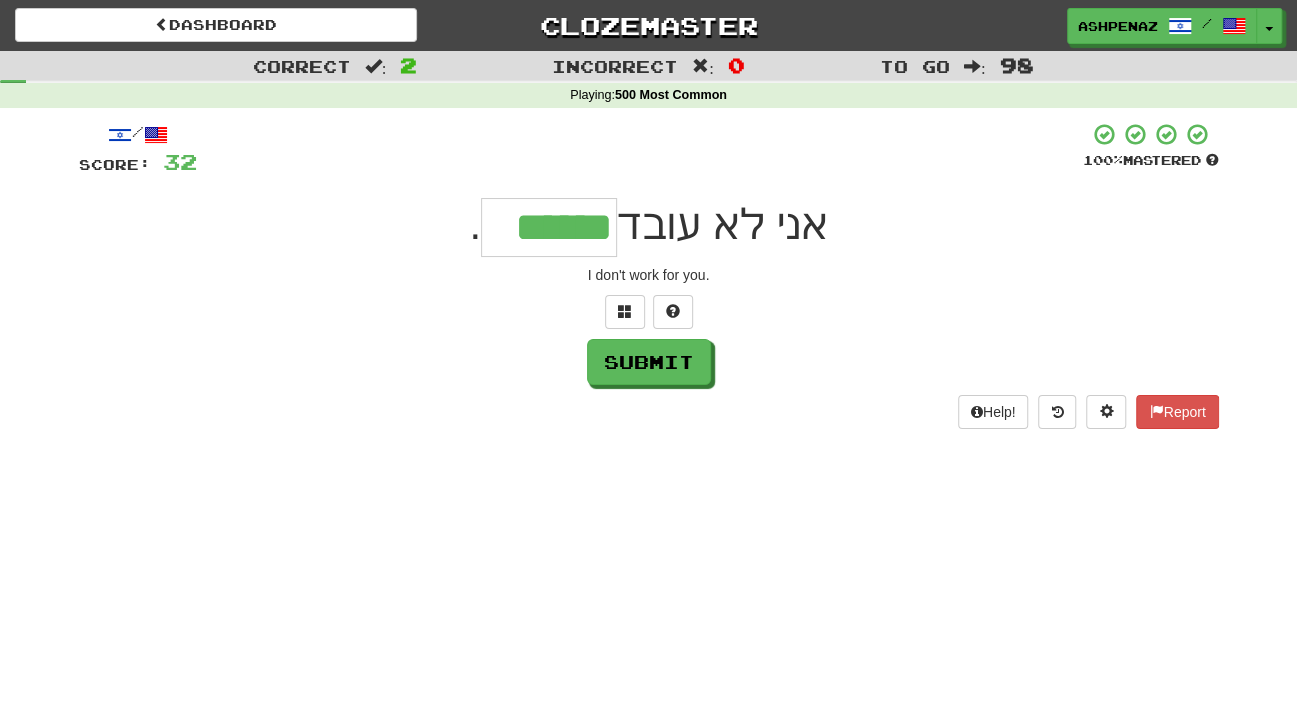 type on "******" 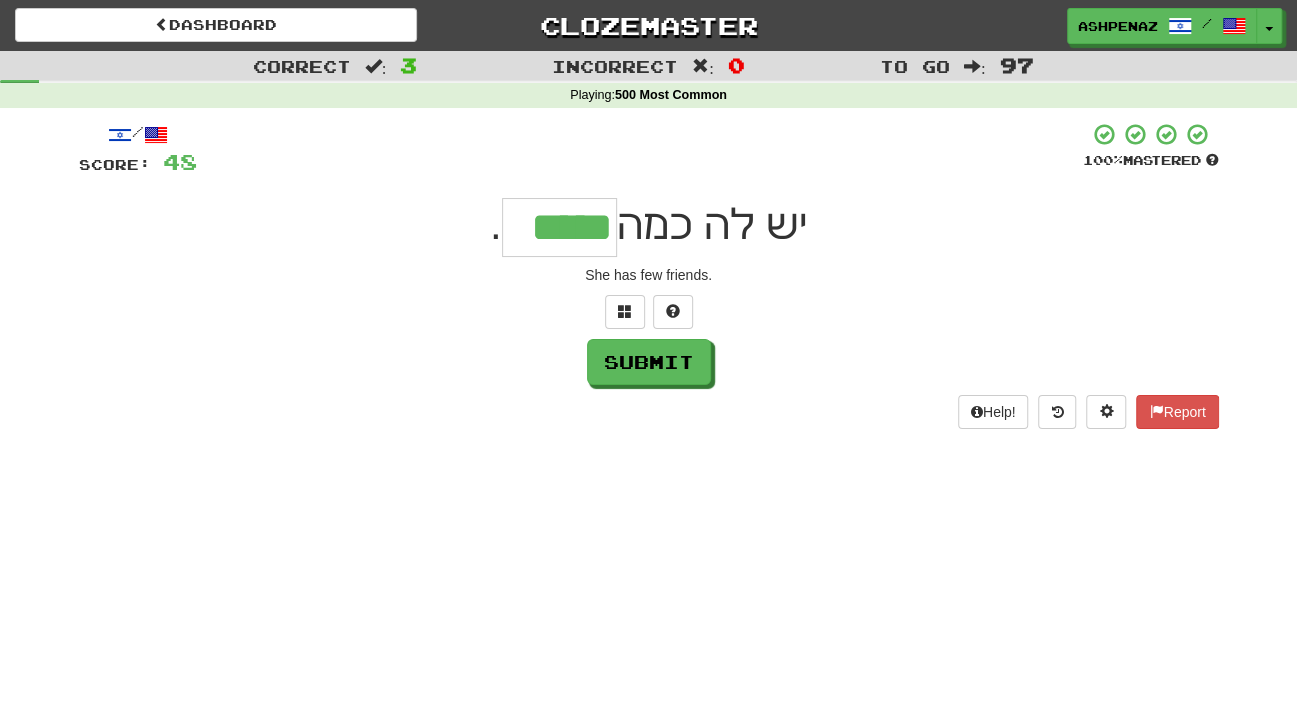 type on "*****" 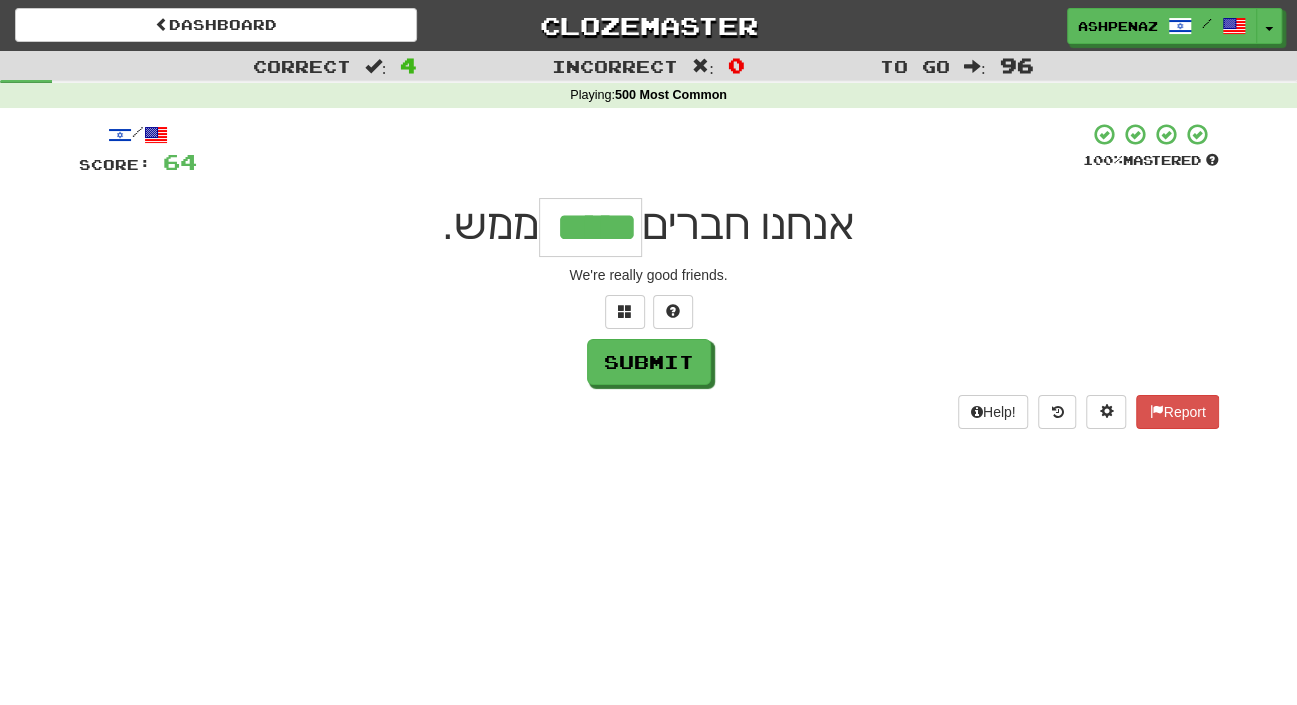 type on "*****" 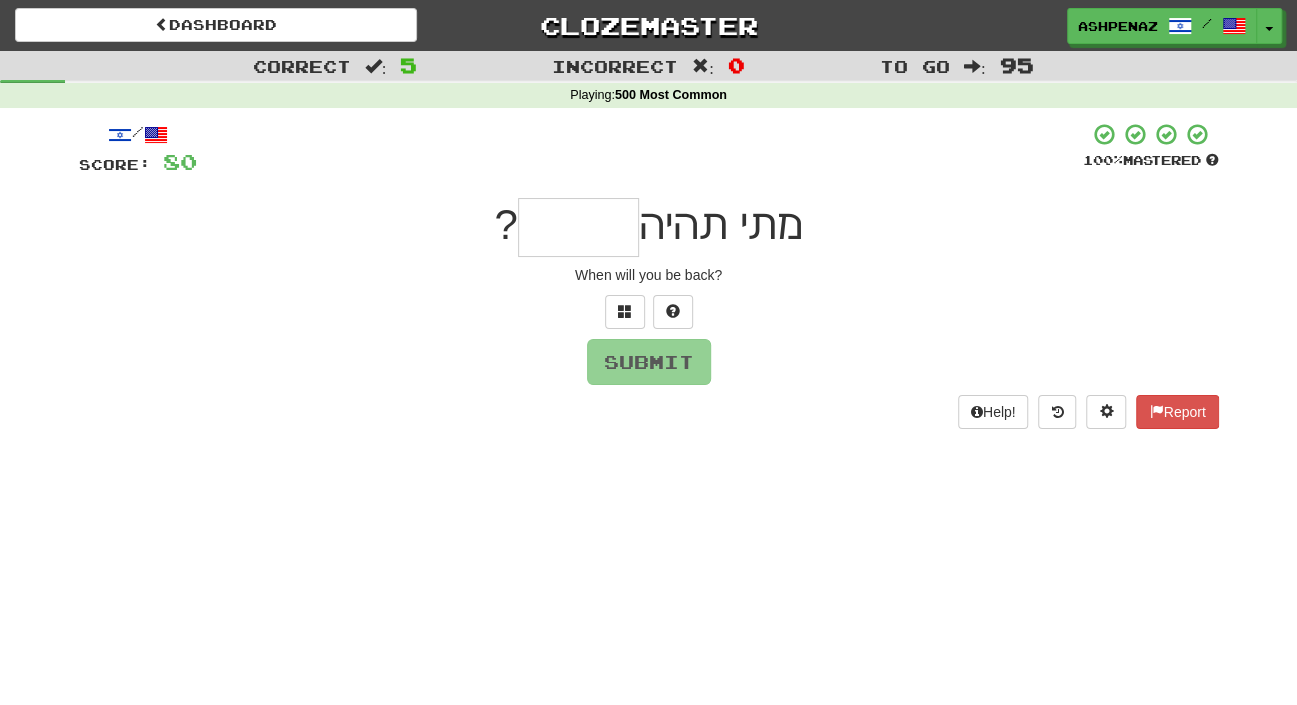 type on "*" 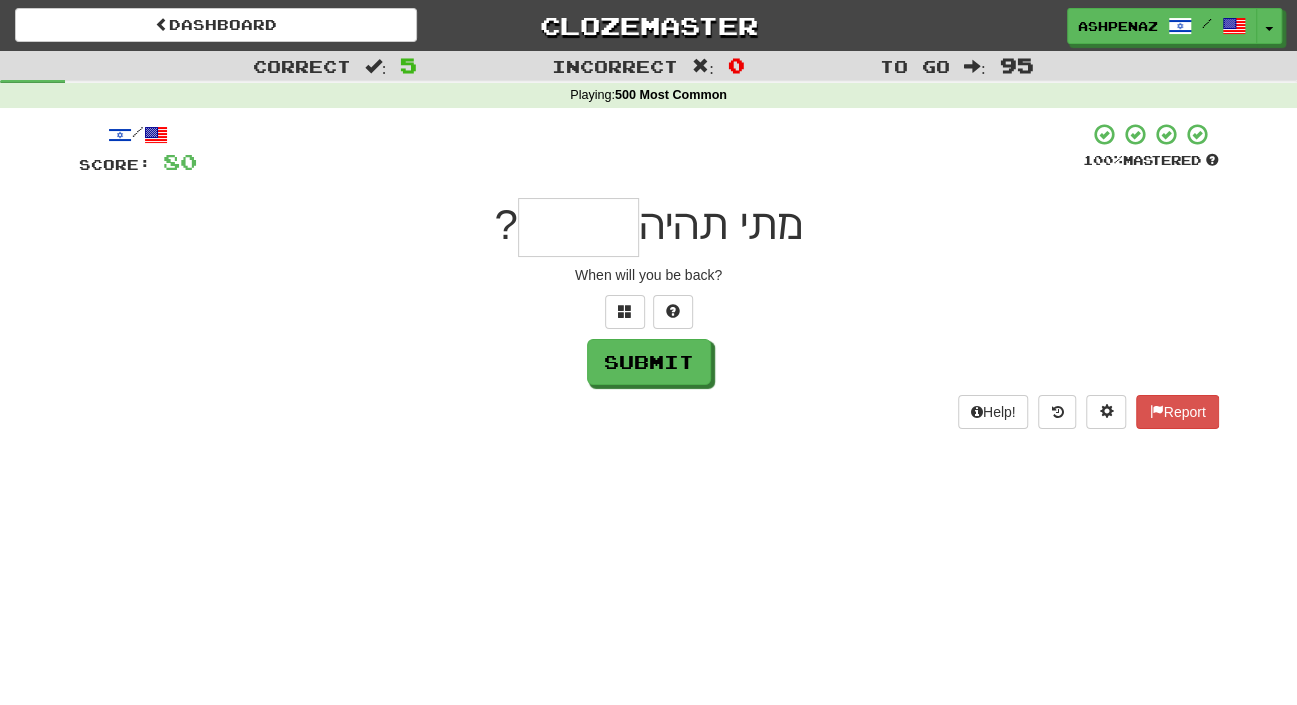 type on "*" 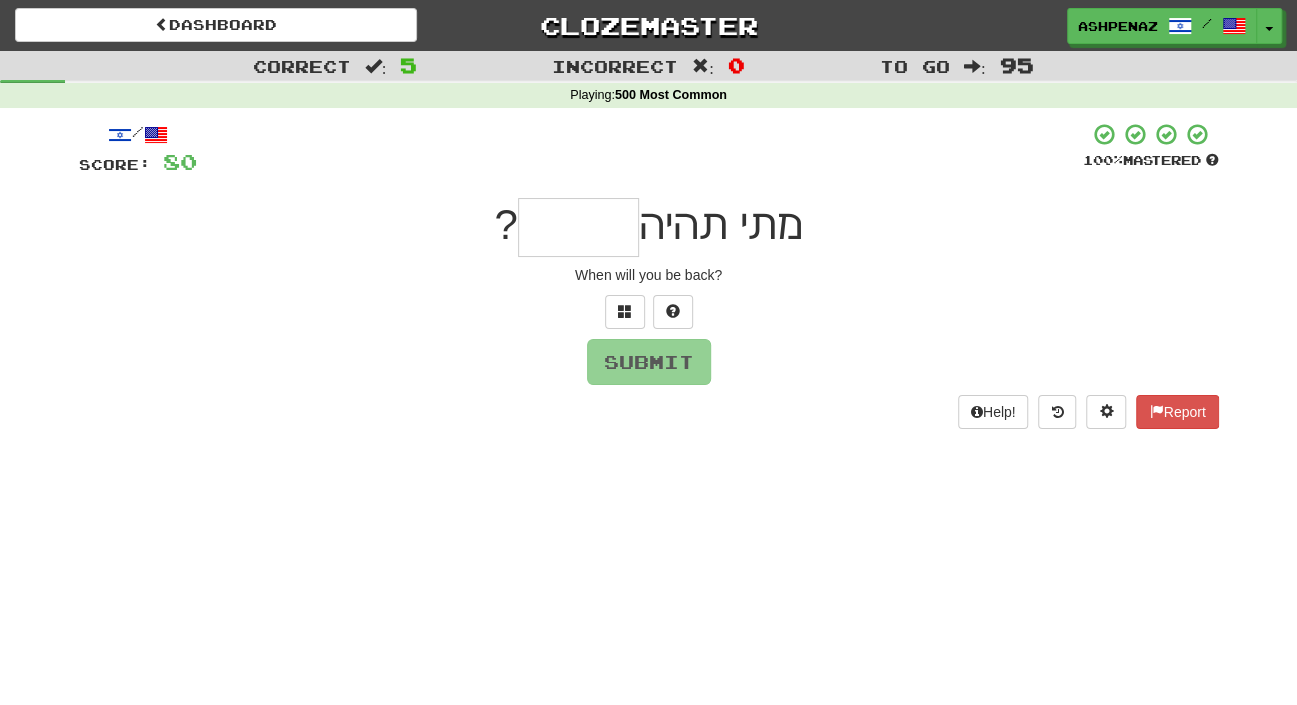 type on "*" 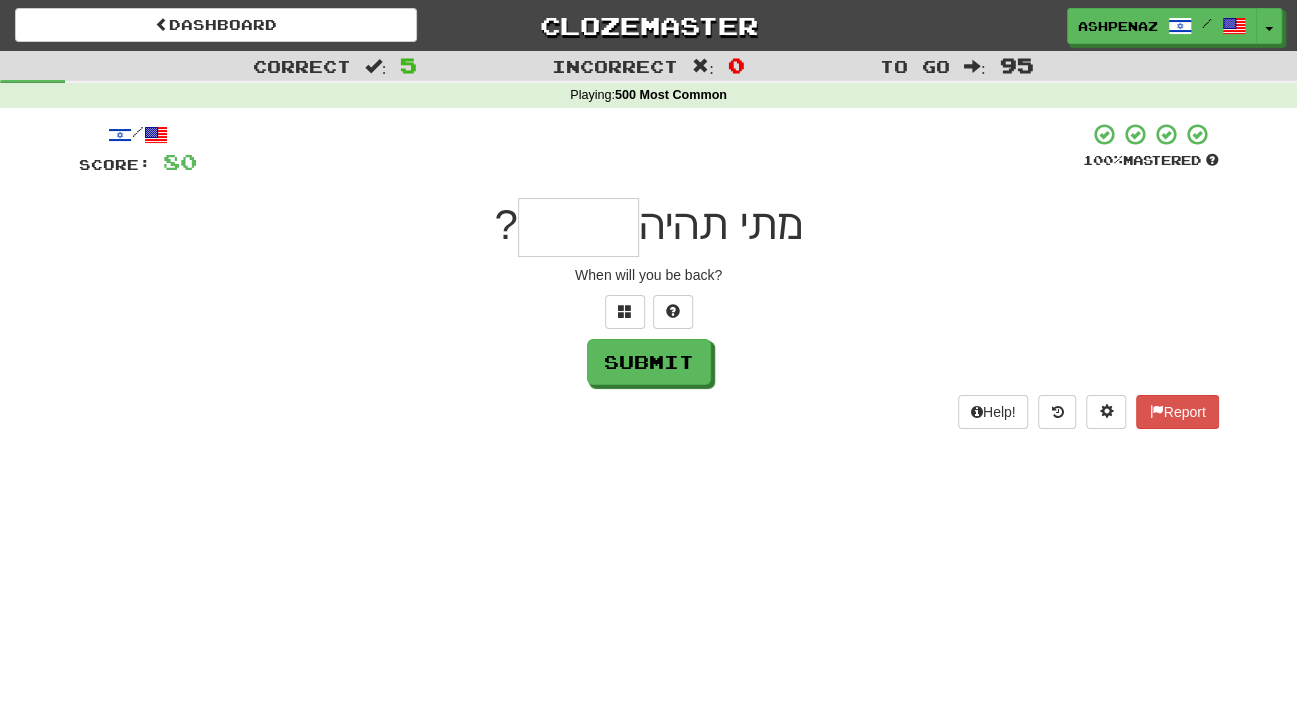 type on "*" 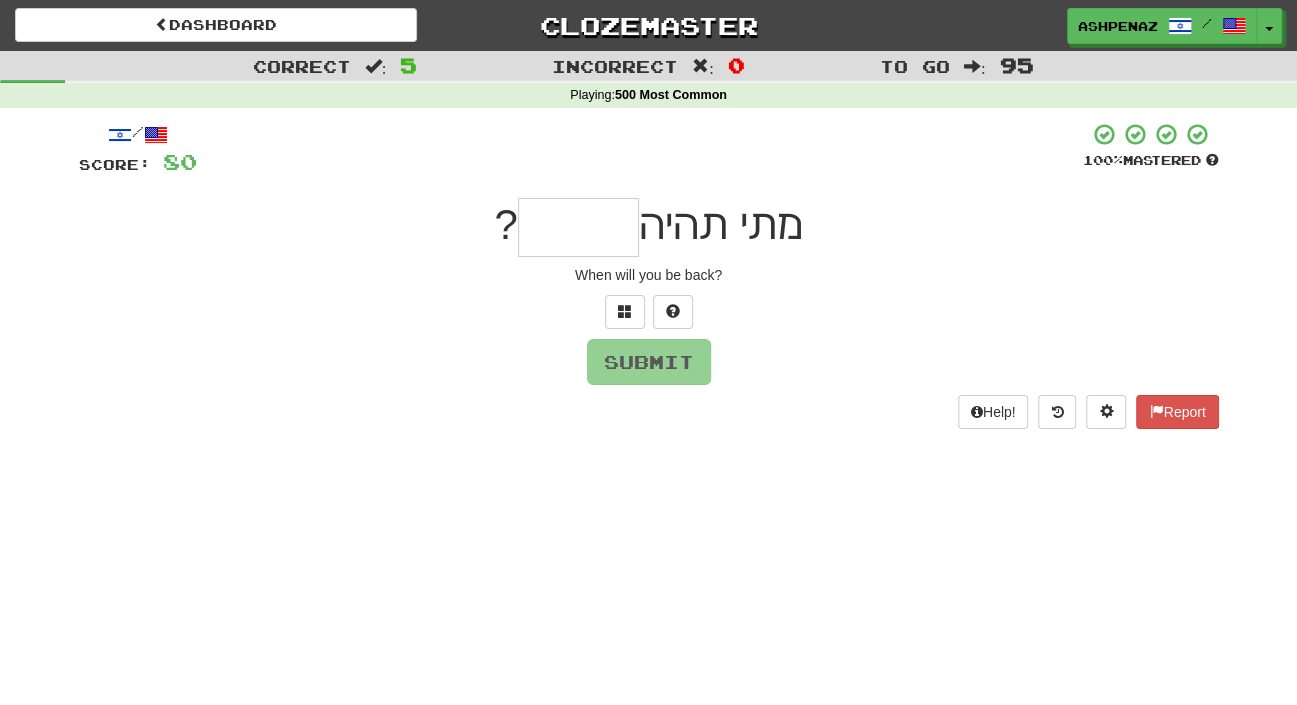 type on "*" 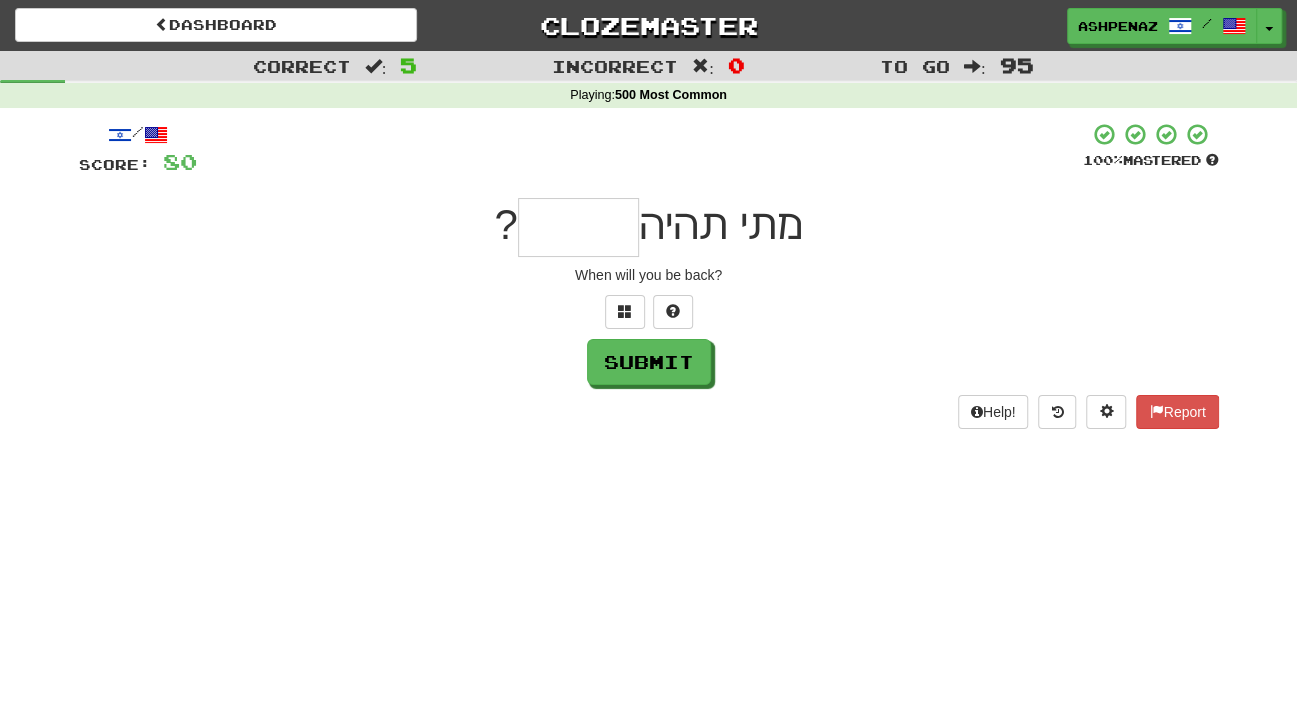 type on "*" 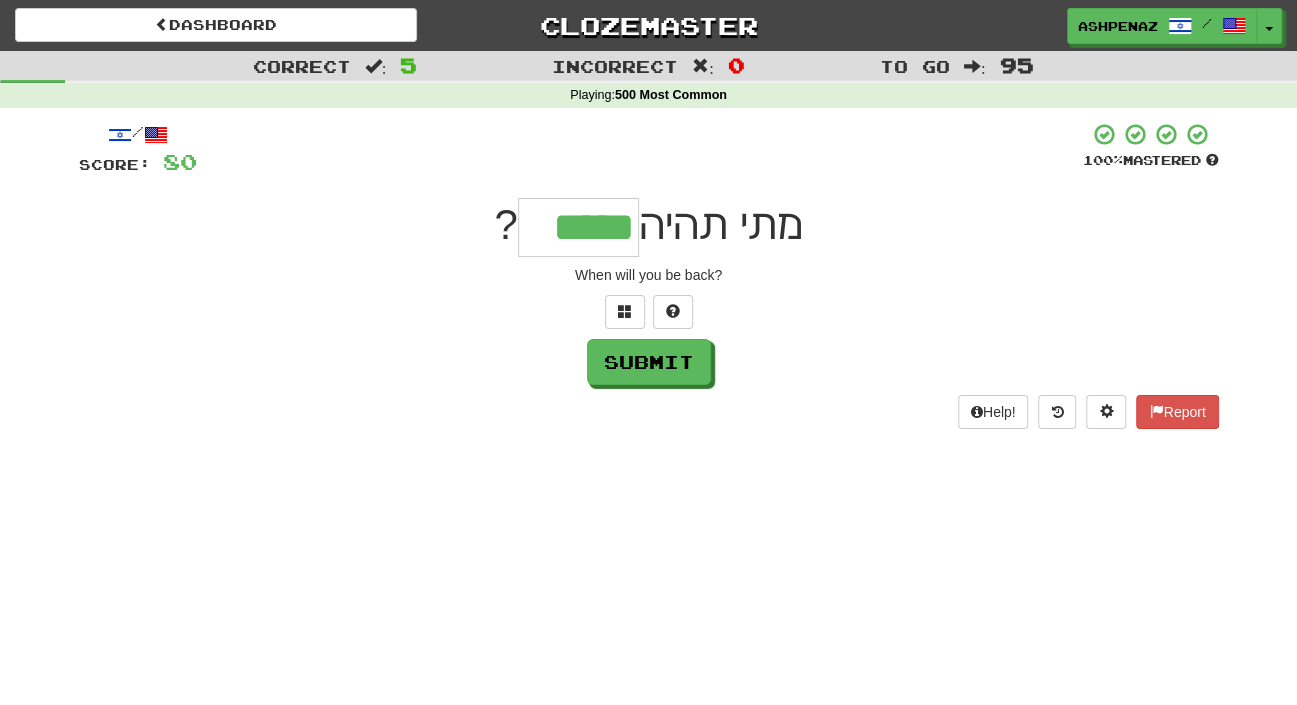 type on "*****" 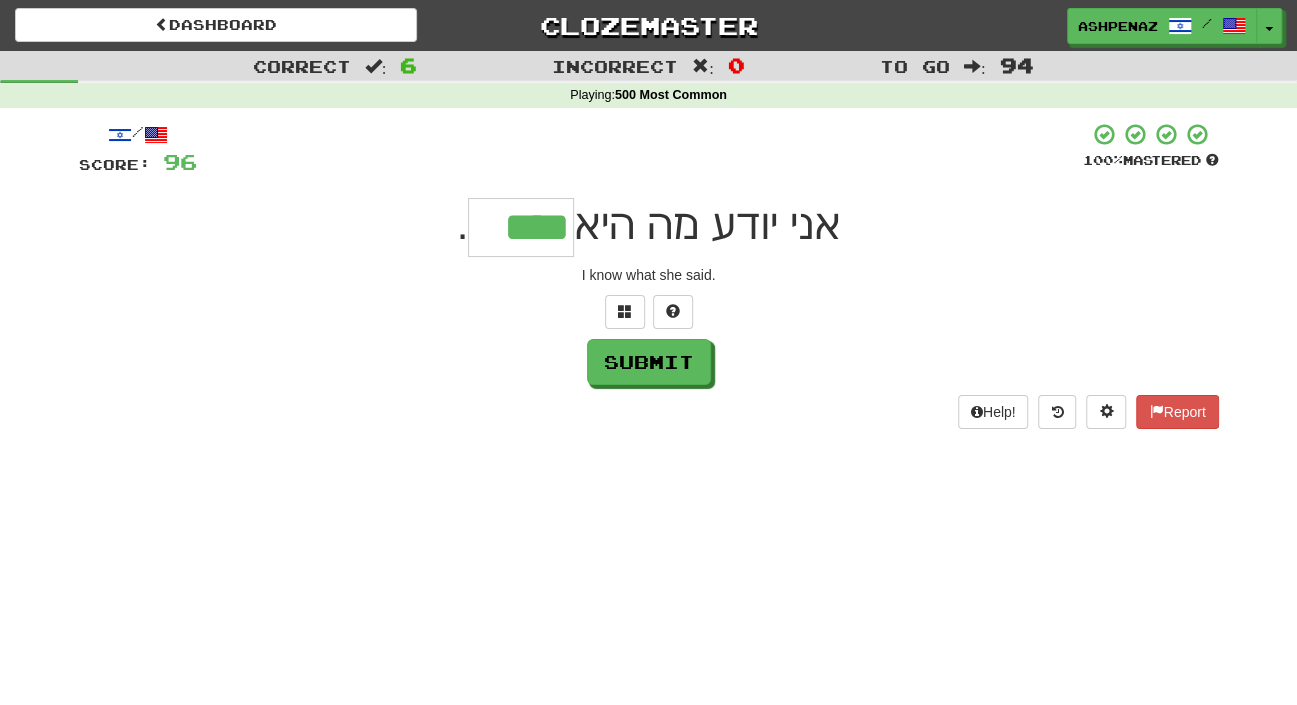 type on "****" 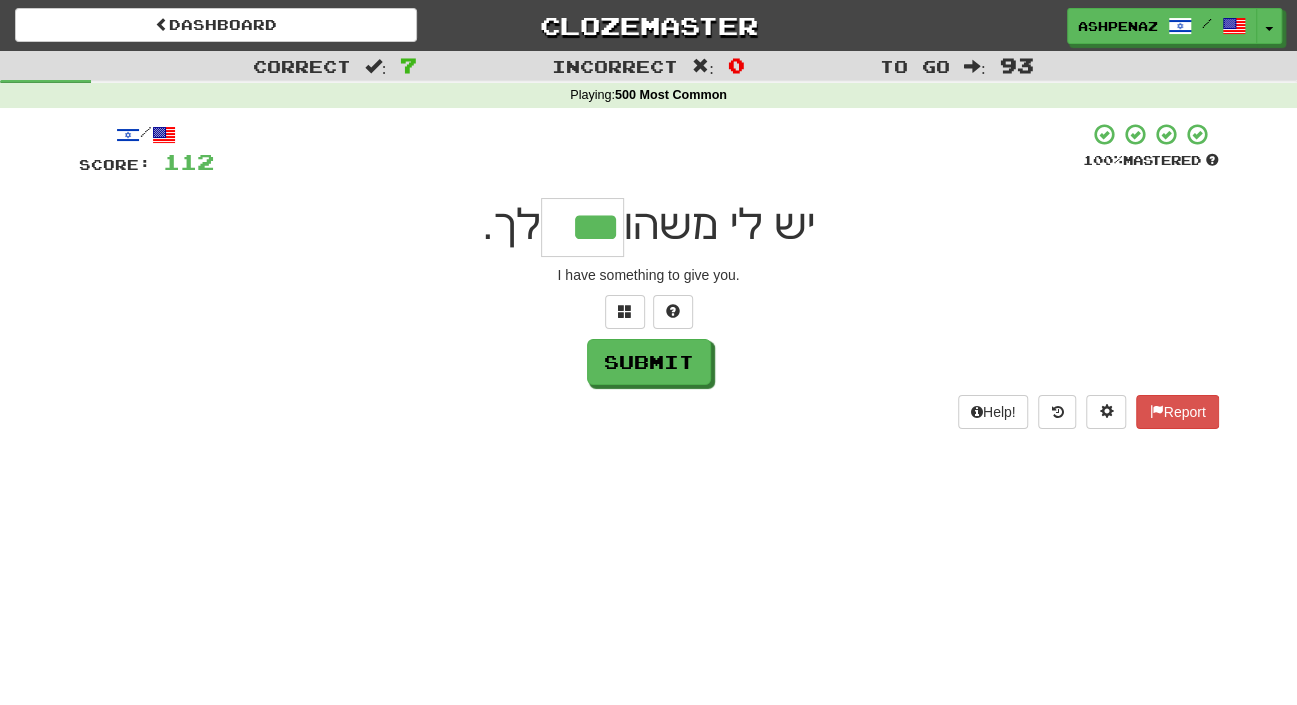 type on "***" 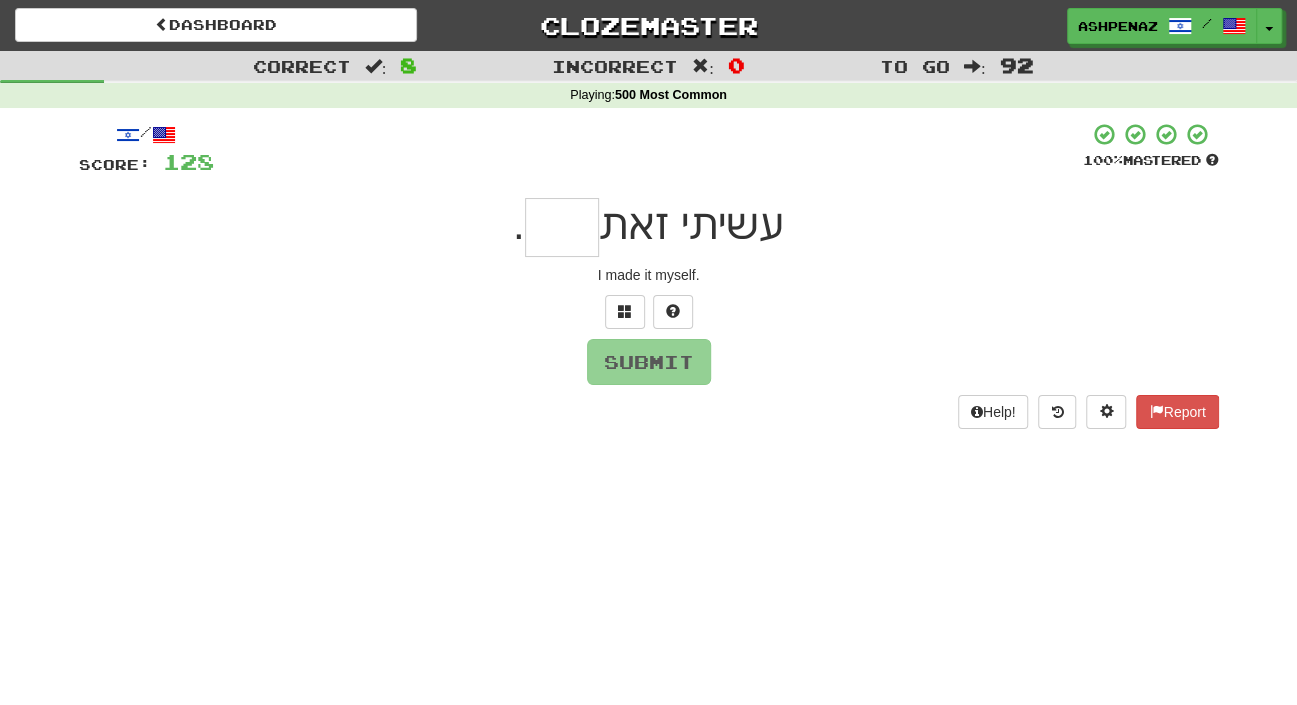 type on "*" 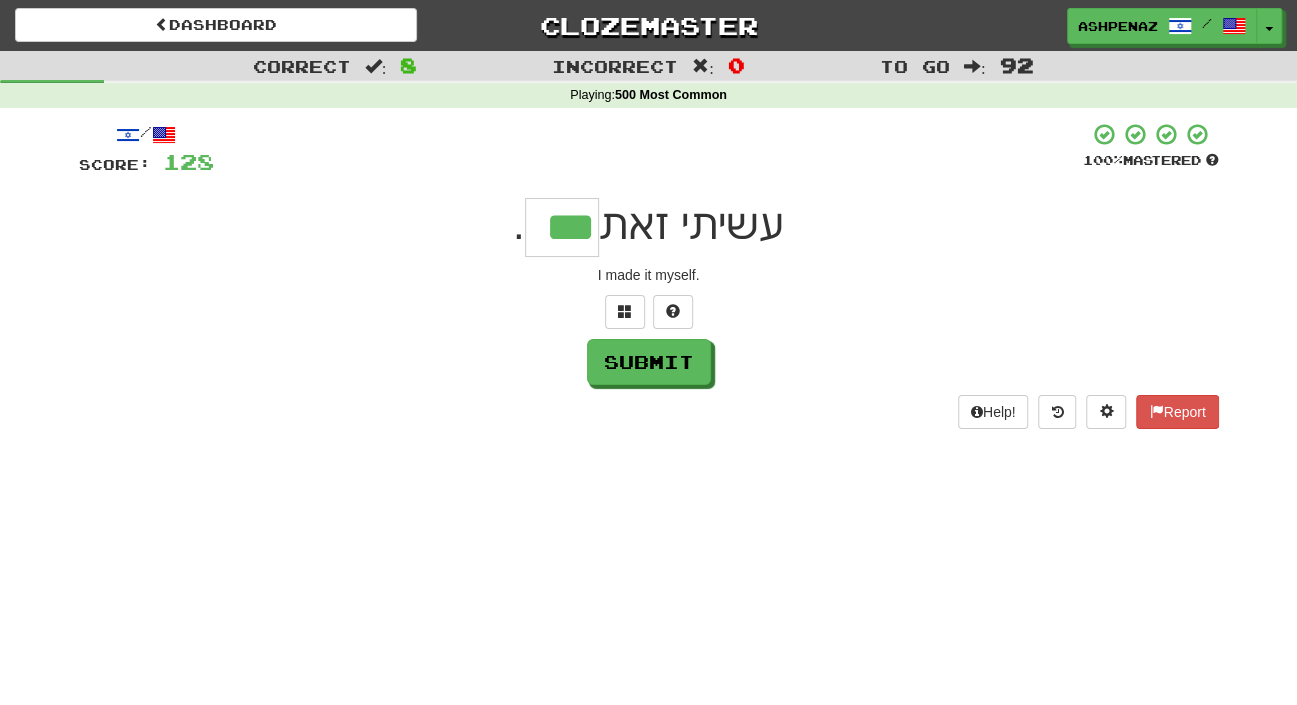 type on "***" 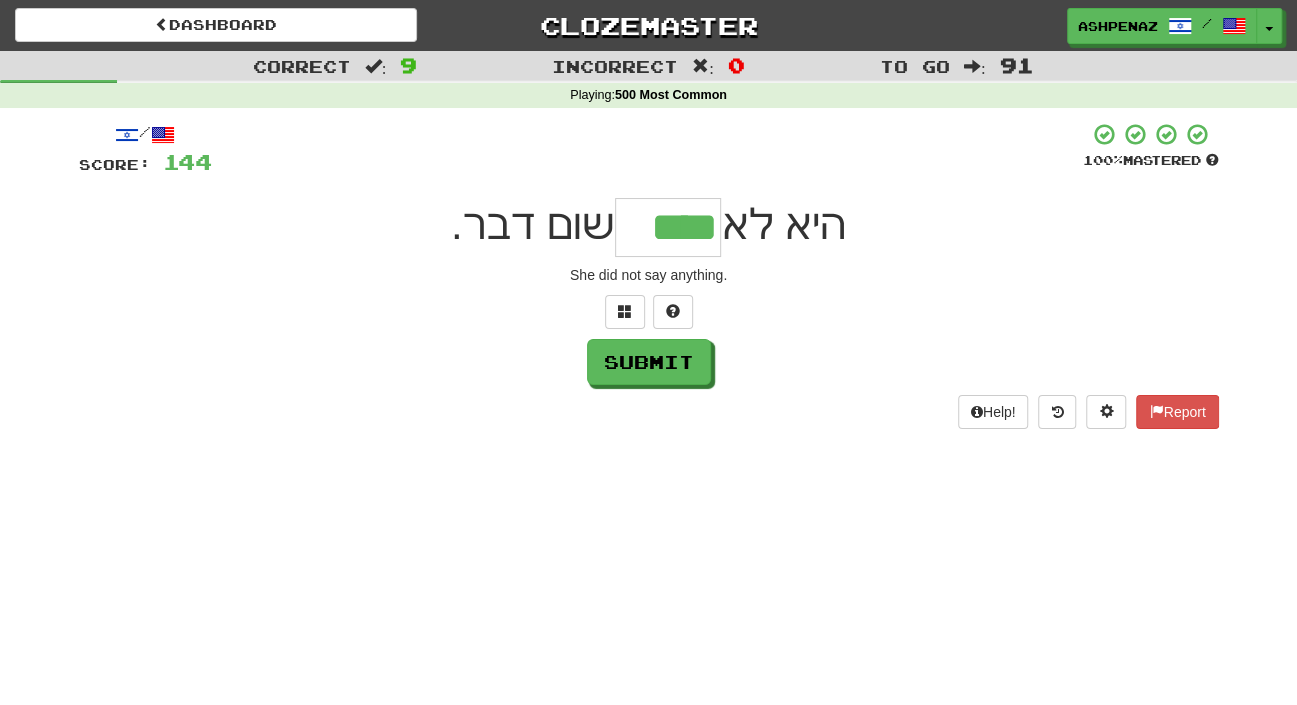 type on "****" 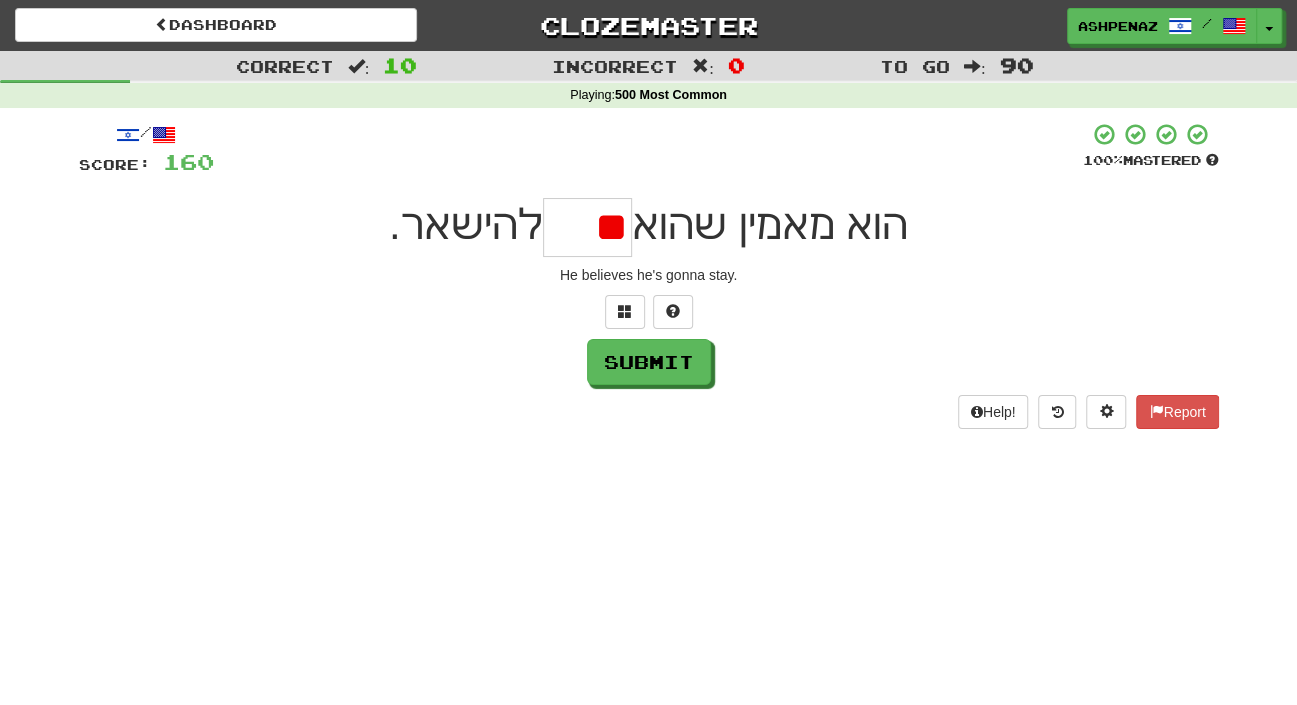 type on "*" 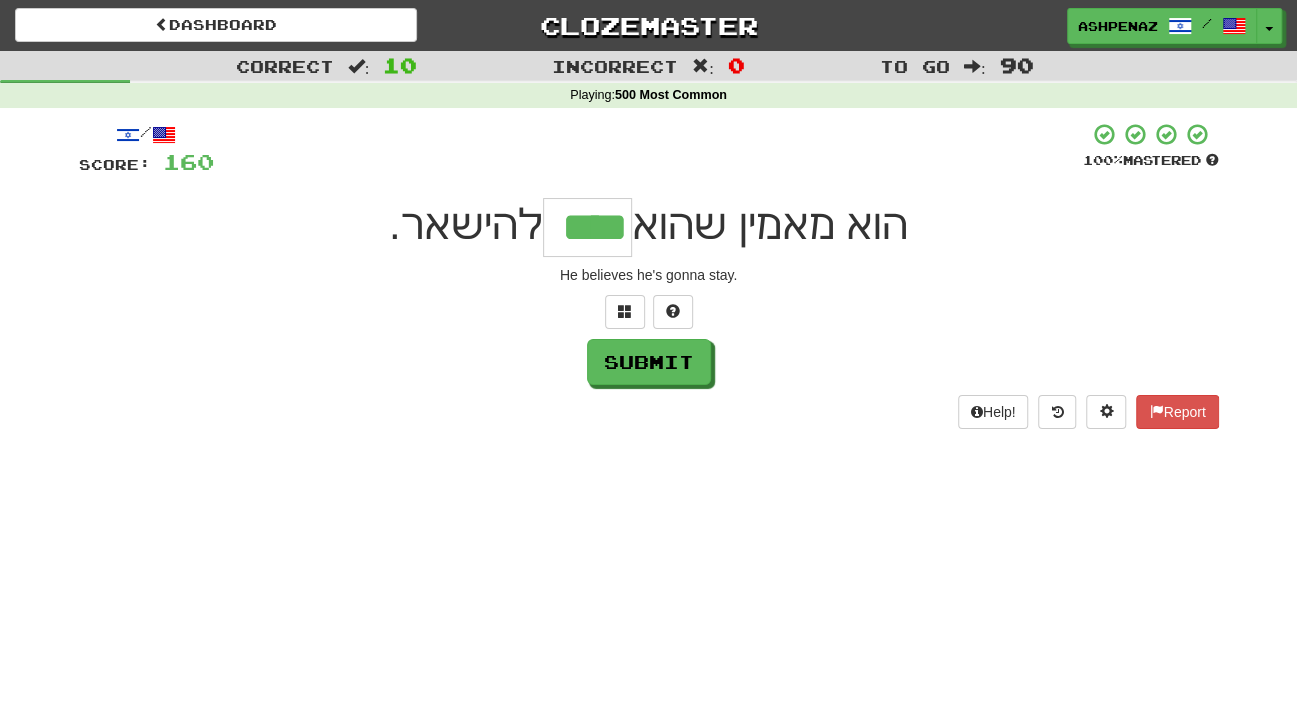 type on "****" 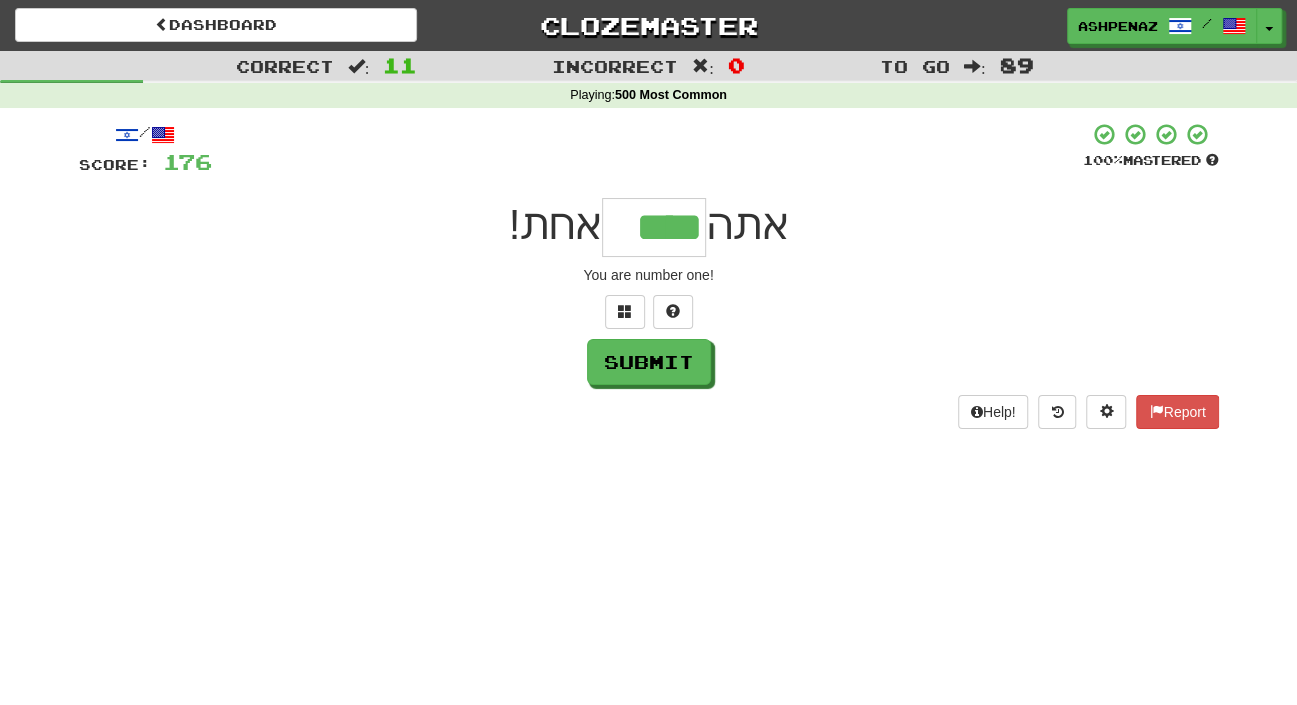 type on "****" 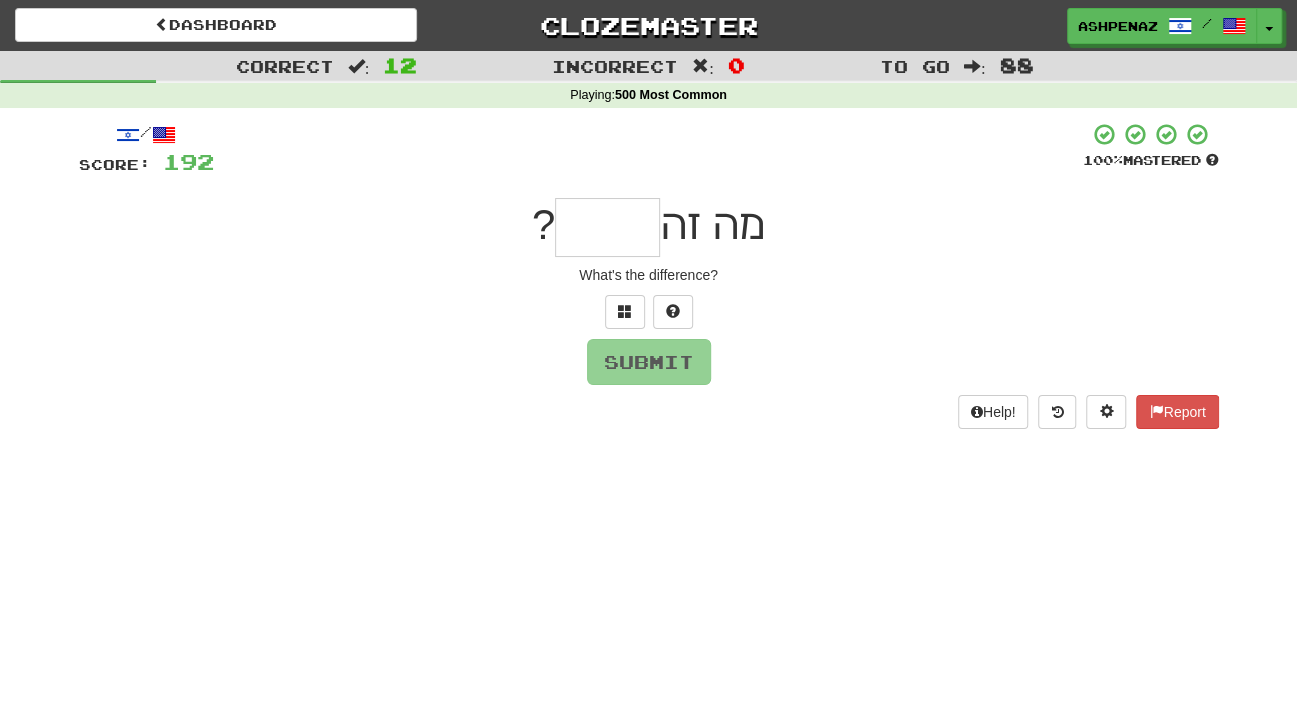 type on "*" 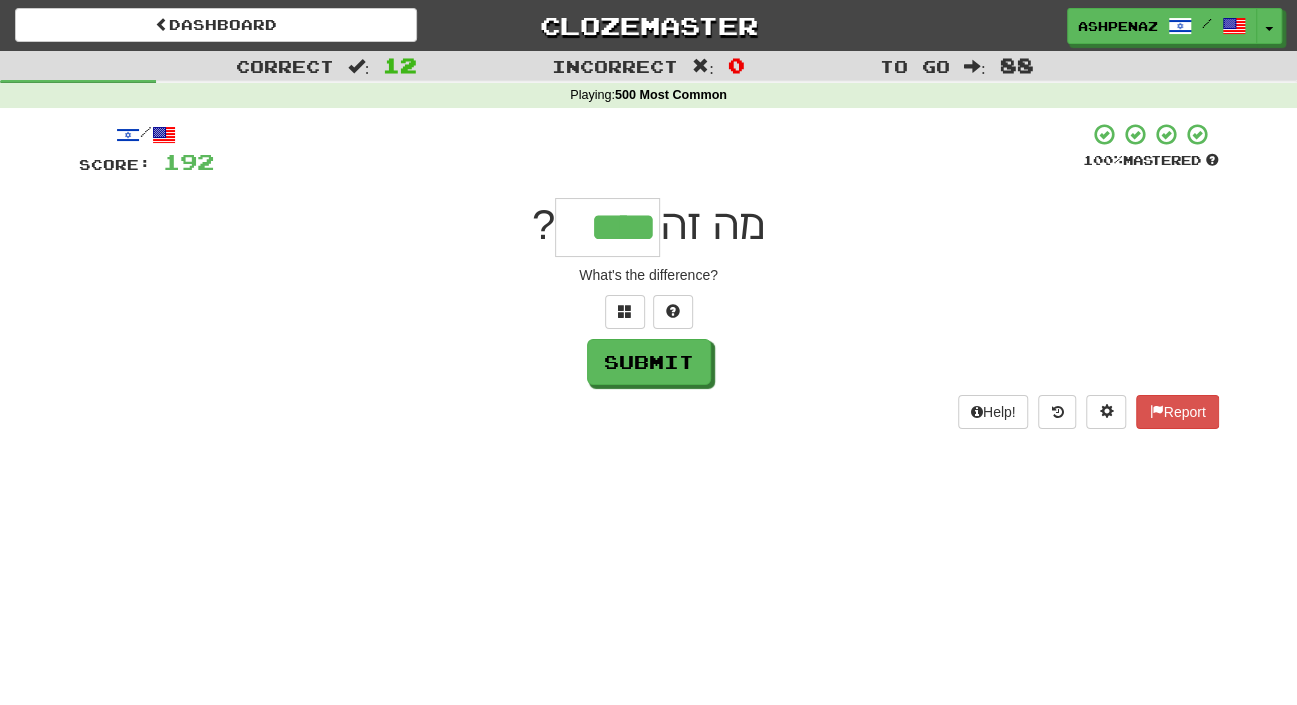 type on "****" 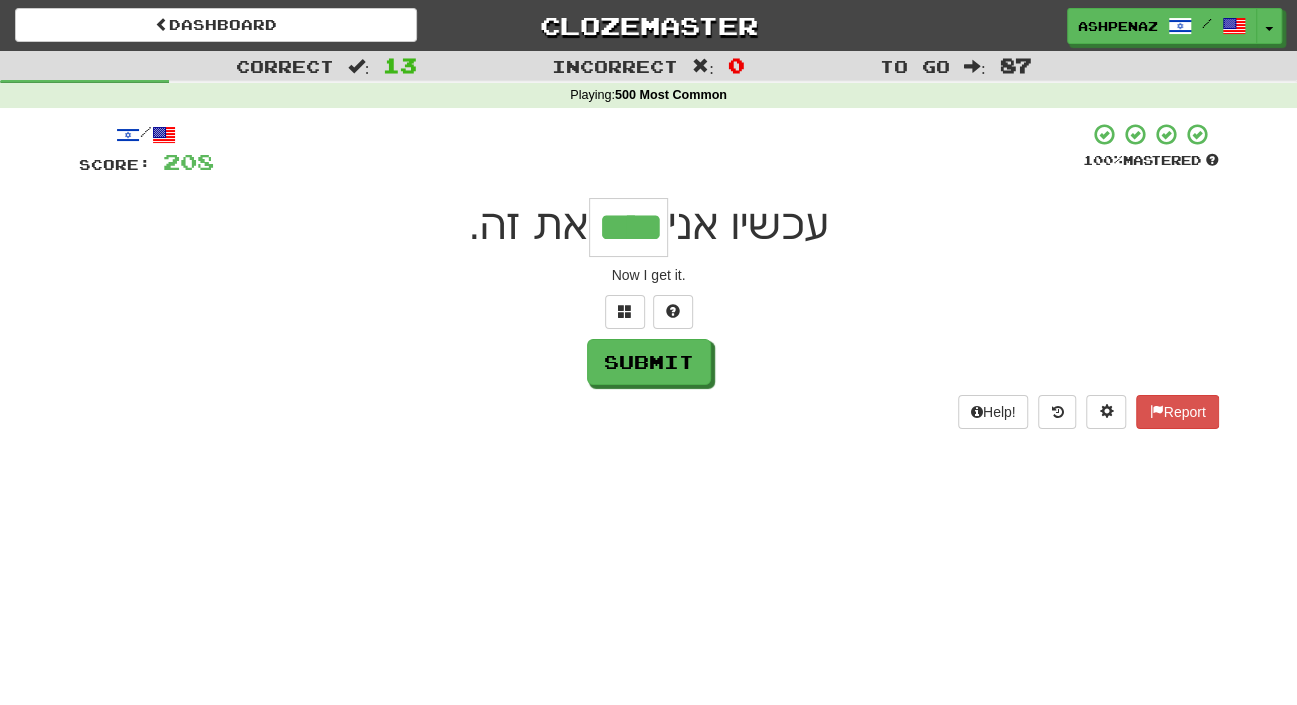 type on "****" 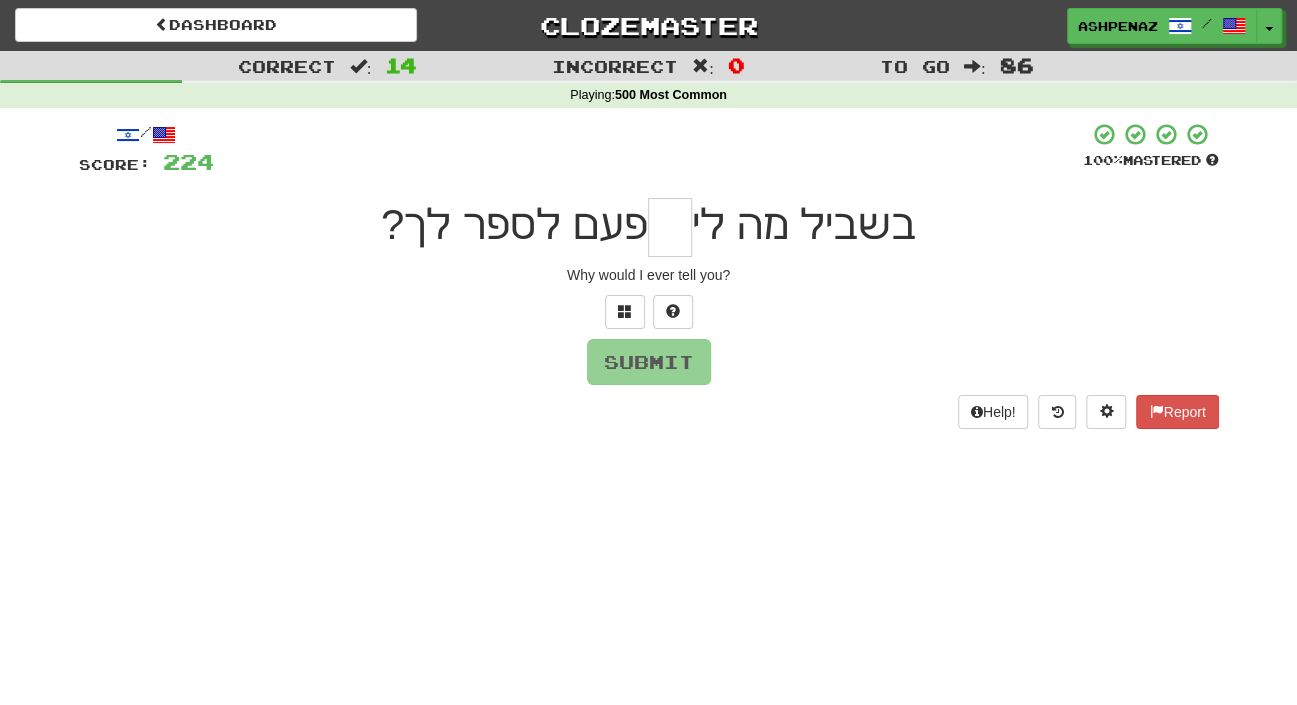 type on "*" 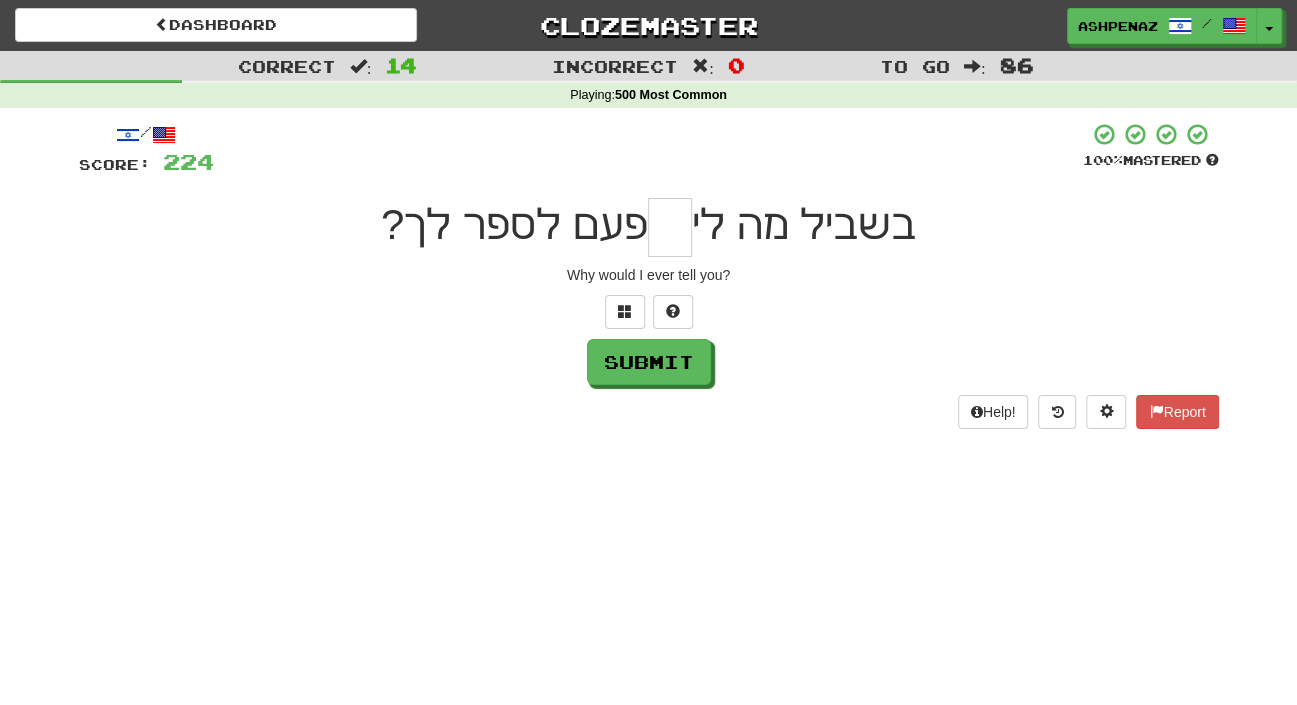 type on "*" 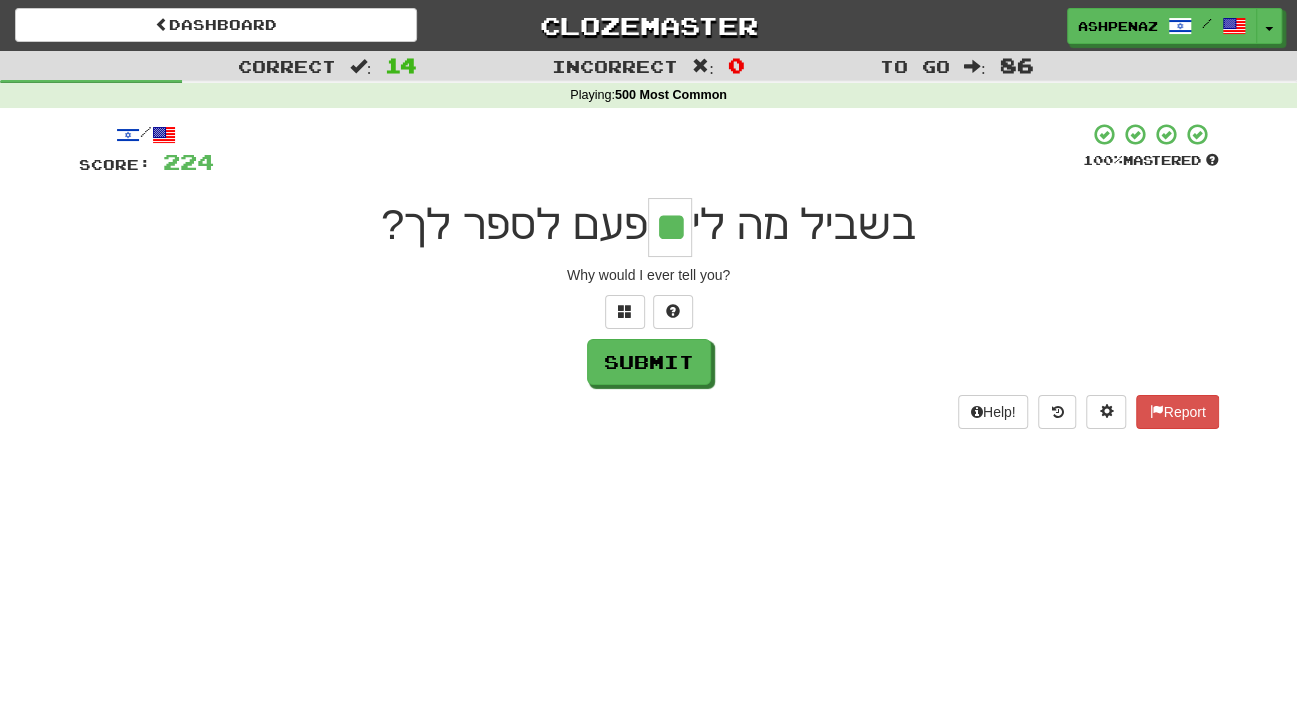 type on "**" 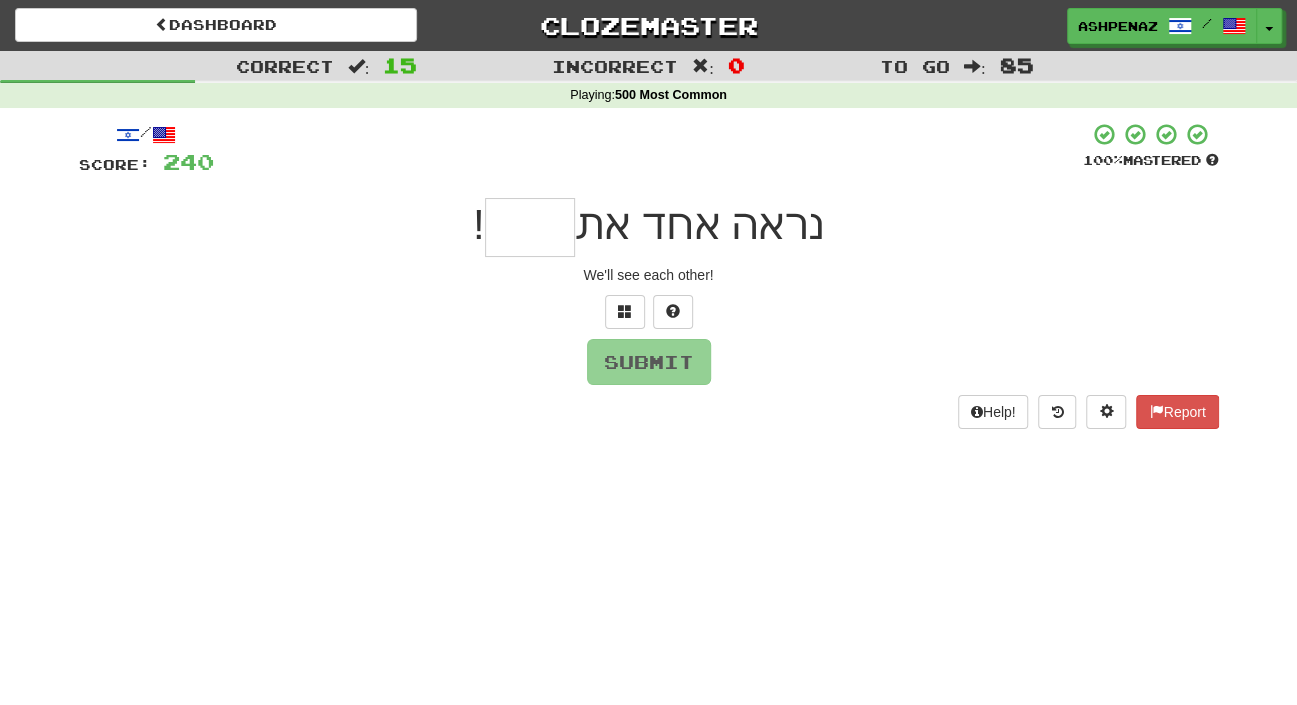 type on "*" 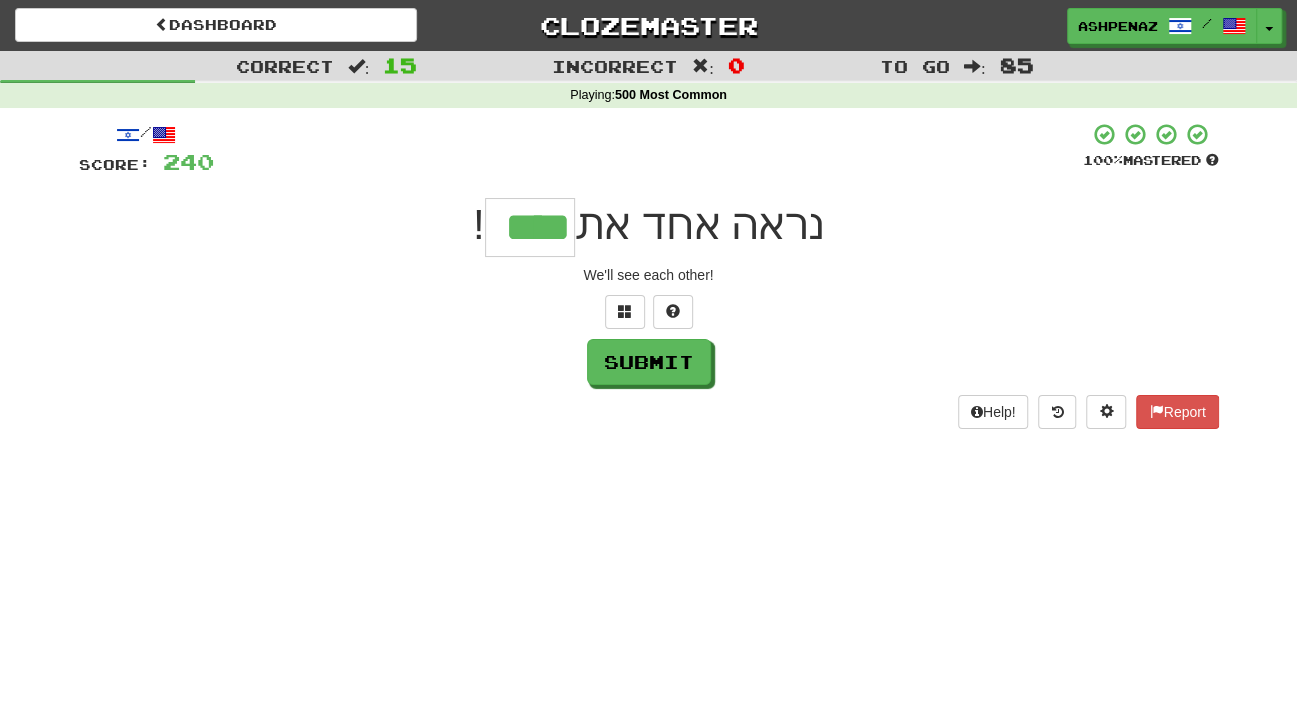 type on "****" 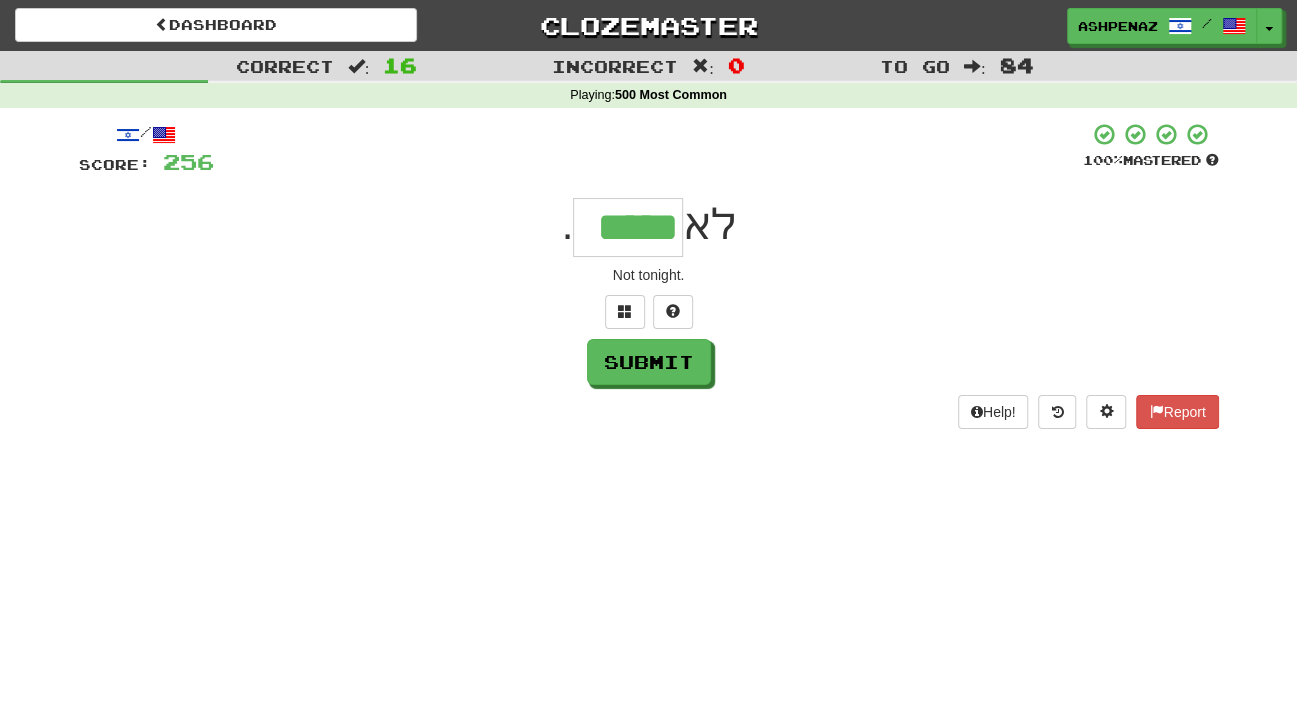 type on "*****" 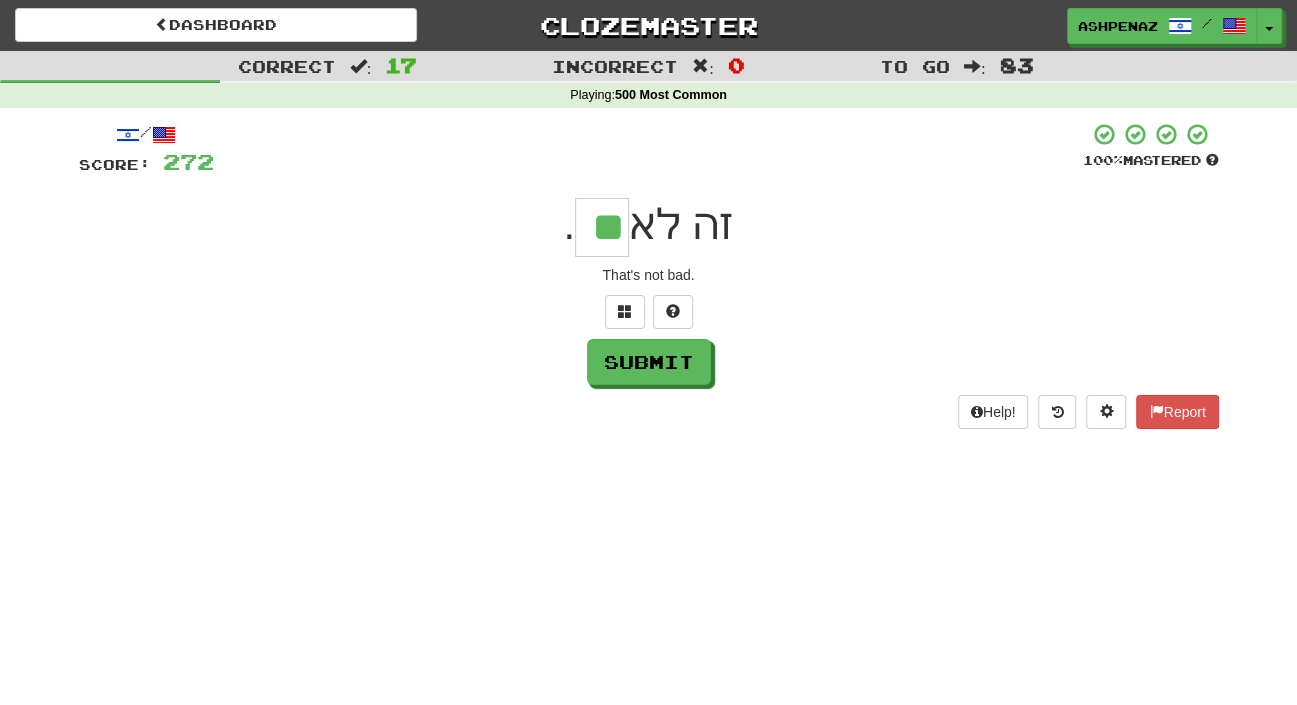 type on "**" 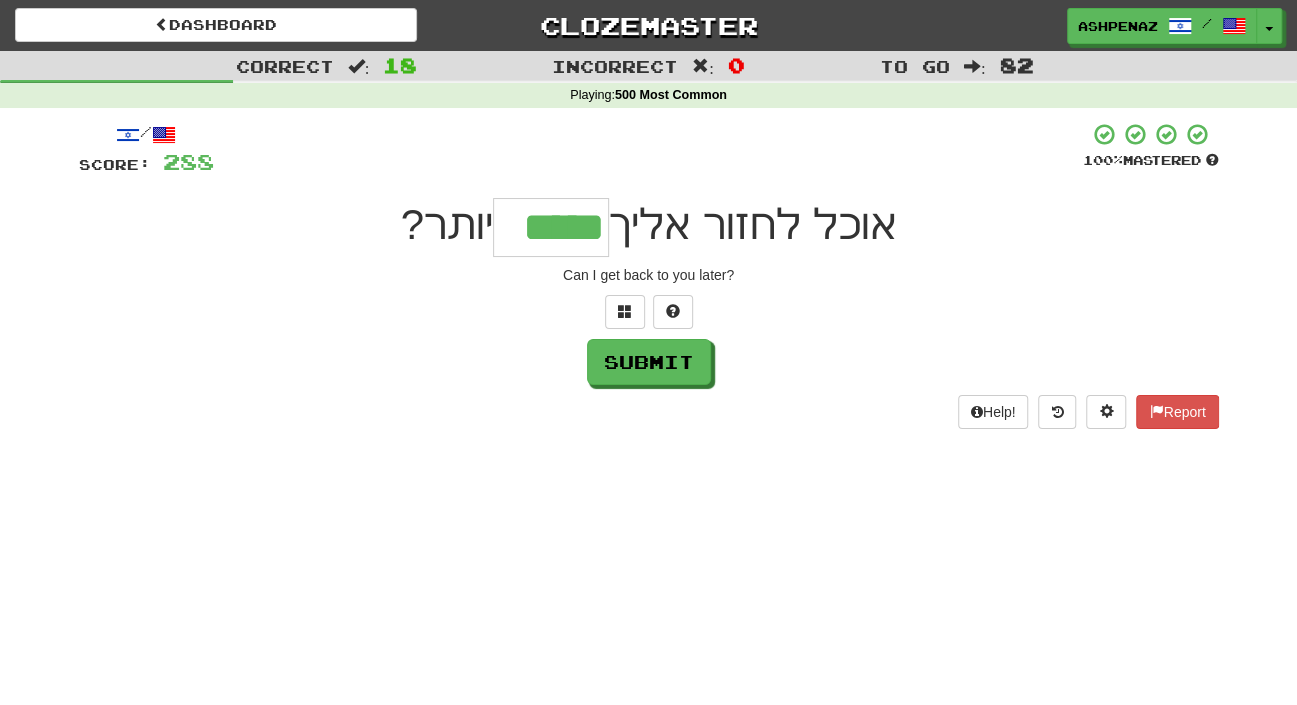type on "*****" 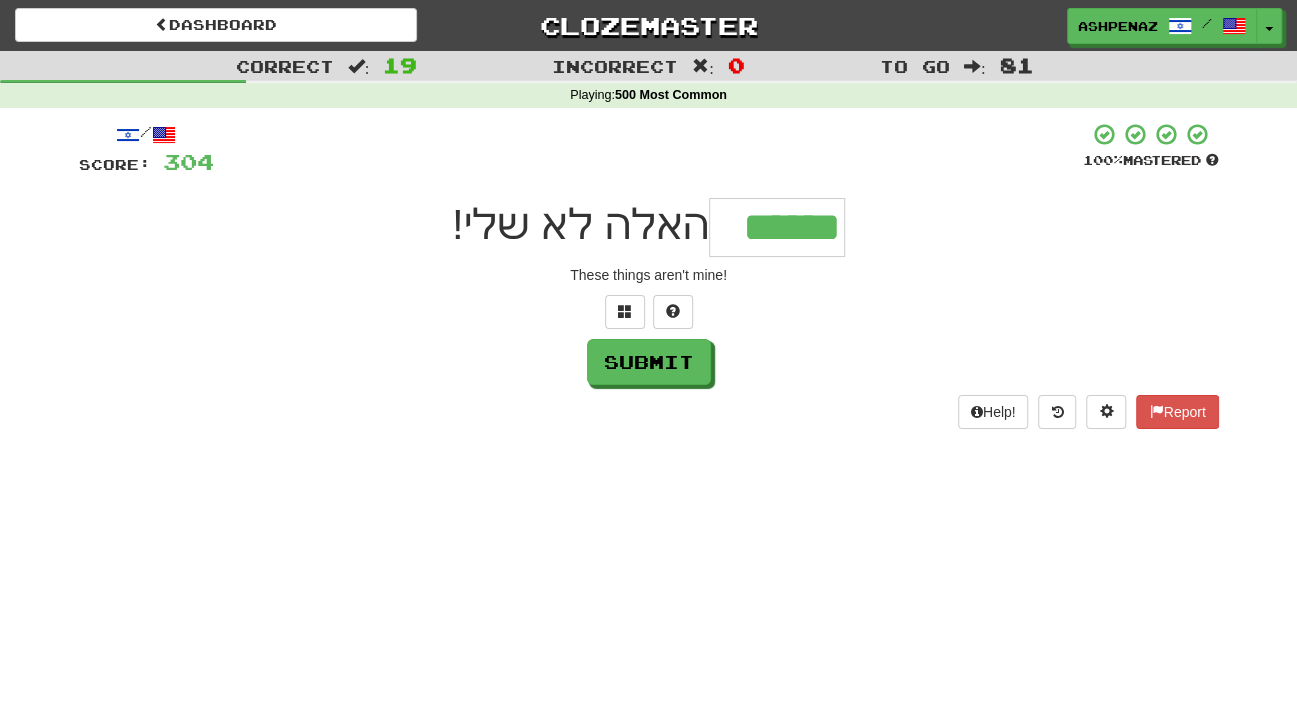 type on "******" 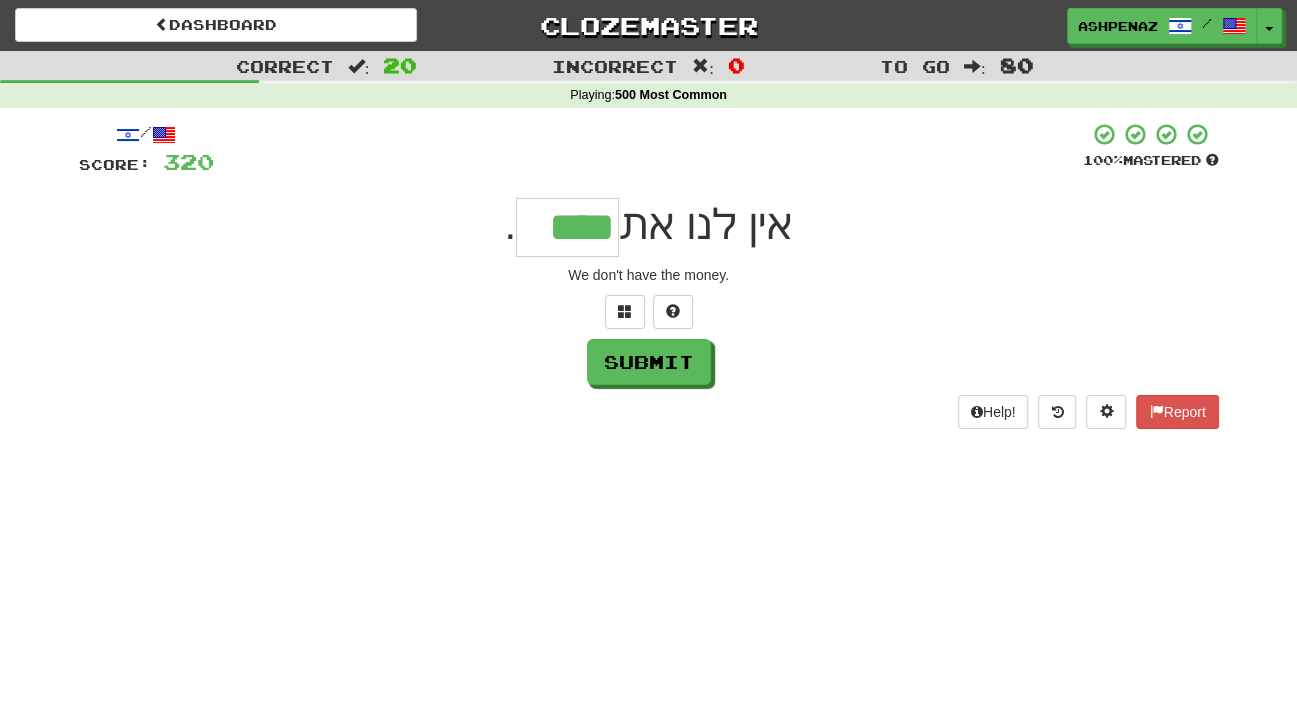 type on "****" 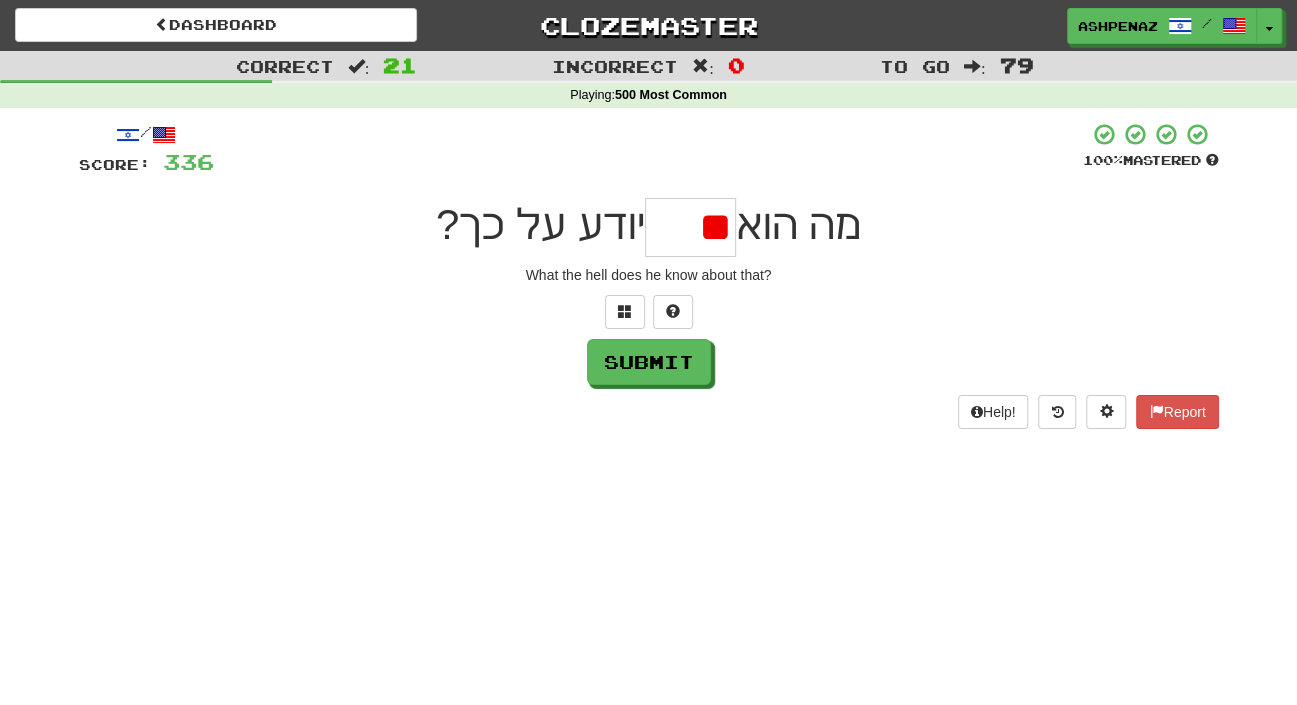 type on "*" 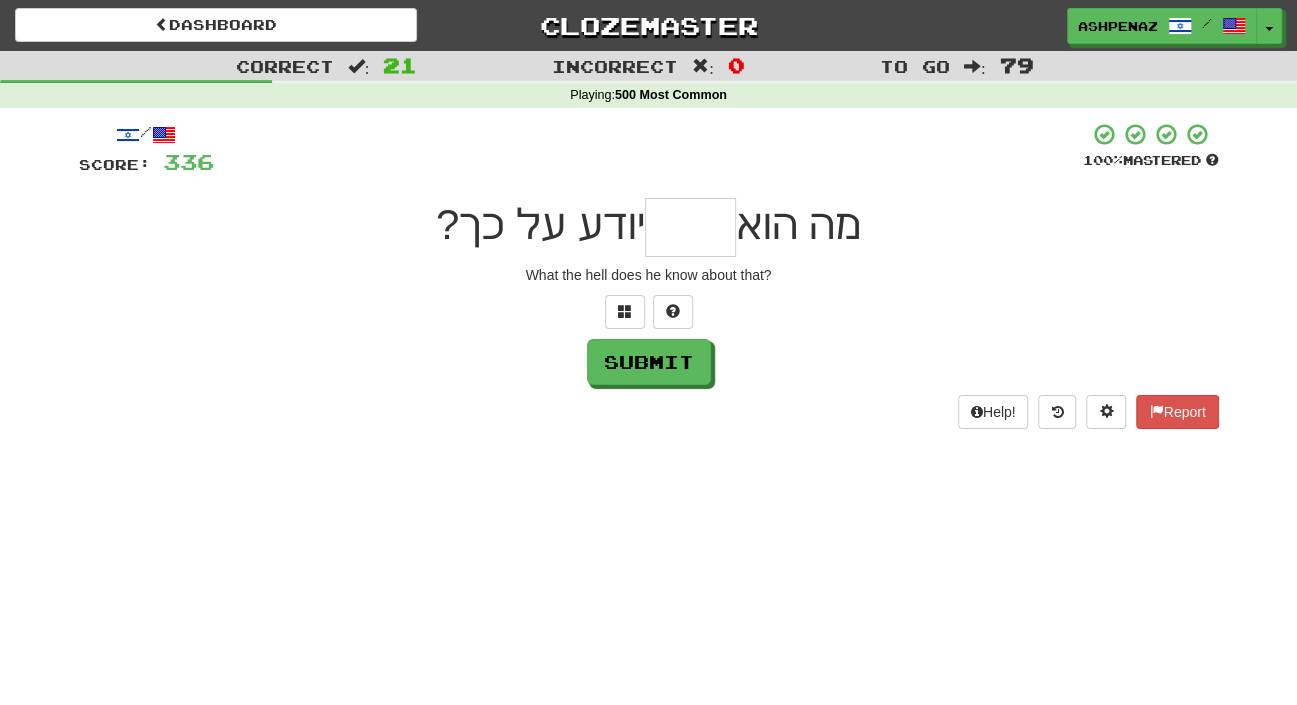 type on "*" 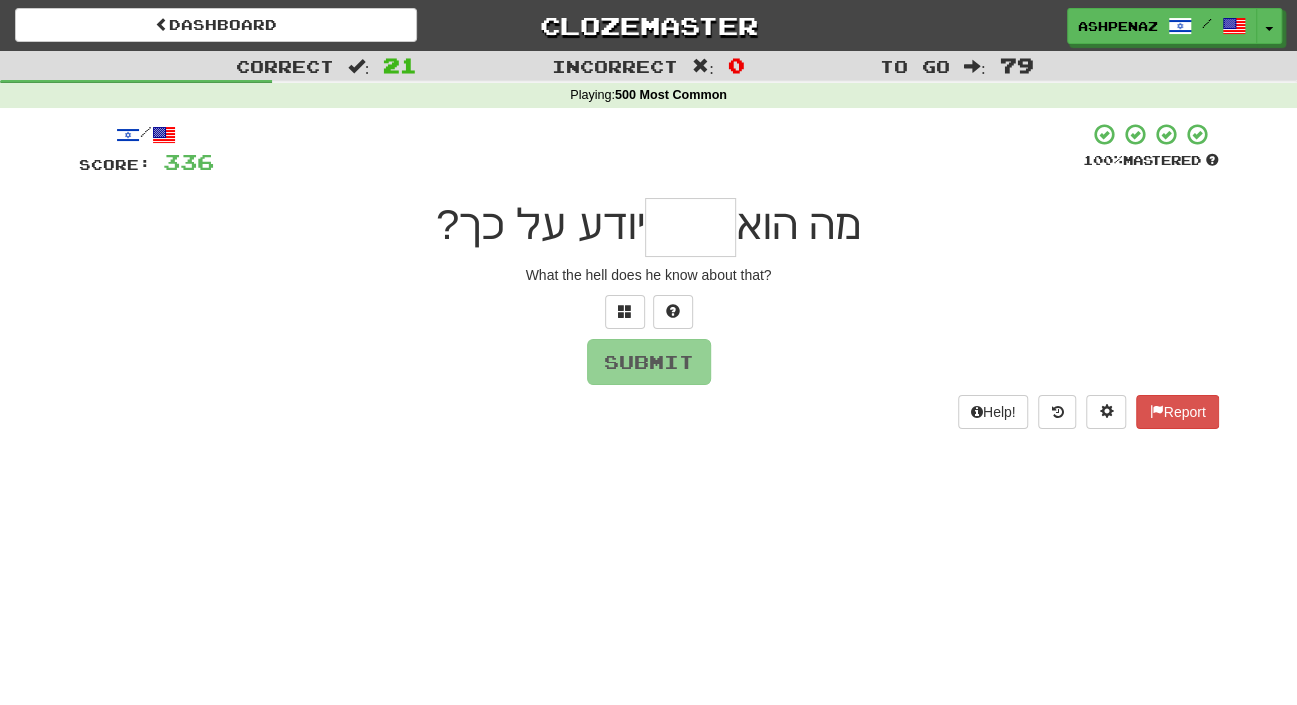 type on "*" 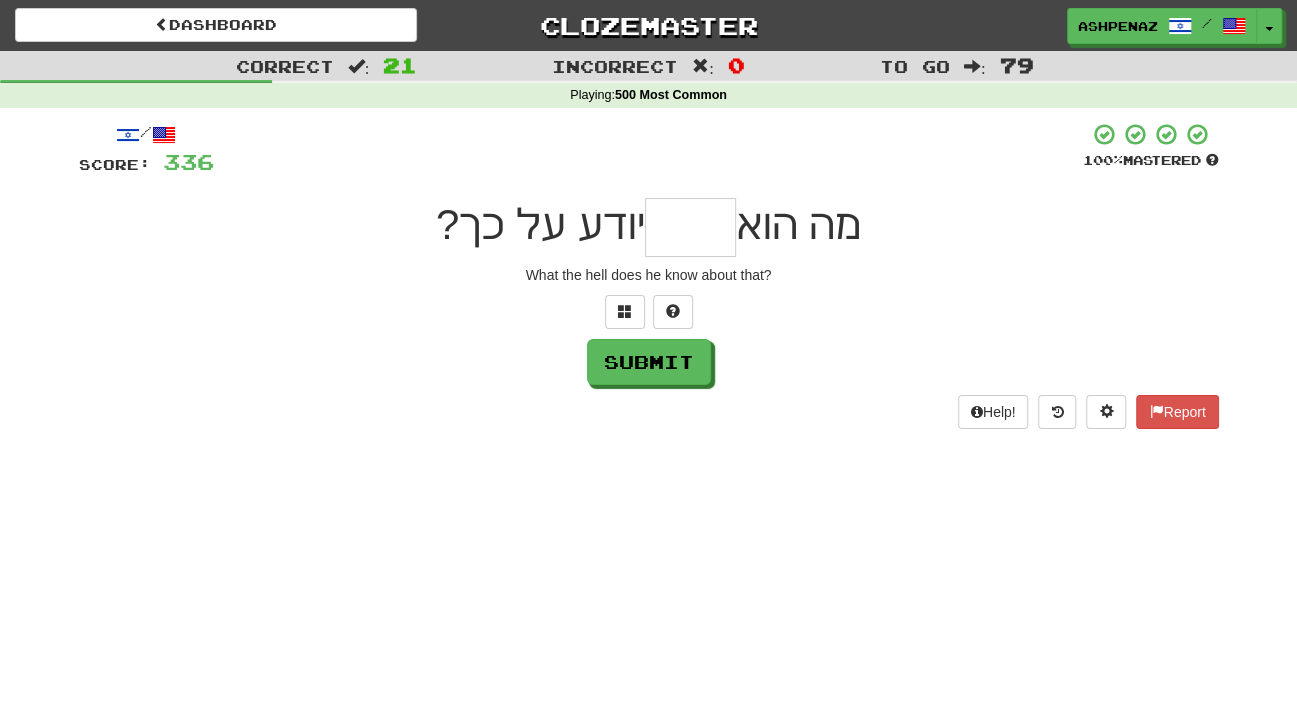 type on "*" 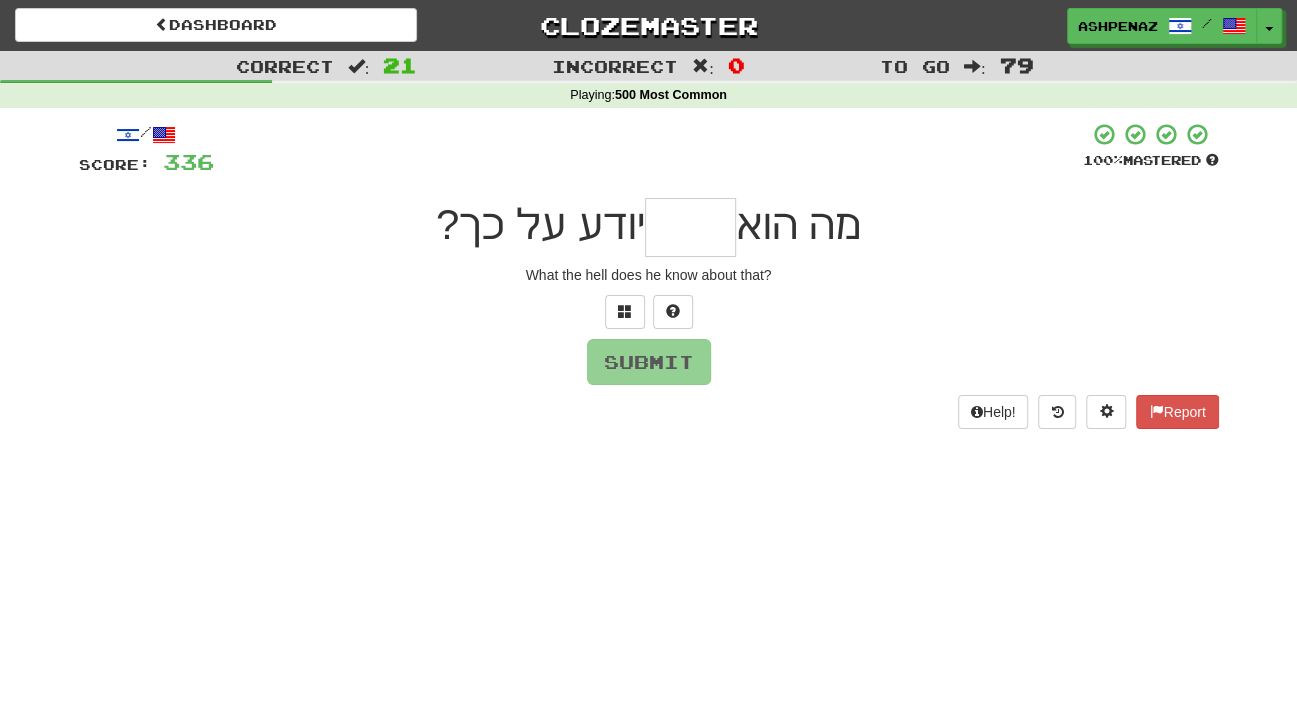 type on "*" 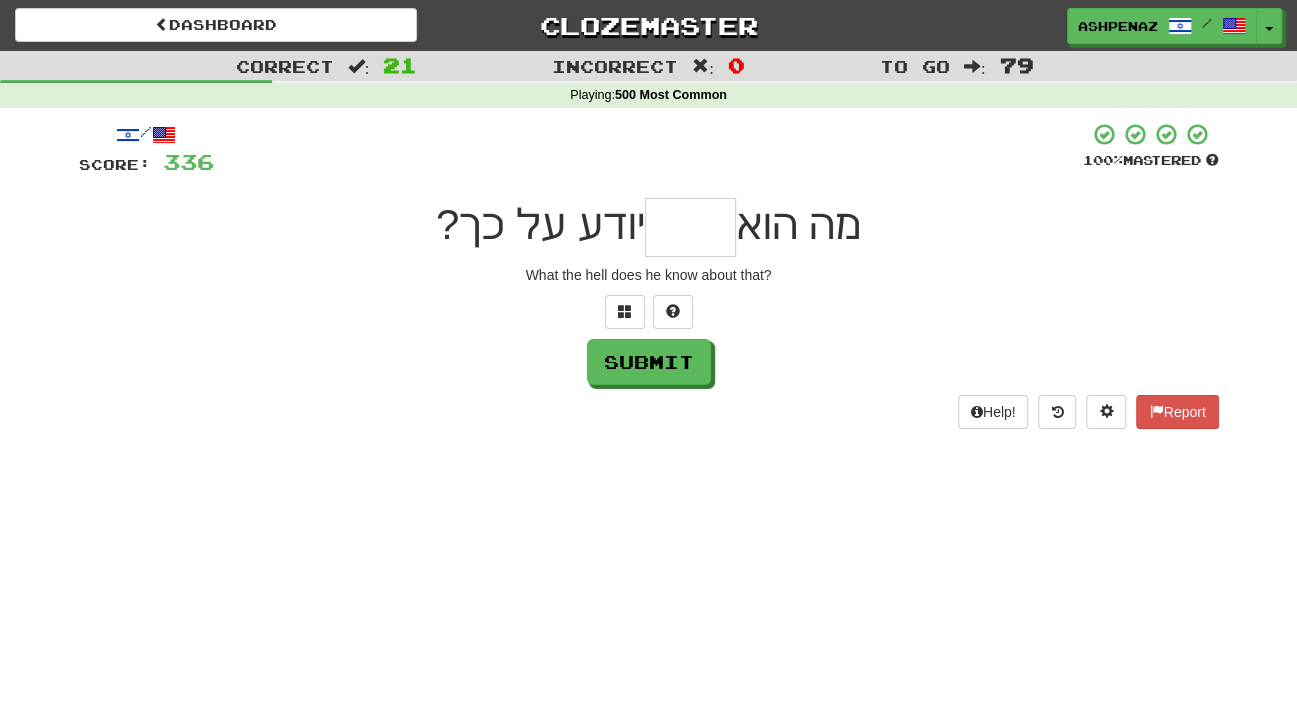 type on "*" 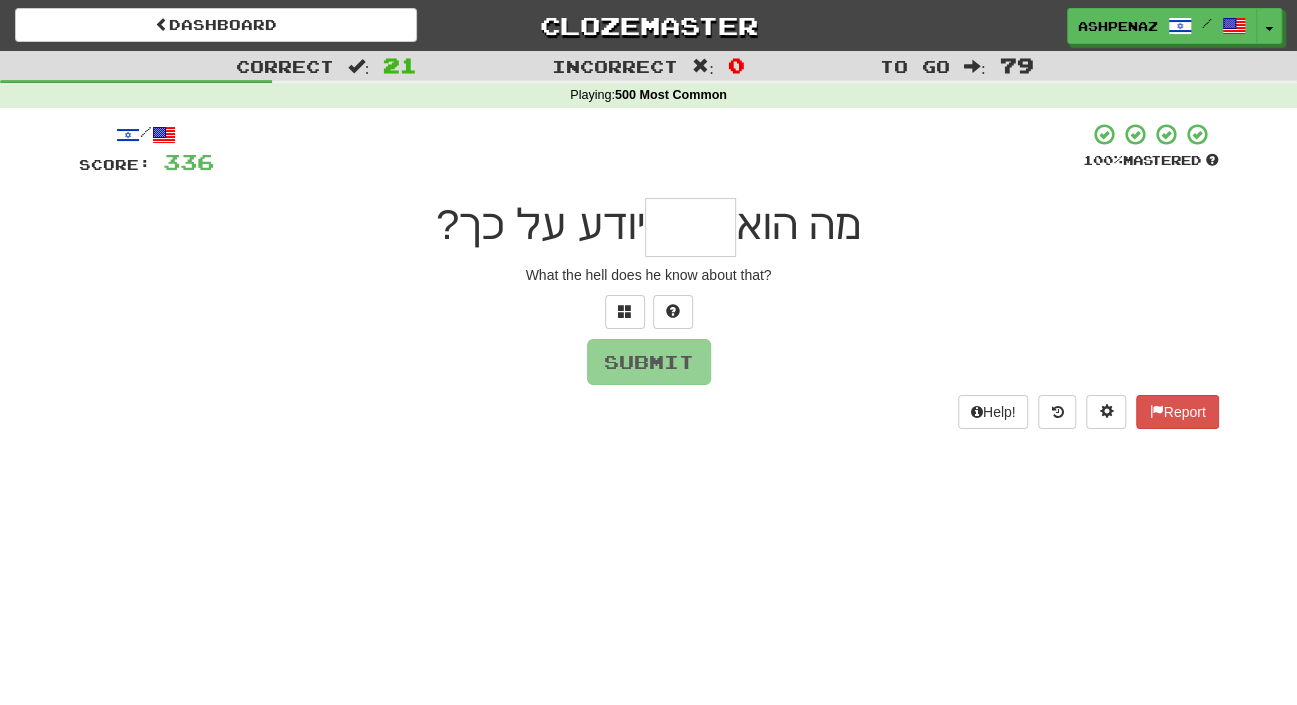 type on "*" 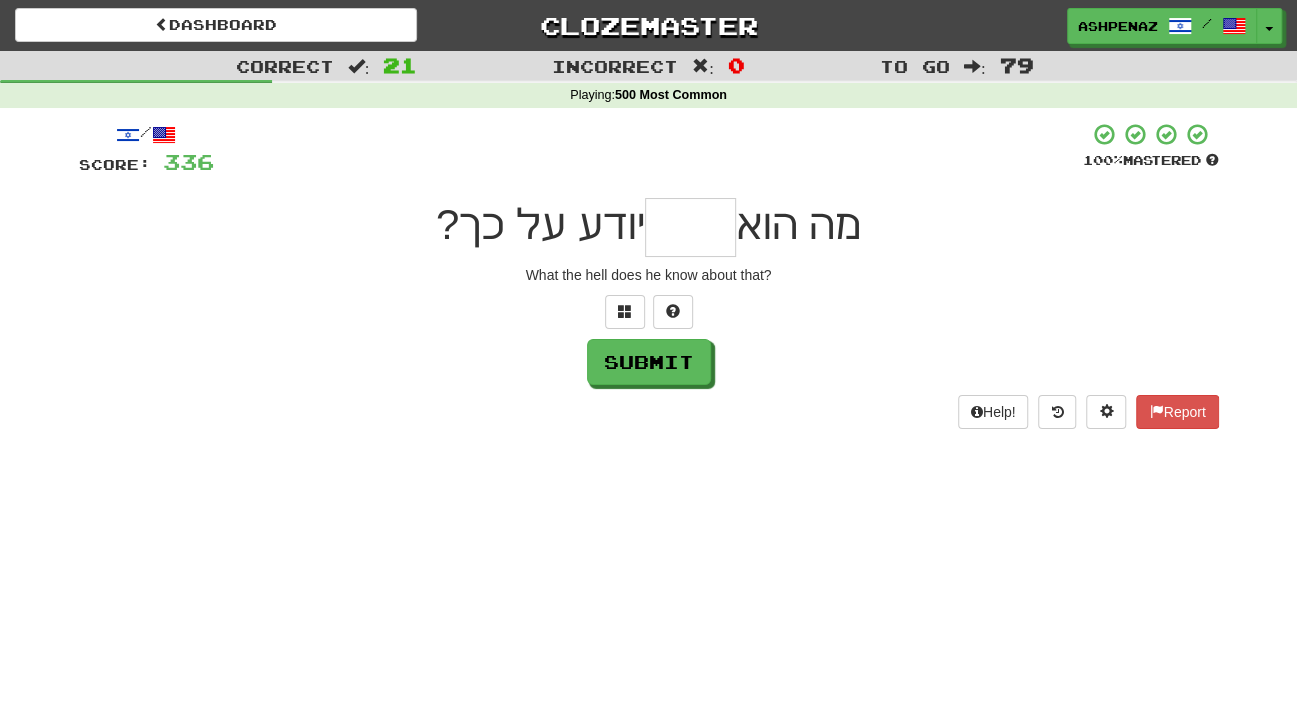 type on "*" 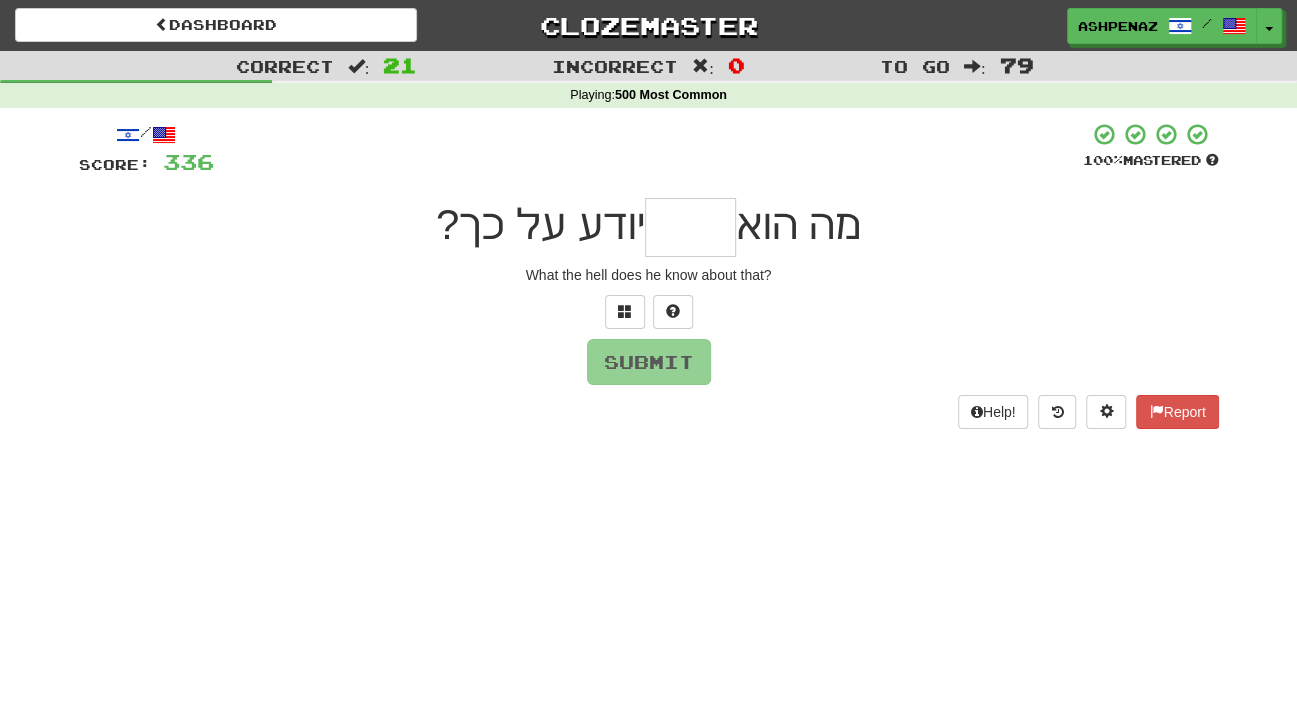 type on "*" 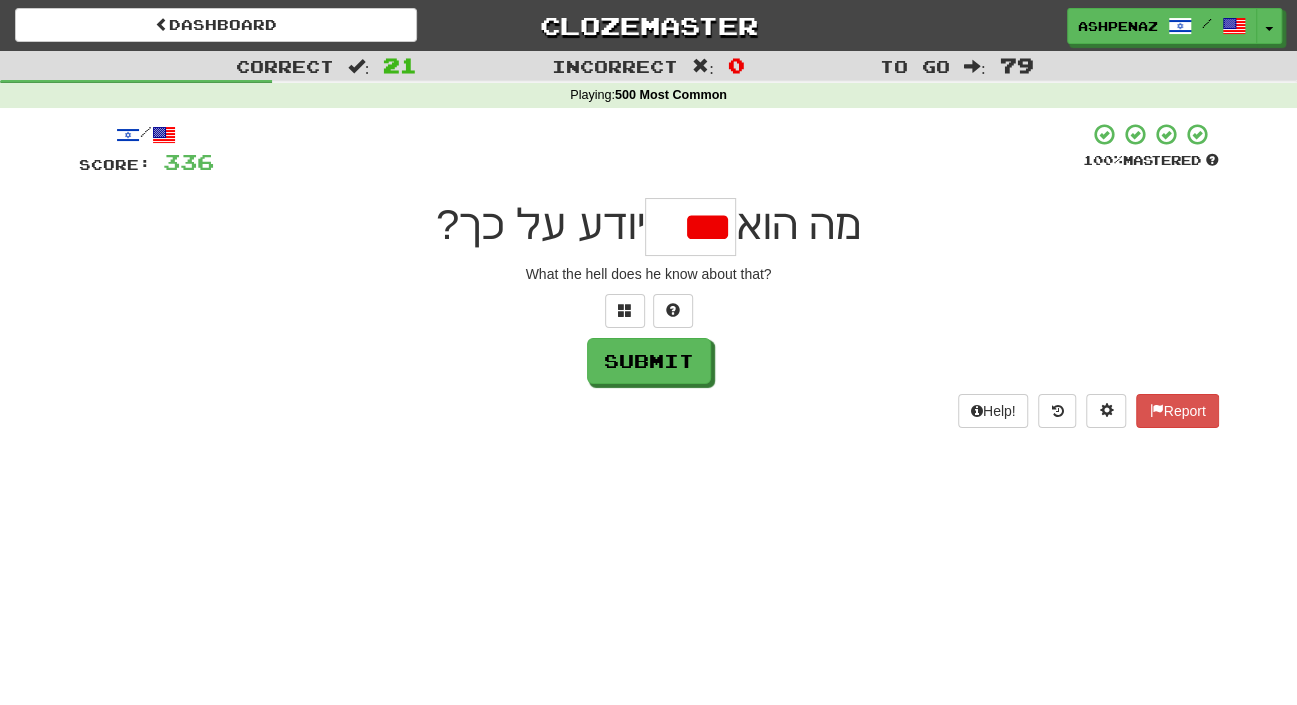 scroll, scrollTop: 0, scrollLeft: 0, axis: both 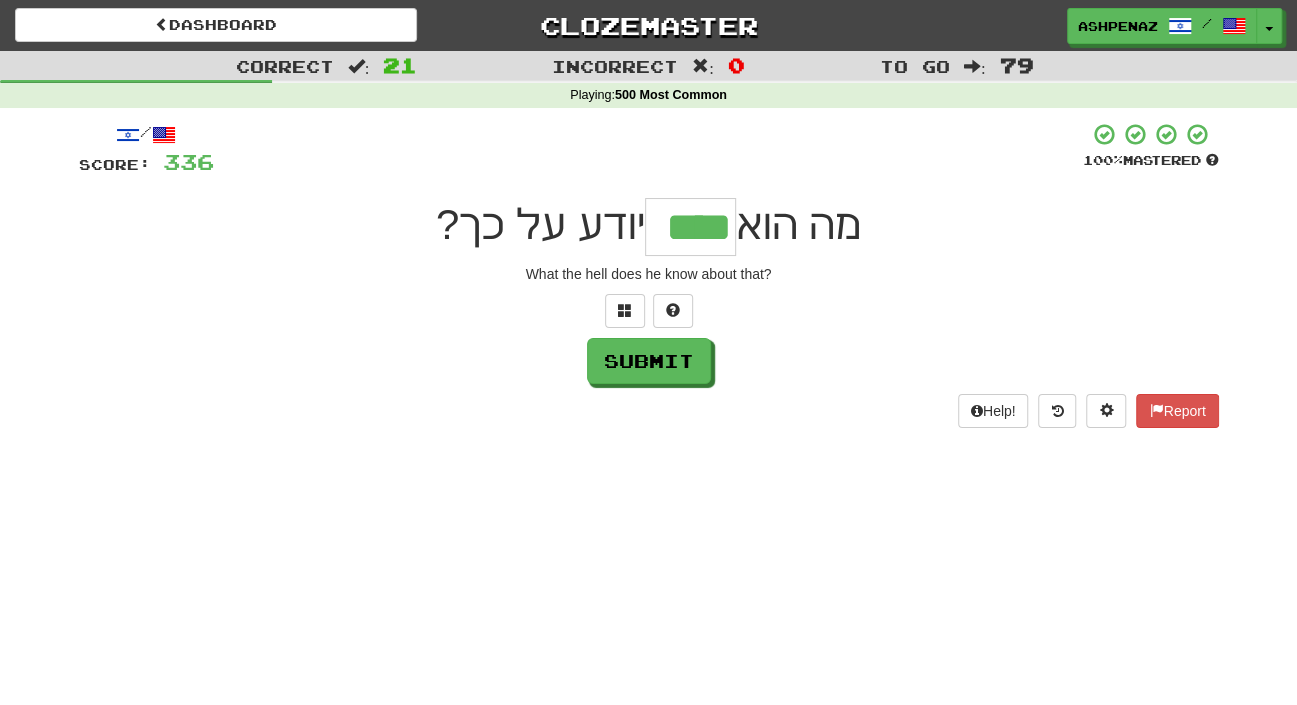 type on "****" 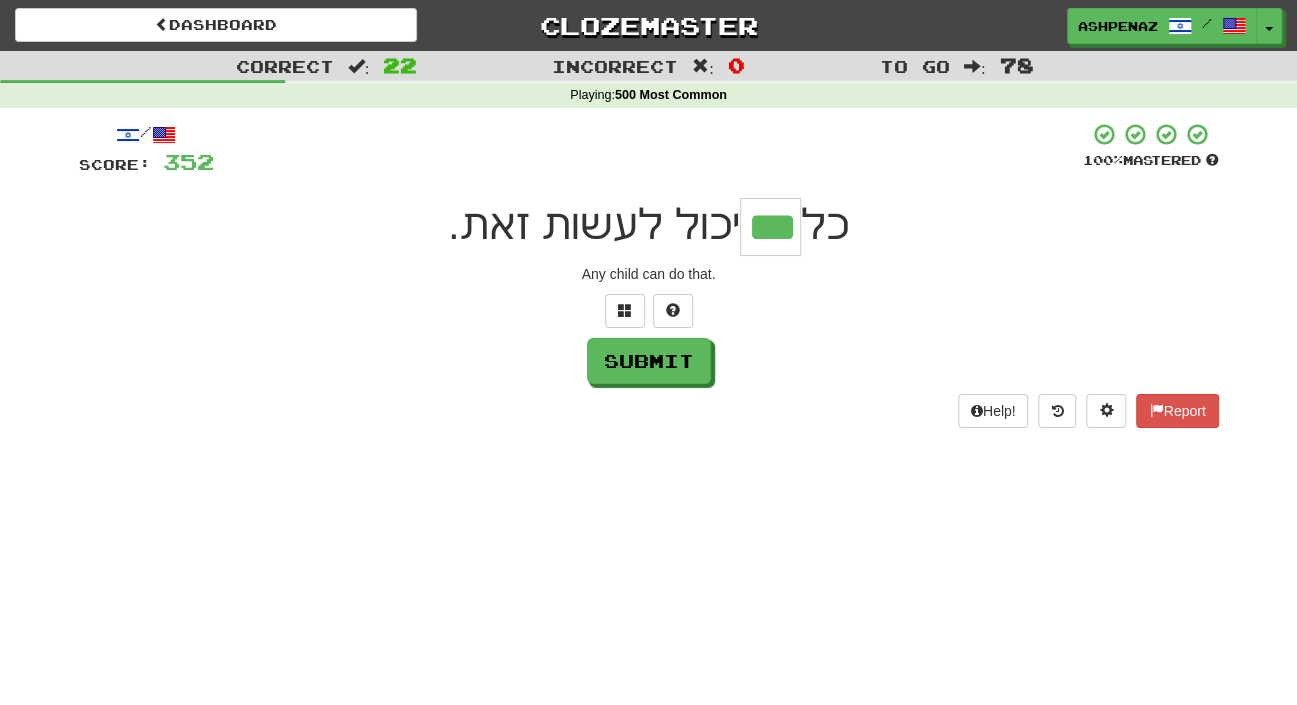 type on "***" 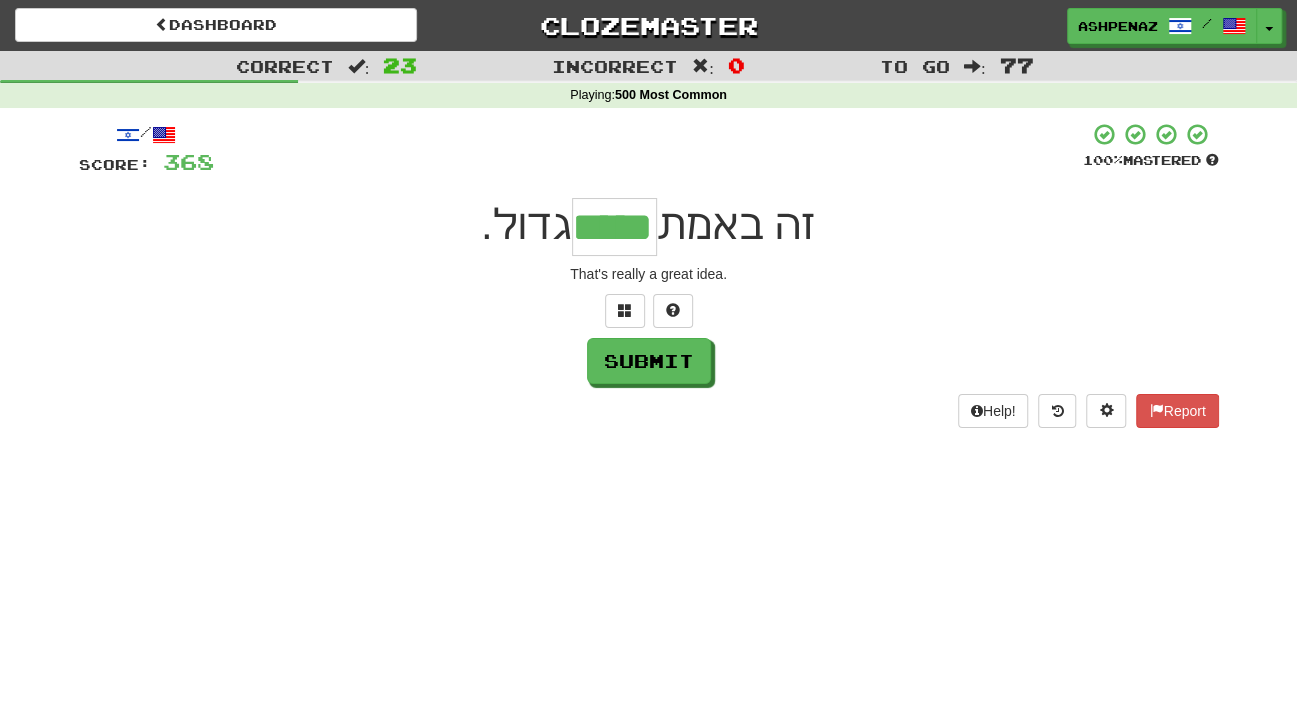 type on "*****" 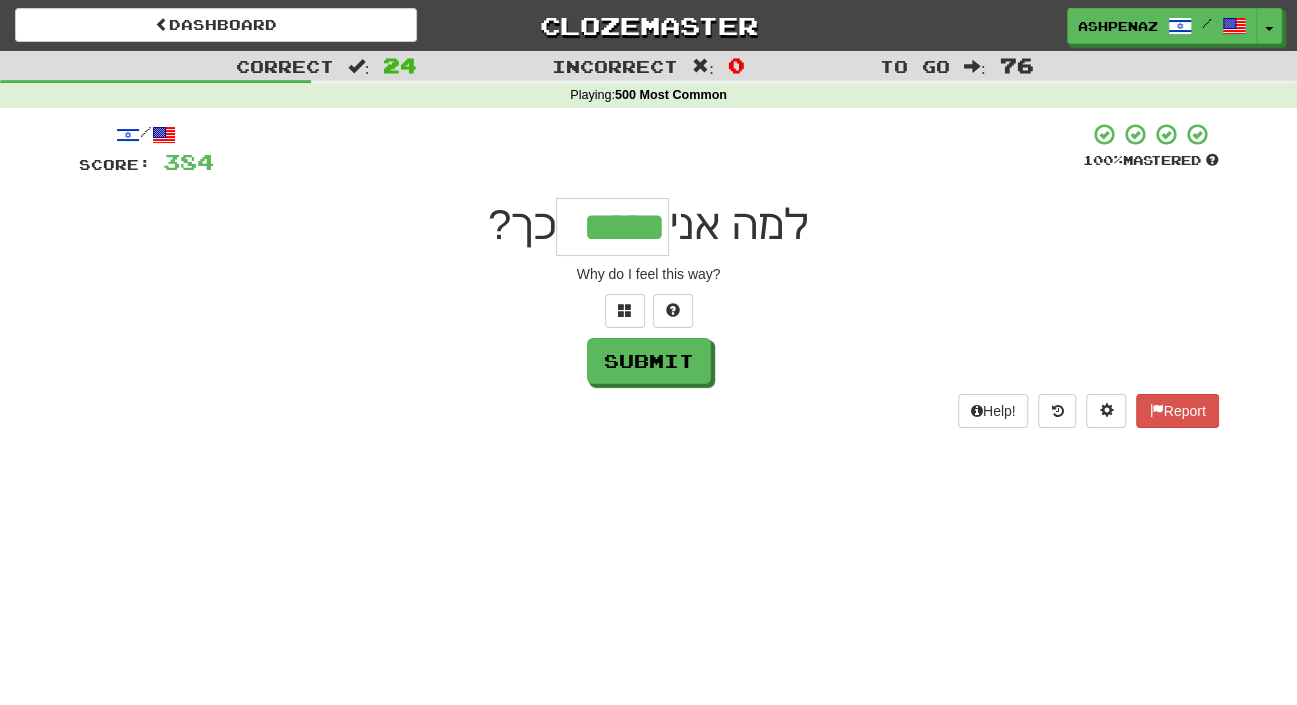 type on "*****" 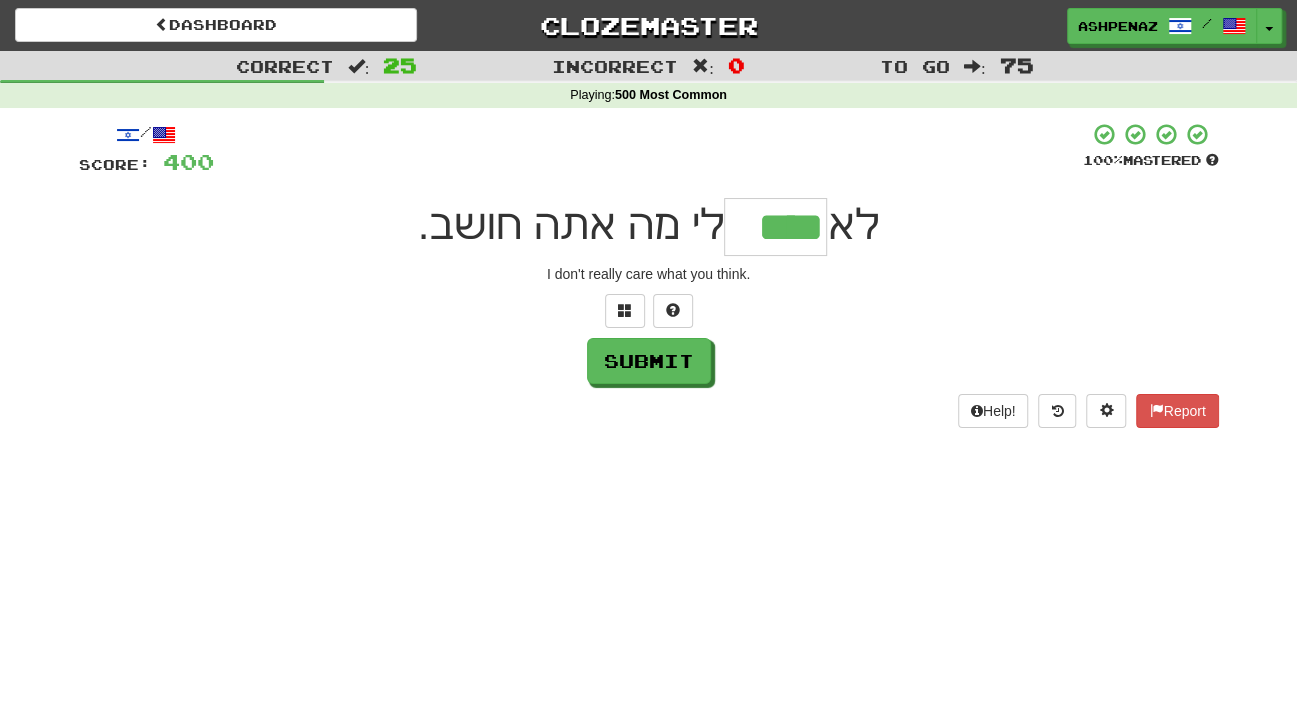 type on "****" 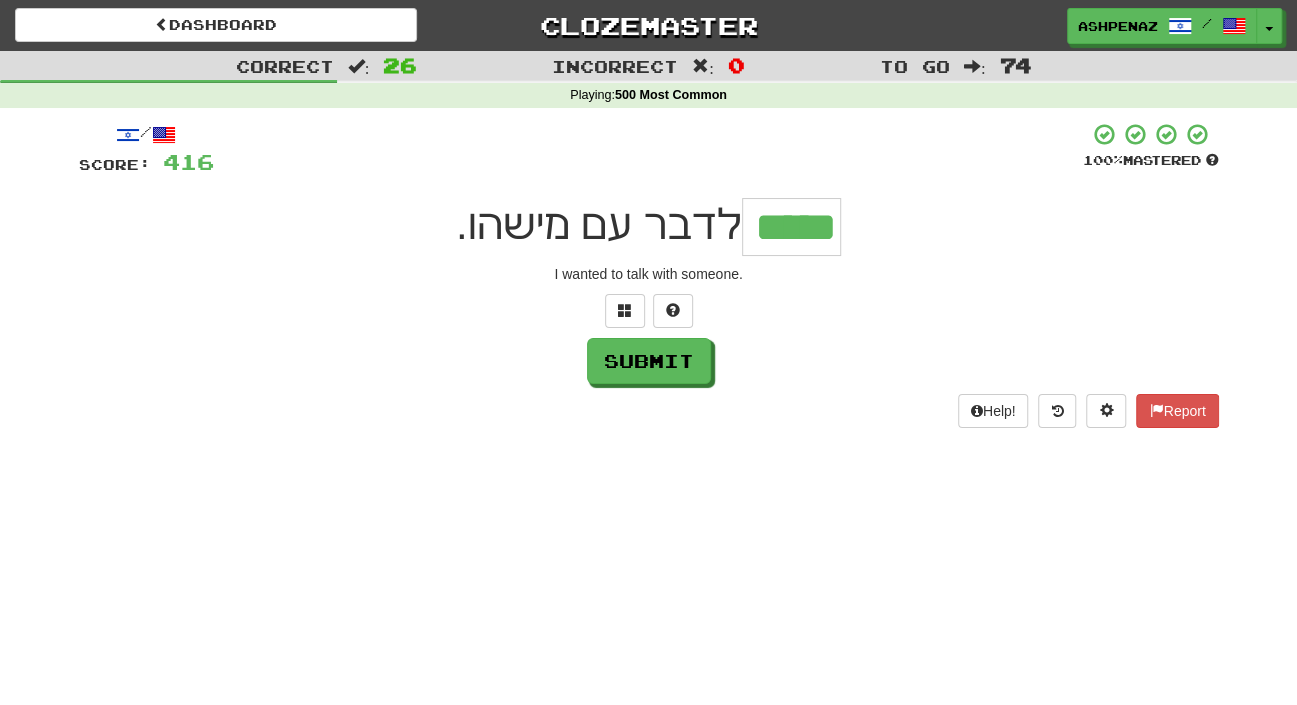 type on "*****" 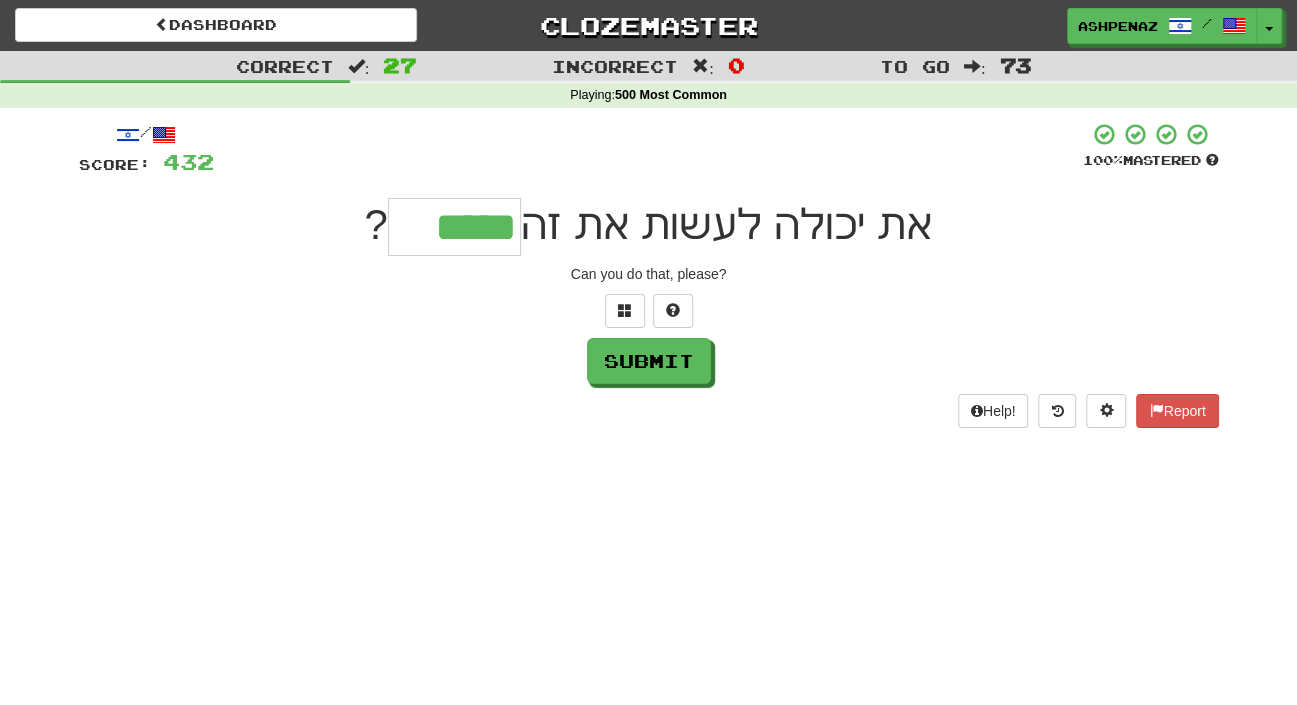 type on "*****" 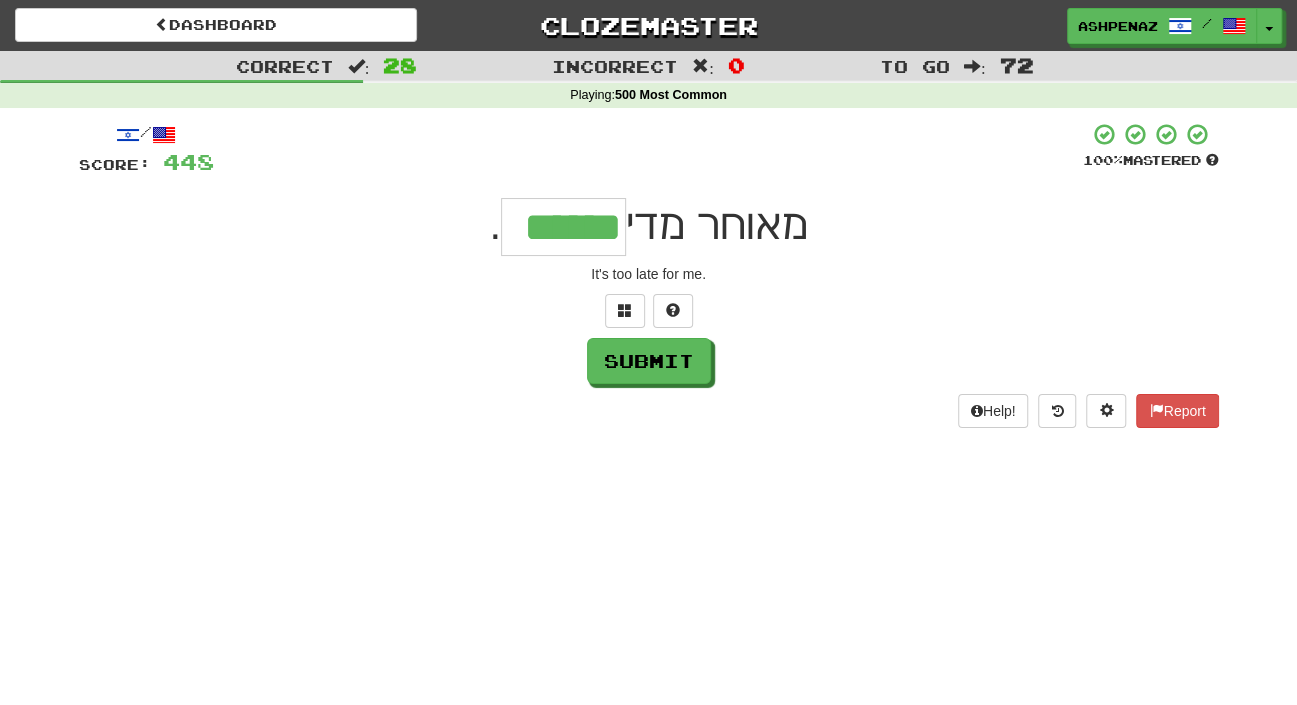 type on "******" 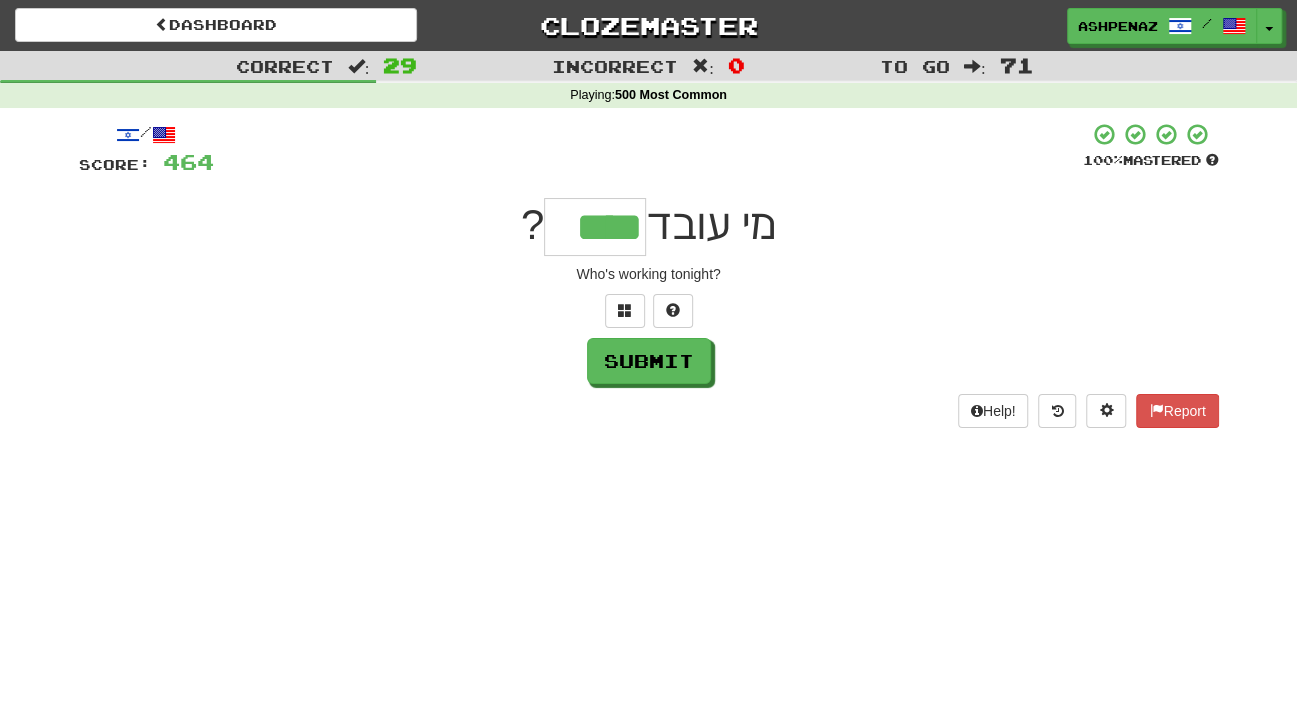 type on "****" 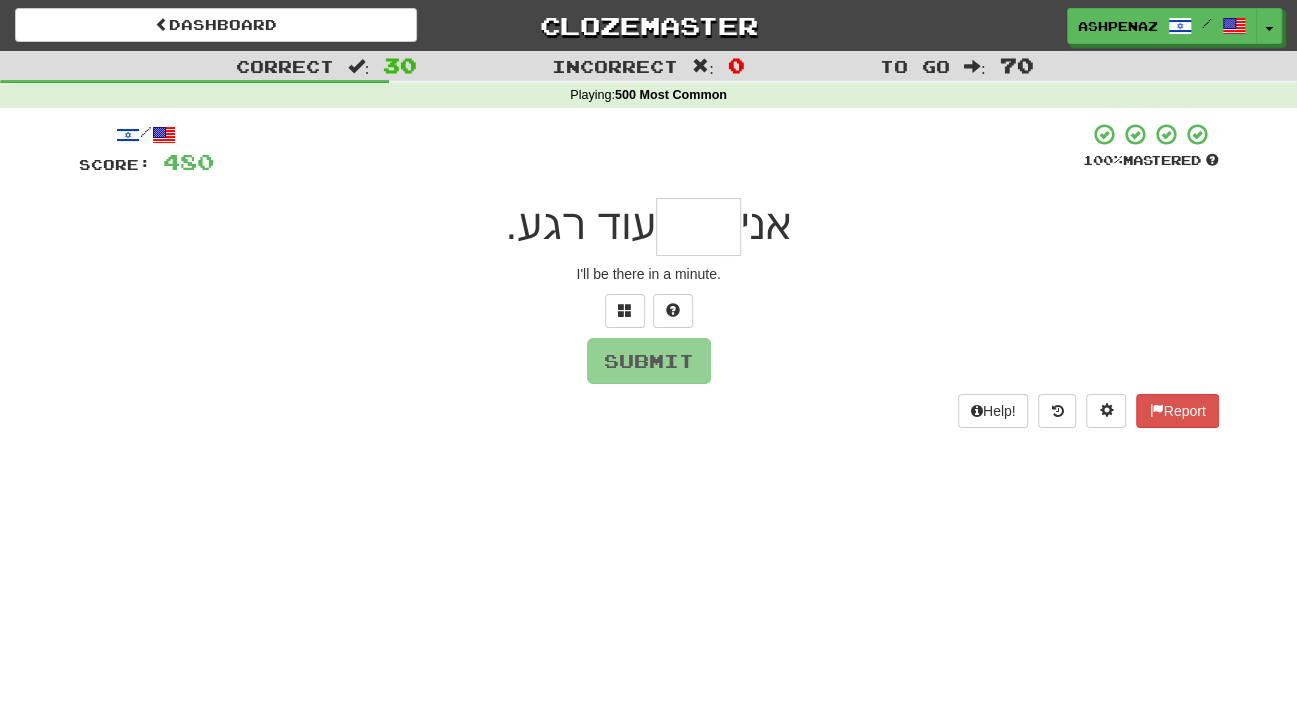 type on "*" 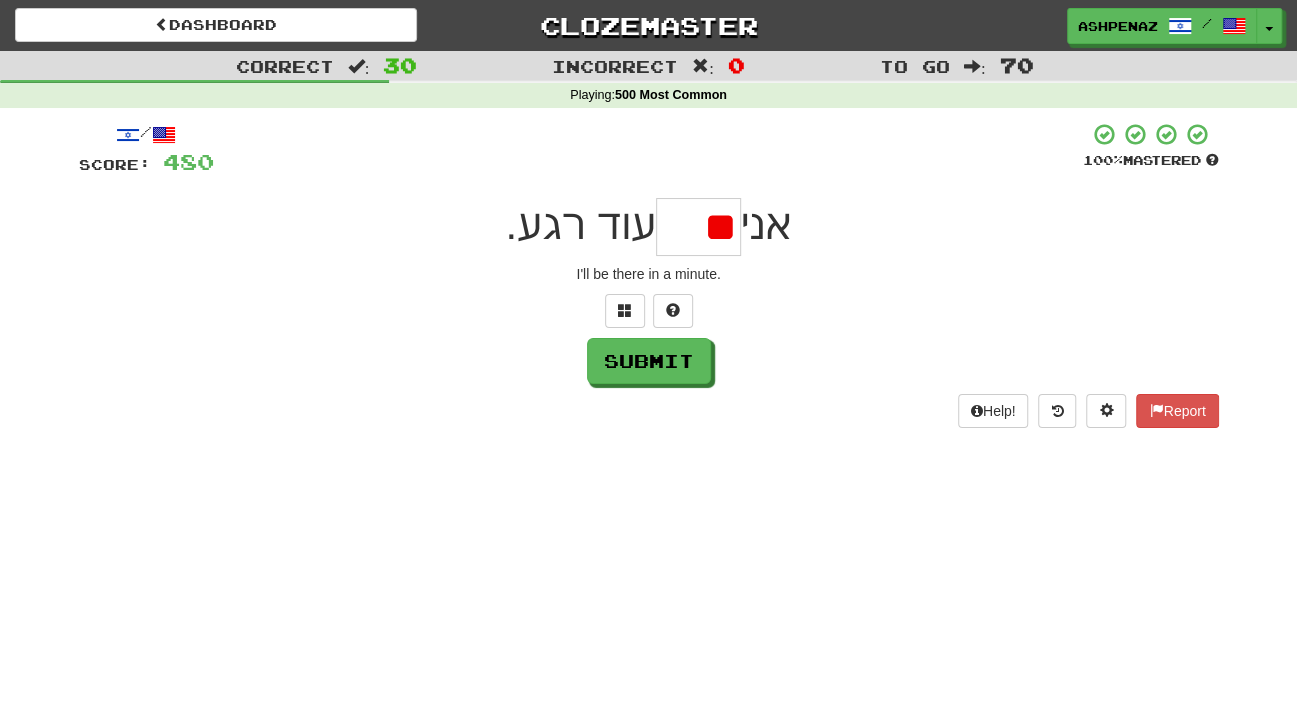 type on "*" 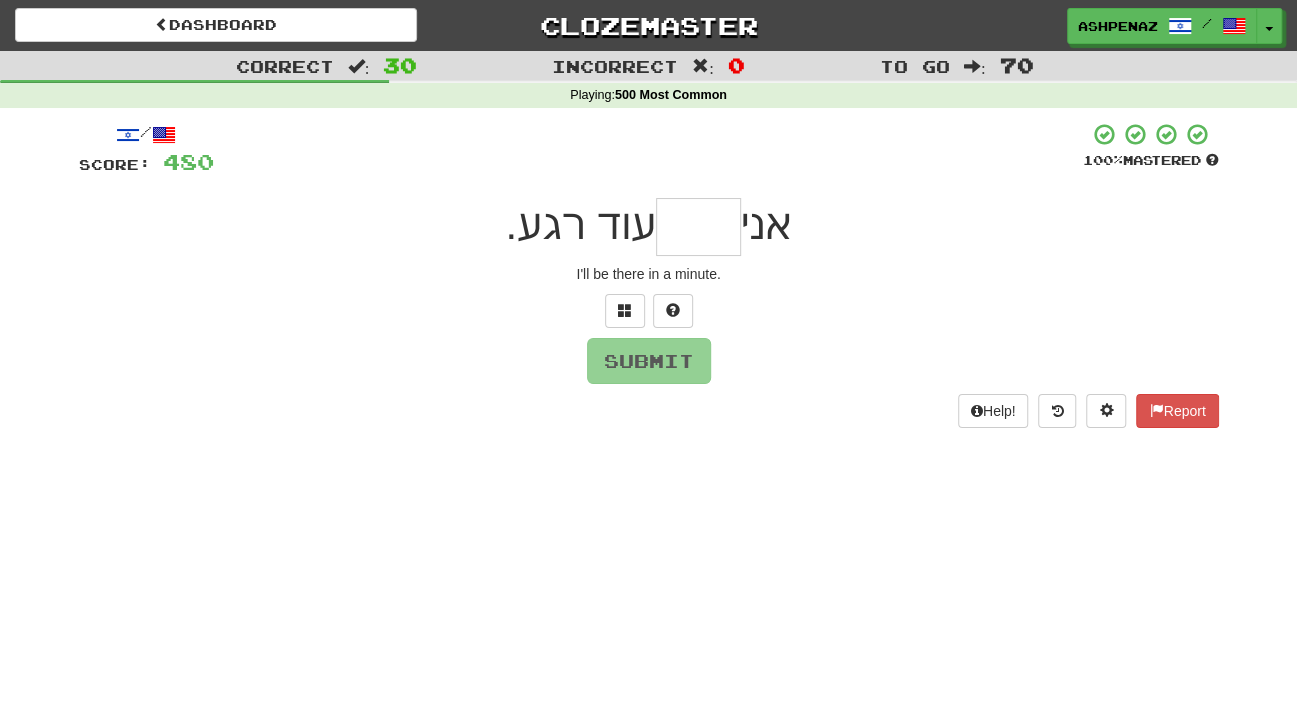 type on "*" 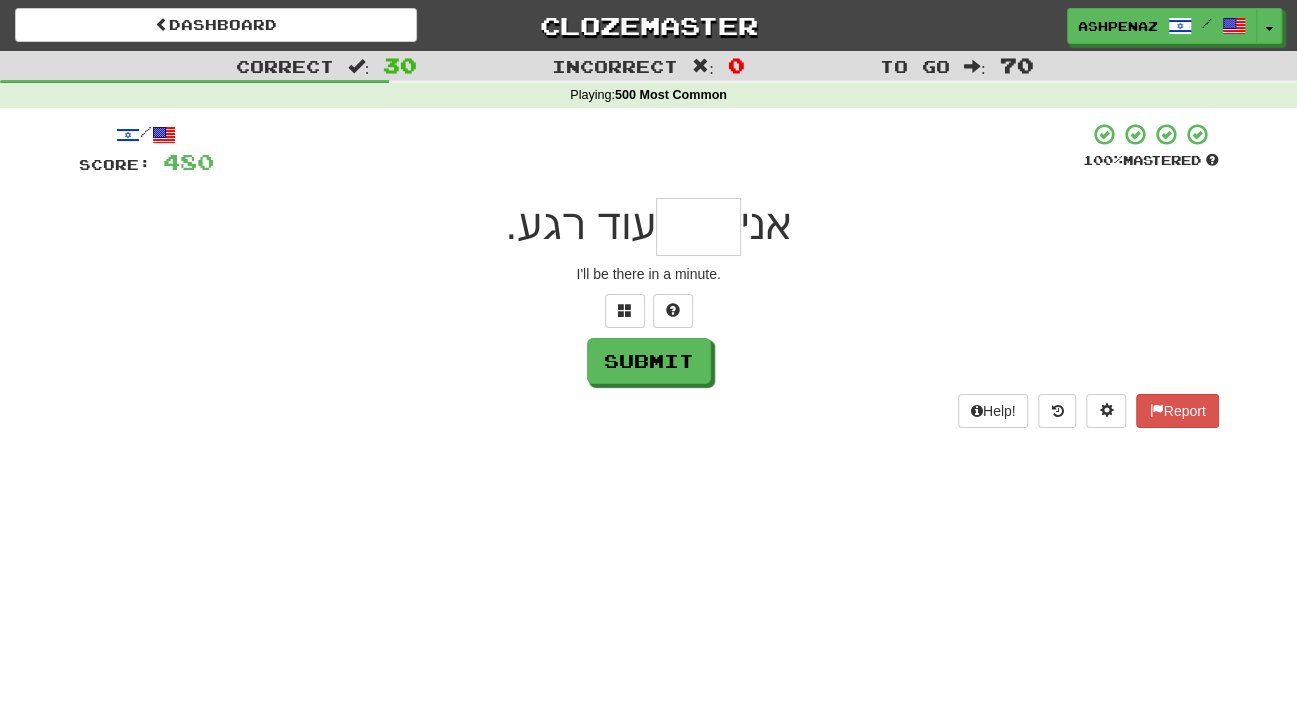 type on "*" 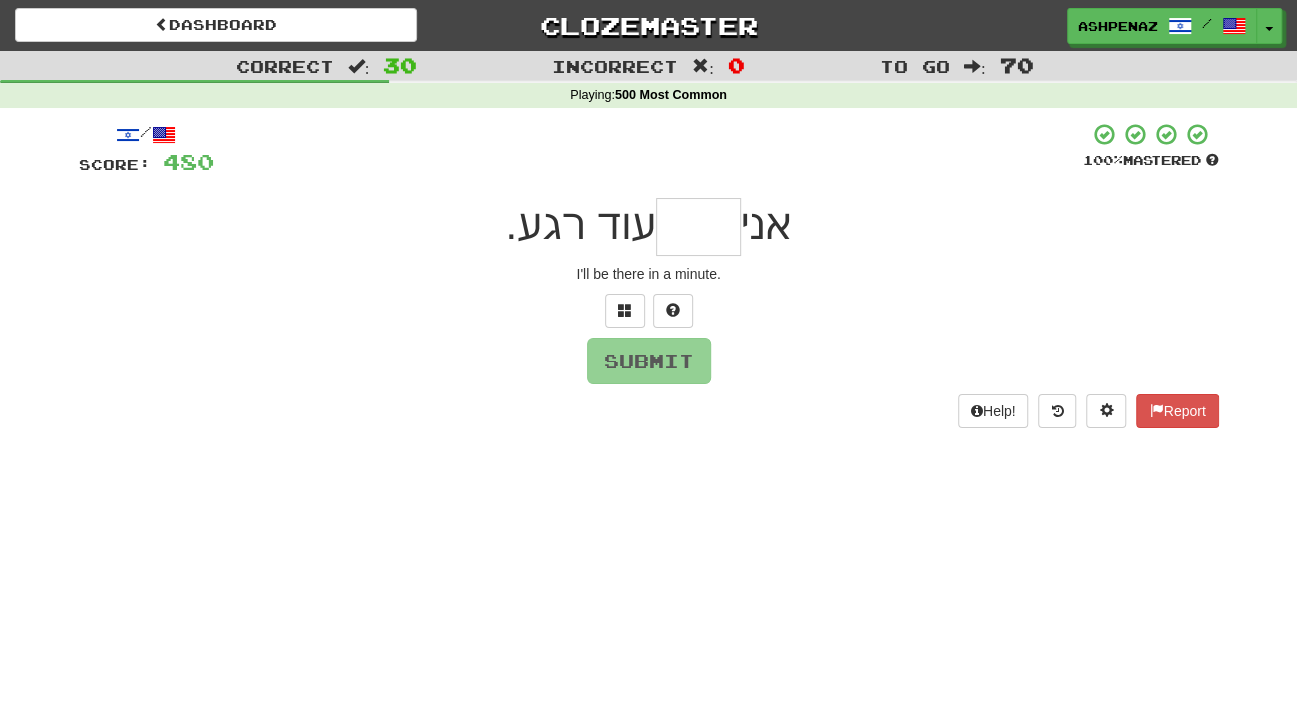 type on "*" 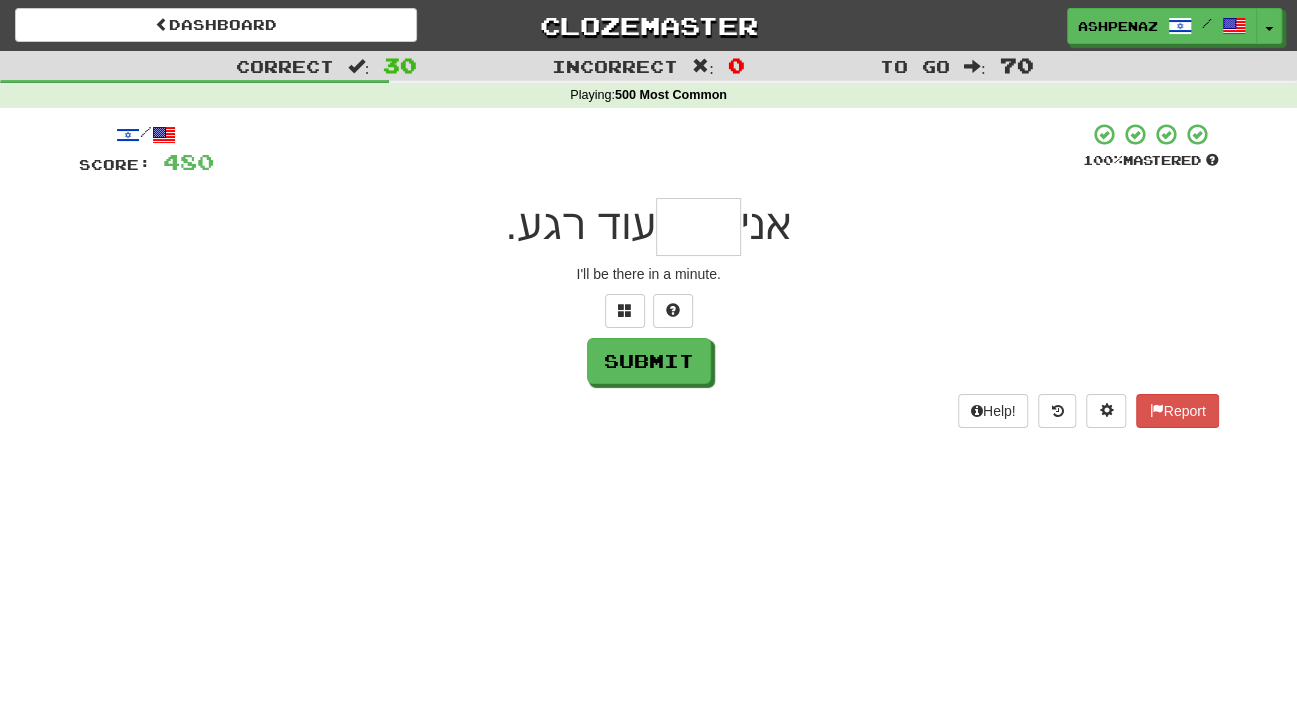 type on "*" 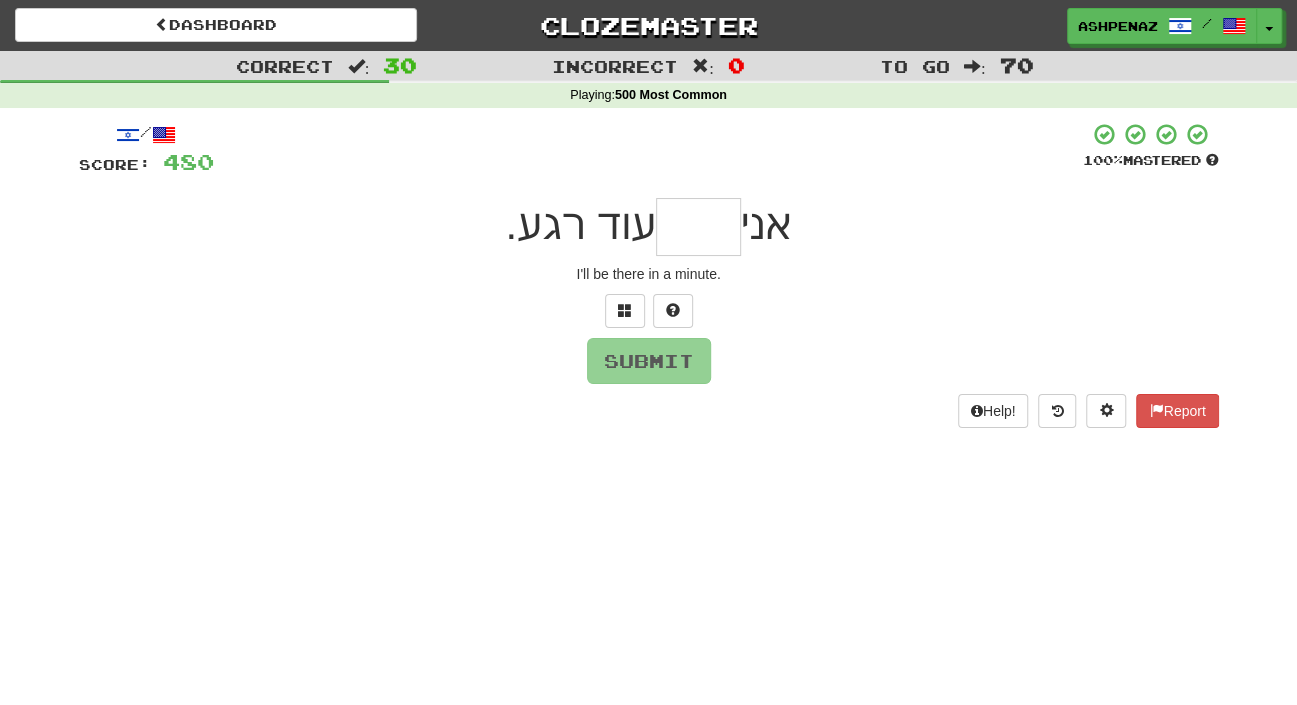 type on "*" 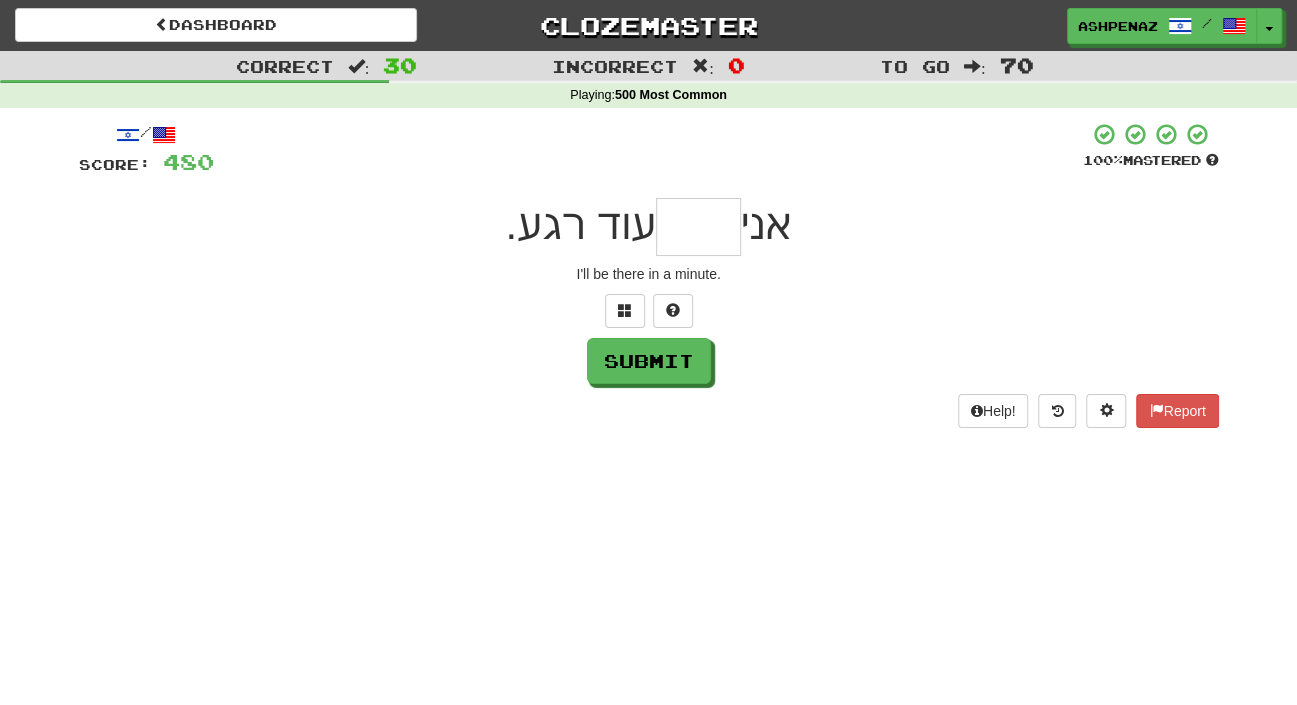 type on "*" 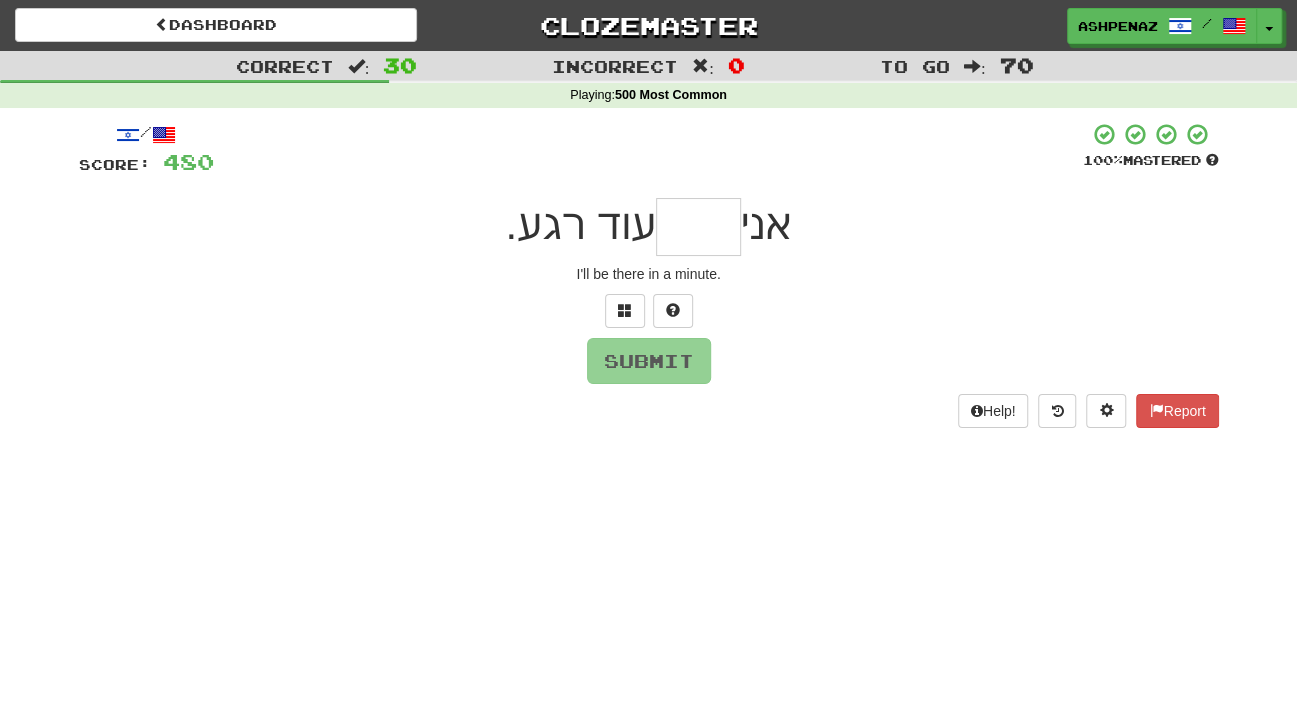type on "*" 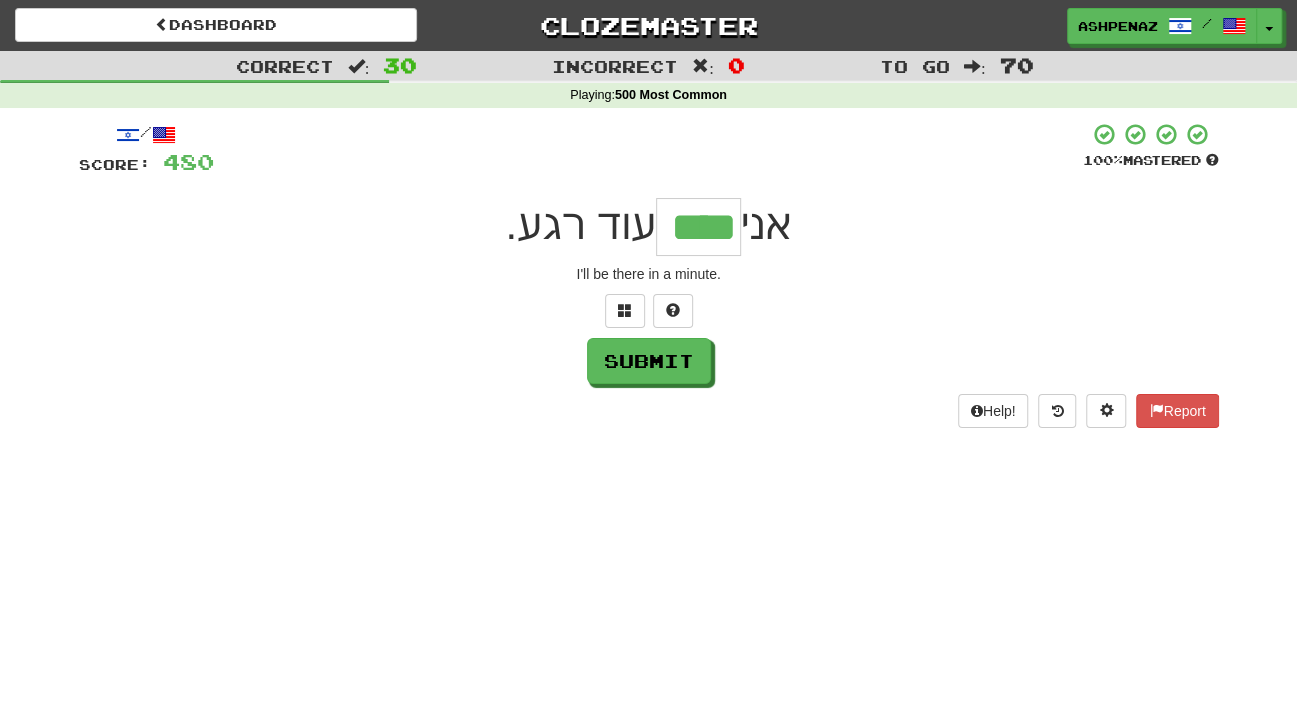 type on "****" 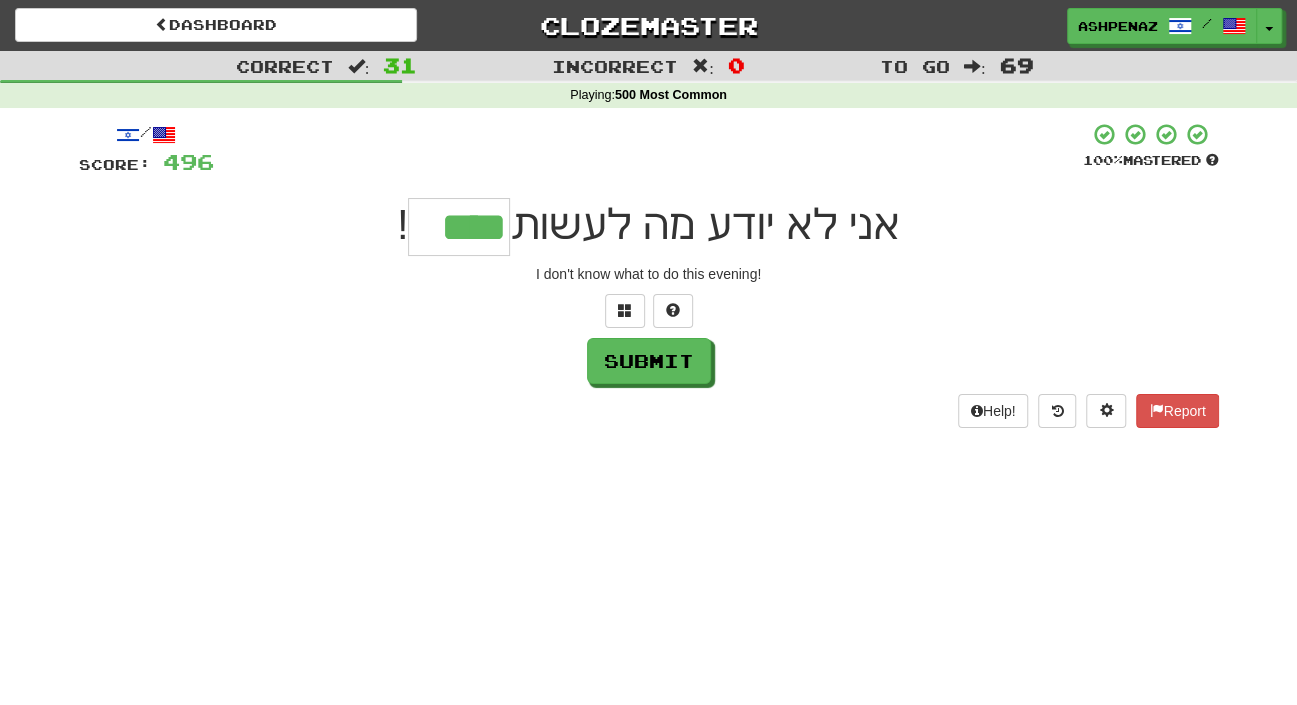 type on "****" 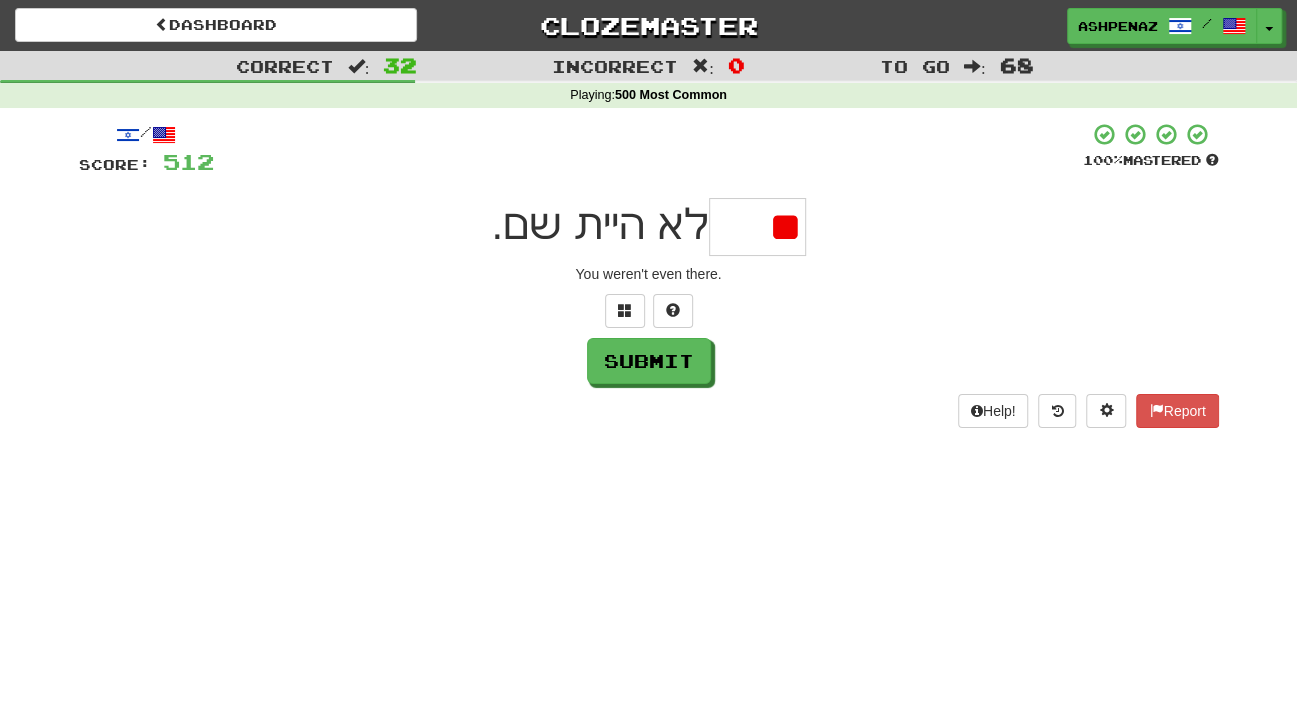 type on "*" 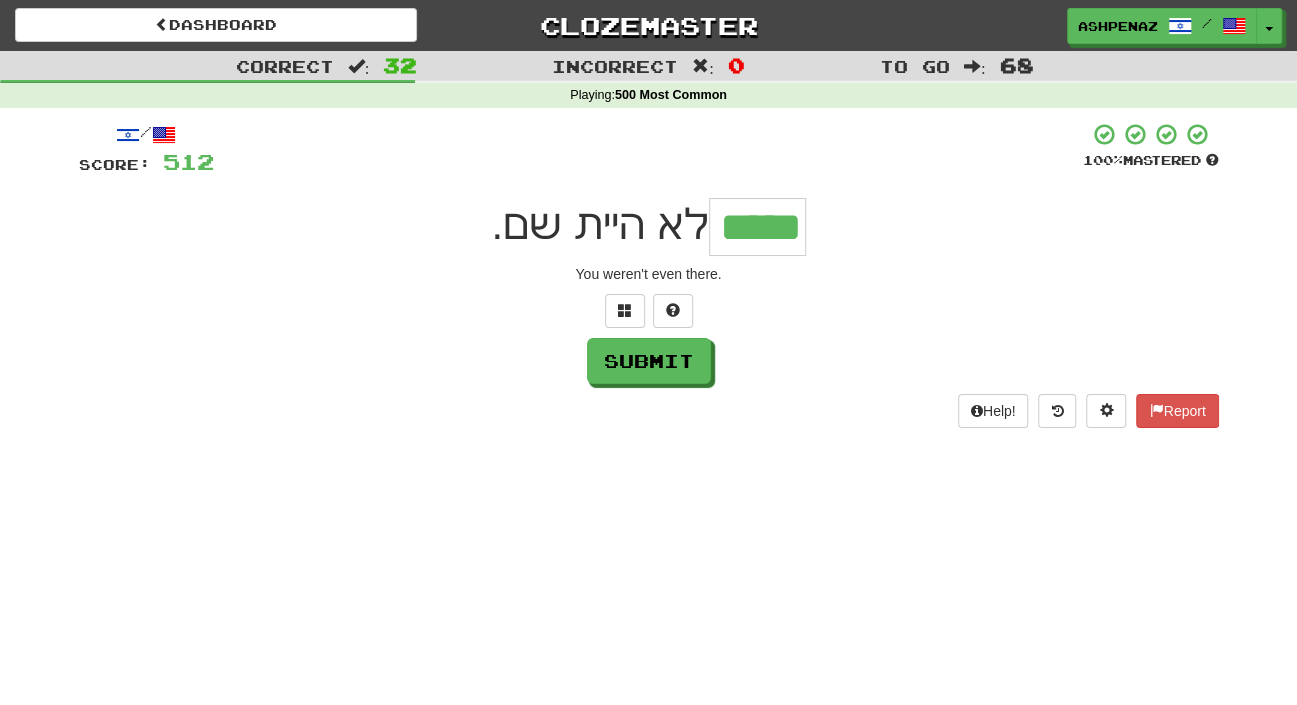 type on "*****" 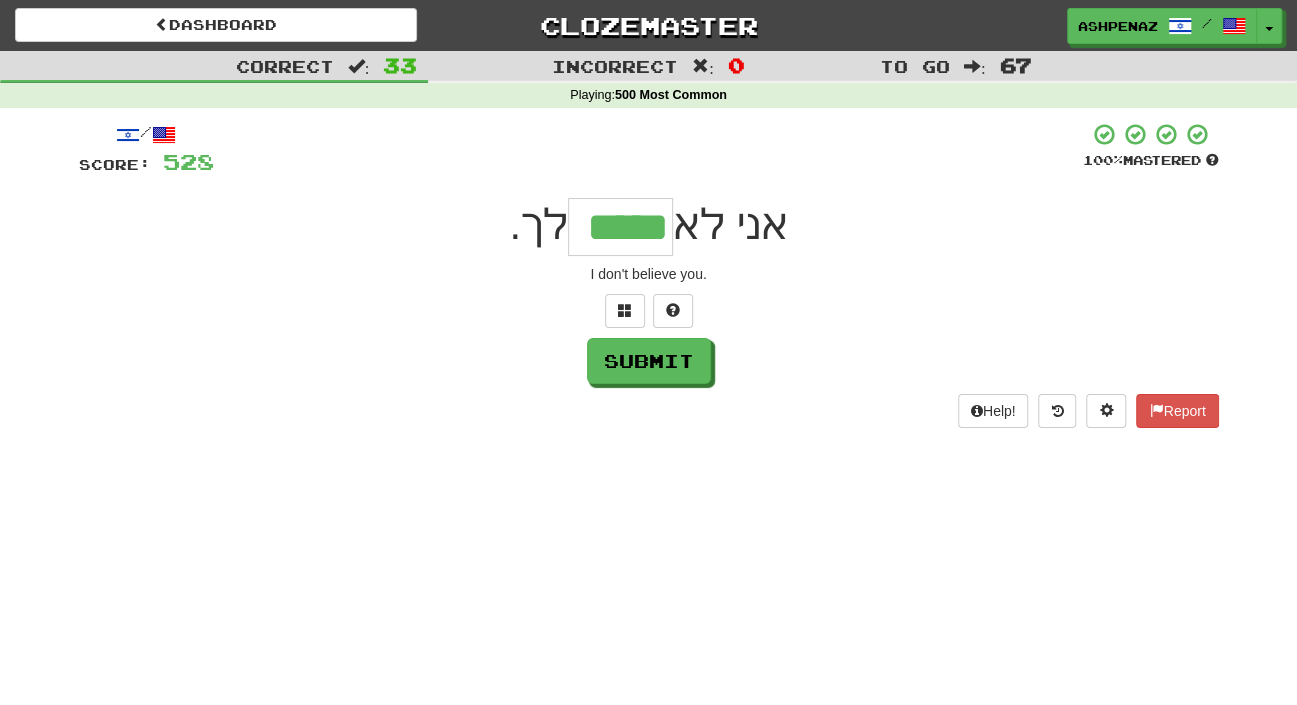 type on "*****" 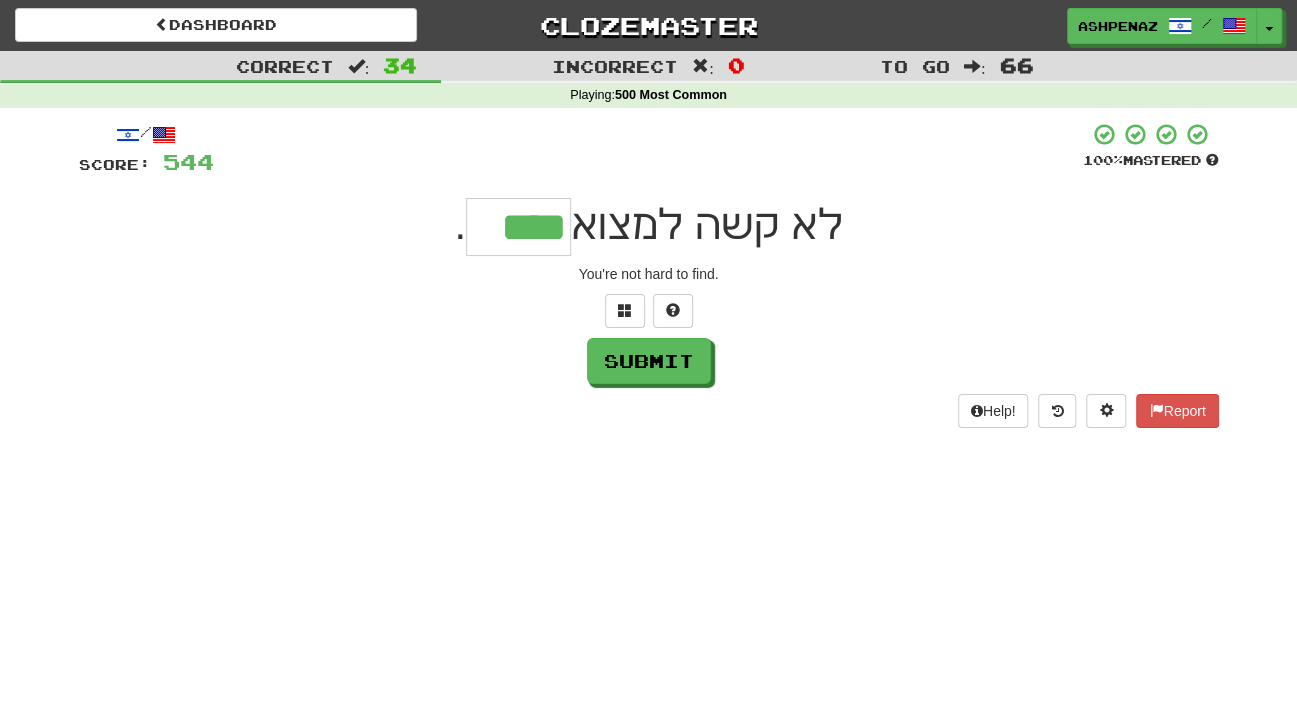 type on "****" 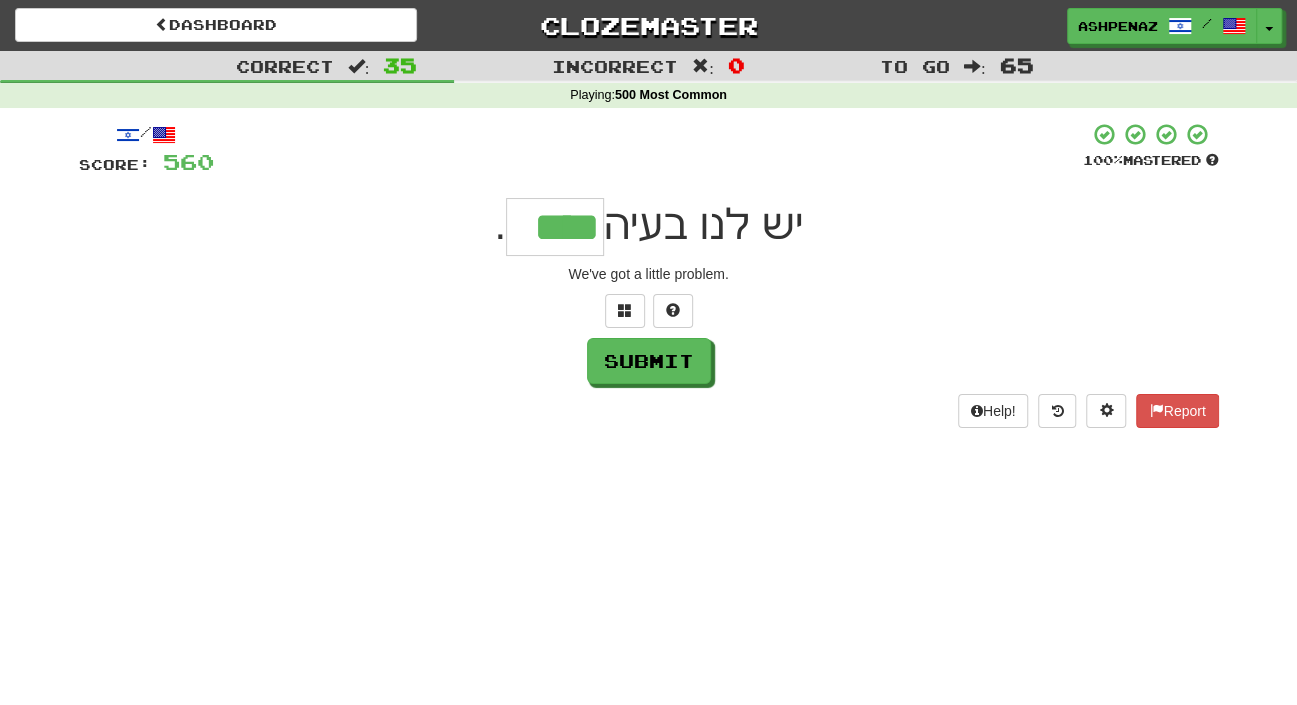 type on "****" 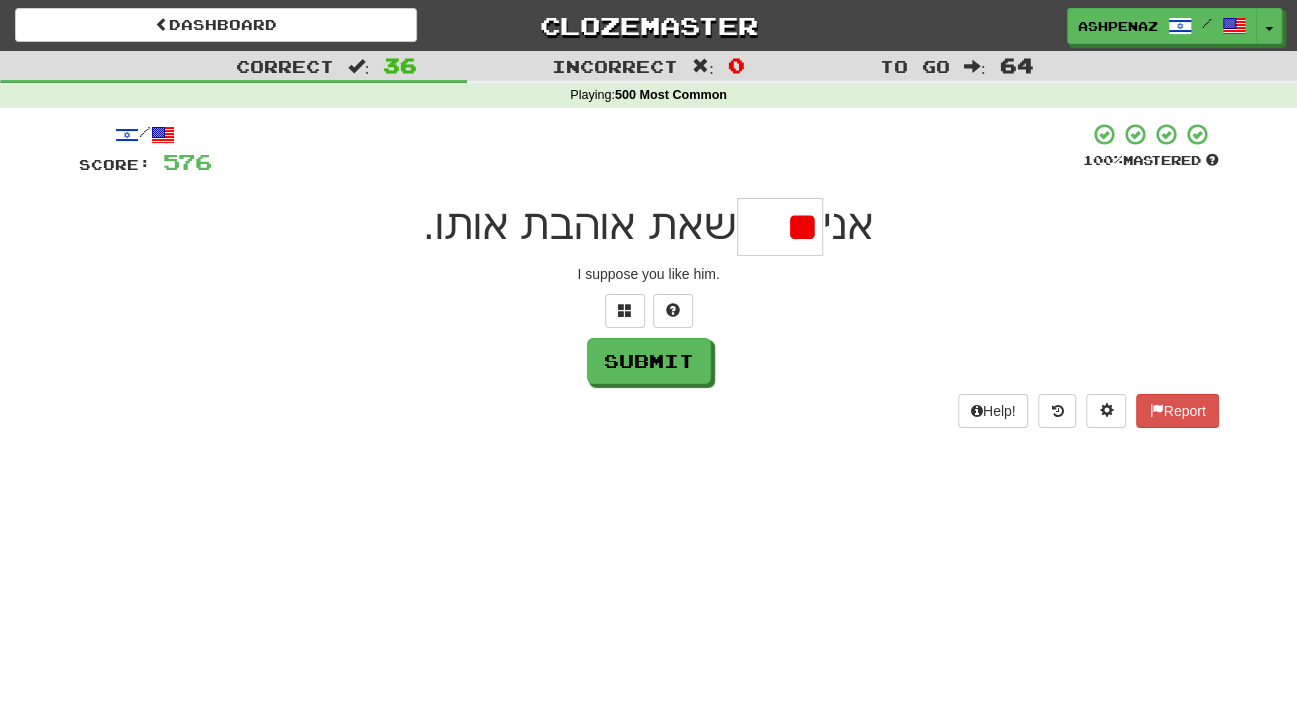 type on "*" 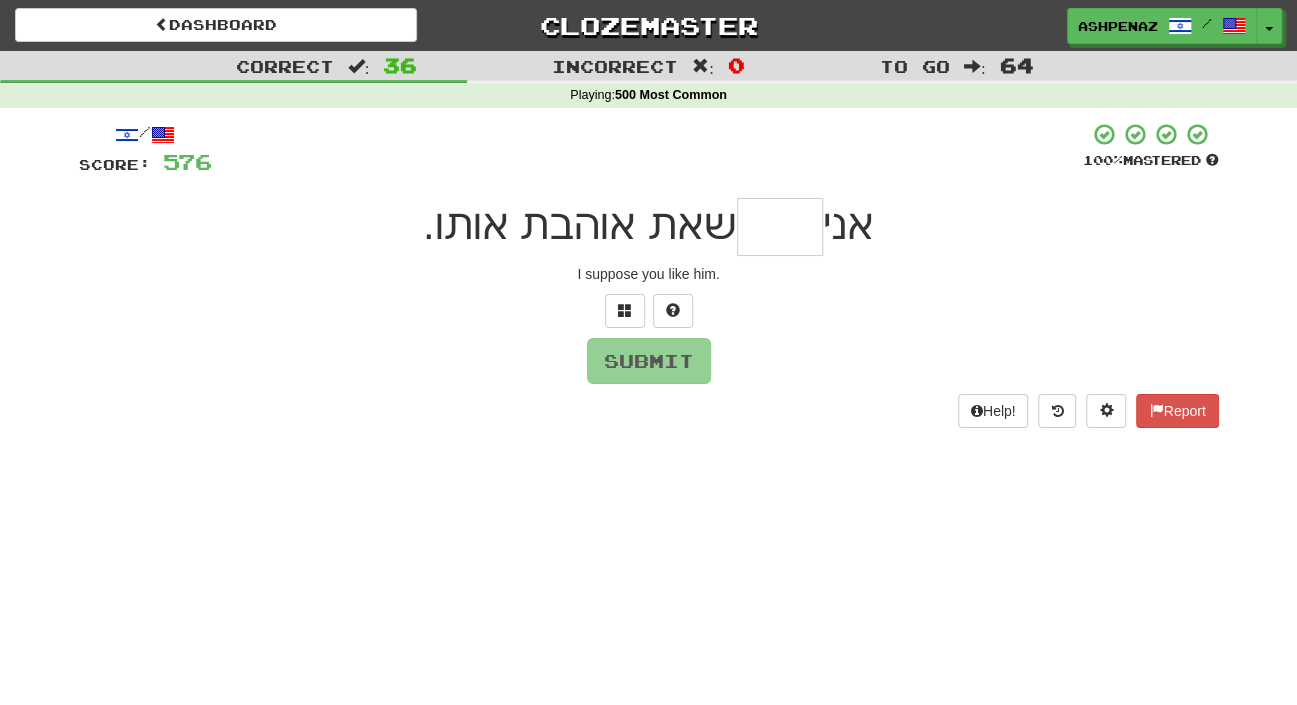type on "*" 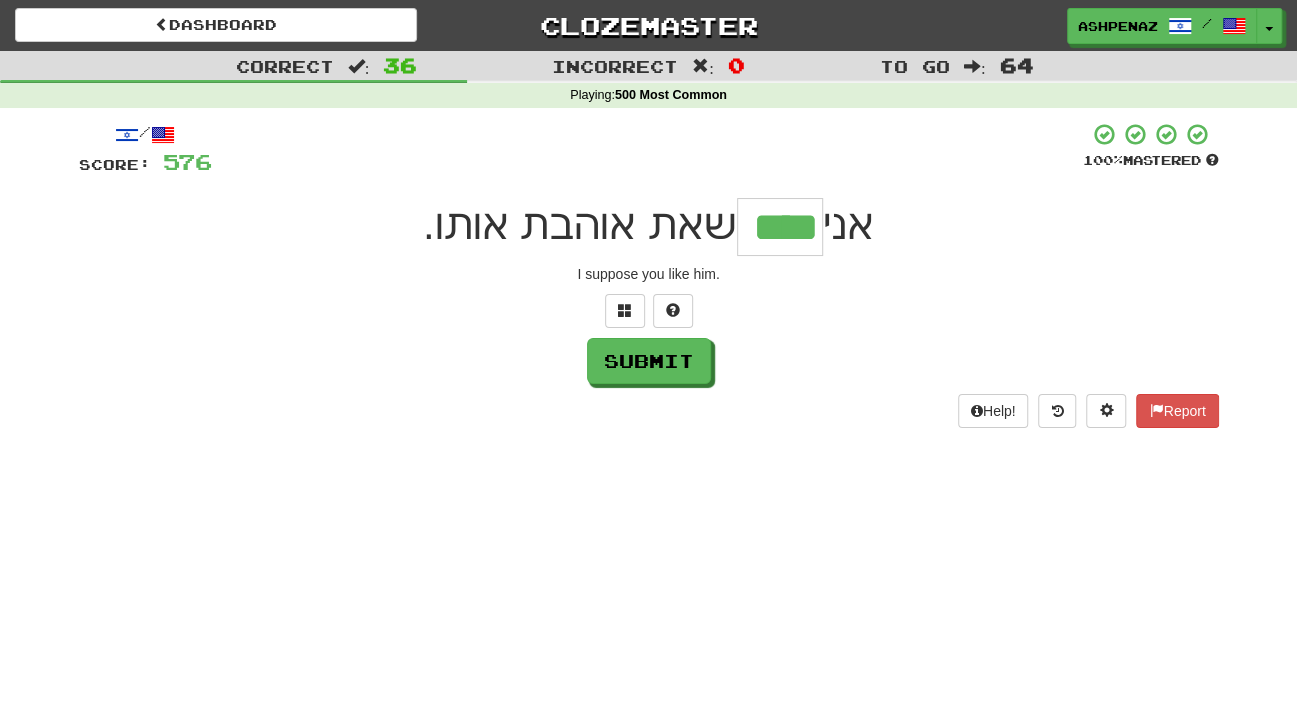 type on "****" 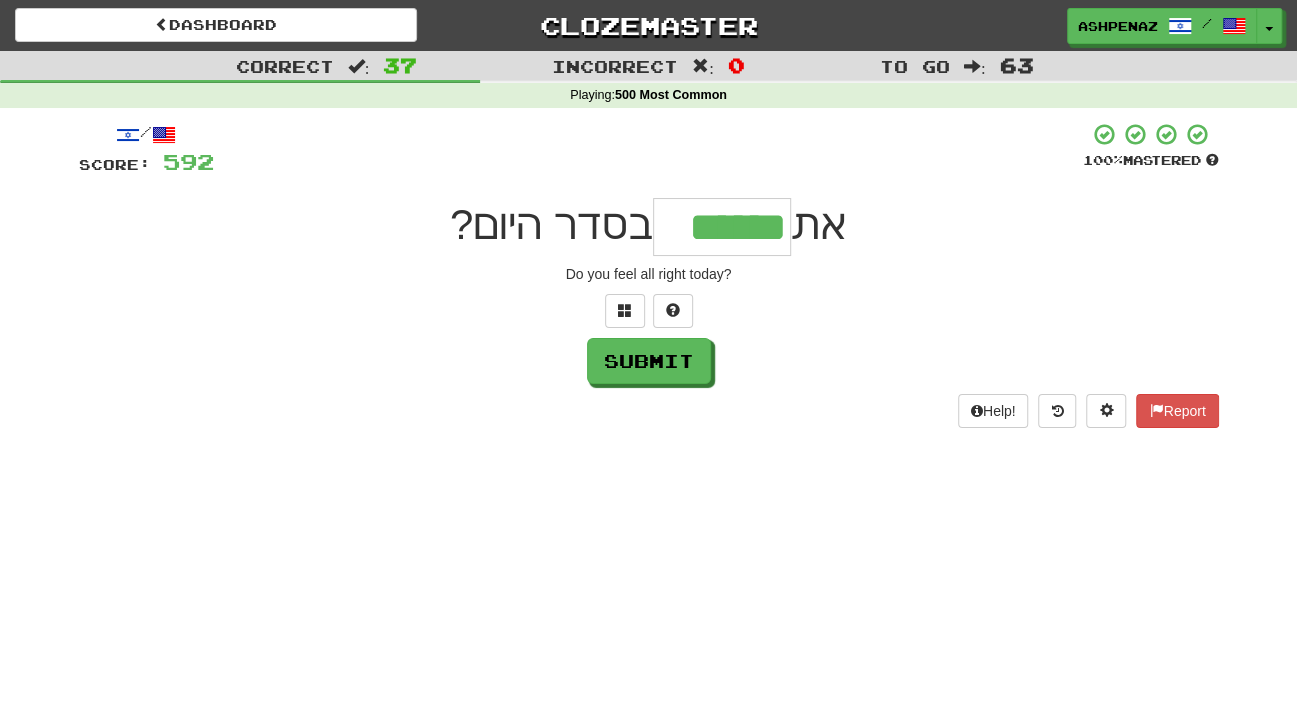 type on "******" 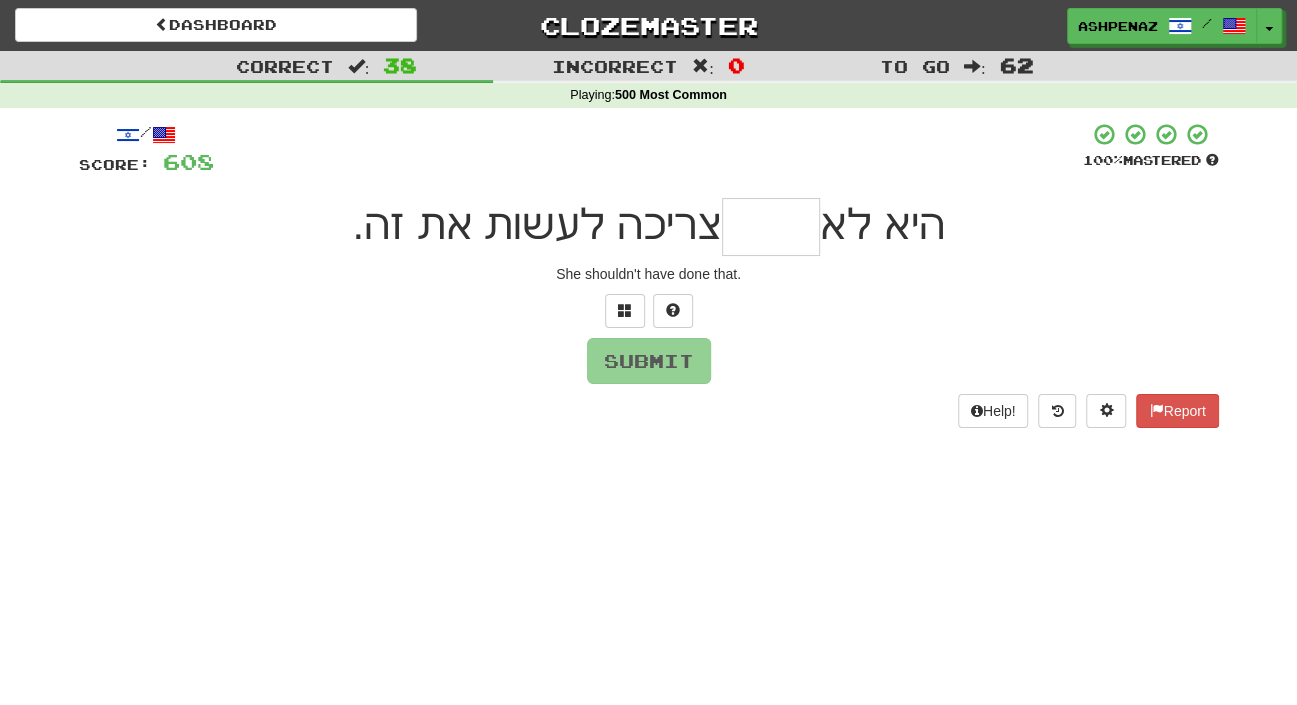 type on "*" 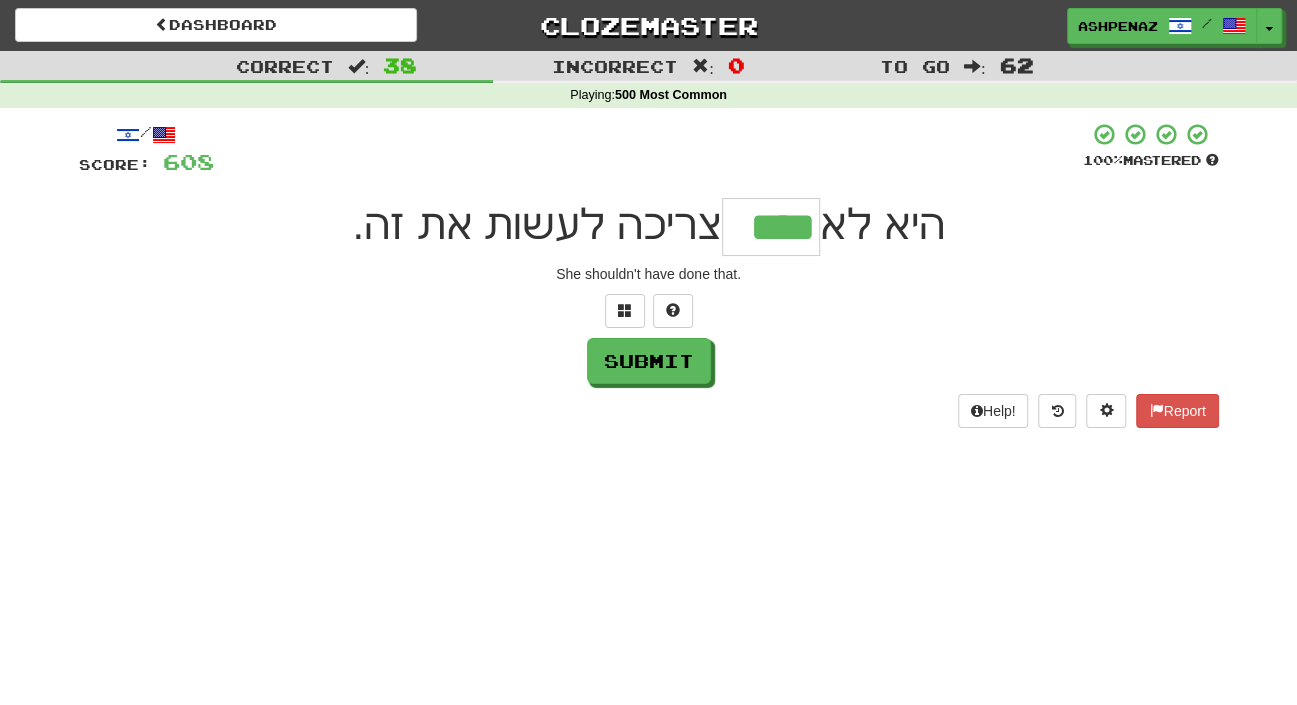 type on "****" 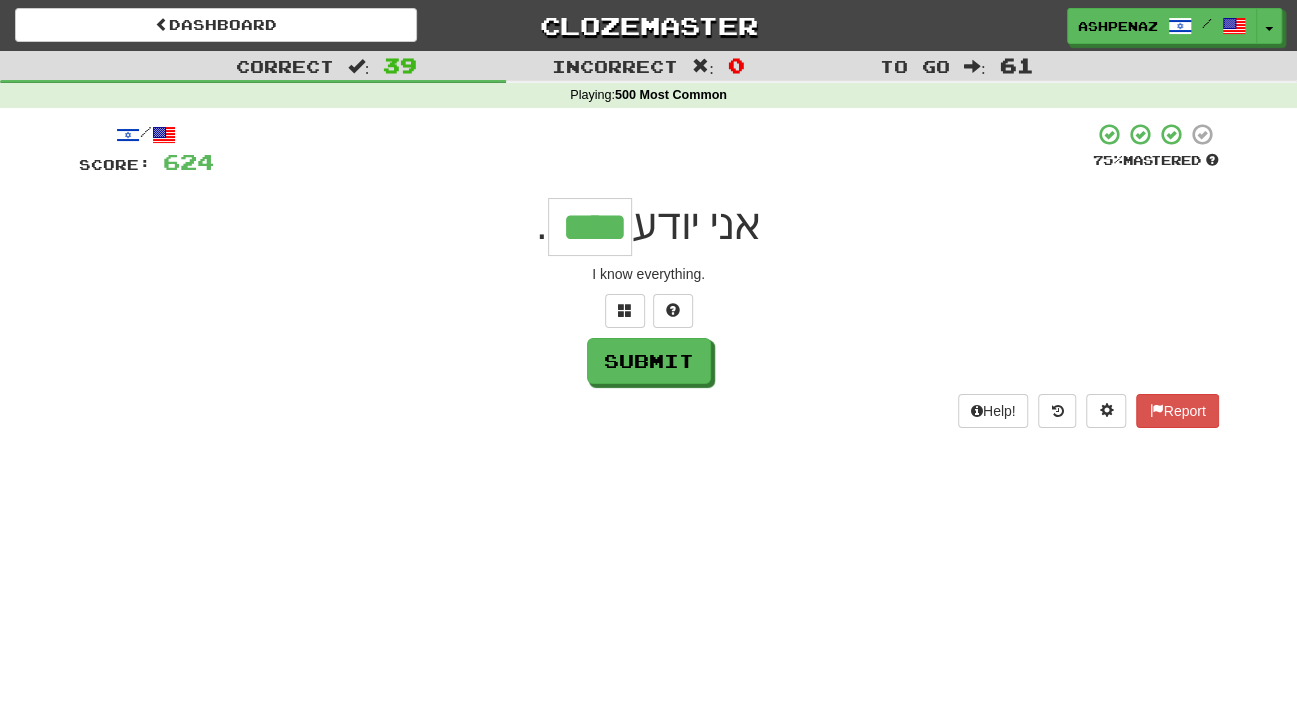 type on "****" 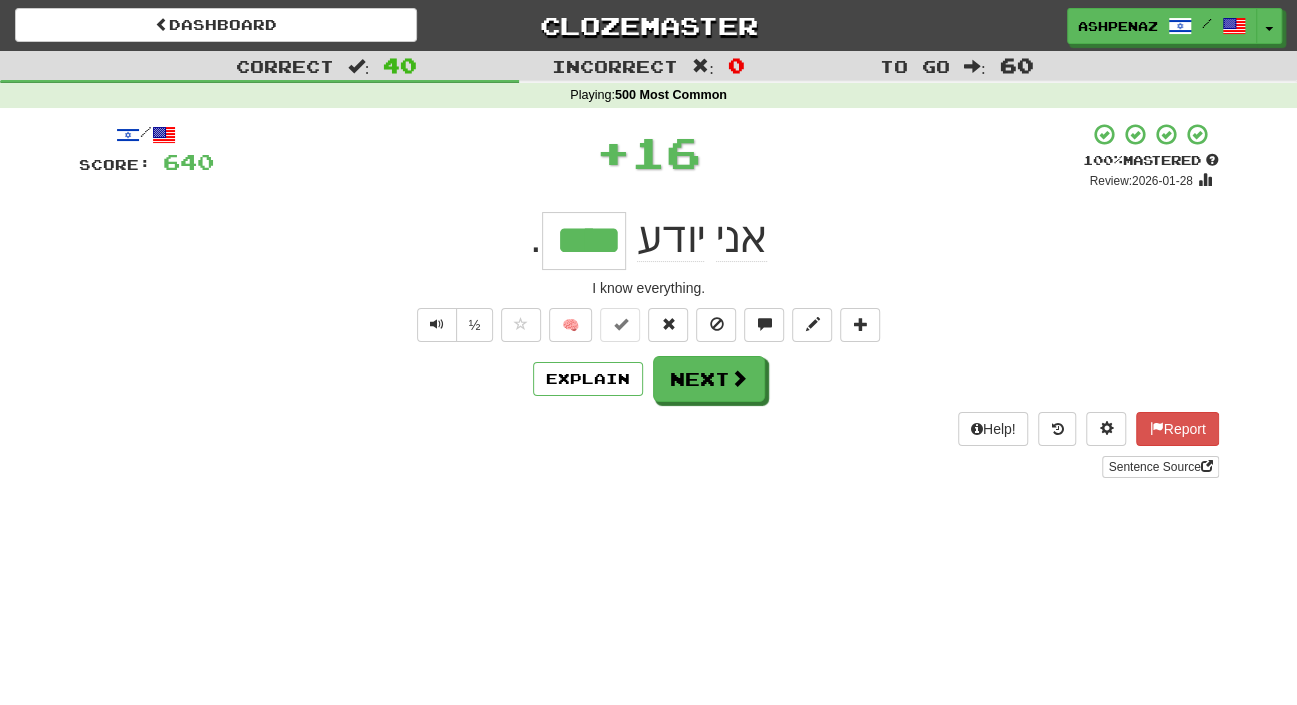 type 